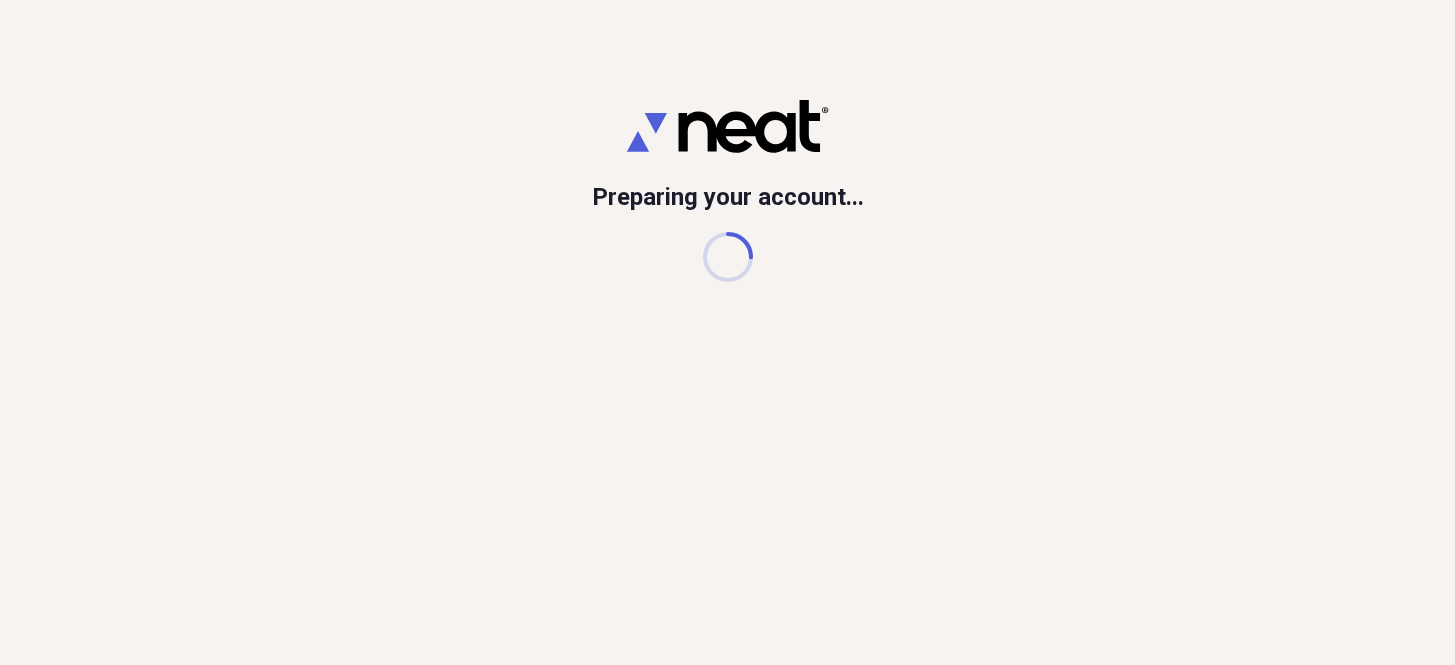 scroll, scrollTop: 0, scrollLeft: 0, axis: both 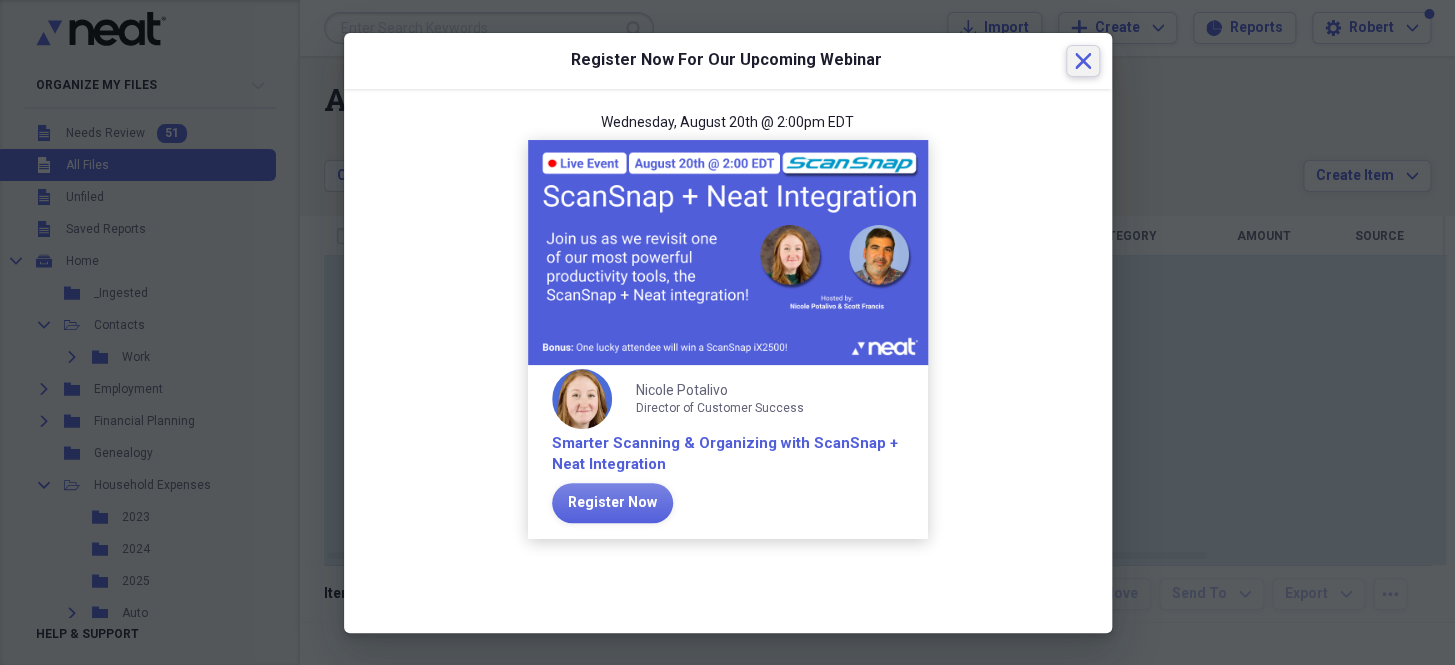 click on "Close" 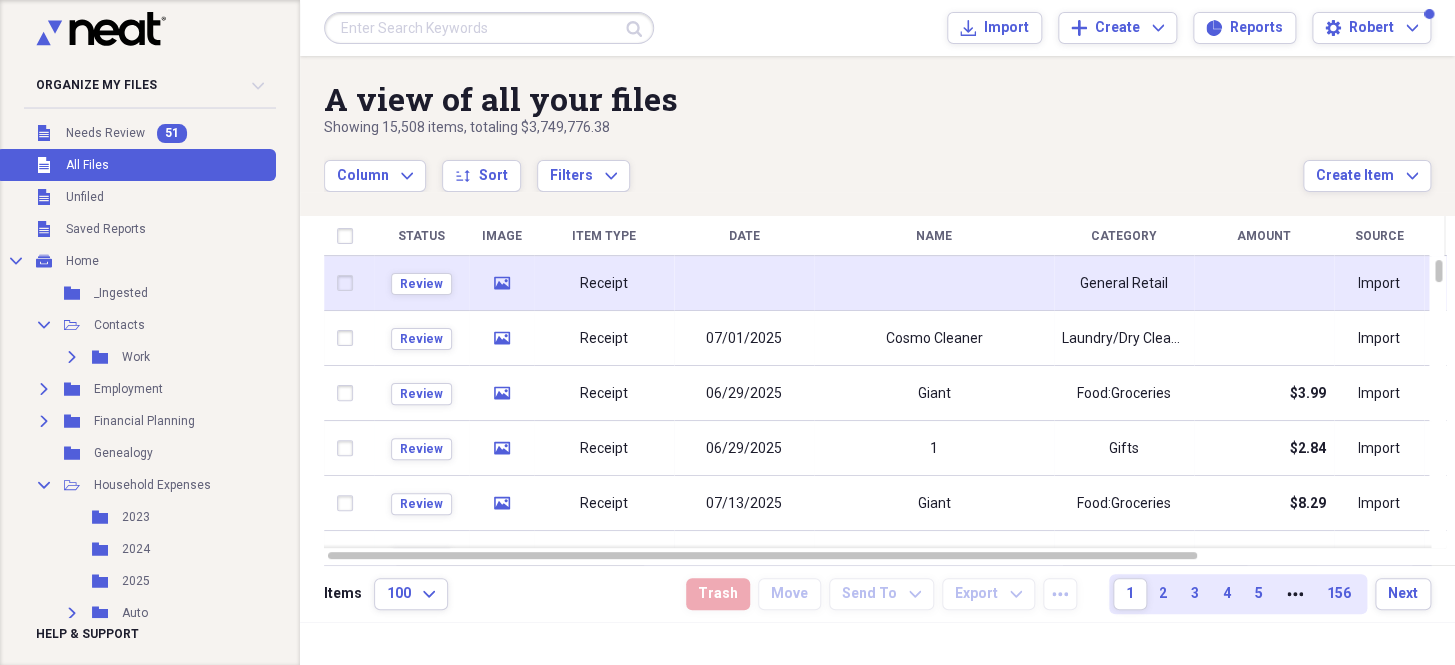 click at bounding box center (744, 283) 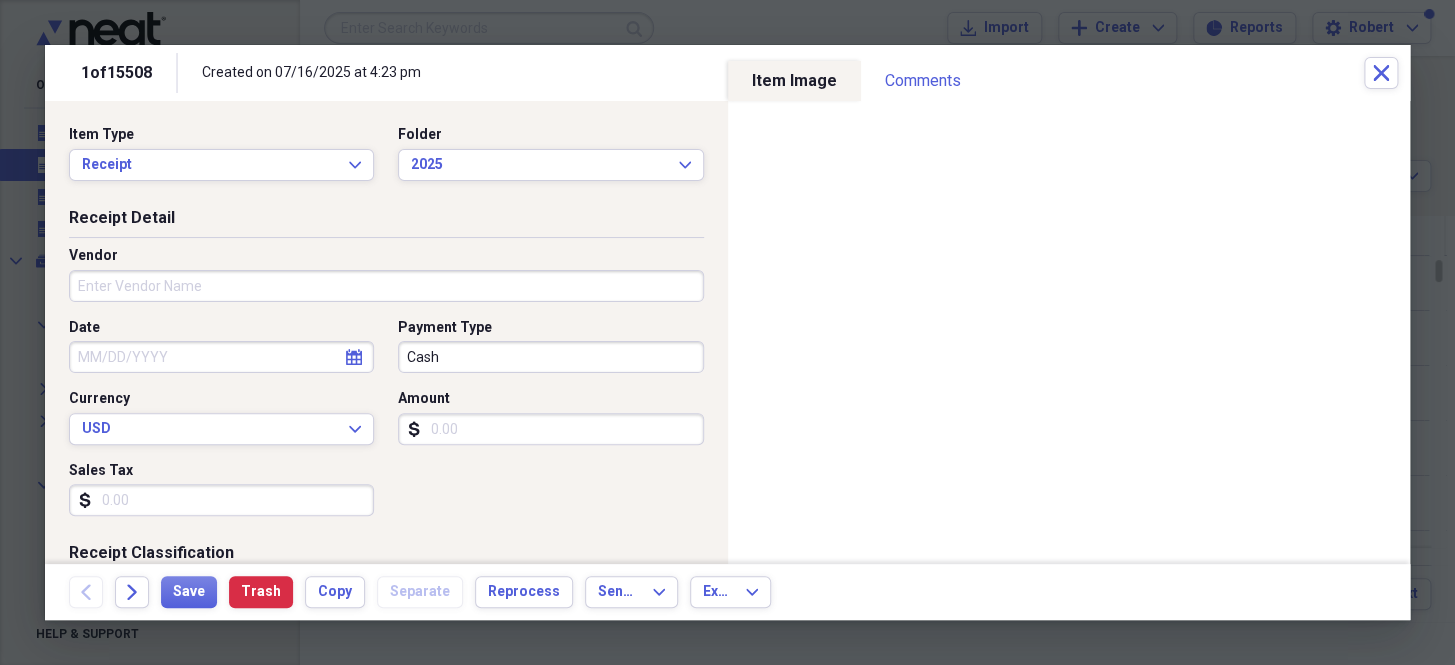 click on "Vendor" at bounding box center (386, 286) 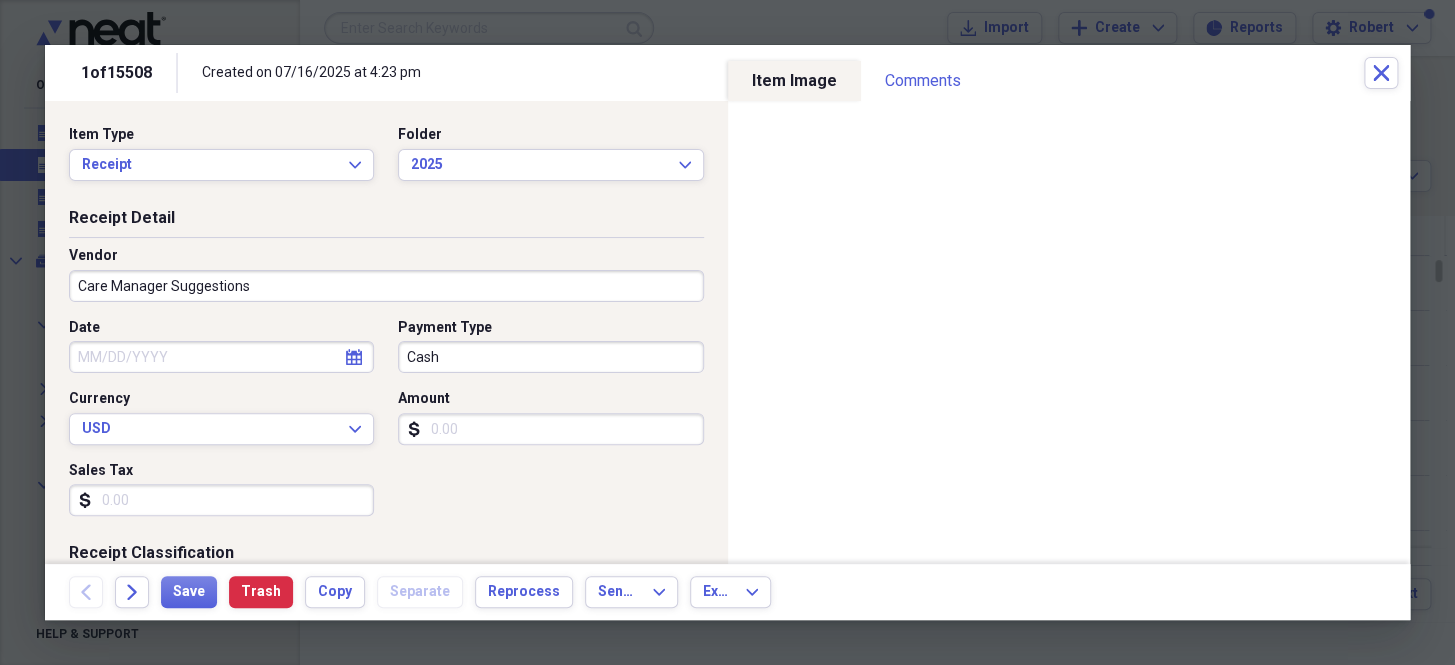 type on "Care Manager Suggestions" 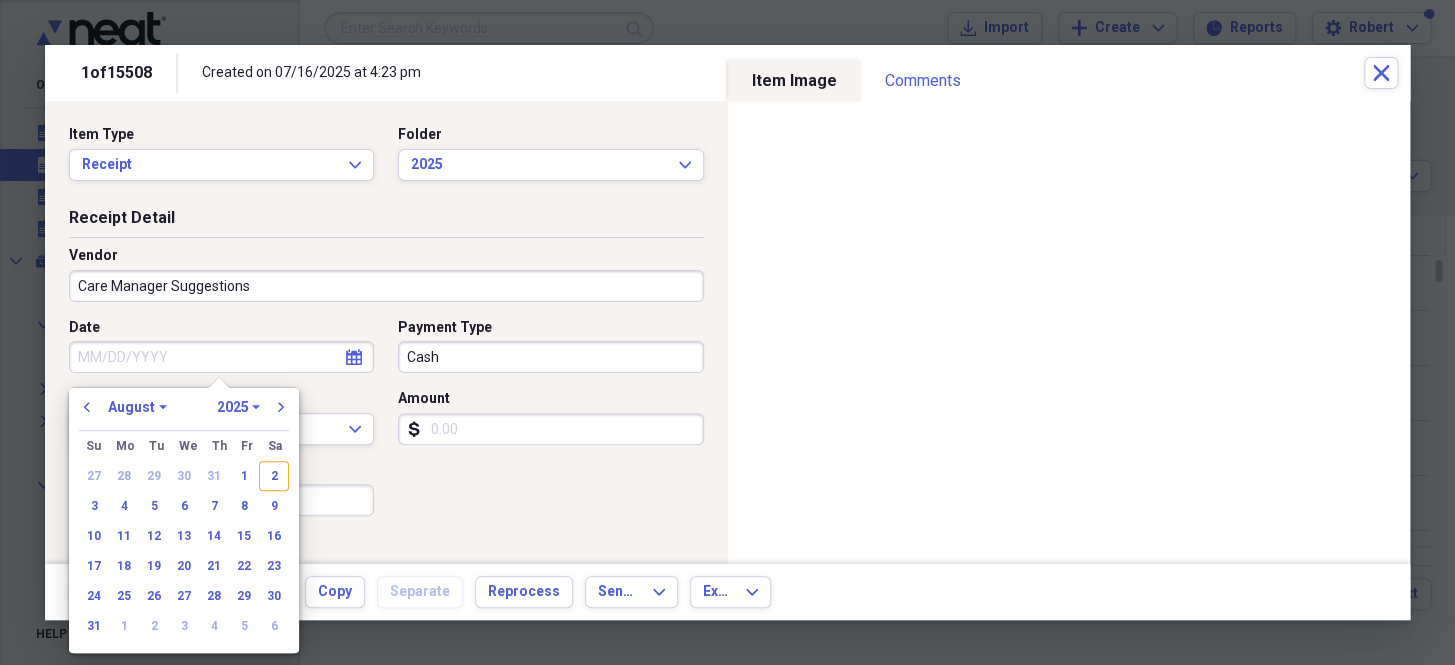 click on "Date" at bounding box center [221, 357] 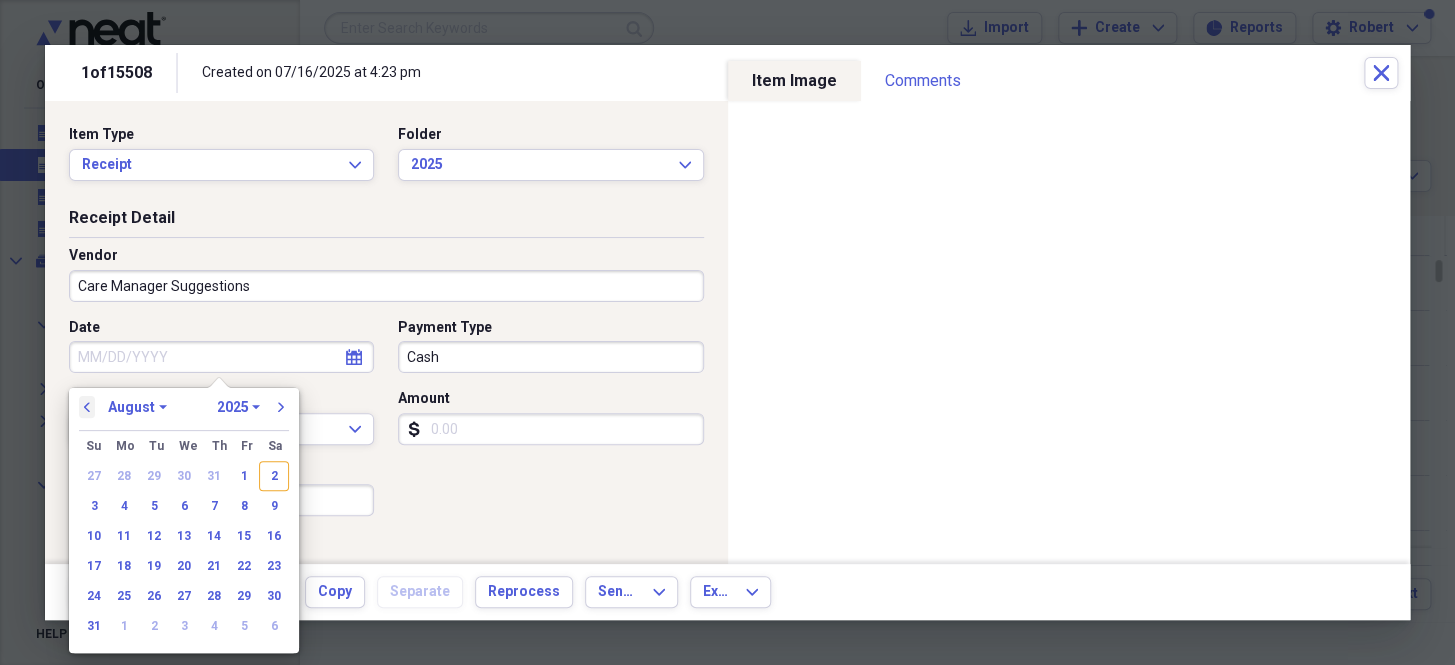click on "previous" at bounding box center [87, 407] 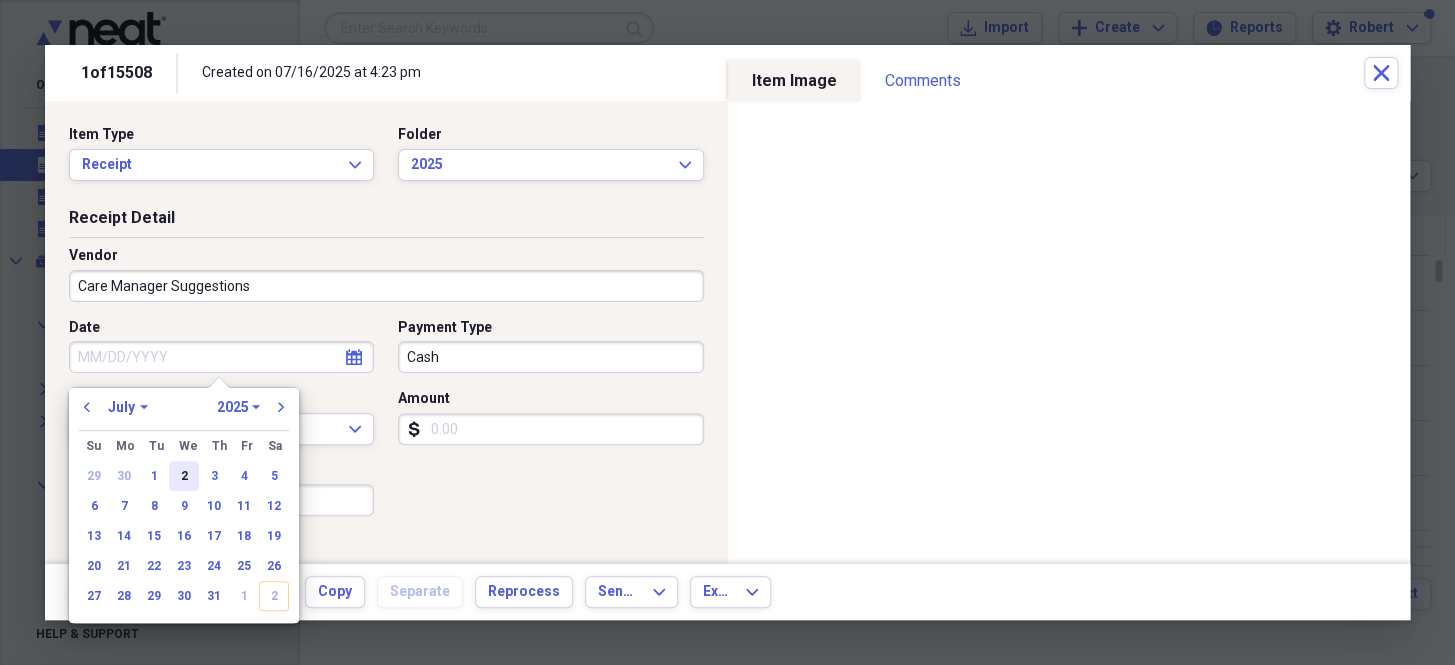 click on "2" at bounding box center [184, 476] 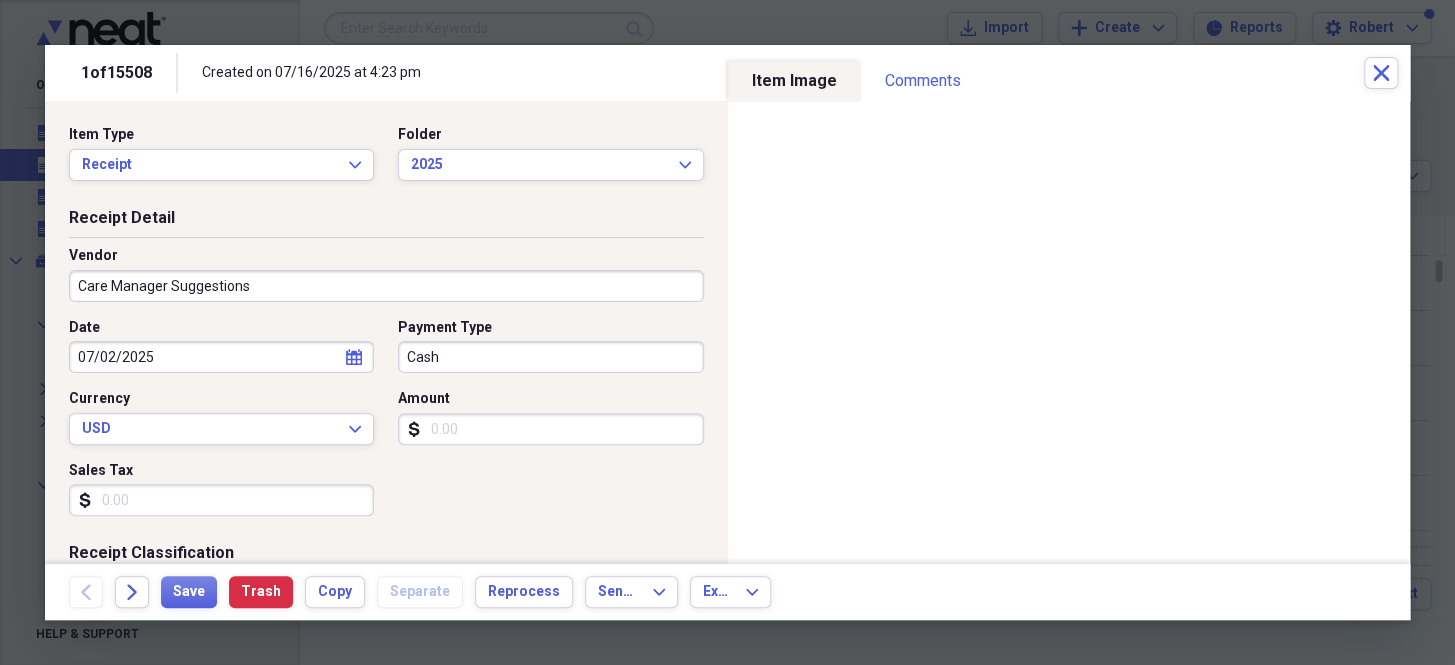click on "Sales Tax" at bounding box center (221, 471) 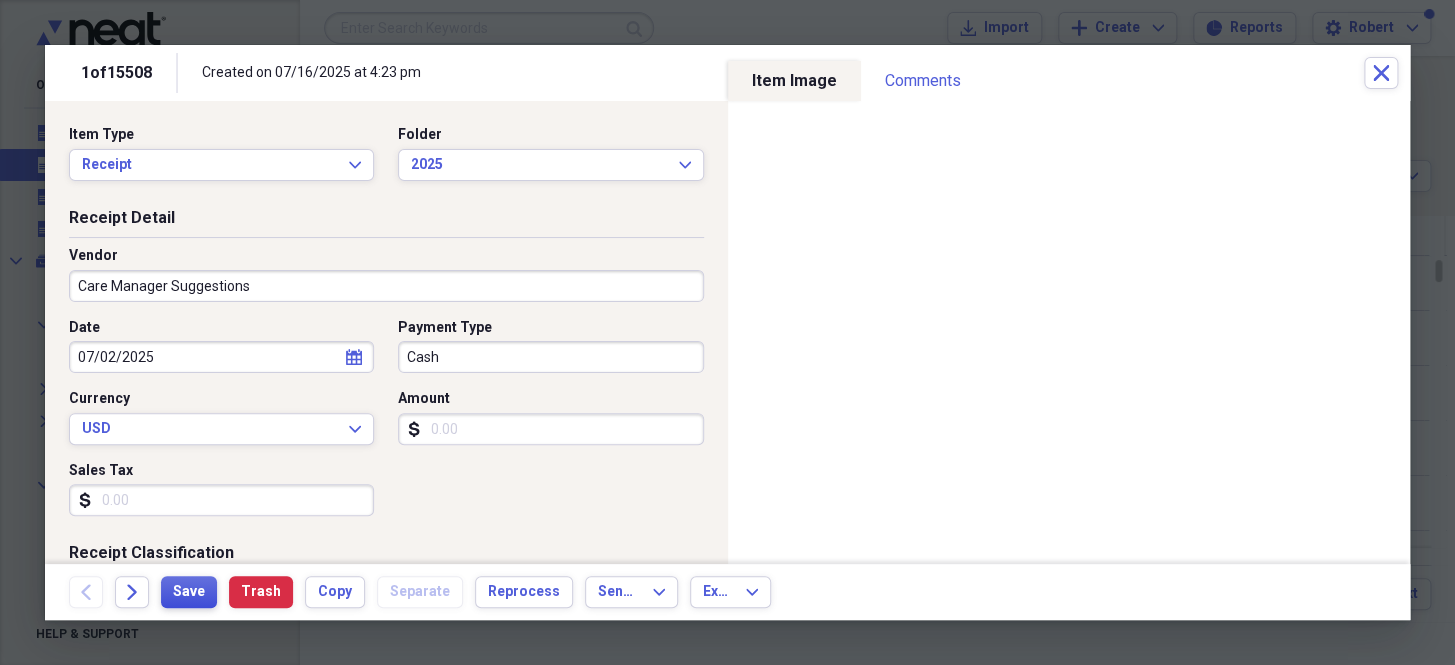 click on "Save" at bounding box center [189, 592] 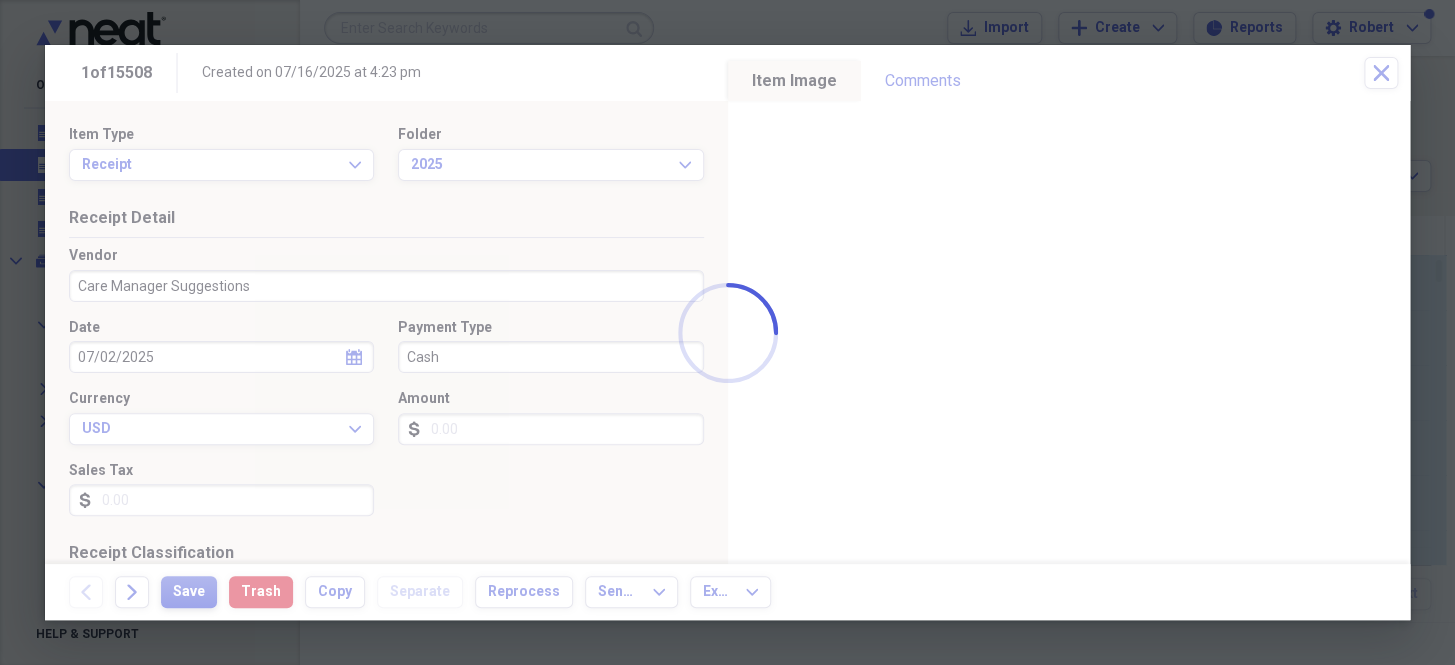 click at bounding box center [727, 332] 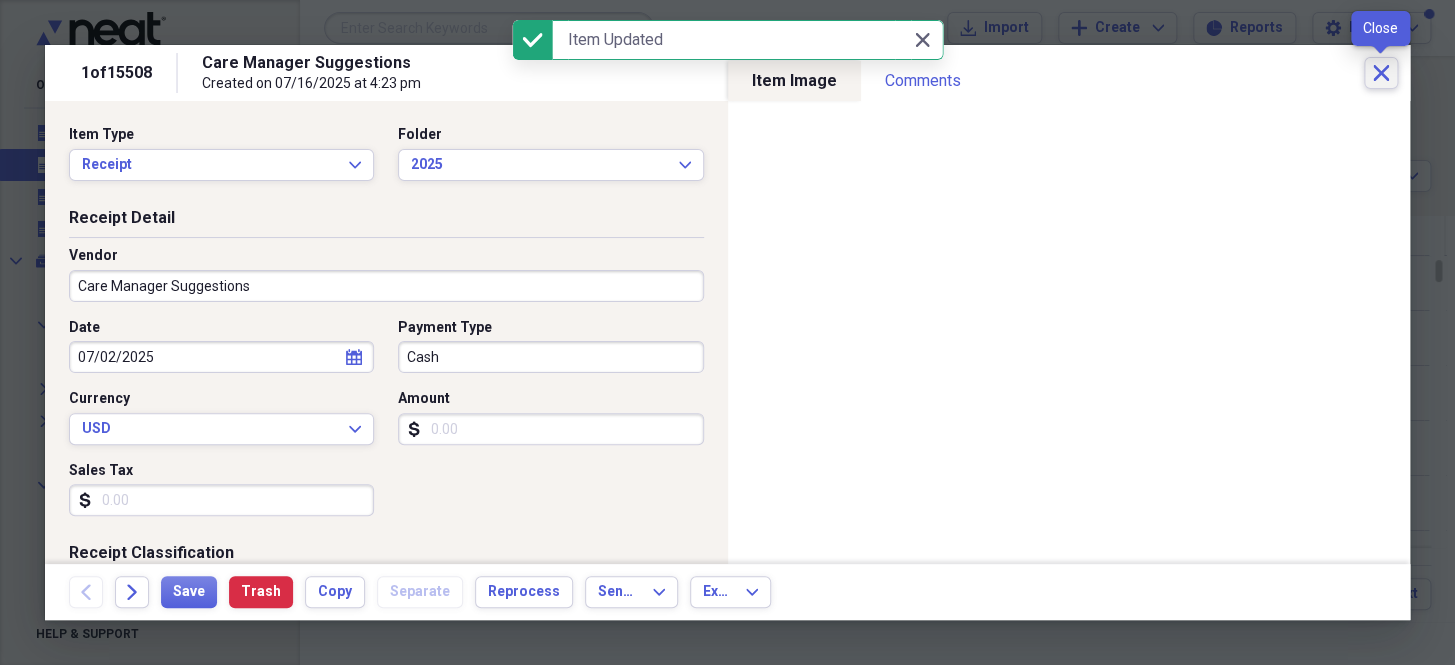 click on "Close" 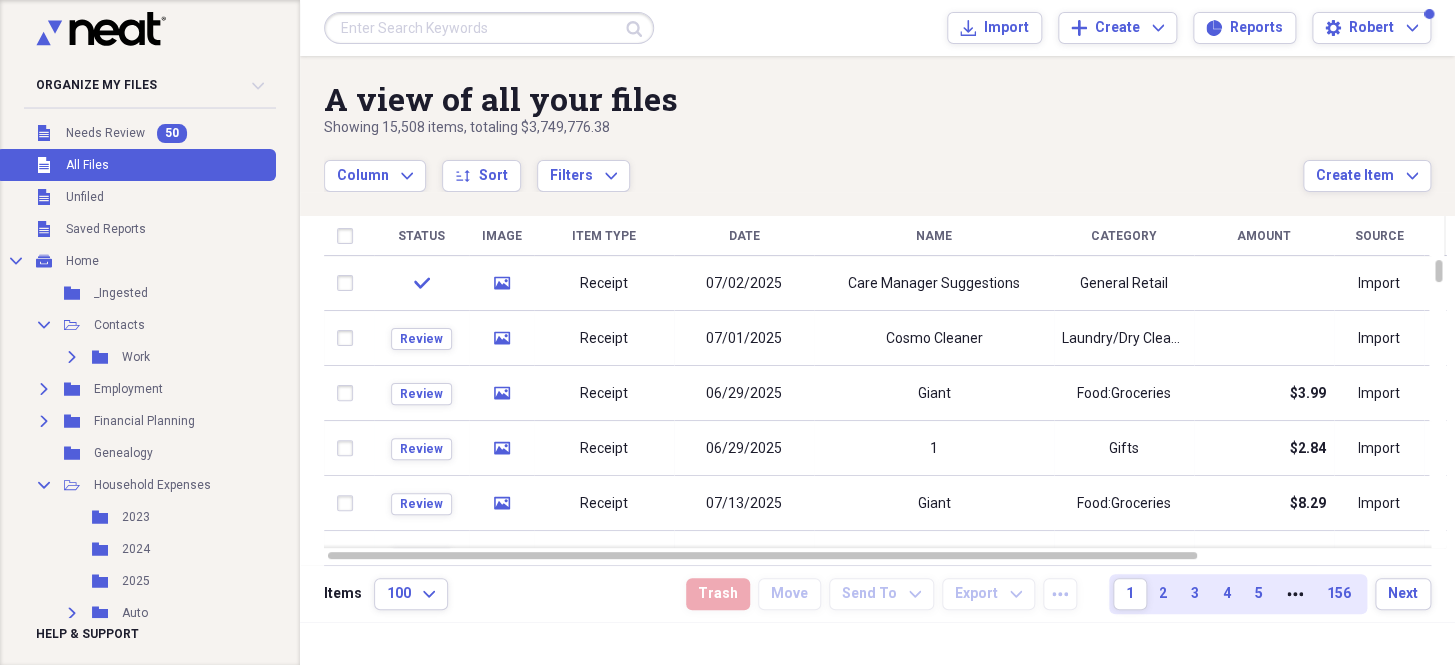click on "Date" at bounding box center (744, 236) 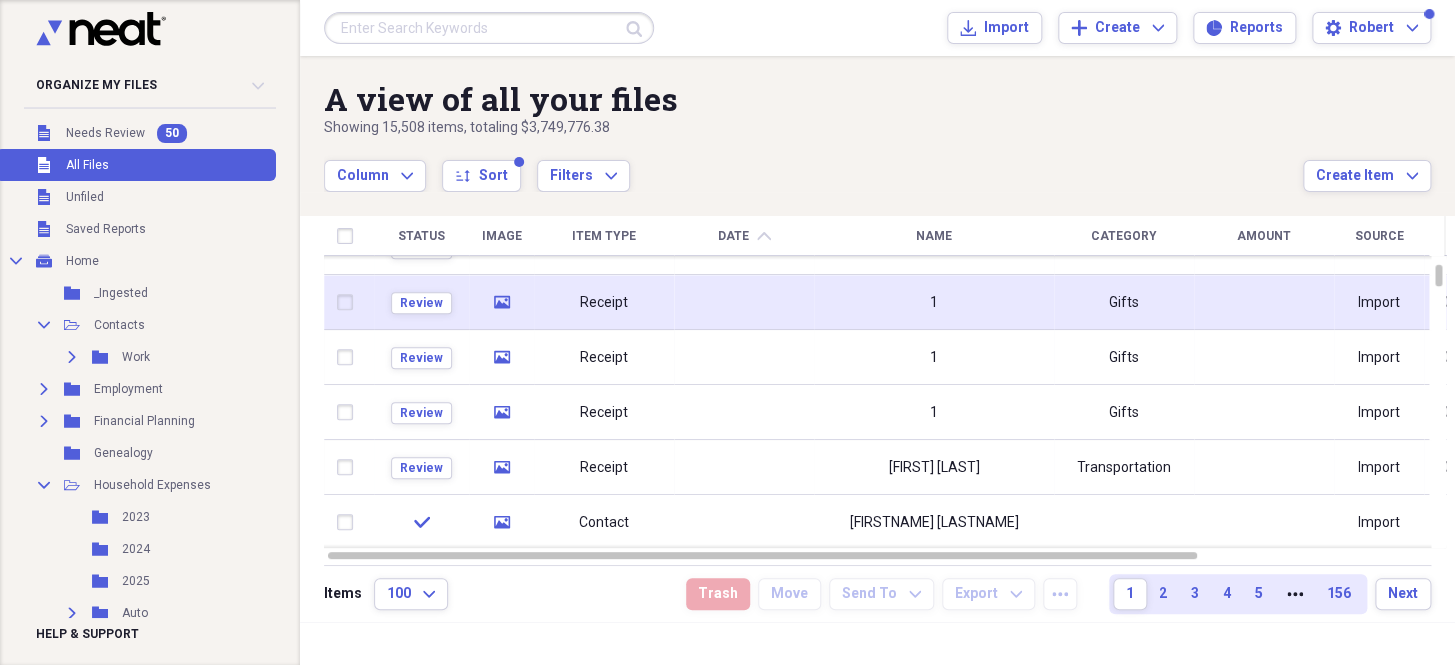 click at bounding box center [744, 302] 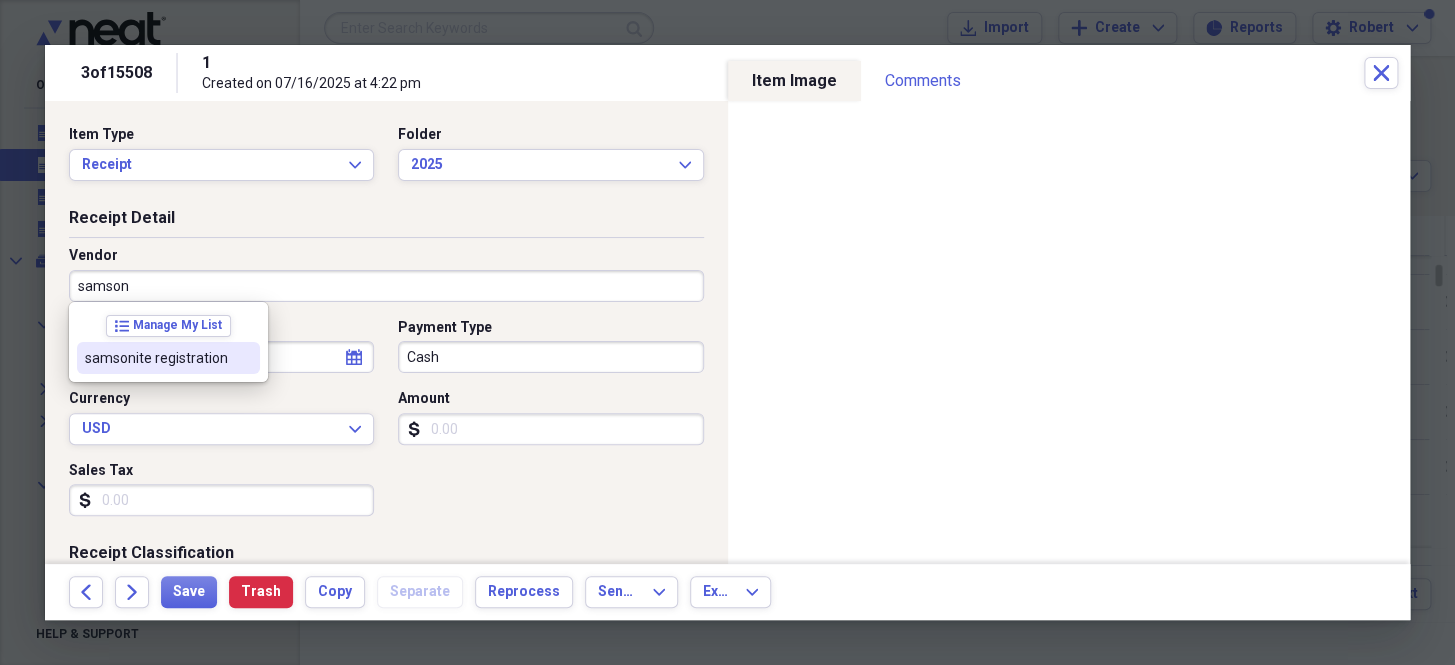 click on "samsonite registration" at bounding box center (156, 358) 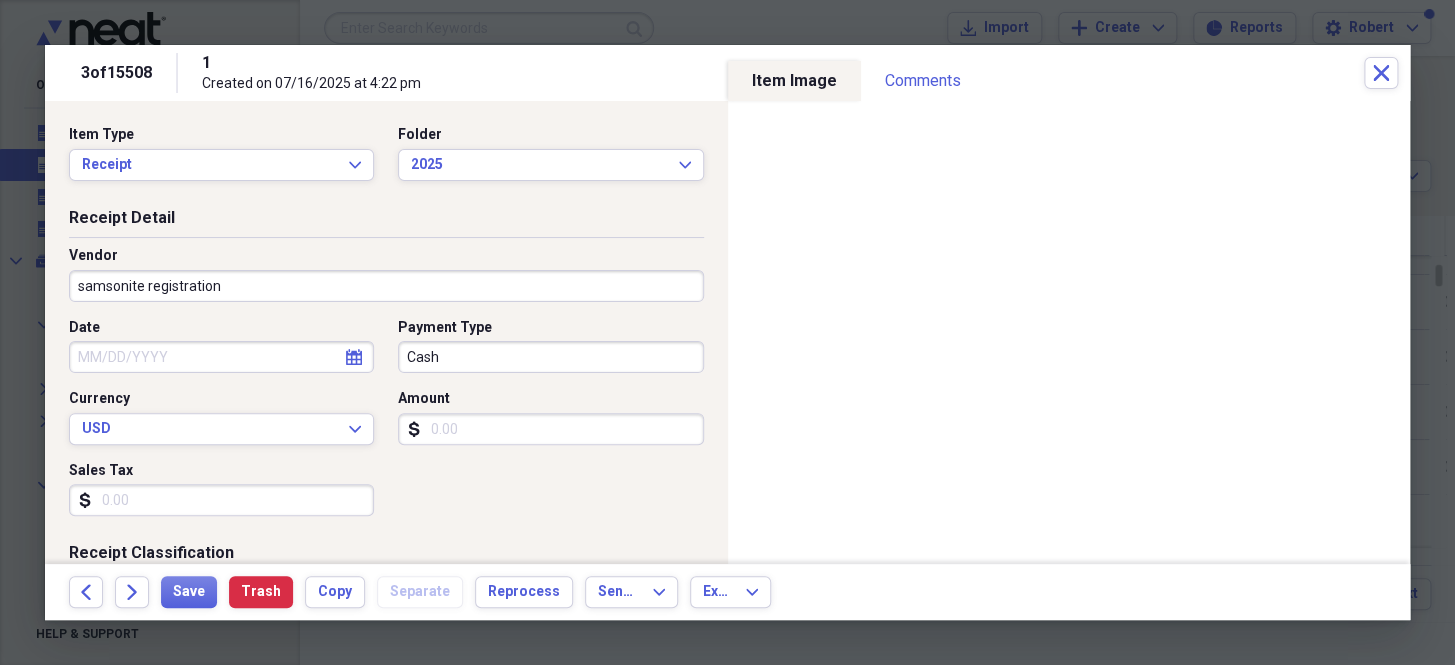 type on "General Retail" 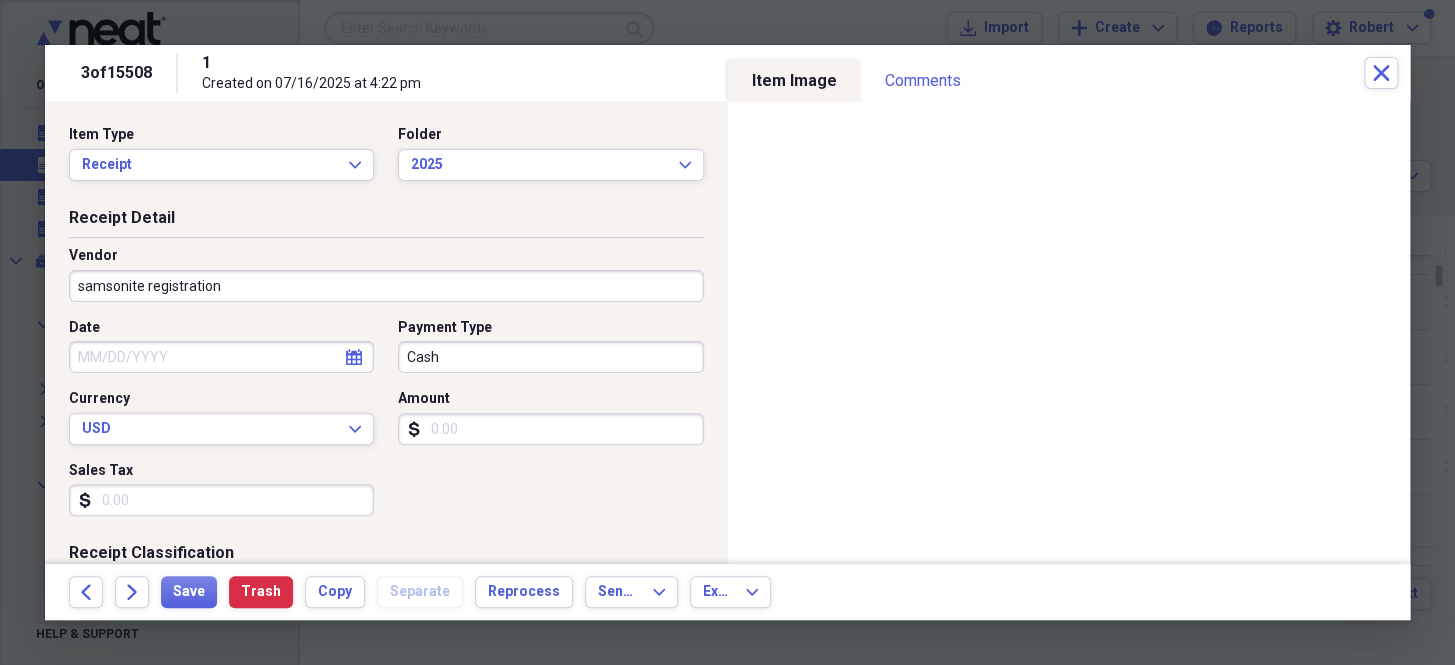 select on "7" 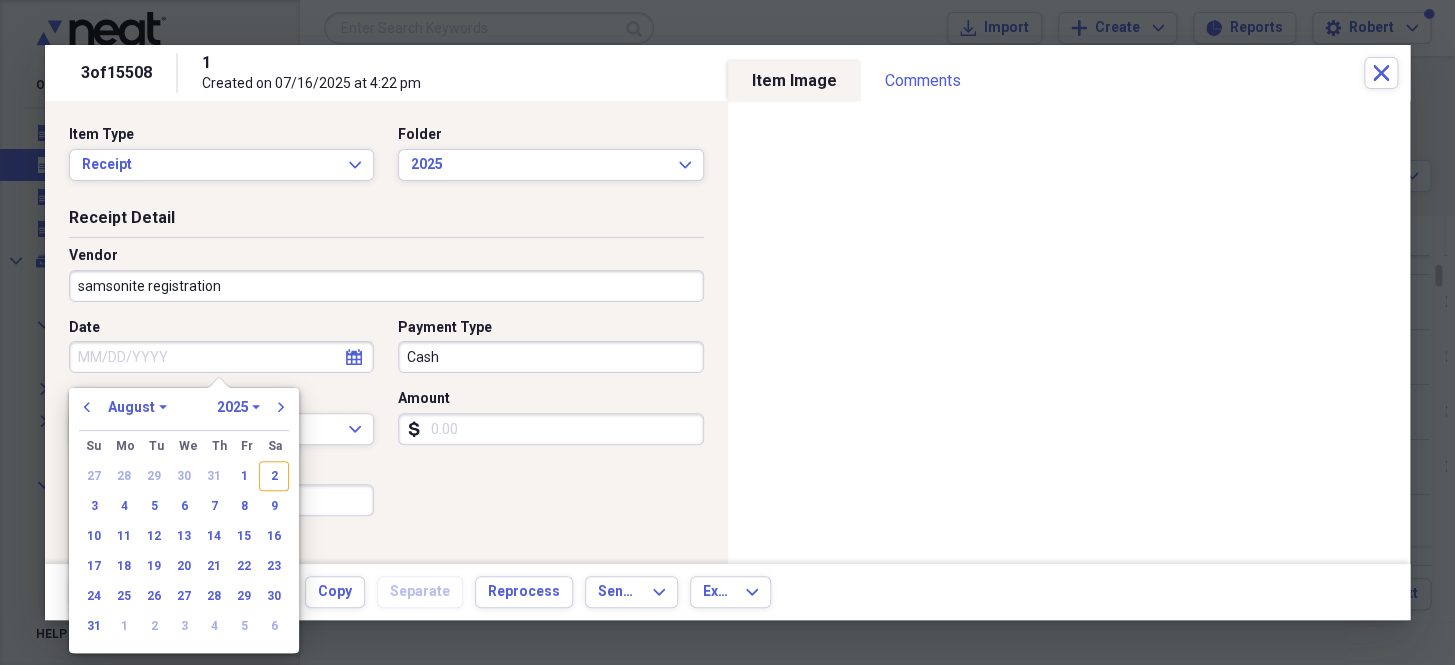 click on "Date" at bounding box center [221, 357] 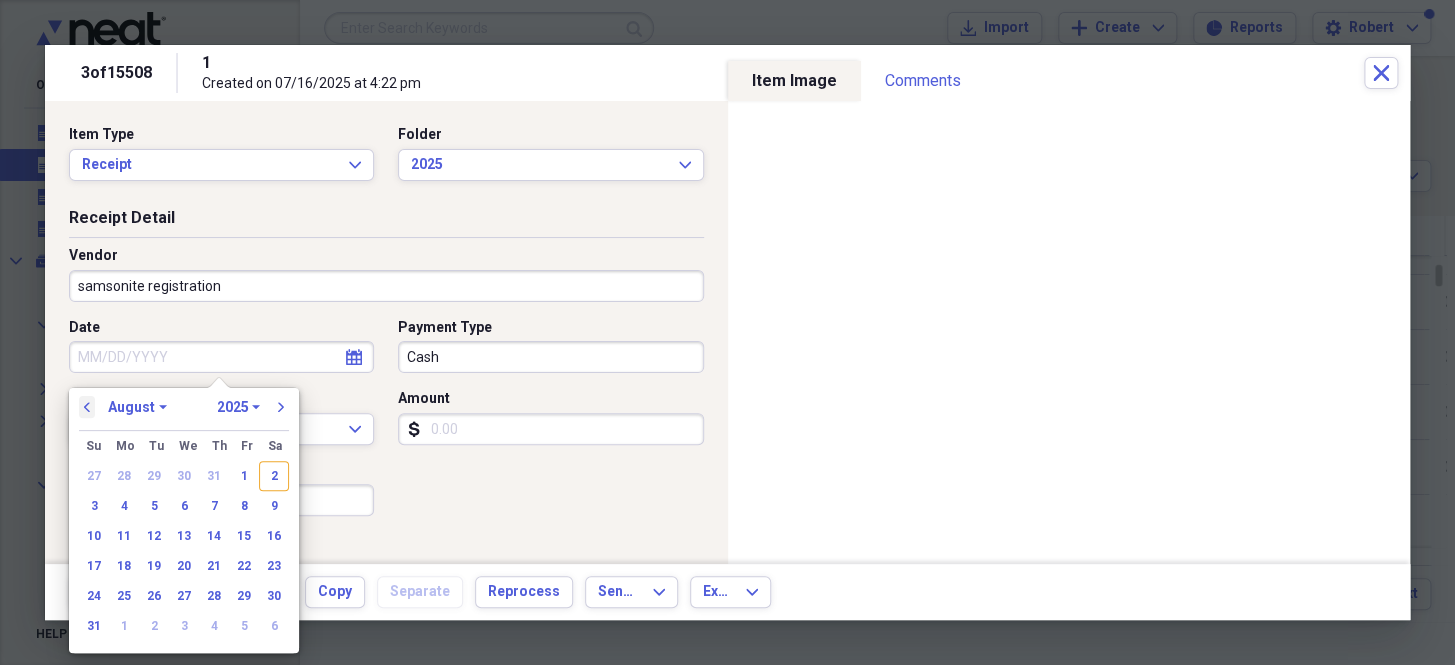 click on "previous" at bounding box center [87, 407] 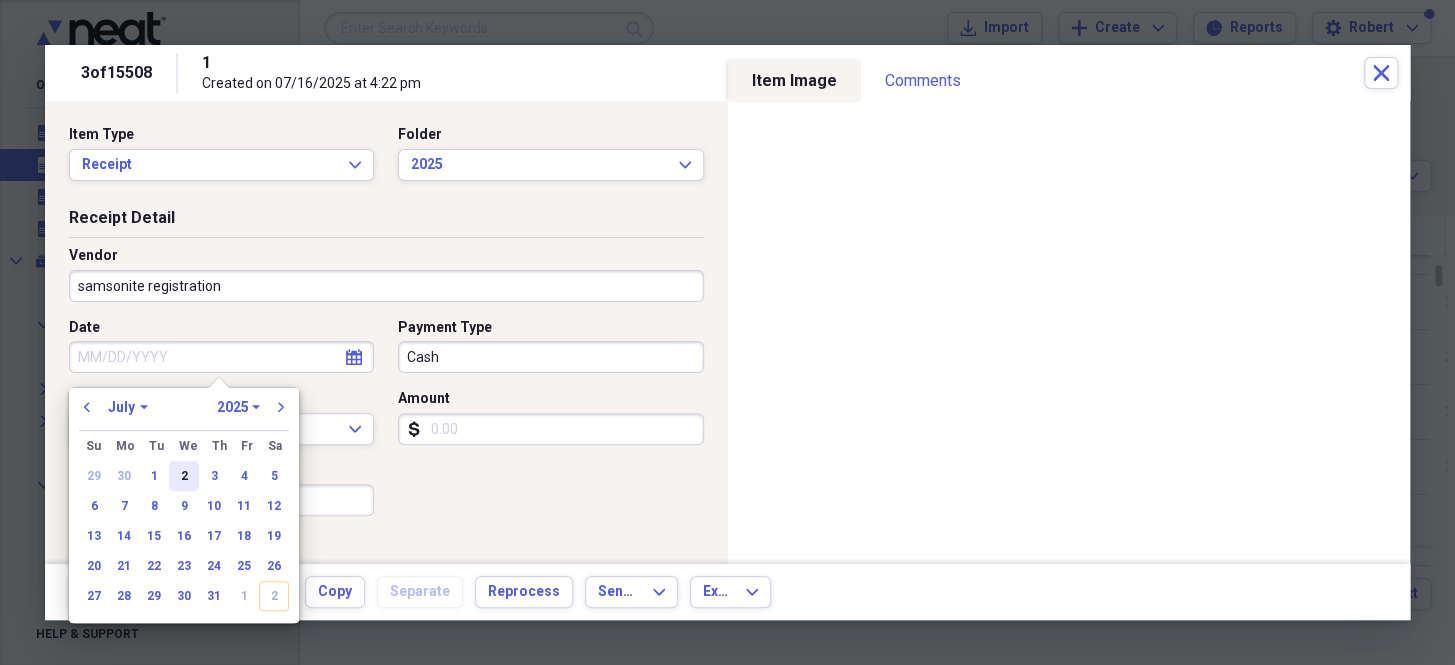 click on "2" at bounding box center [184, 476] 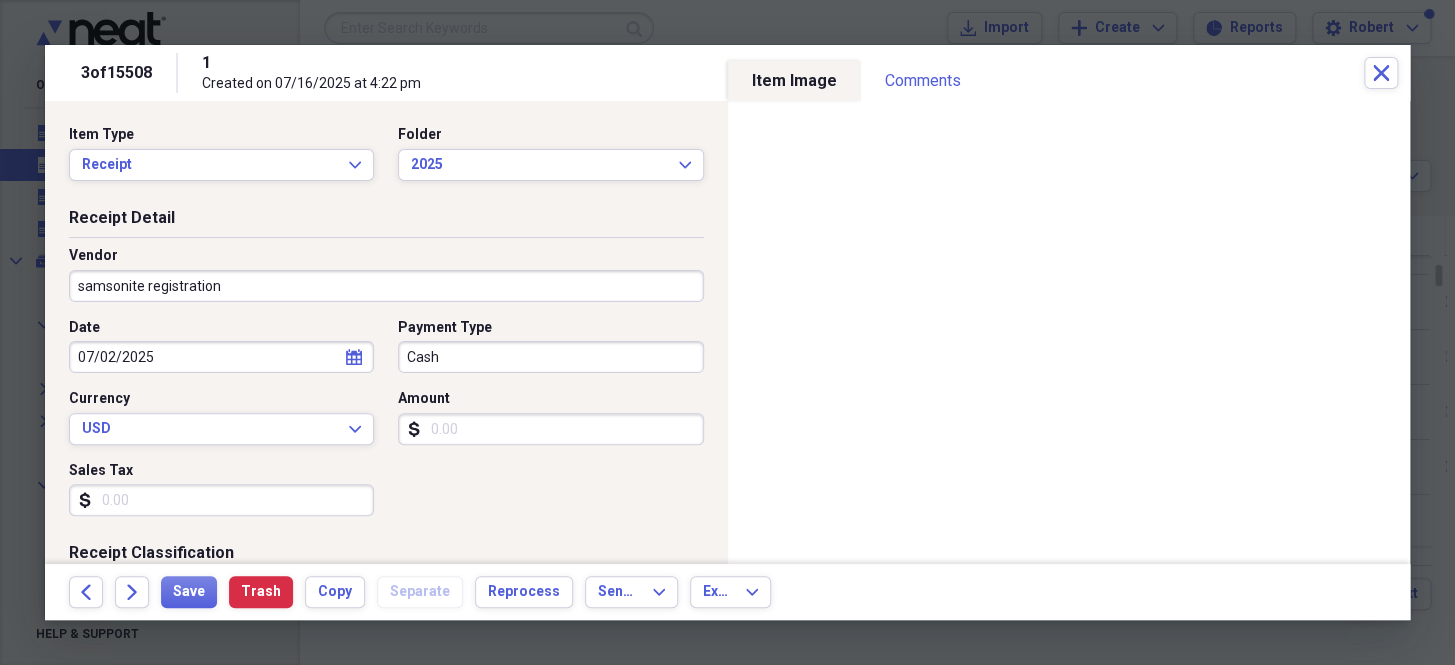 type on "07/02/2025" 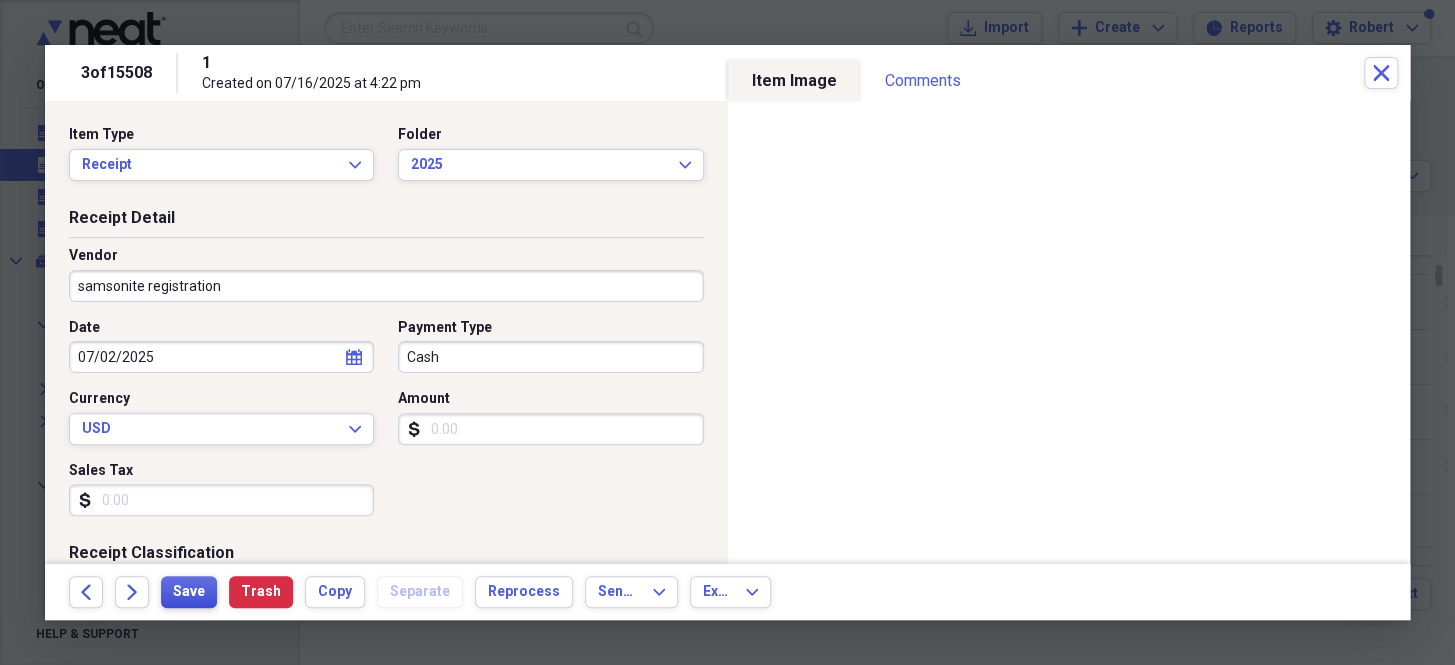 click on "Save" at bounding box center [189, 592] 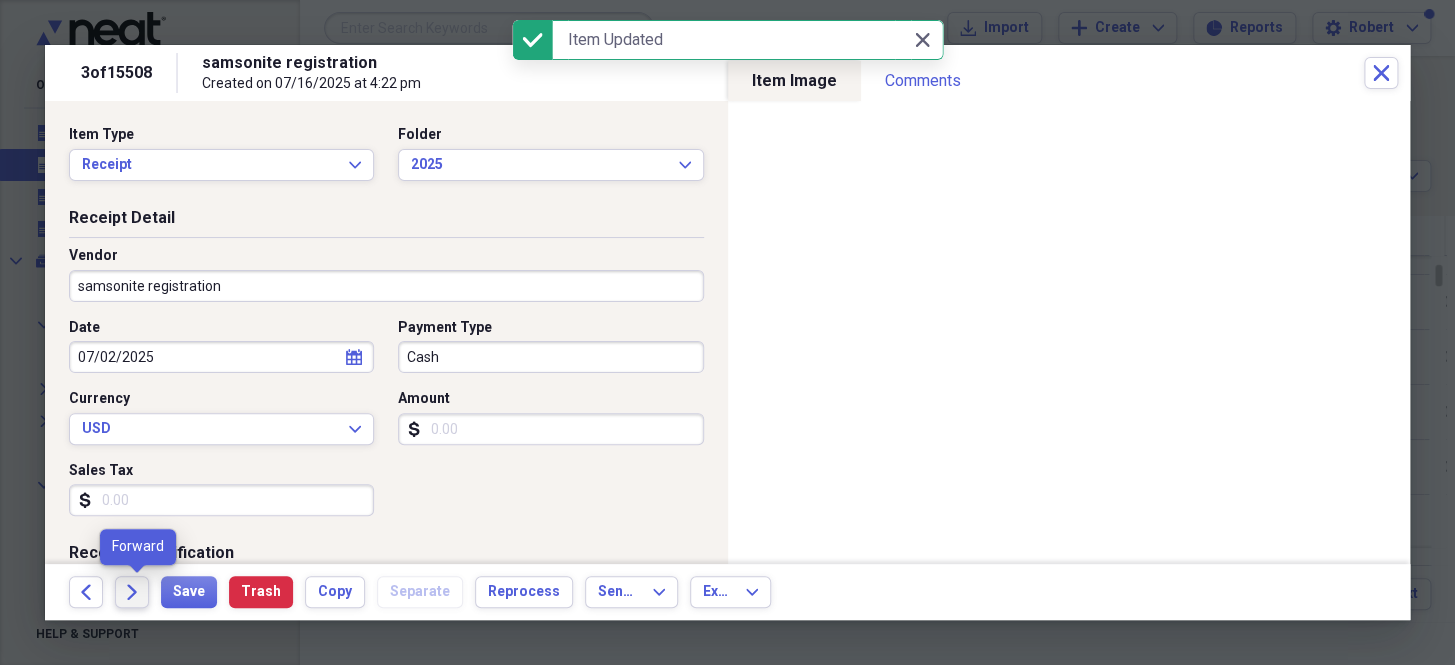 click on "Forward" 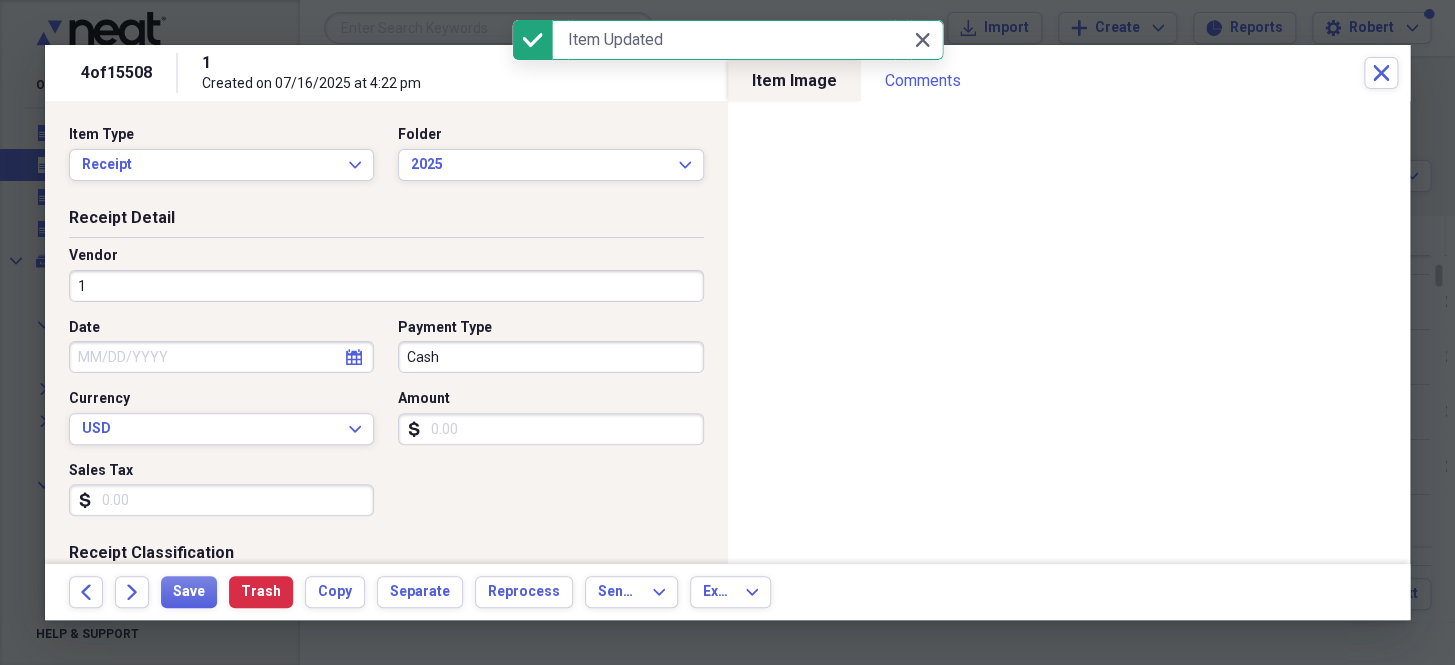click on "1" at bounding box center (386, 286) 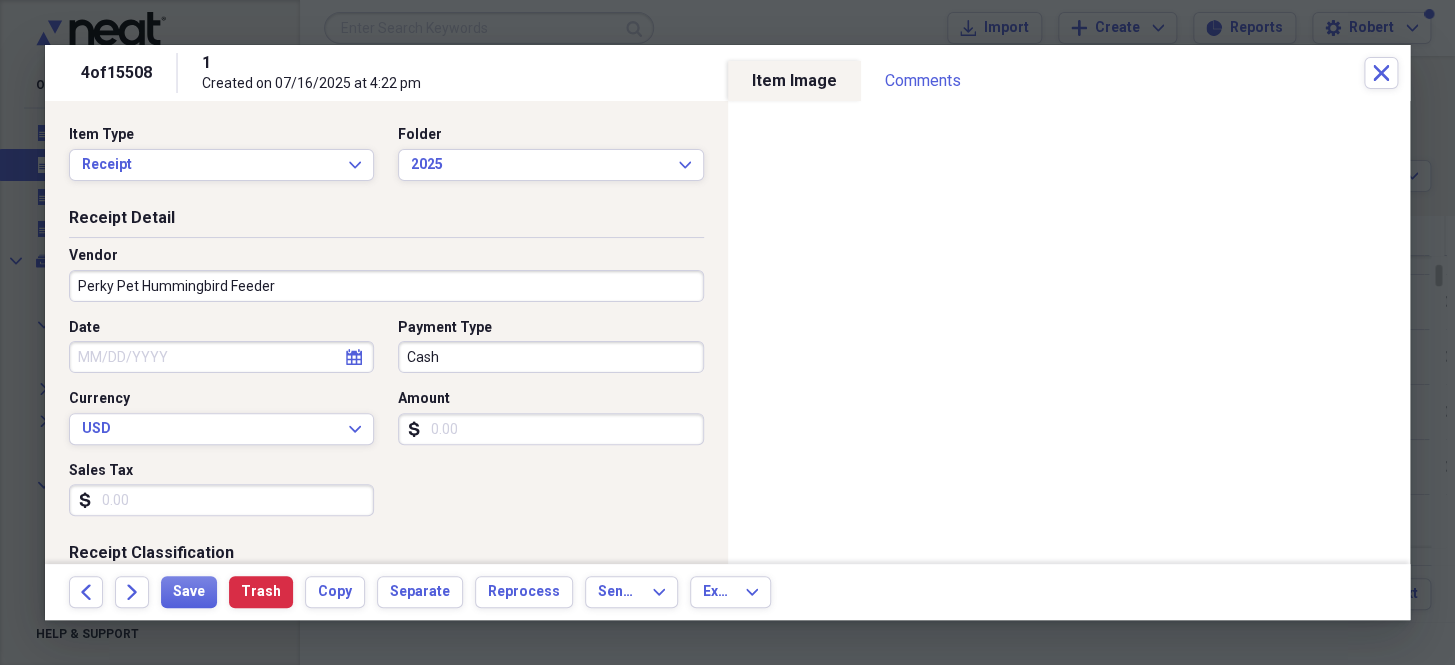 type on "Perky Pet Hummingbird Feeder" 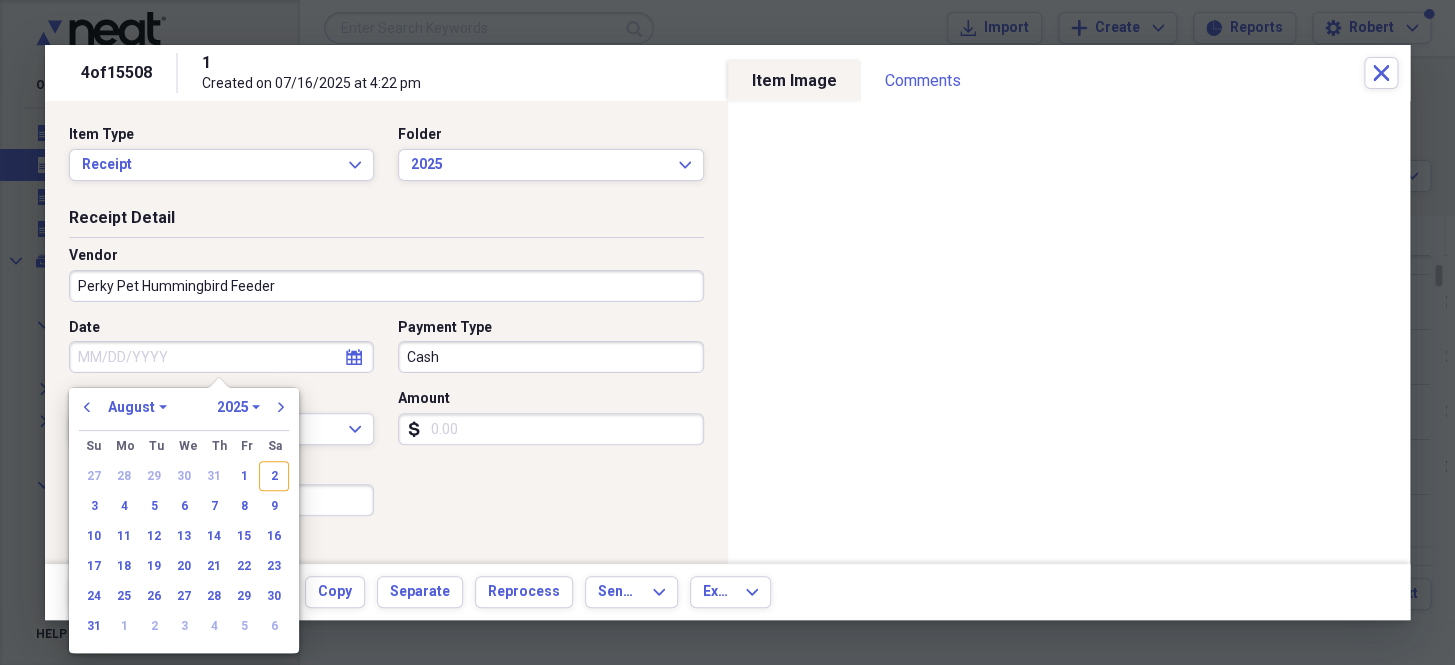 click on "Date" at bounding box center [221, 357] 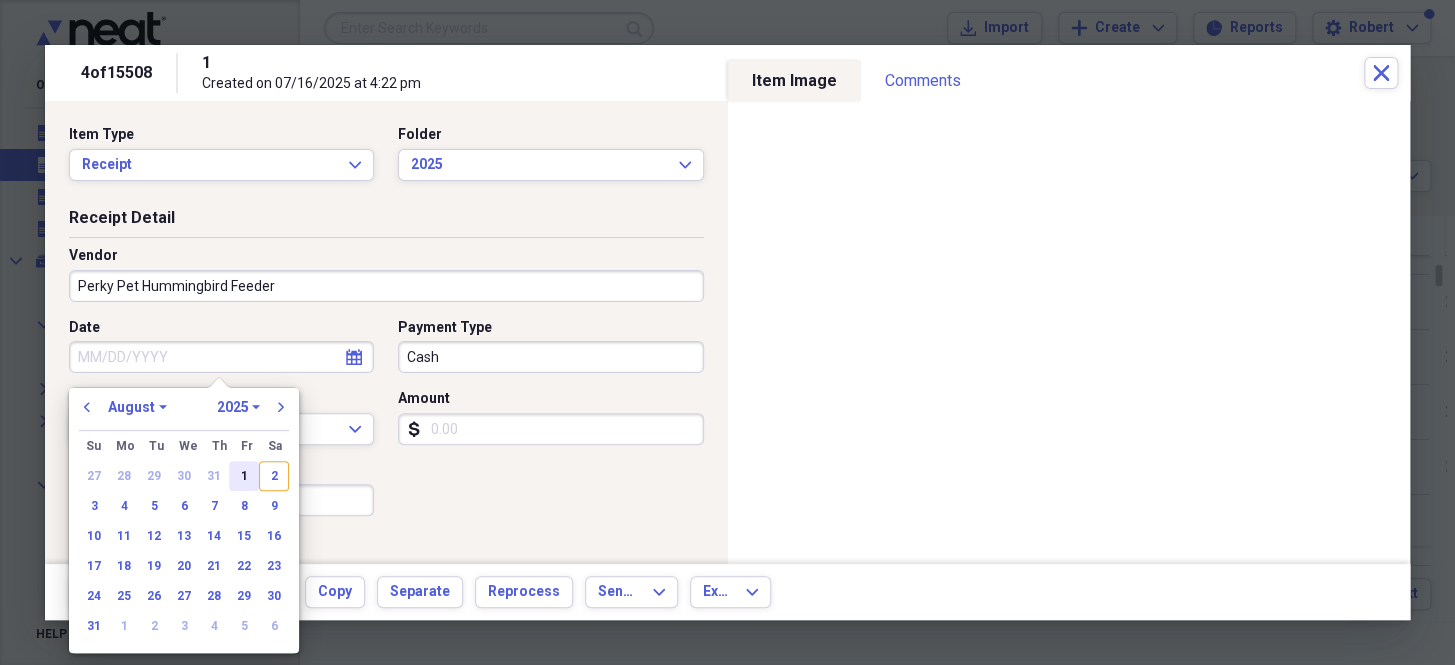 click on "1" at bounding box center (244, 476) 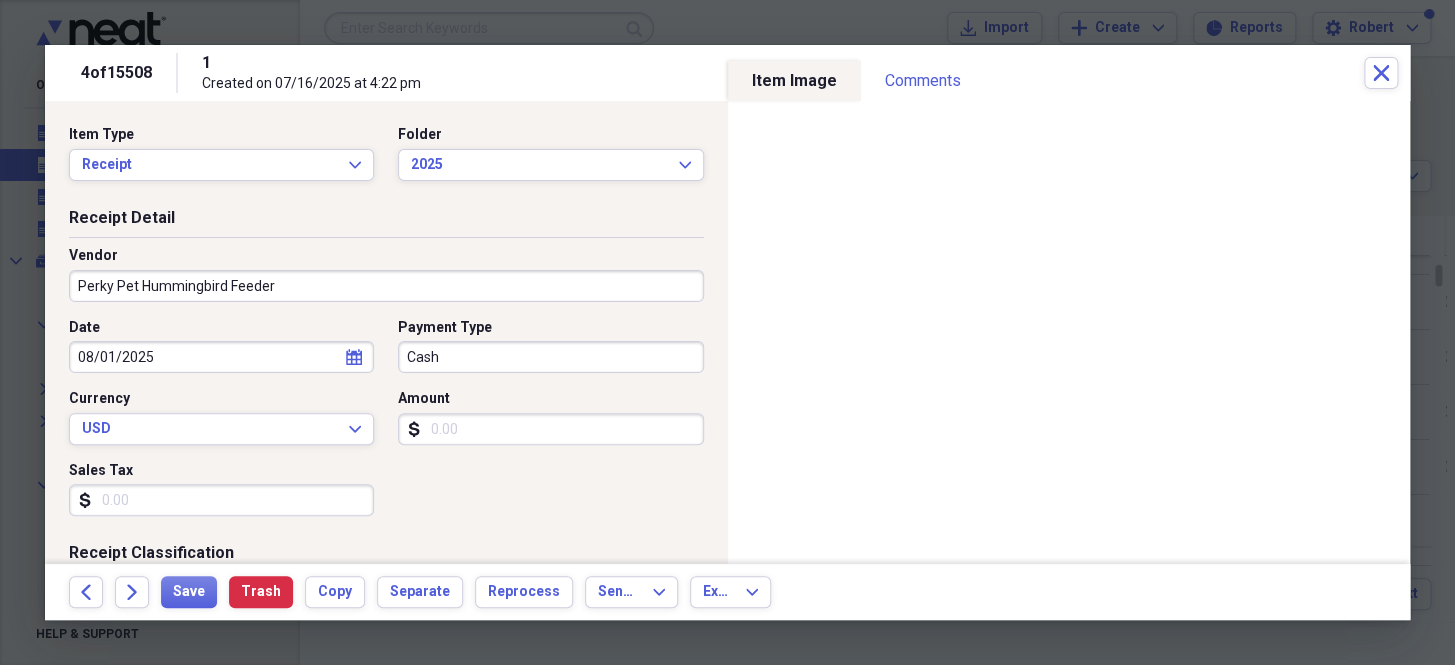 type on "08/01/2025" 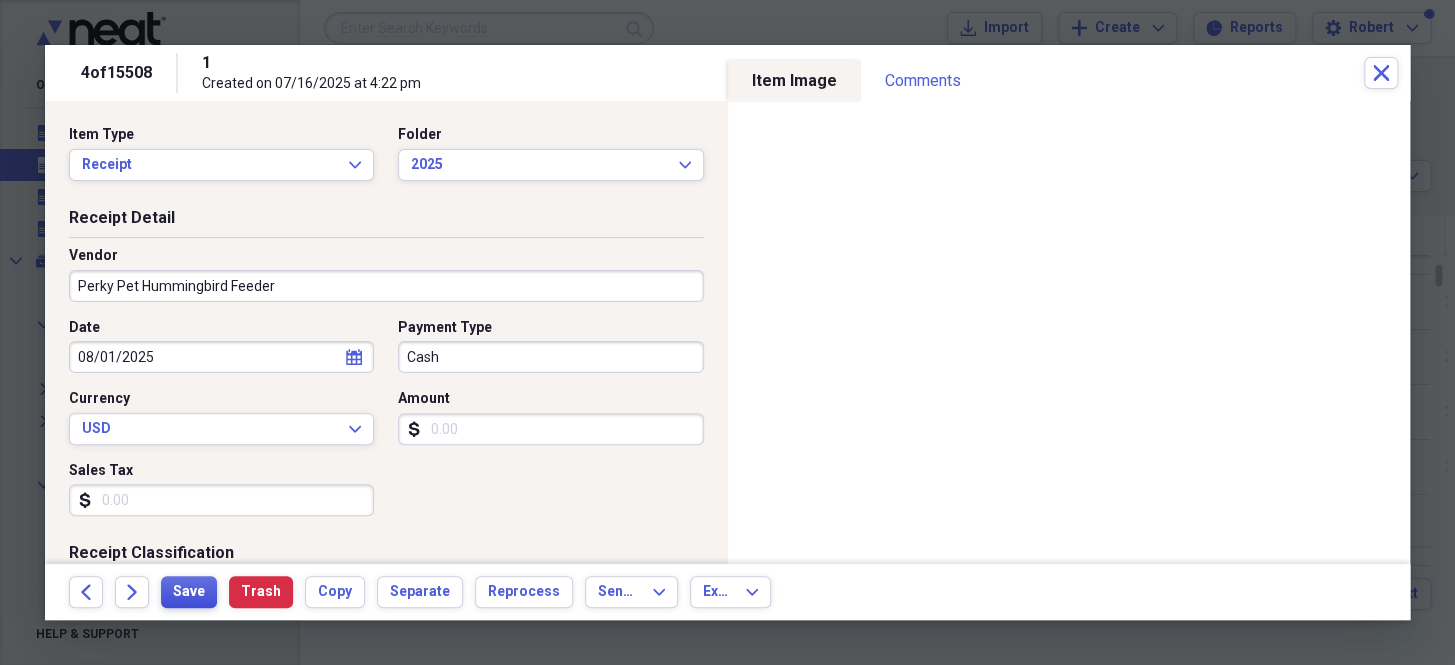 click on "Save" at bounding box center (189, 592) 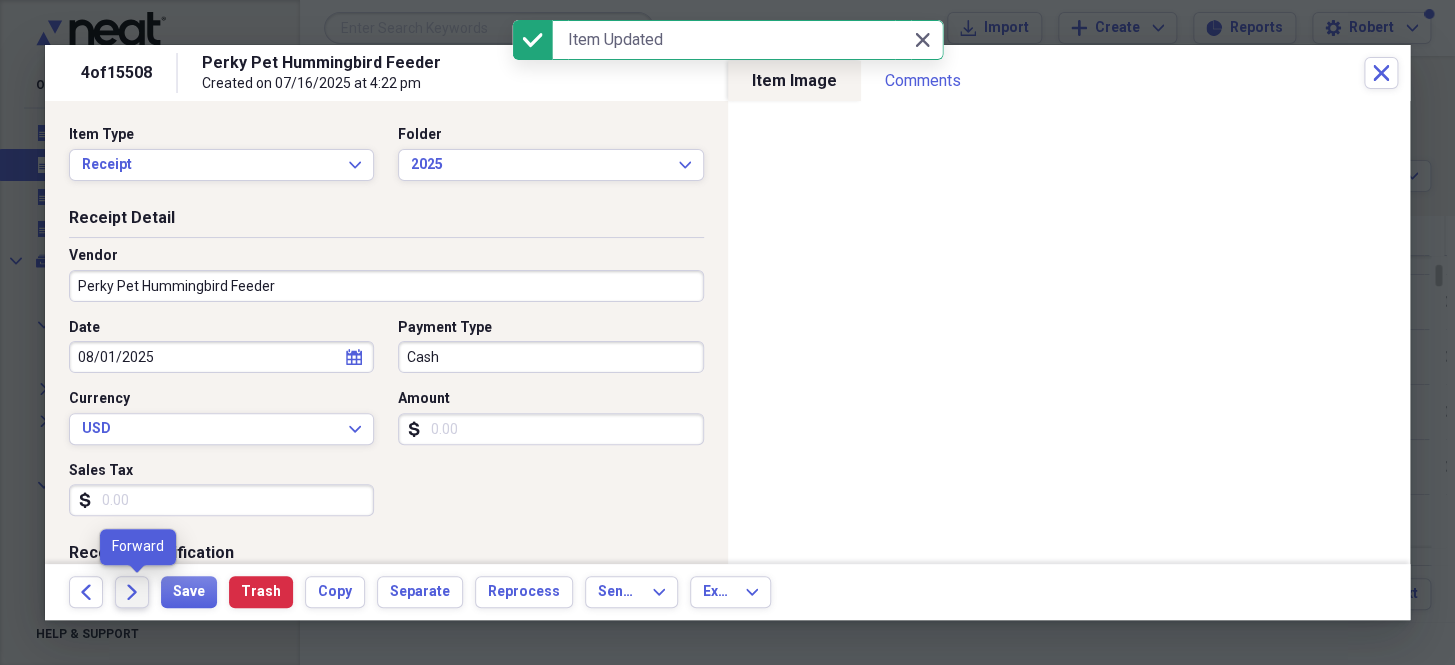click on "Forward" 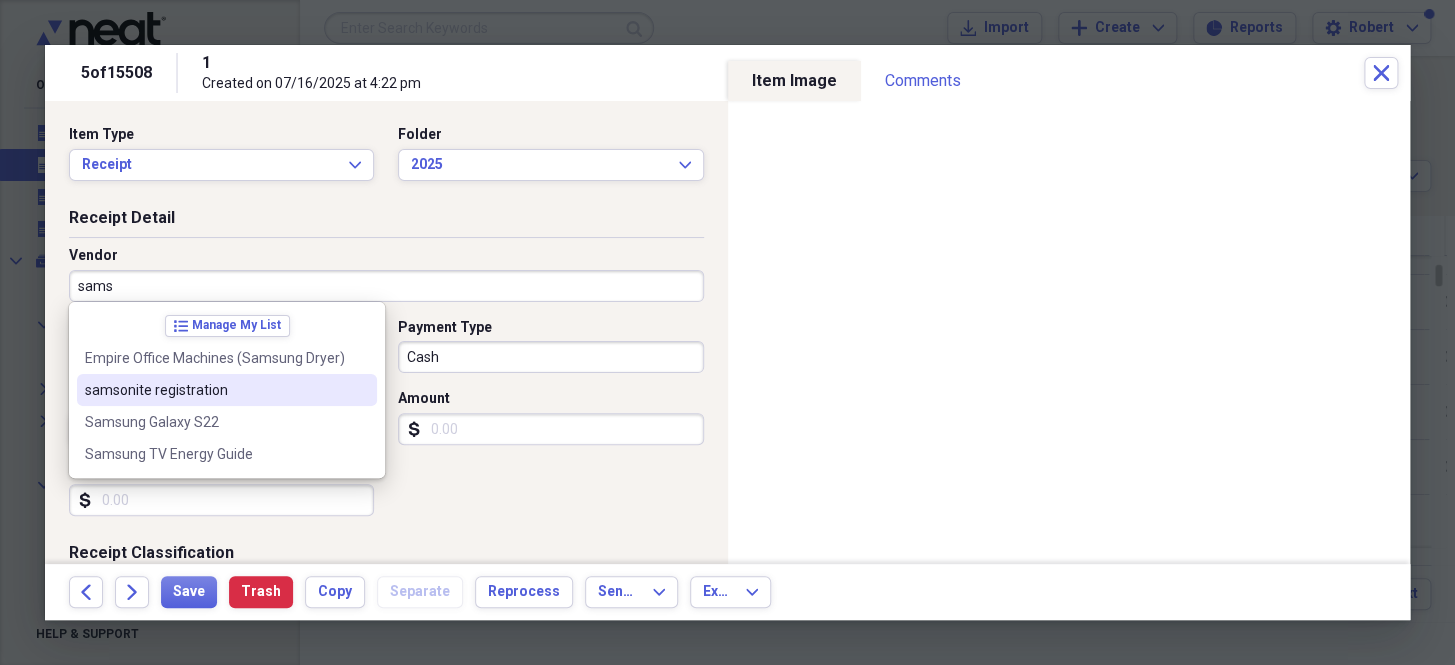 click on "samsonite registration" at bounding box center [215, 390] 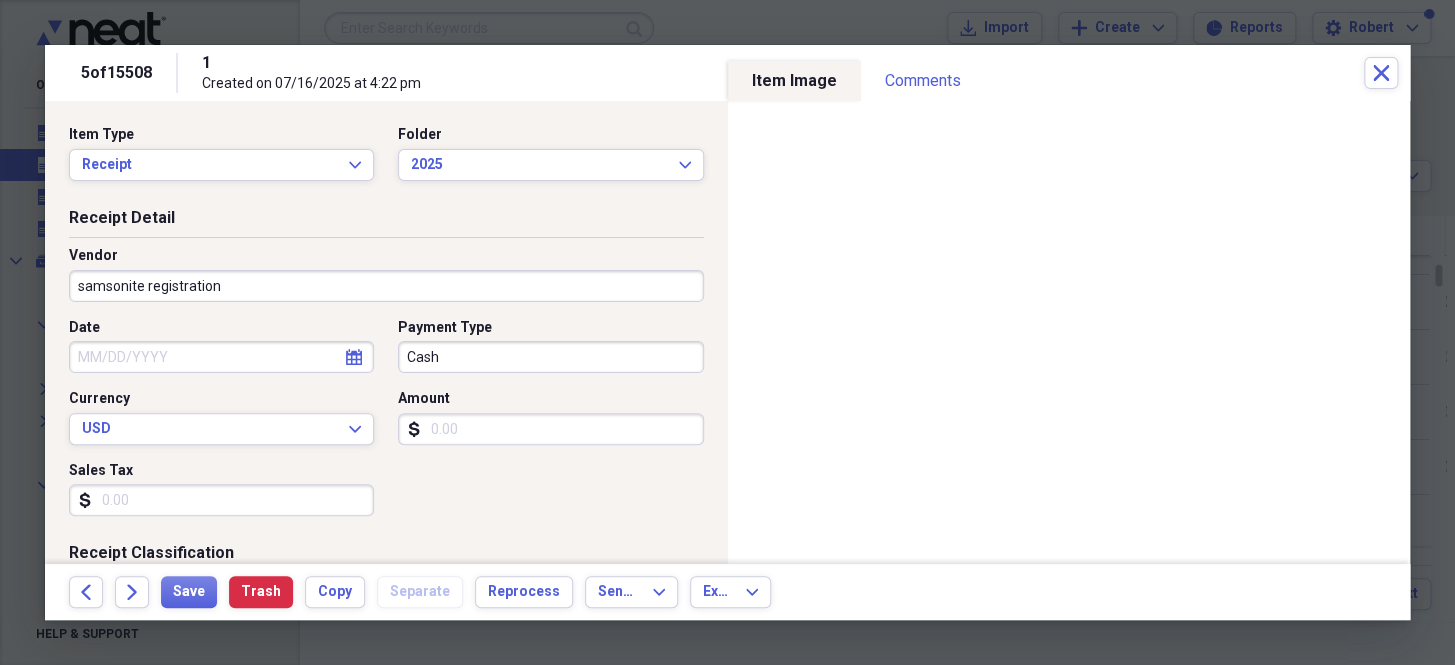 type on "General Retail" 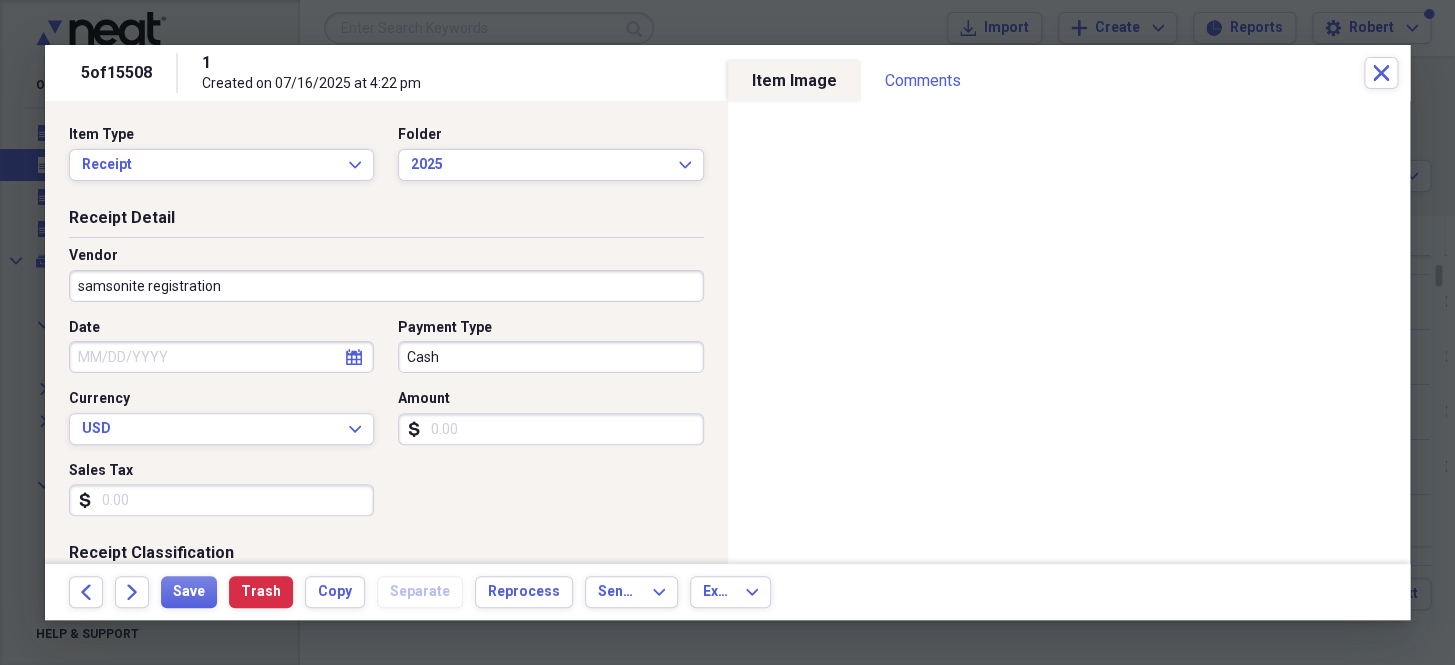 click on "Date" at bounding box center [221, 357] 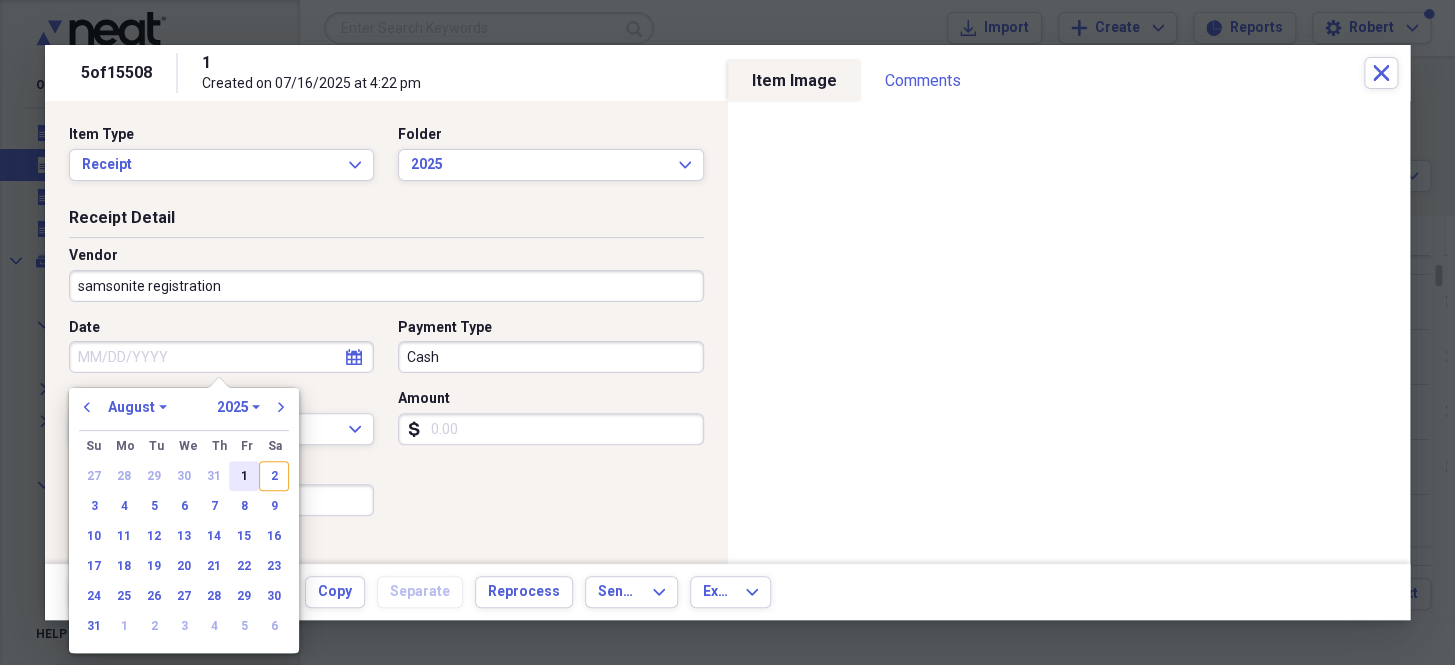 click on "1" at bounding box center (244, 476) 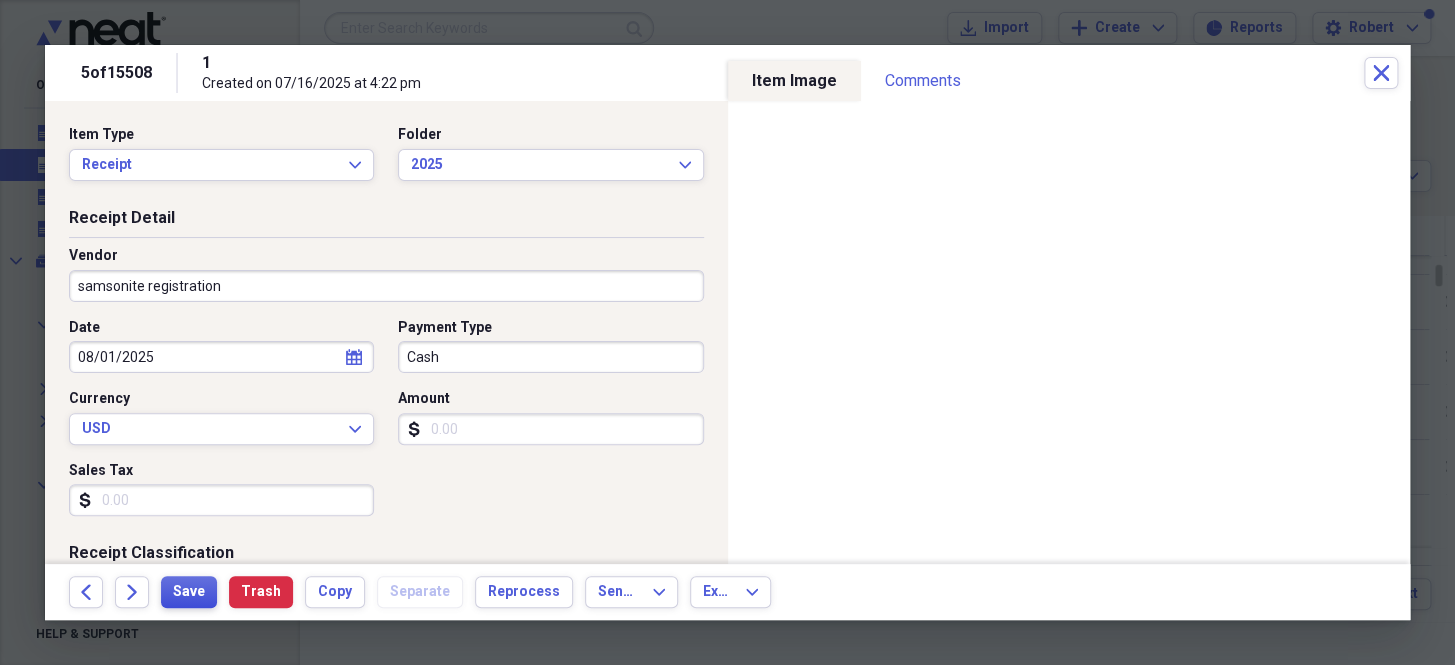 click on "Save" at bounding box center [189, 592] 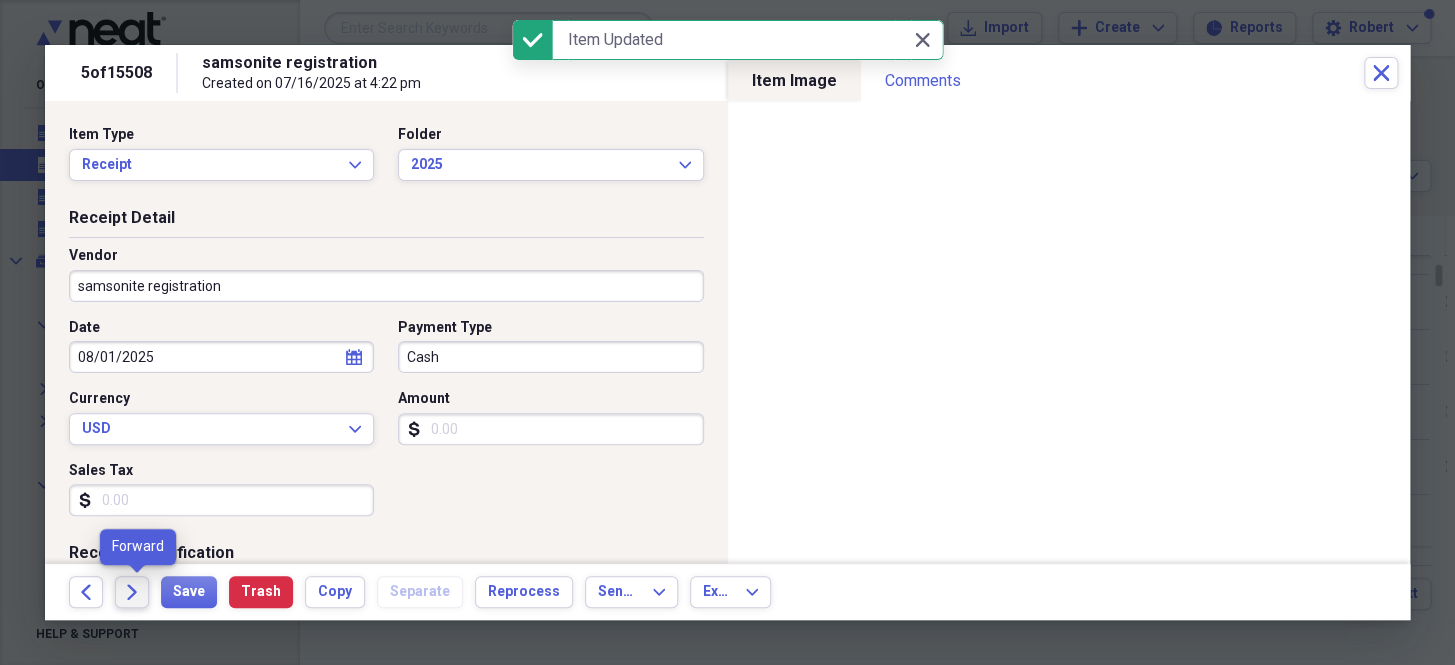 click on "Forward" 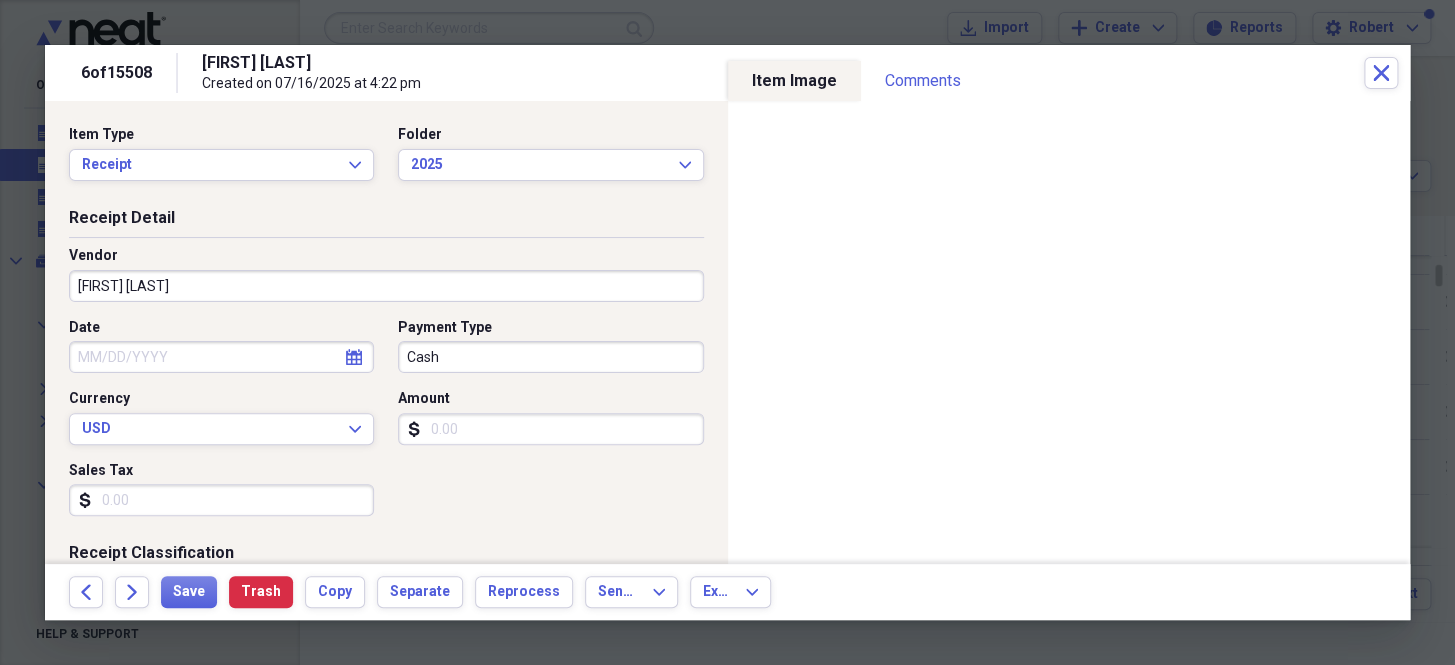 select on "7" 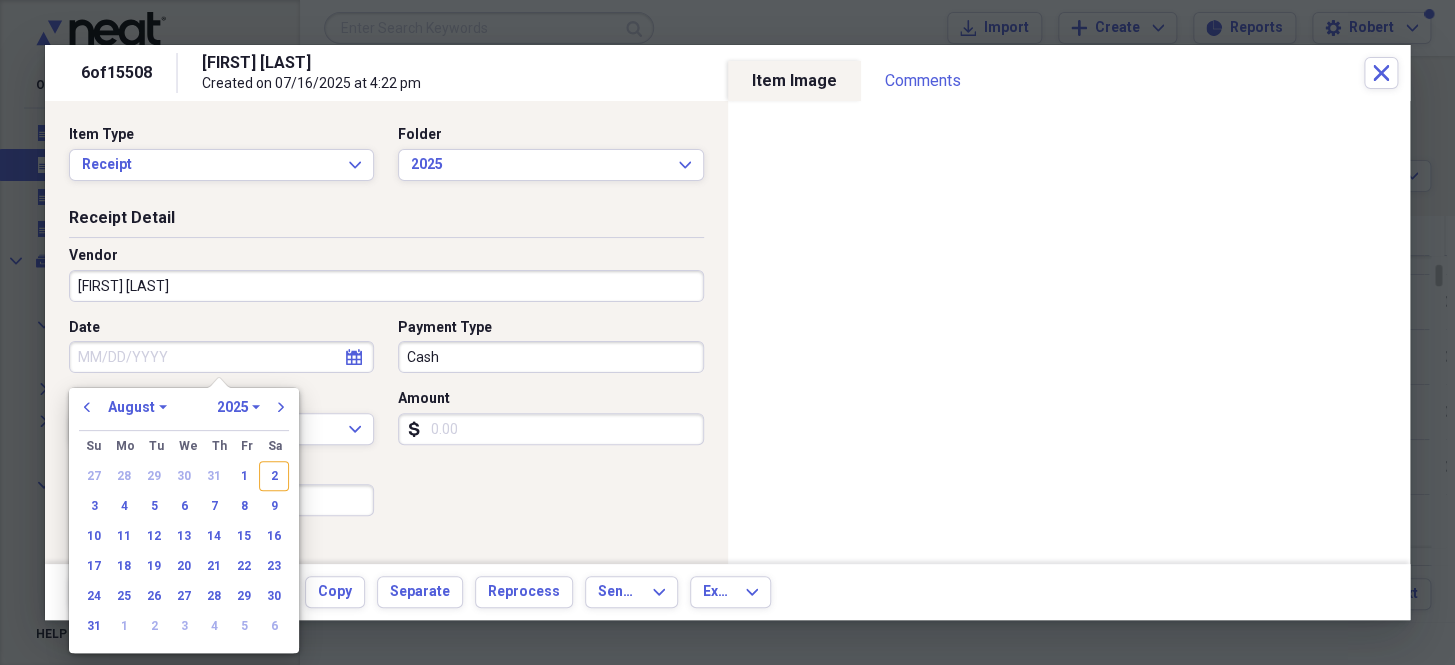 click on "Date" at bounding box center [221, 357] 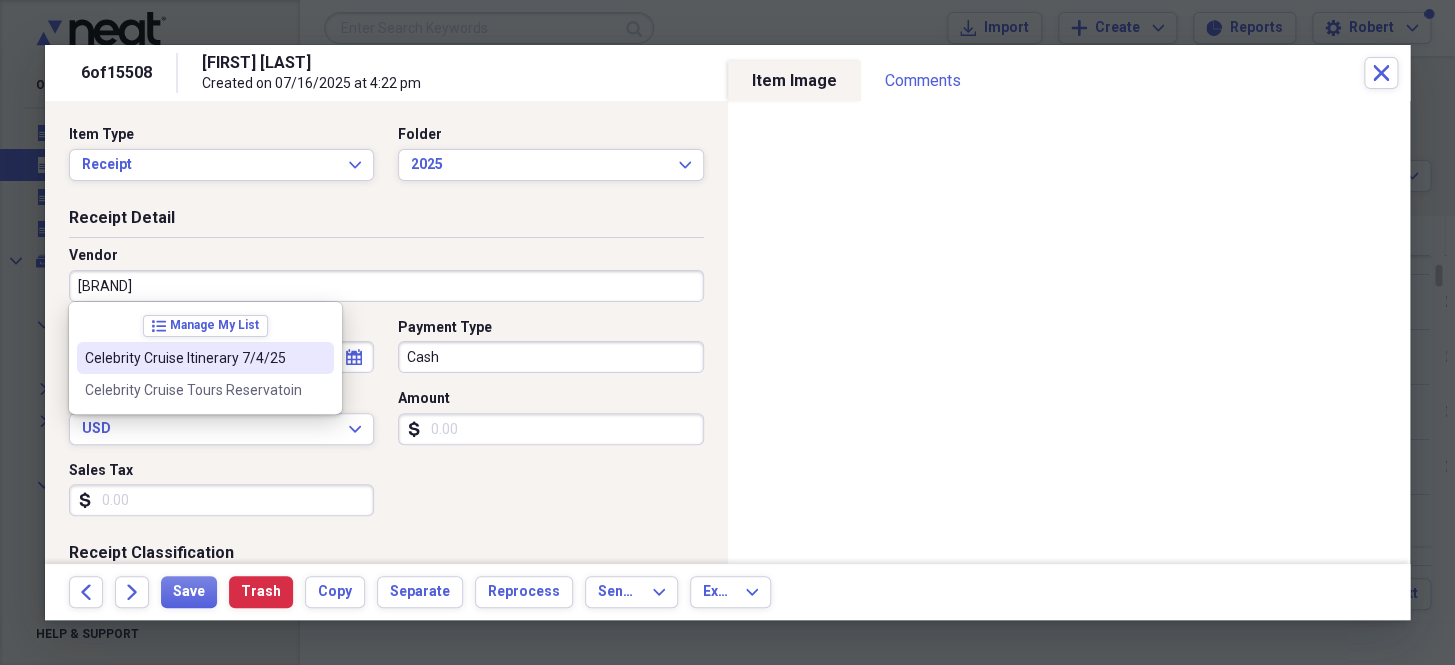 click on "Celebrity Cruise Itinerary 7/4/25" at bounding box center (193, 358) 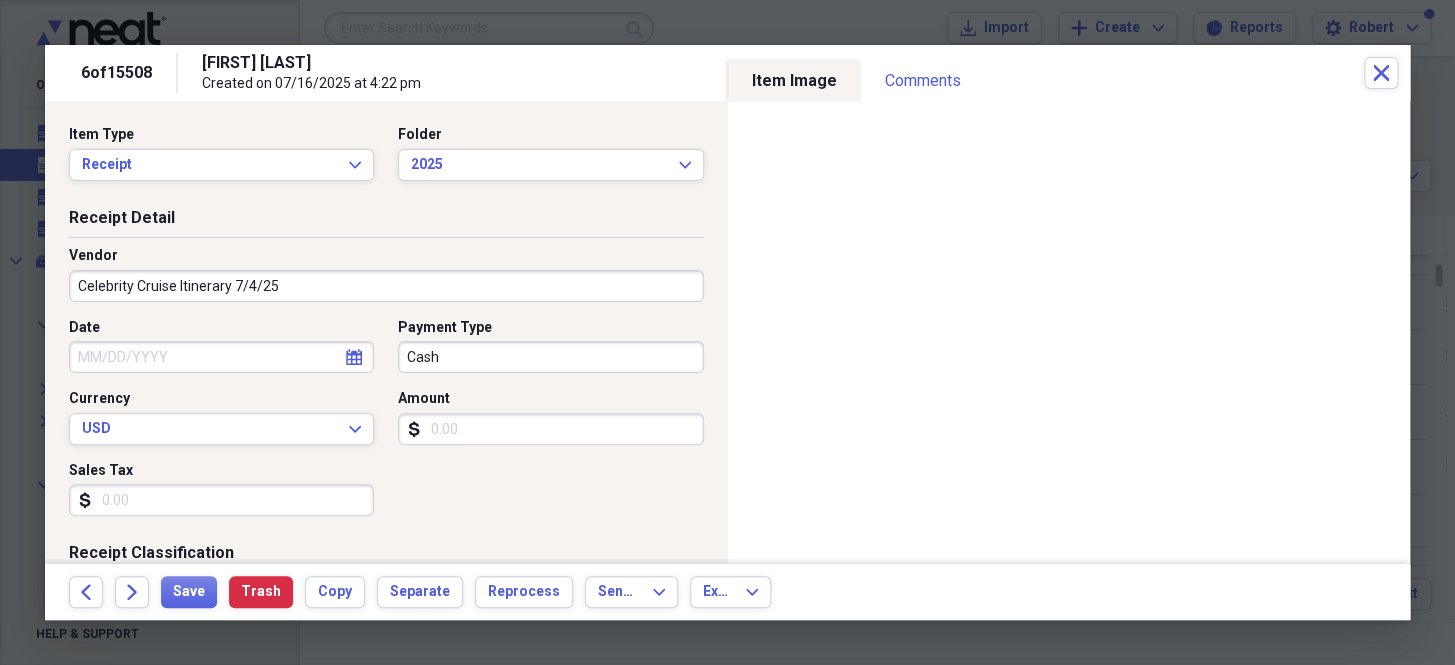 type on "General Retail" 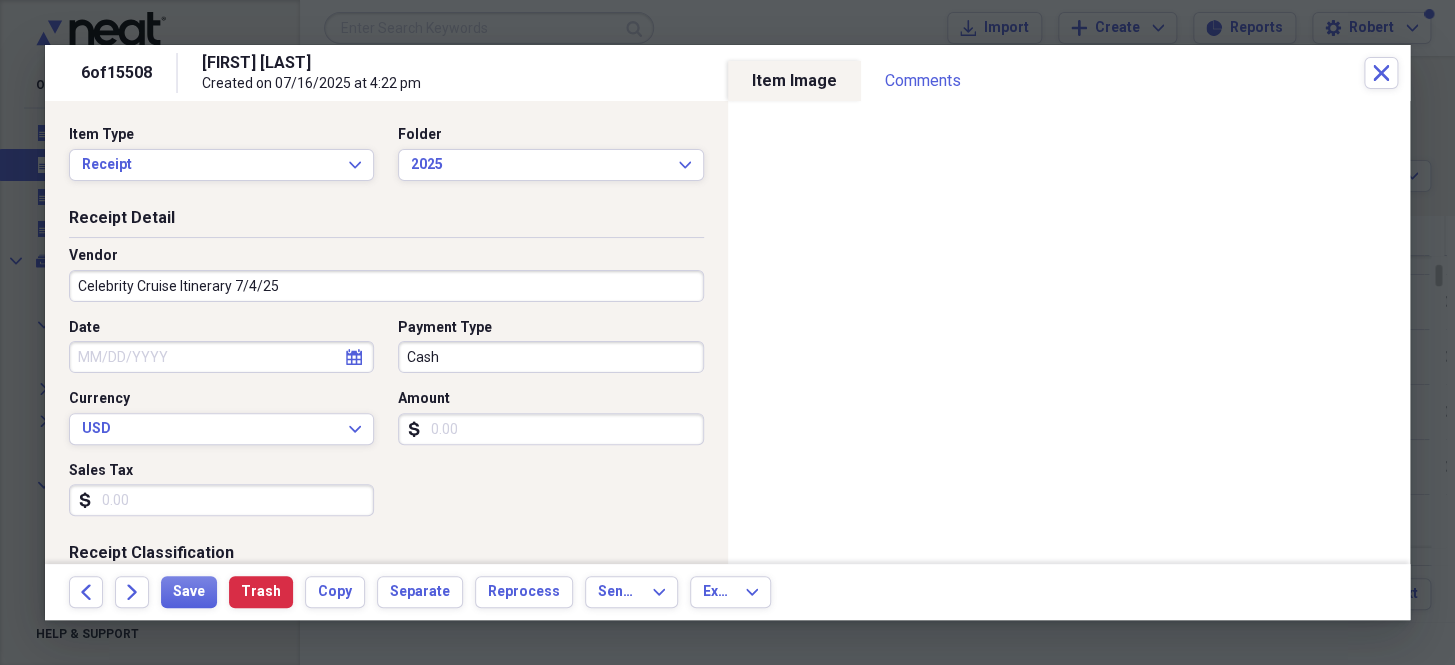 drag, startPoint x: 176, startPoint y: 283, endPoint x: 378, endPoint y: 259, distance: 203.42075 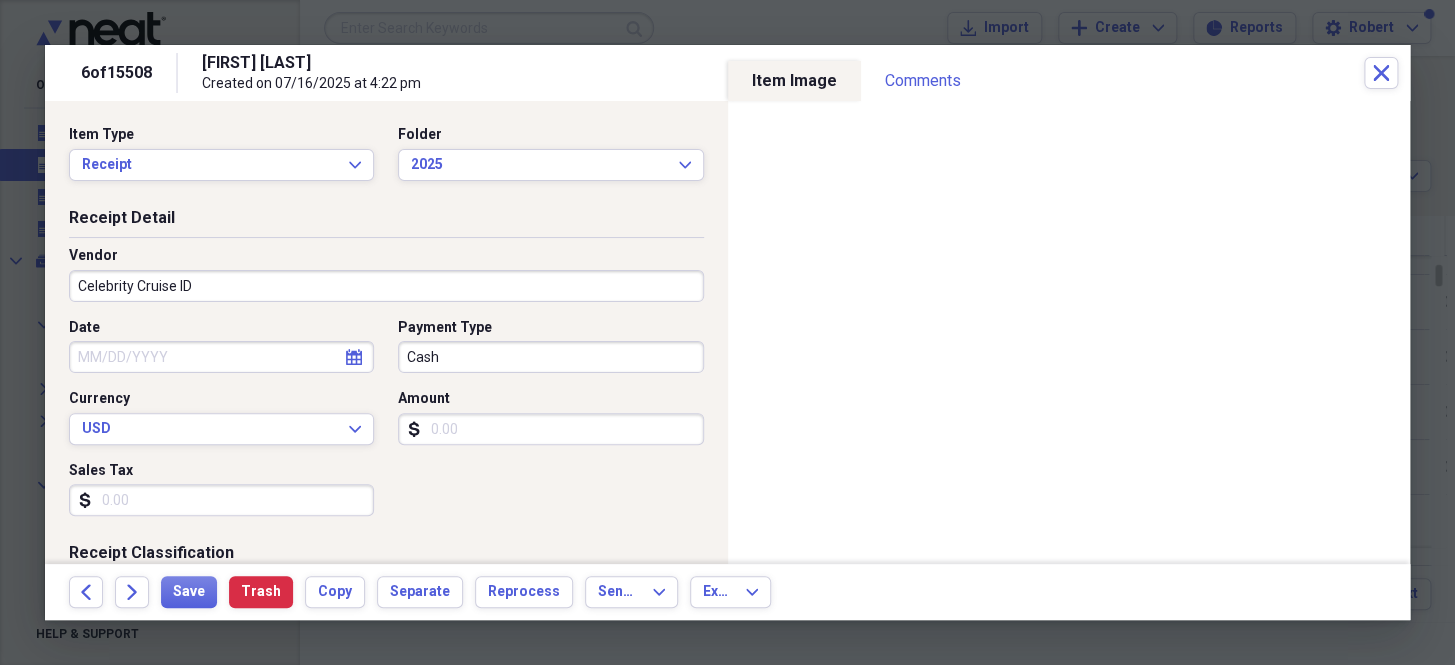 type on "Celebrity Cruise ID" 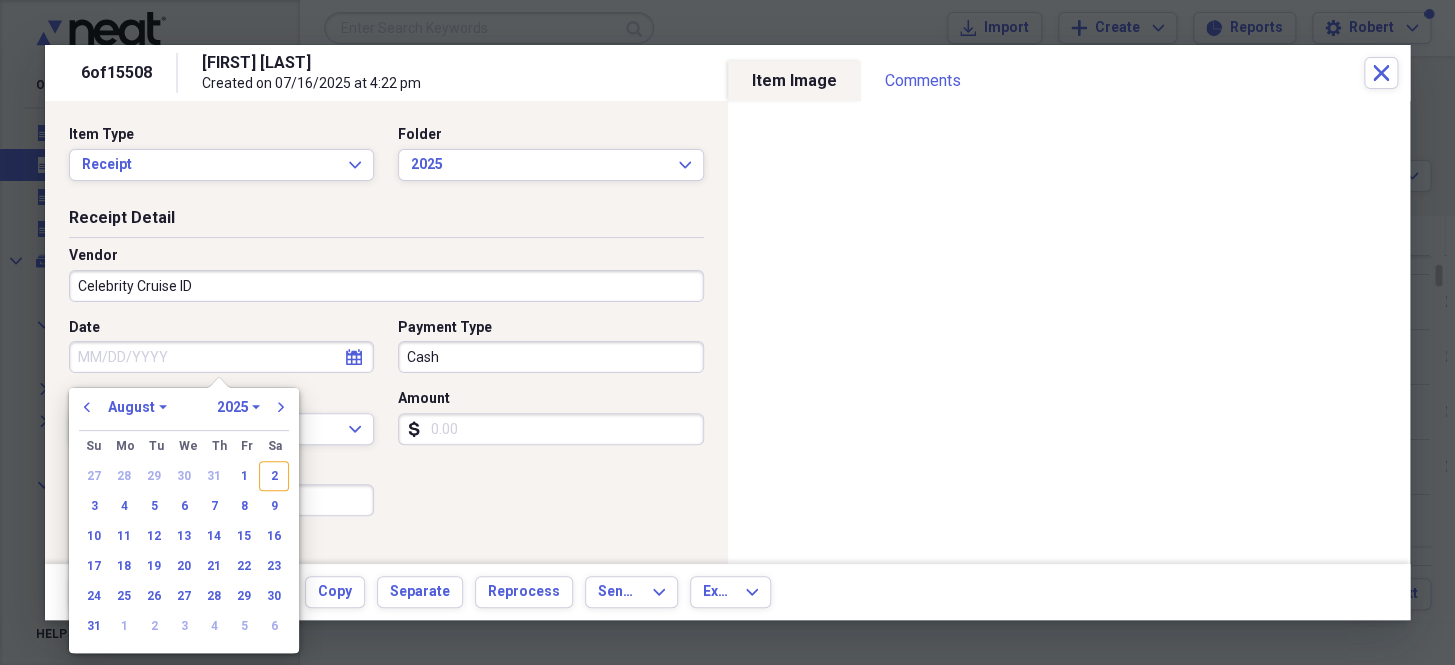 click on "Date" at bounding box center [221, 357] 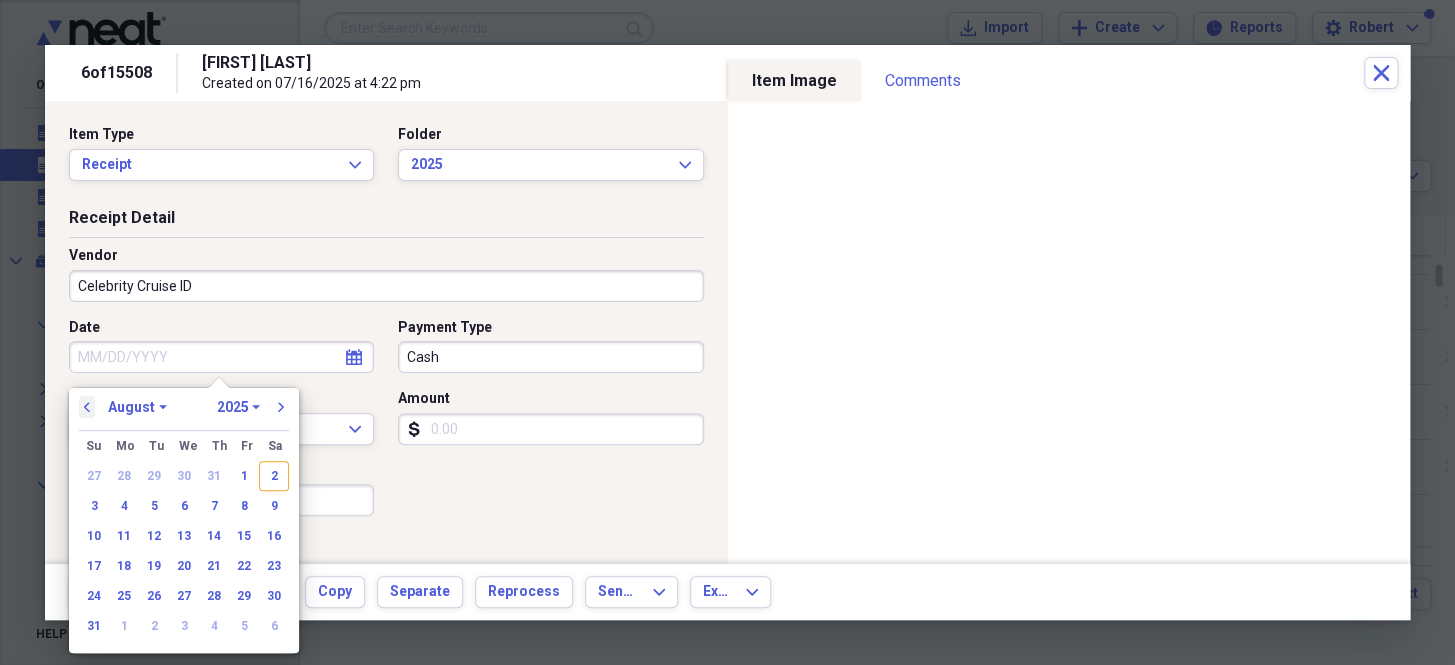 click on "previous" at bounding box center (87, 407) 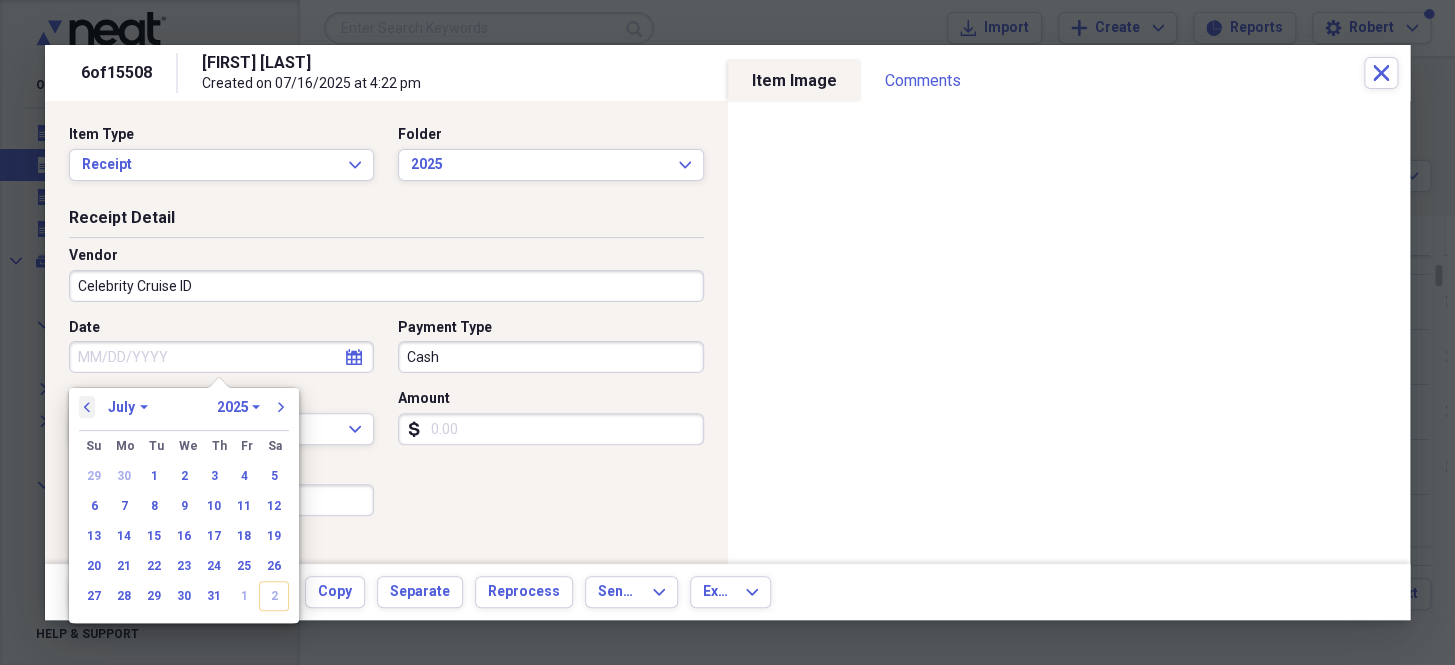 click on "previous" at bounding box center [87, 407] 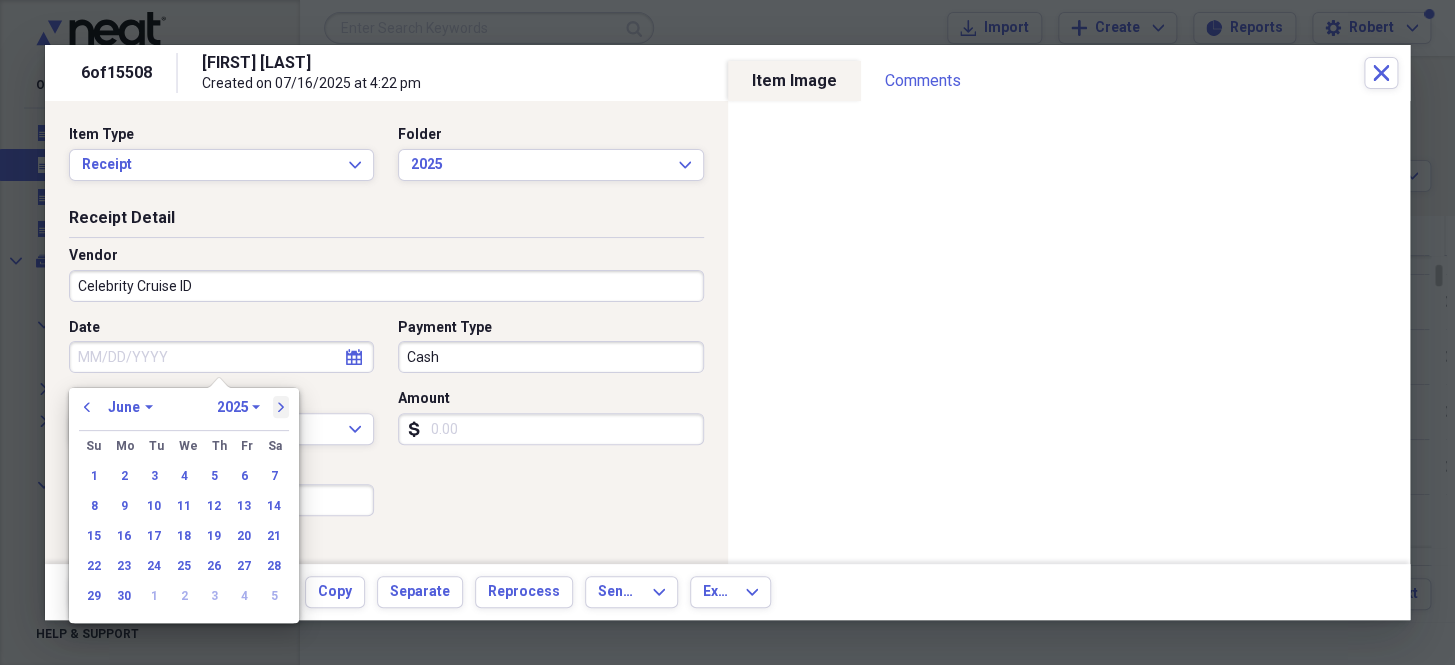 click on "next" at bounding box center (281, 407) 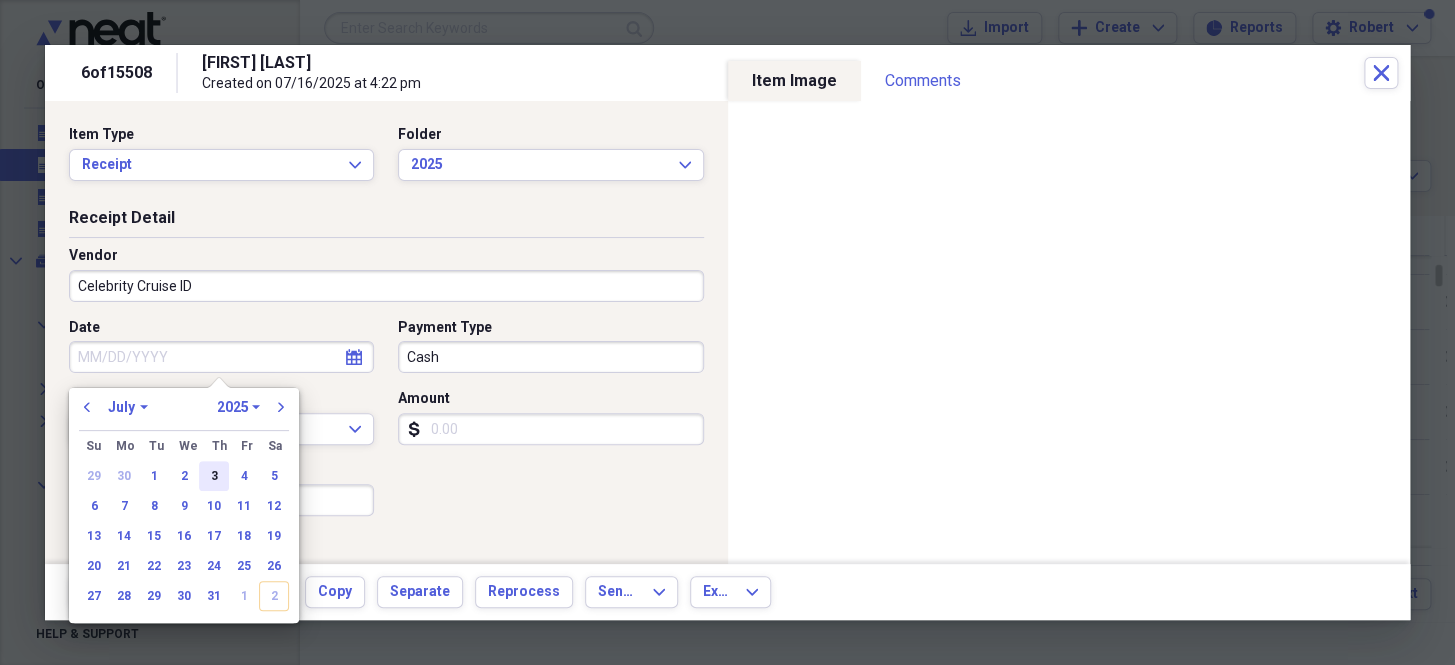 click on "3" at bounding box center (214, 476) 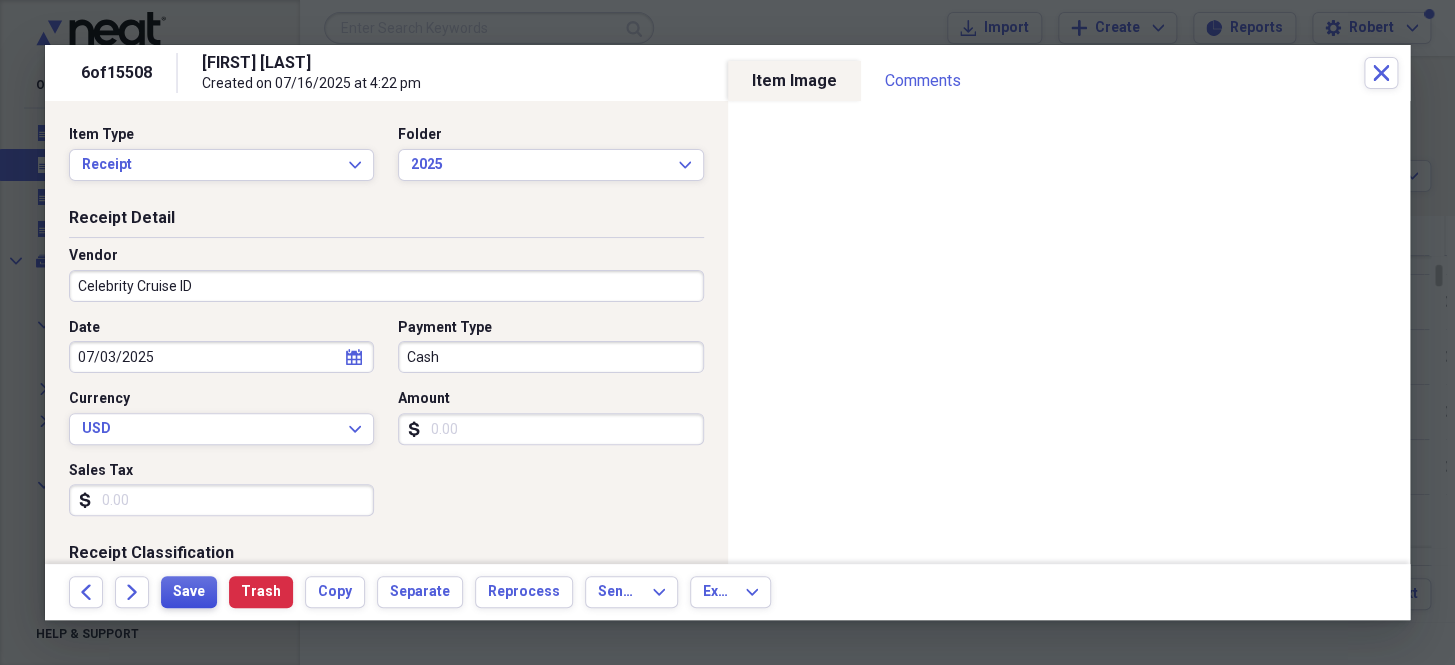 click on "Save" at bounding box center [189, 592] 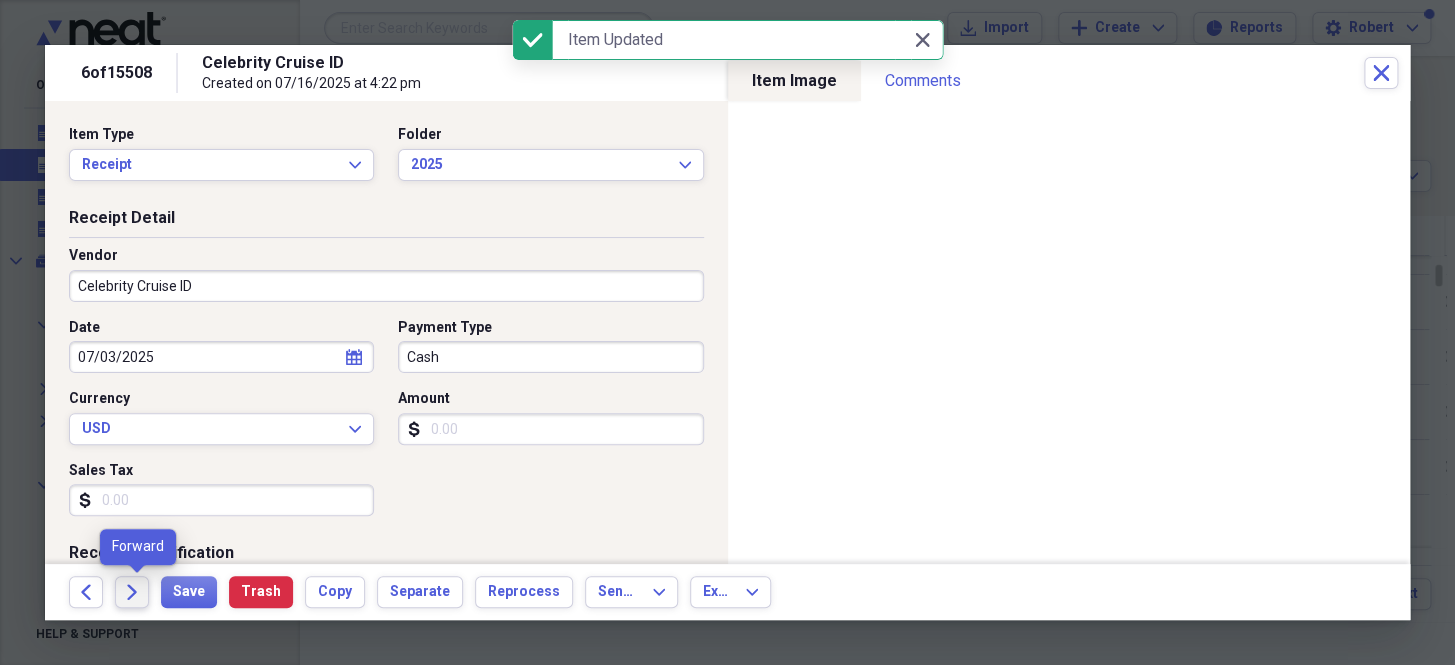click on "Forward" 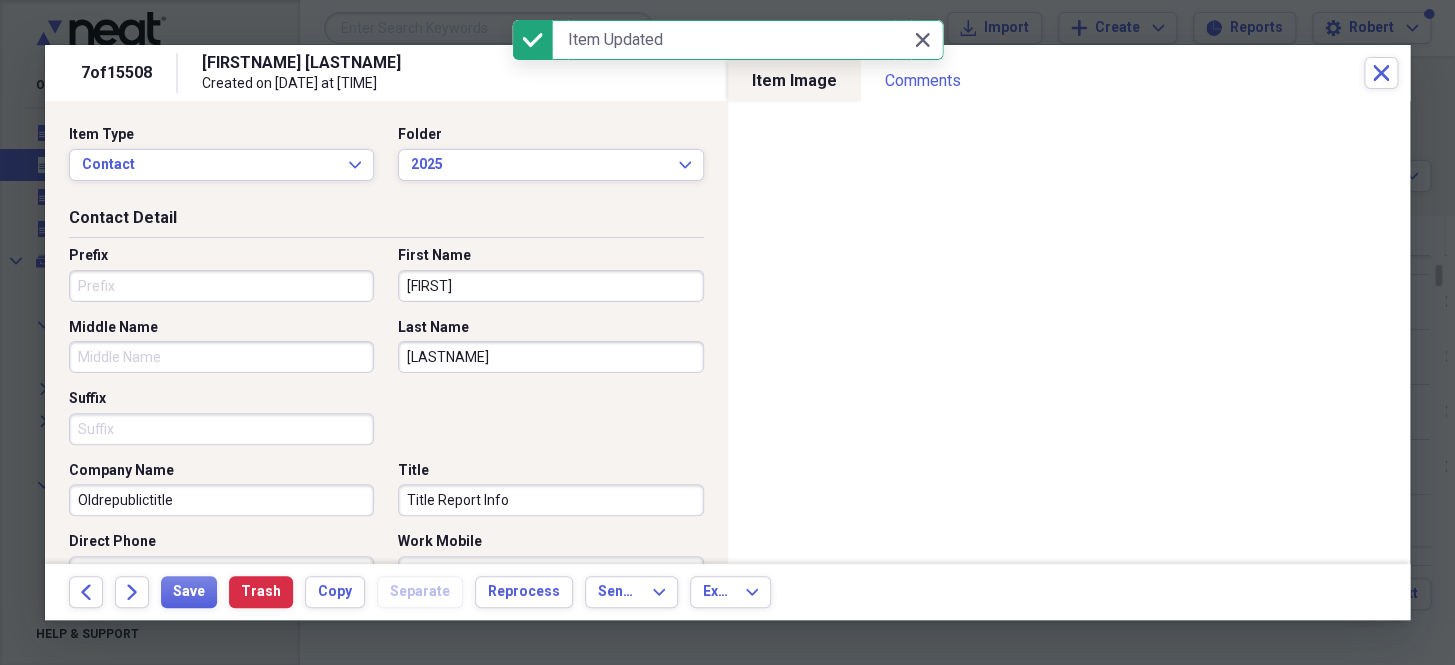 click on "Prefix" at bounding box center (221, 286) 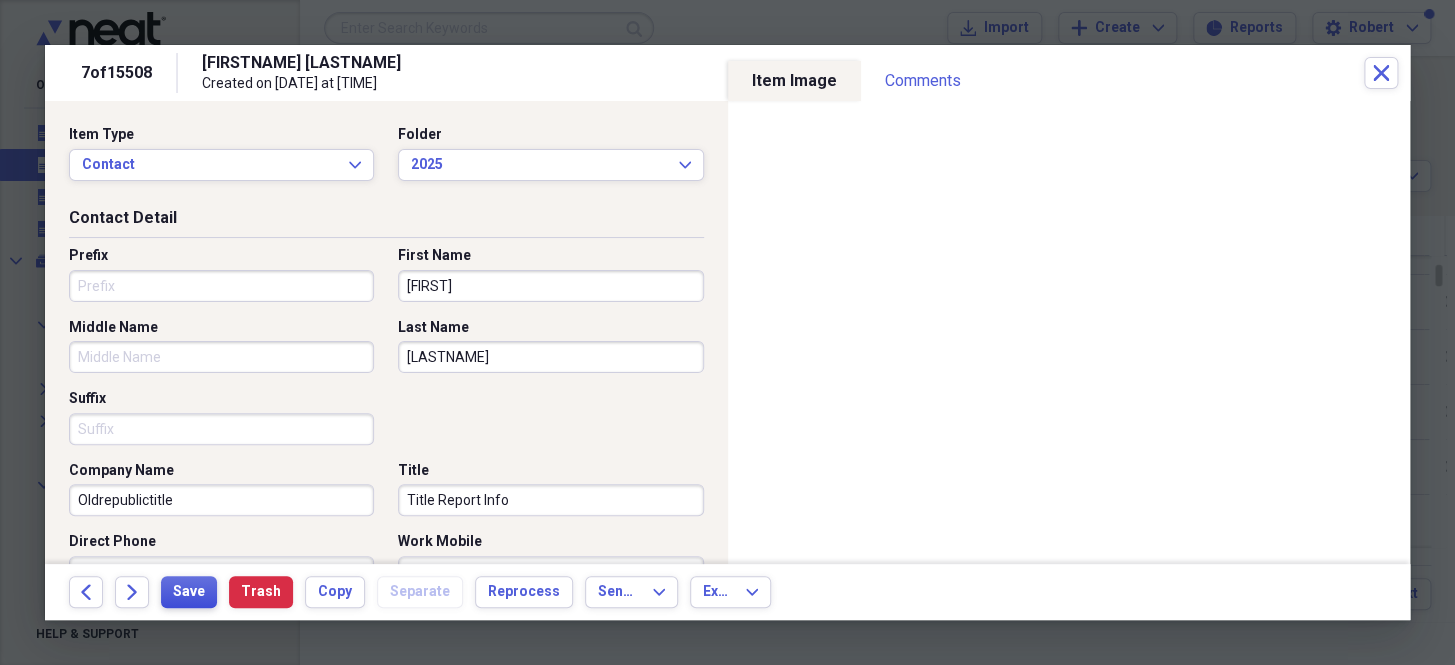 click on "Save" at bounding box center (189, 592) 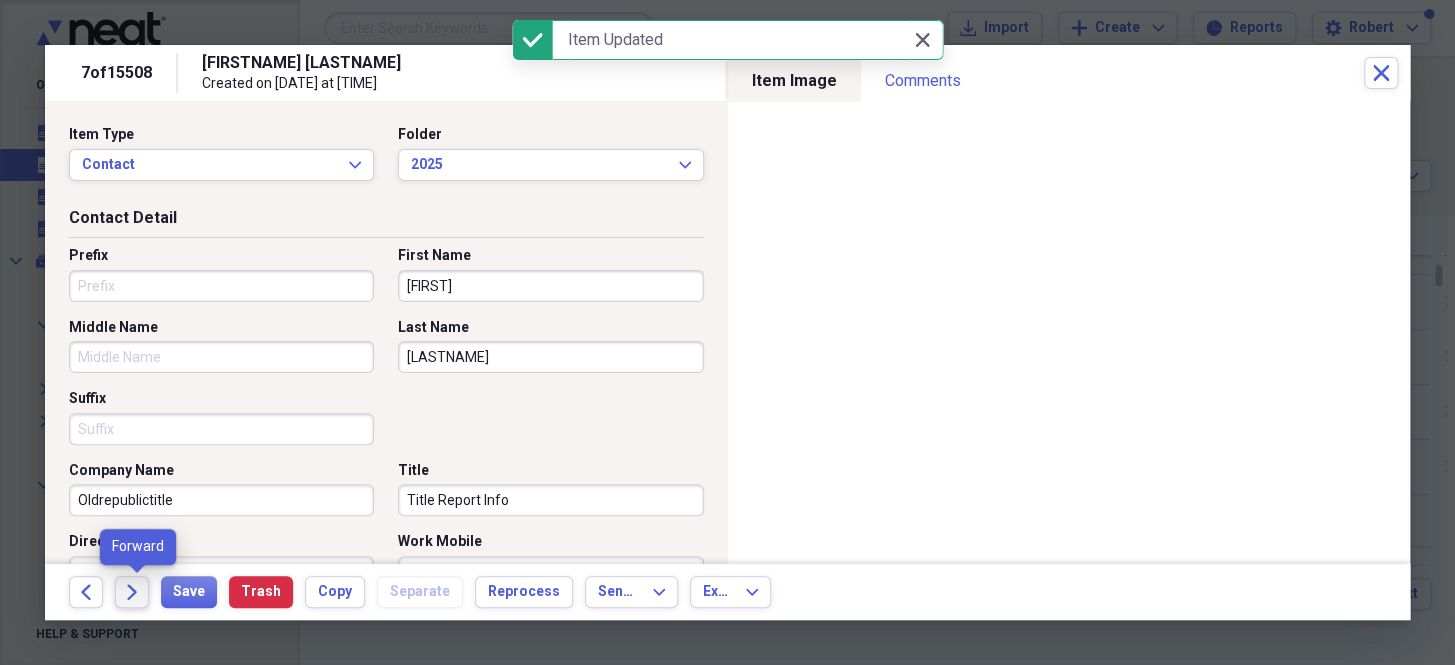 click on "Forward" 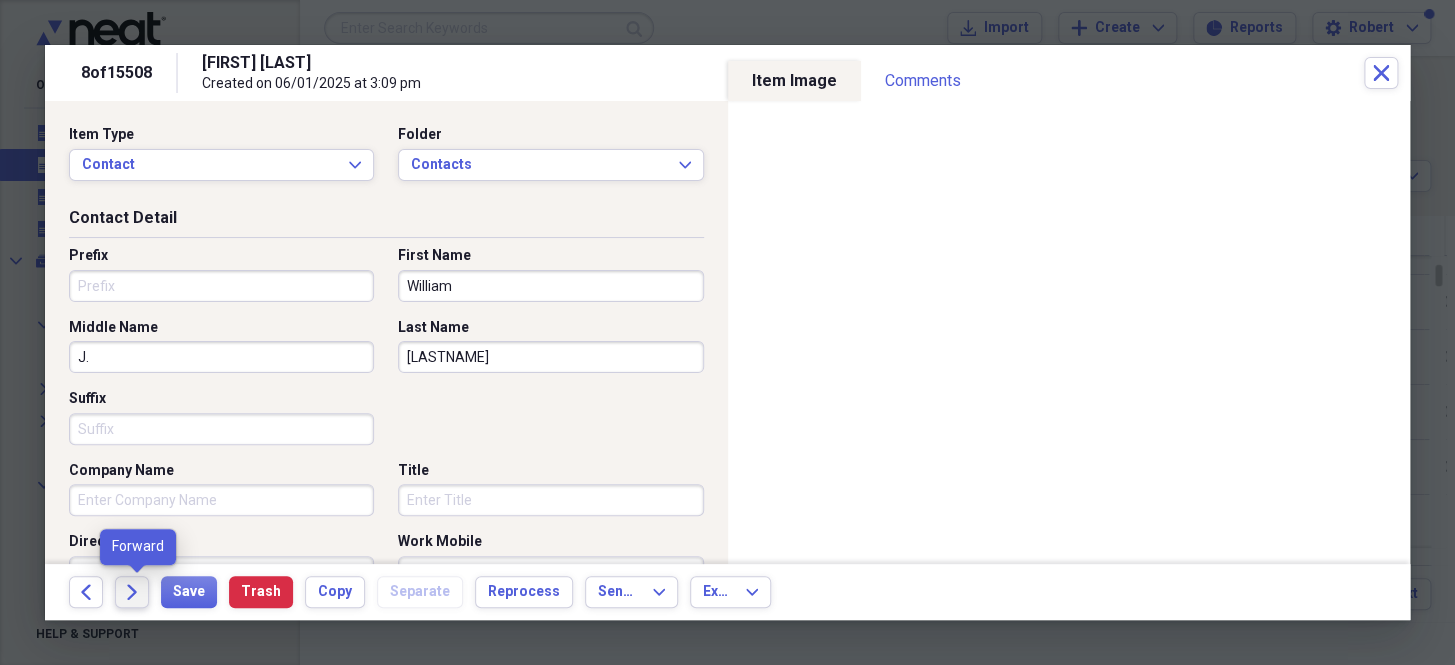 click on "Forward" 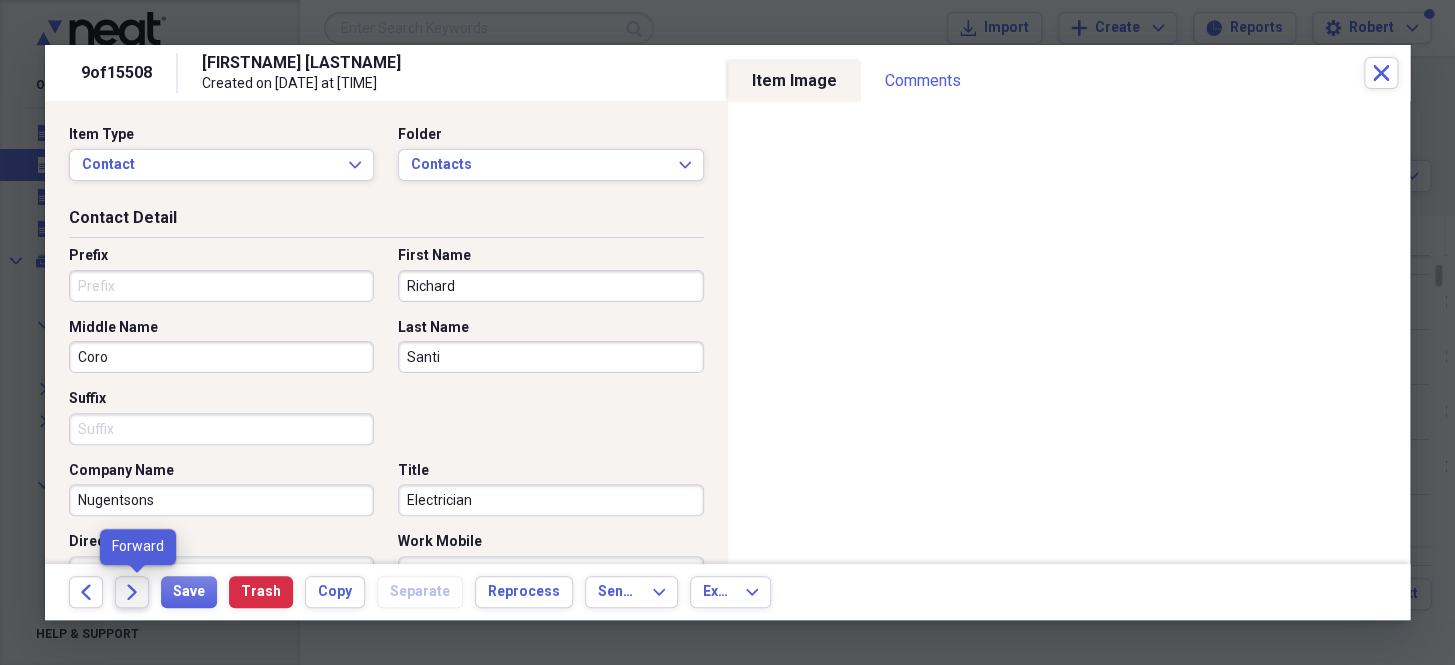 click on "Forward" at bounding box center (132, 592) 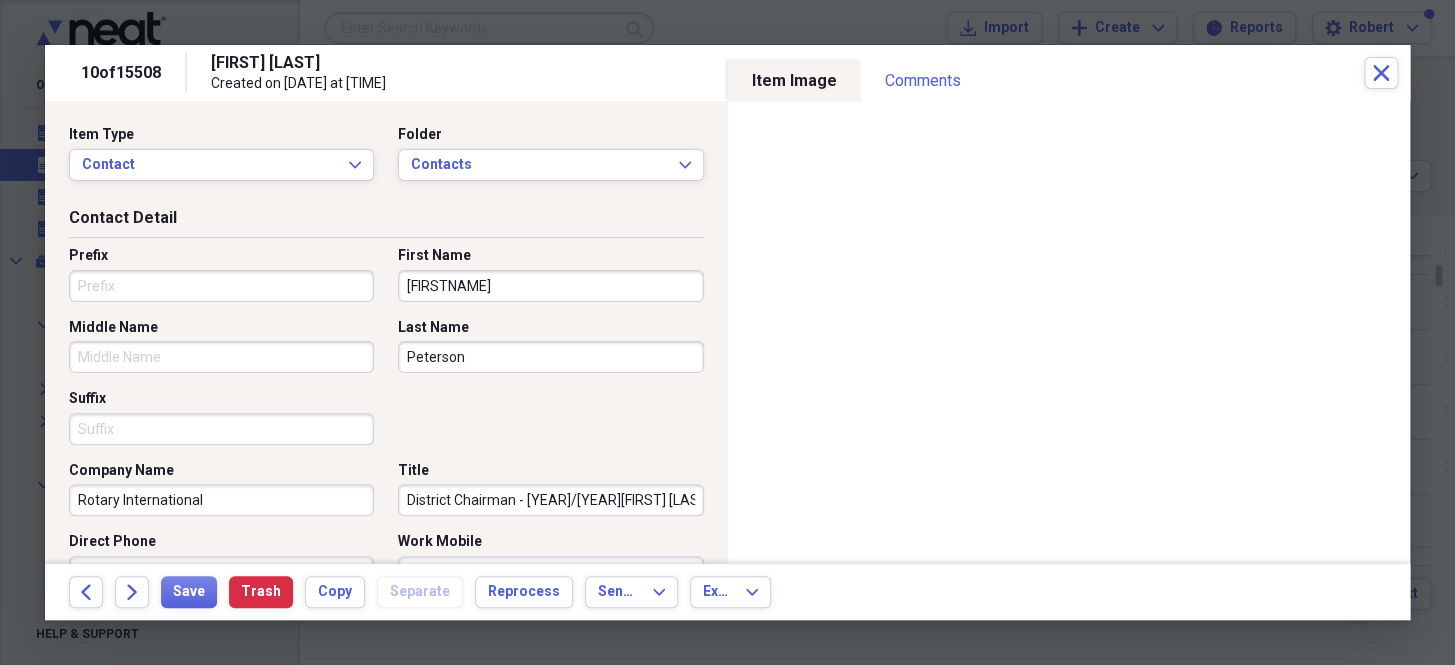 type on "District Chairman - [YEAR]/[YEAR][FIRST] [LAST]" 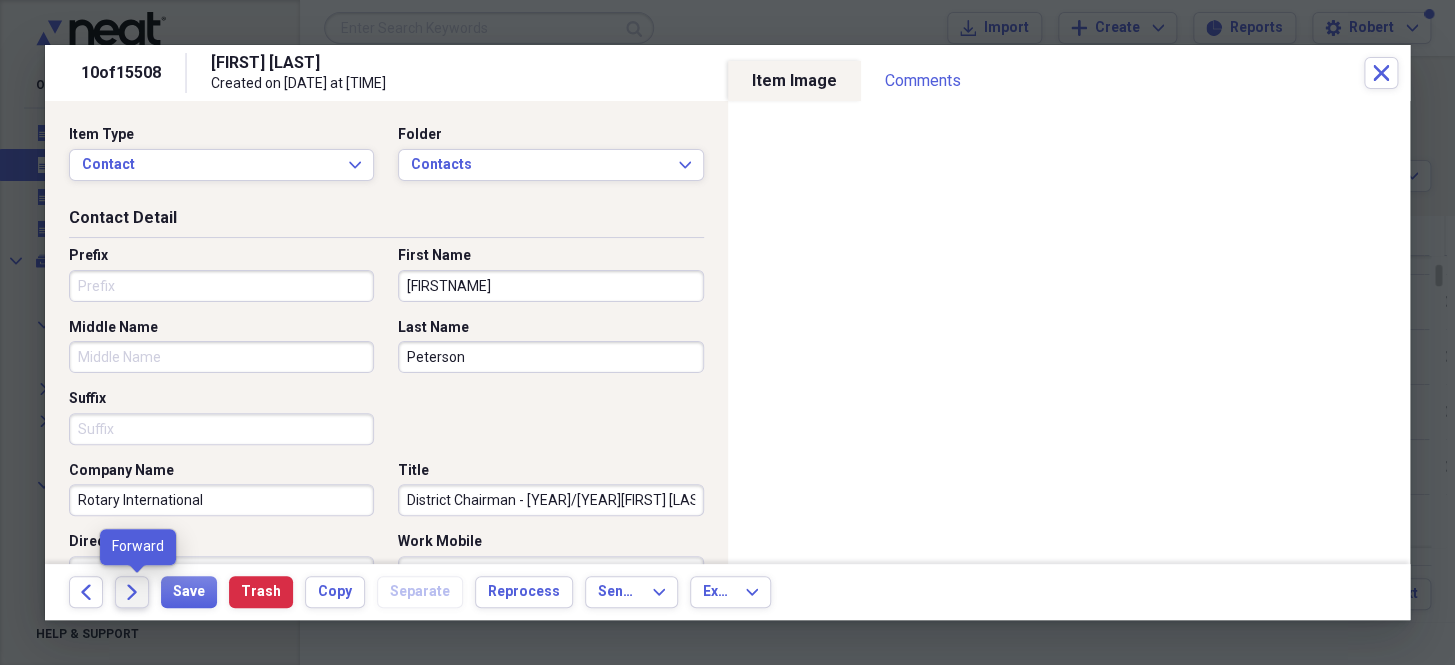 click on "Forward" at bounding box center [132, 592] 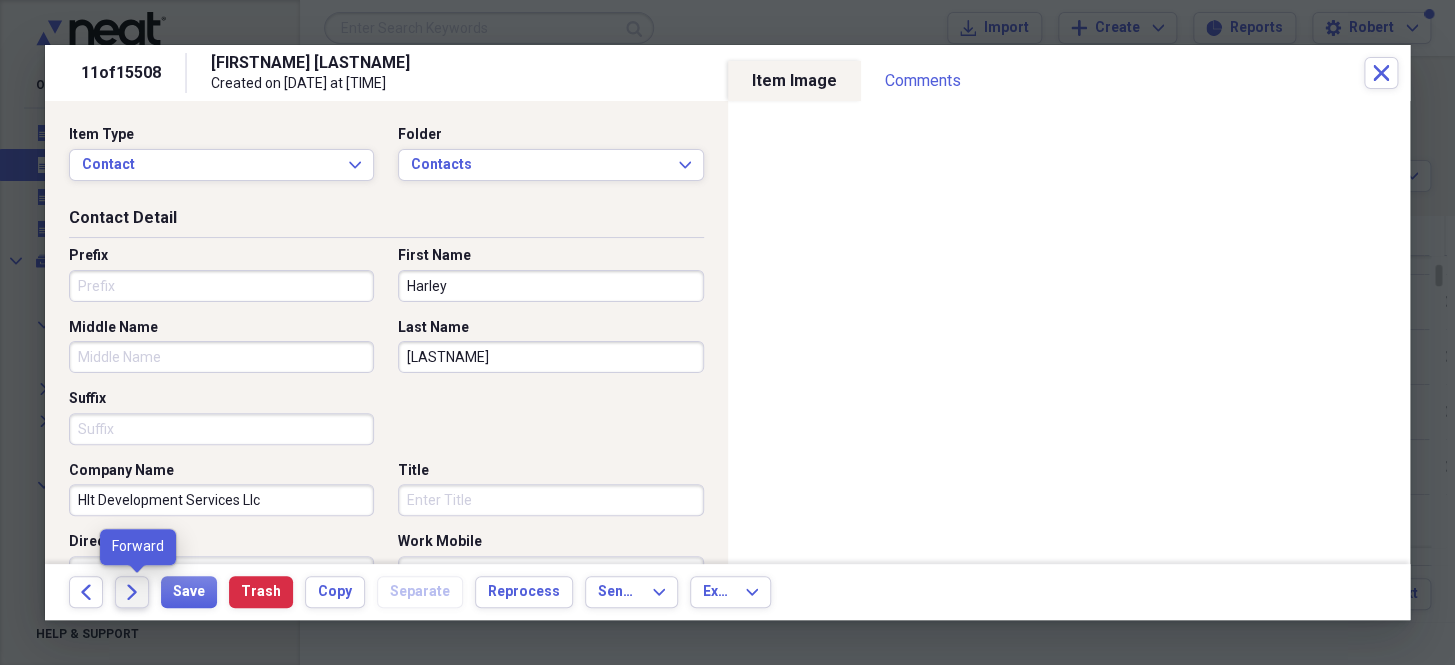 click on "Forward" at bounding box center (132, 592) 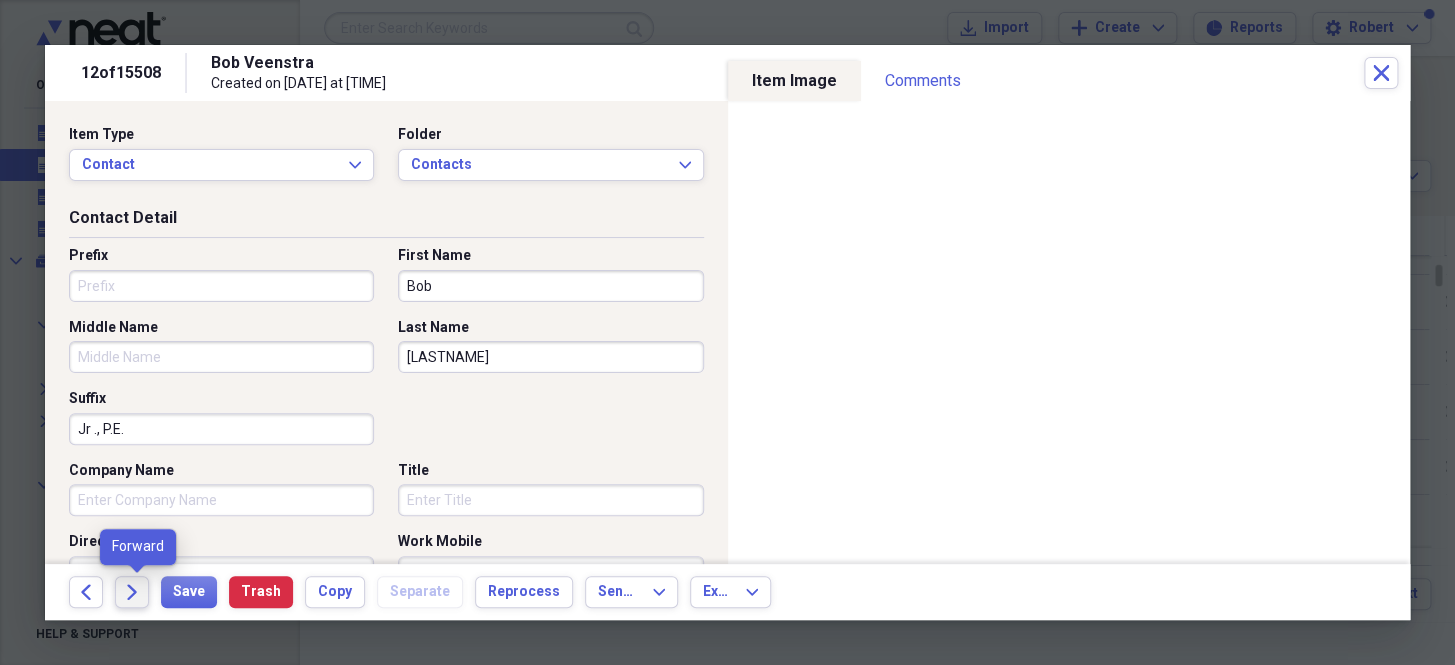 click on "Forward" at bounding box center (132, 592) 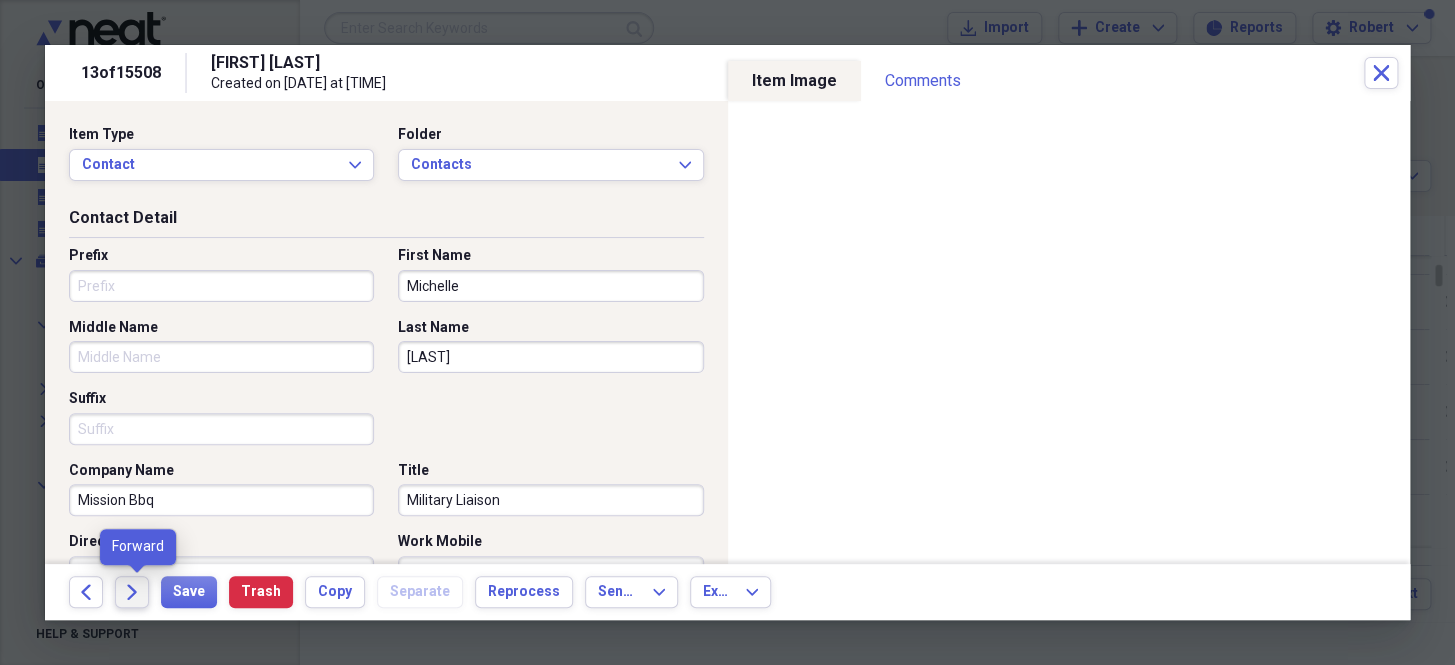 click on "Forward" at bounding box center (132, 592) 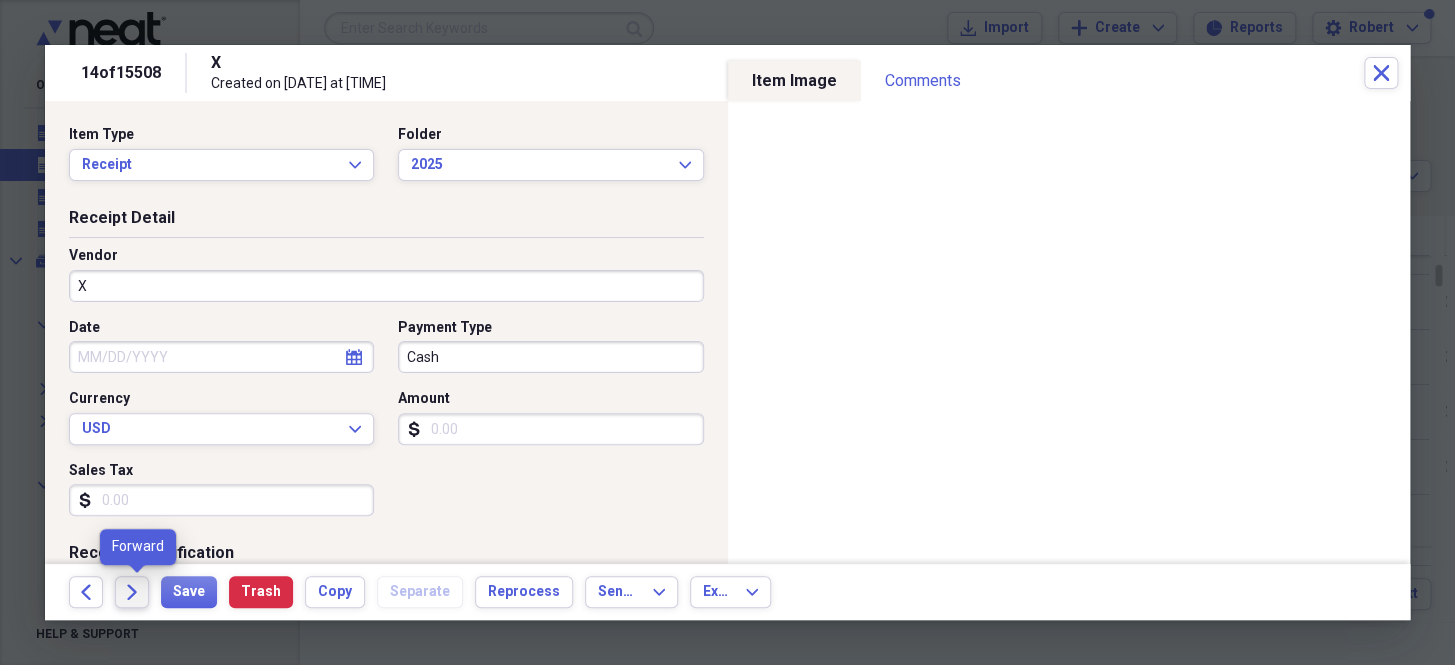 click on "Forward" 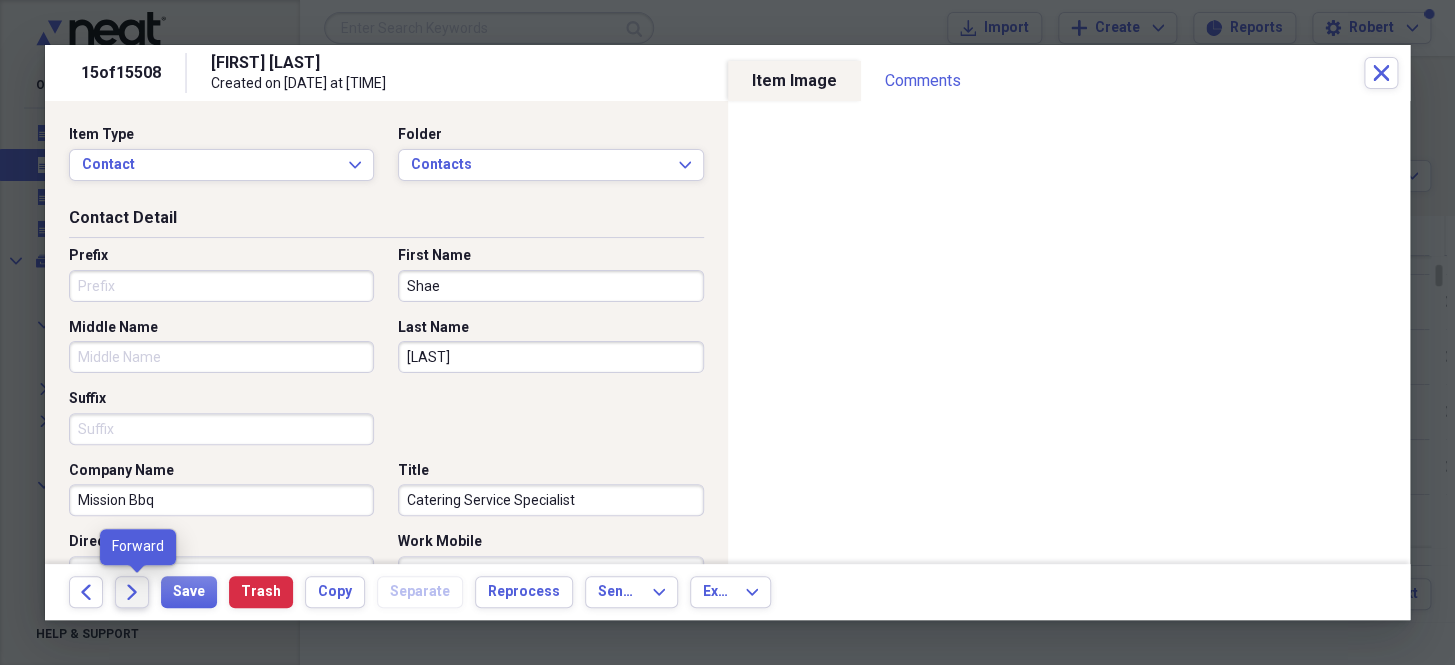 click on "Forward" 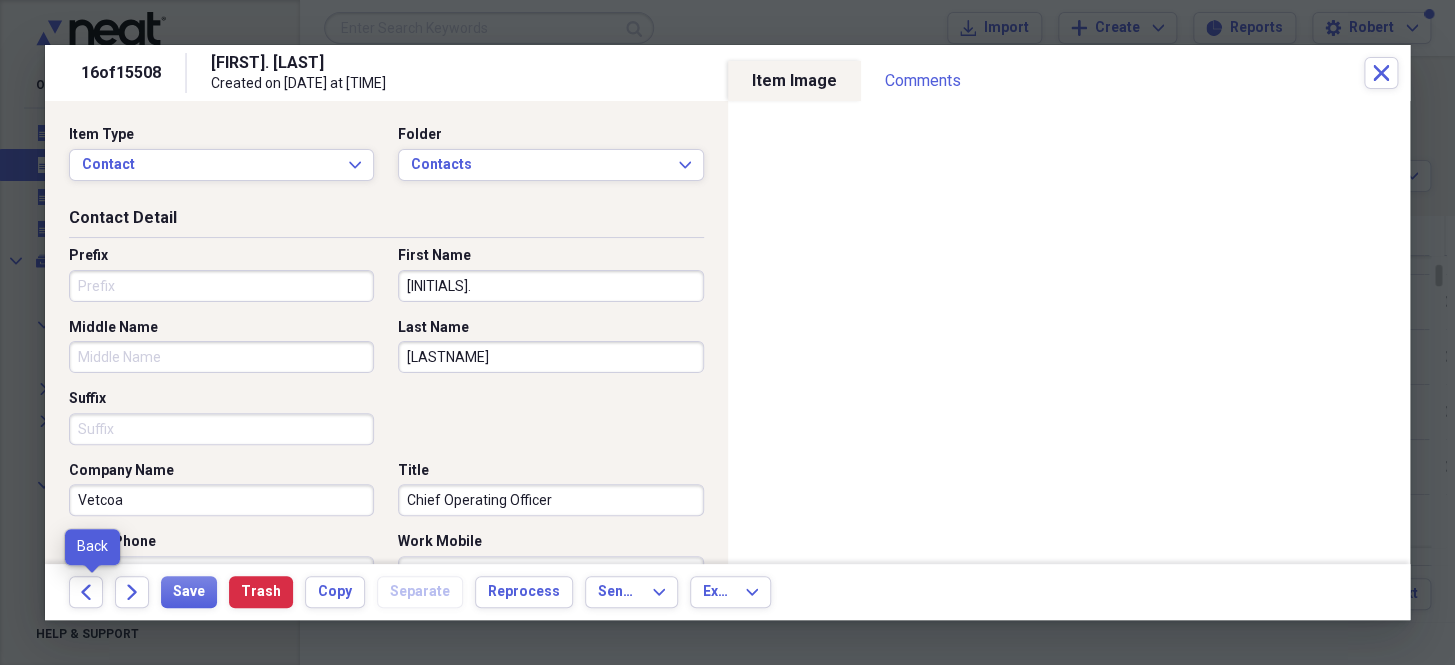 click on "Back" at bounding box center [92, 592] 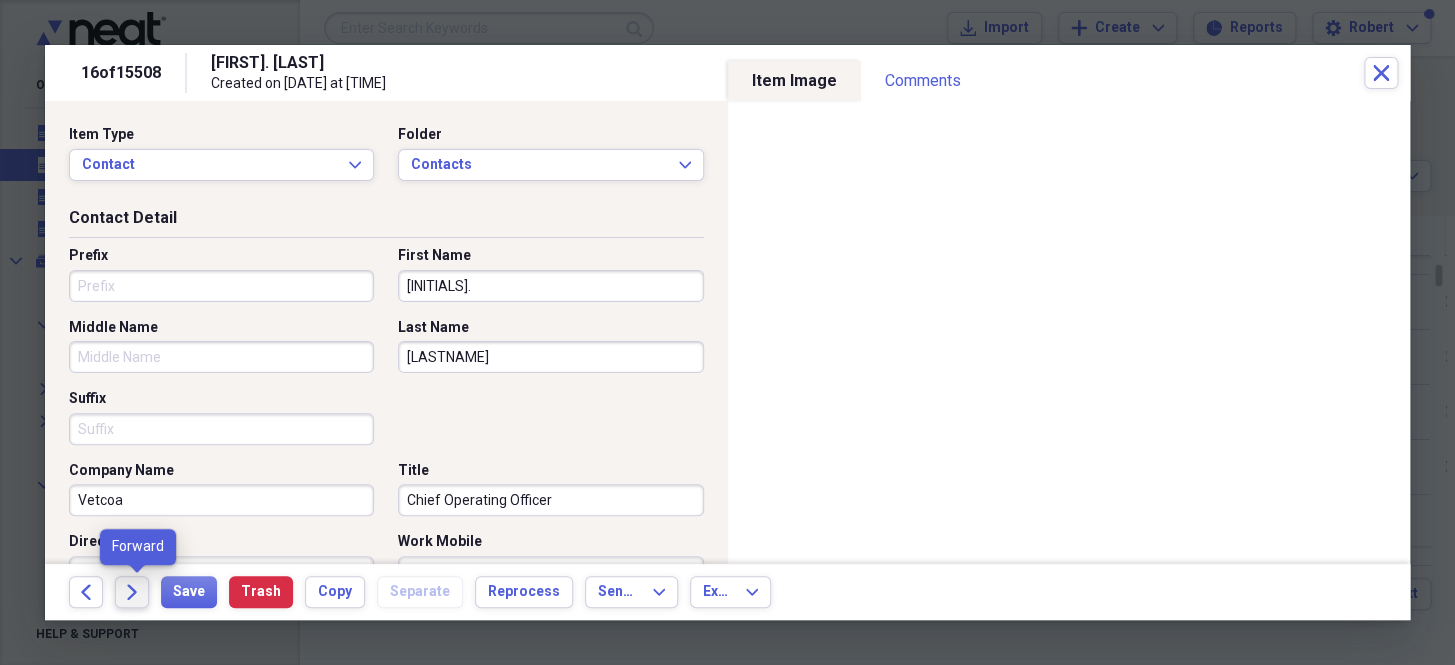 click on "Forward" 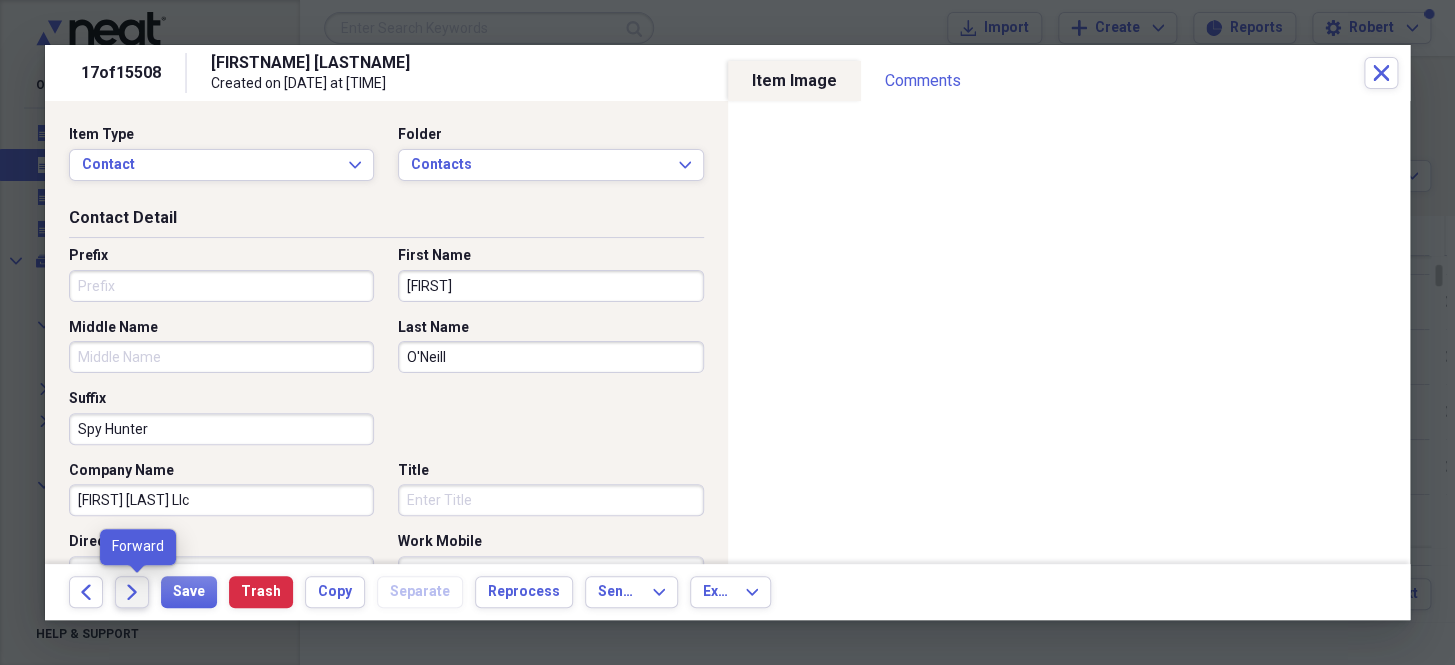 click on "Forward" 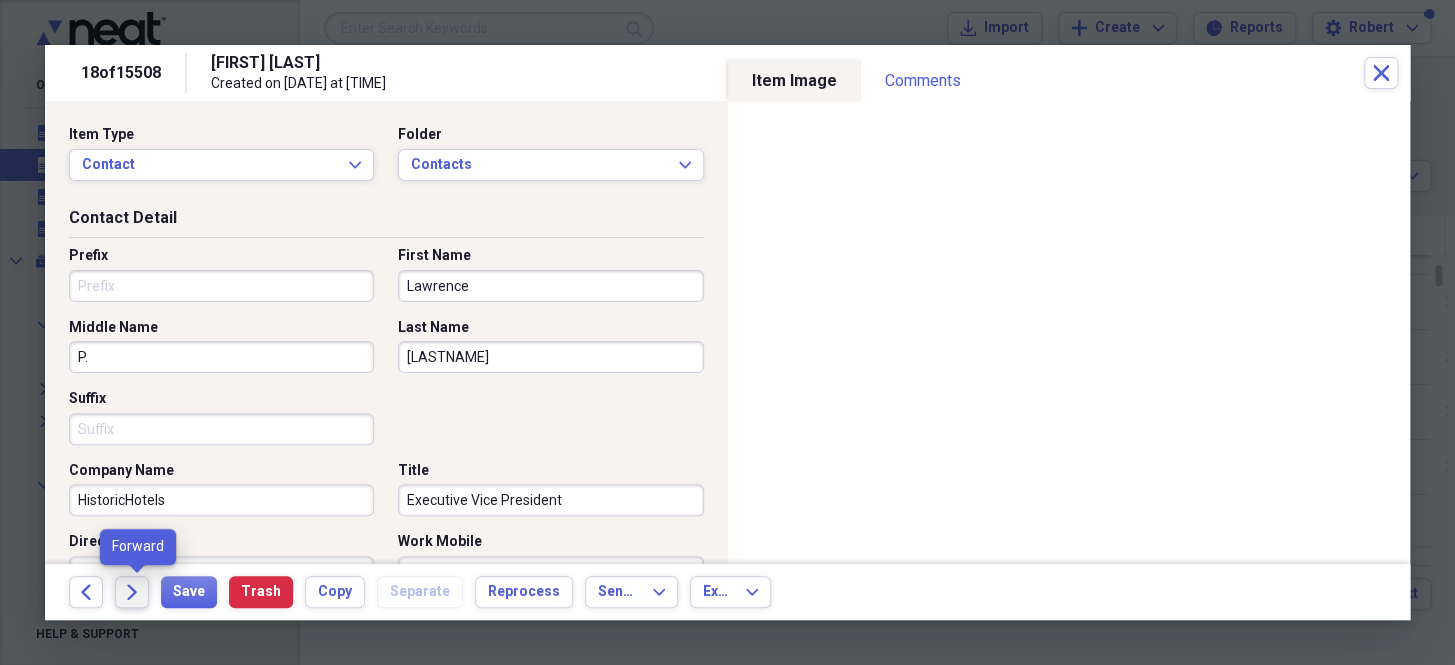 click on "Forward" 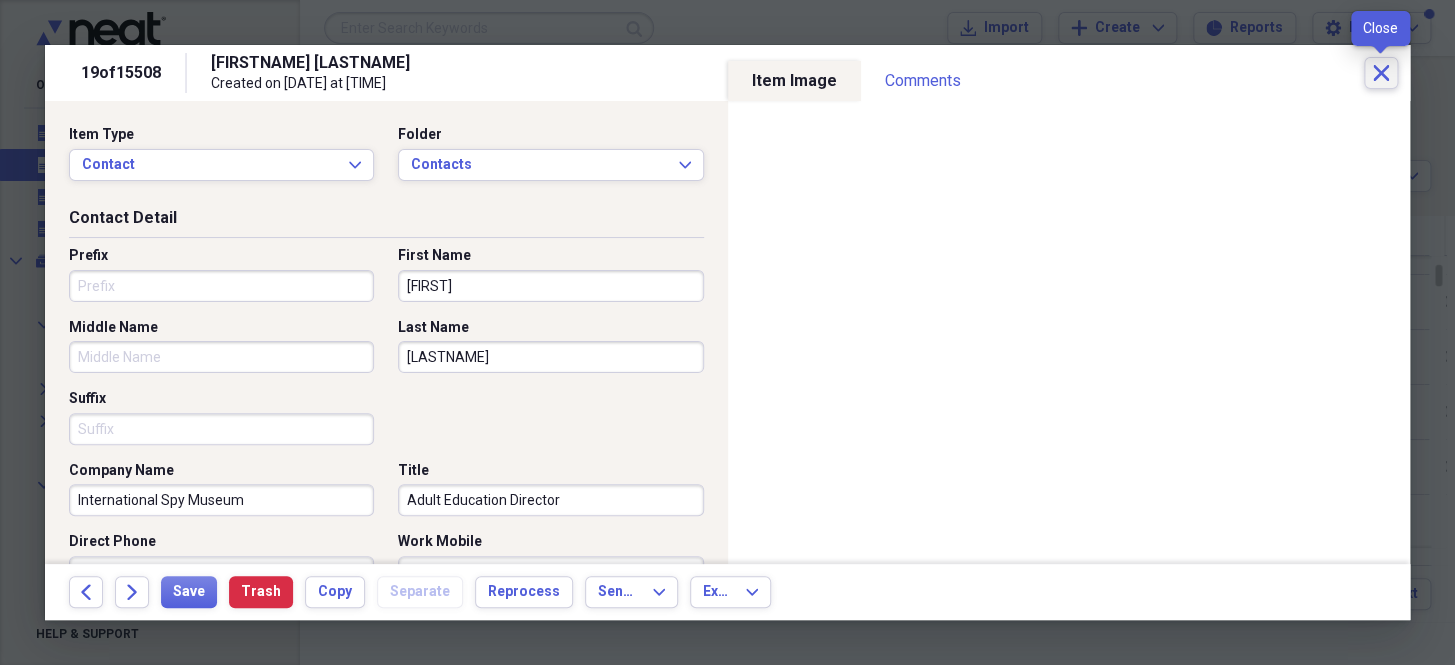 click on "Close" at bounding box center (1381, 73) 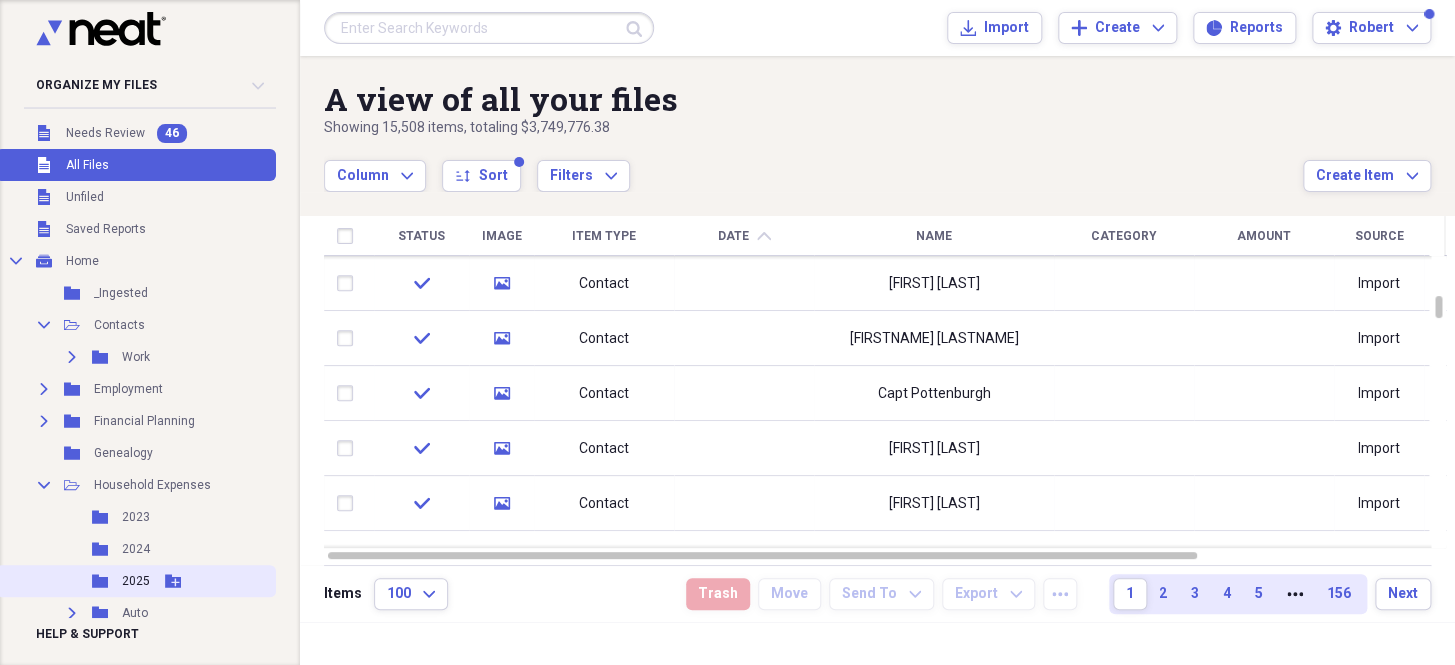 click on "2025" at bounding box center [136, 581] 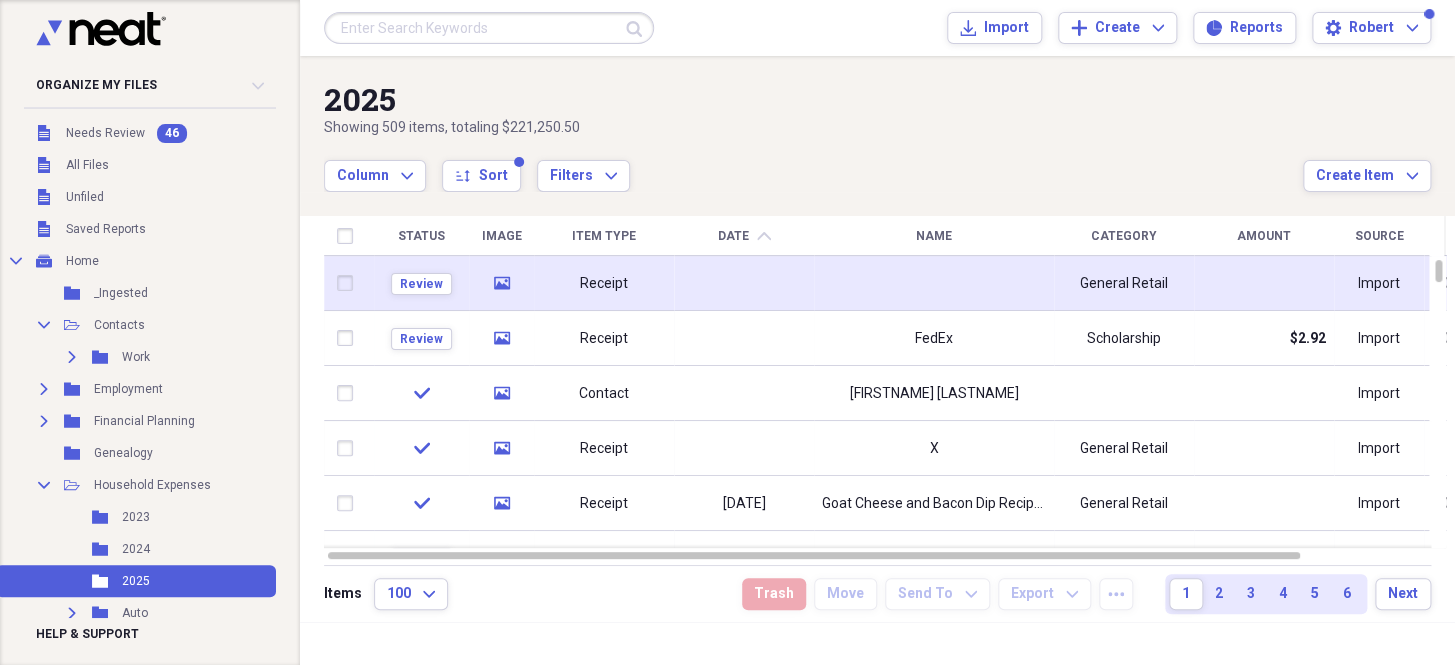 click on "Receipt" at bounding box center [604, 283] 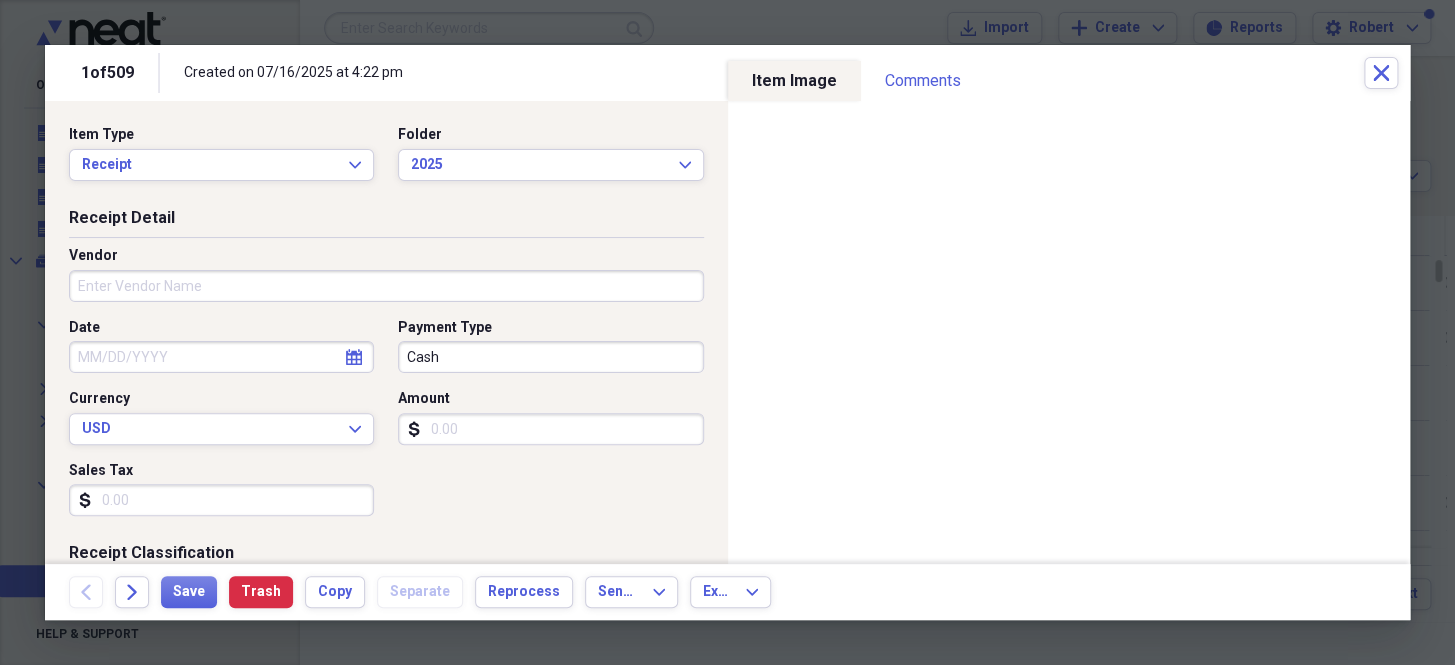 click on "Vendor" at bounding box center [386, 286] 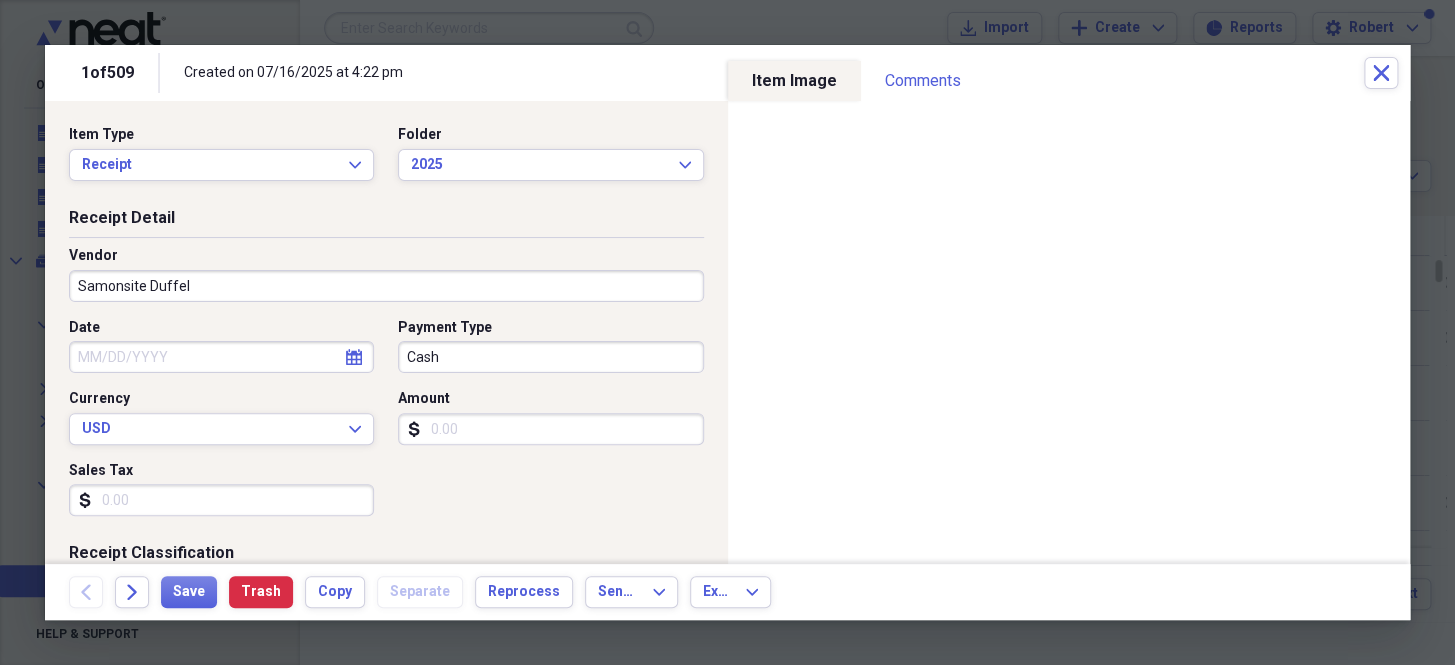 type on "Samonsite Duffel" 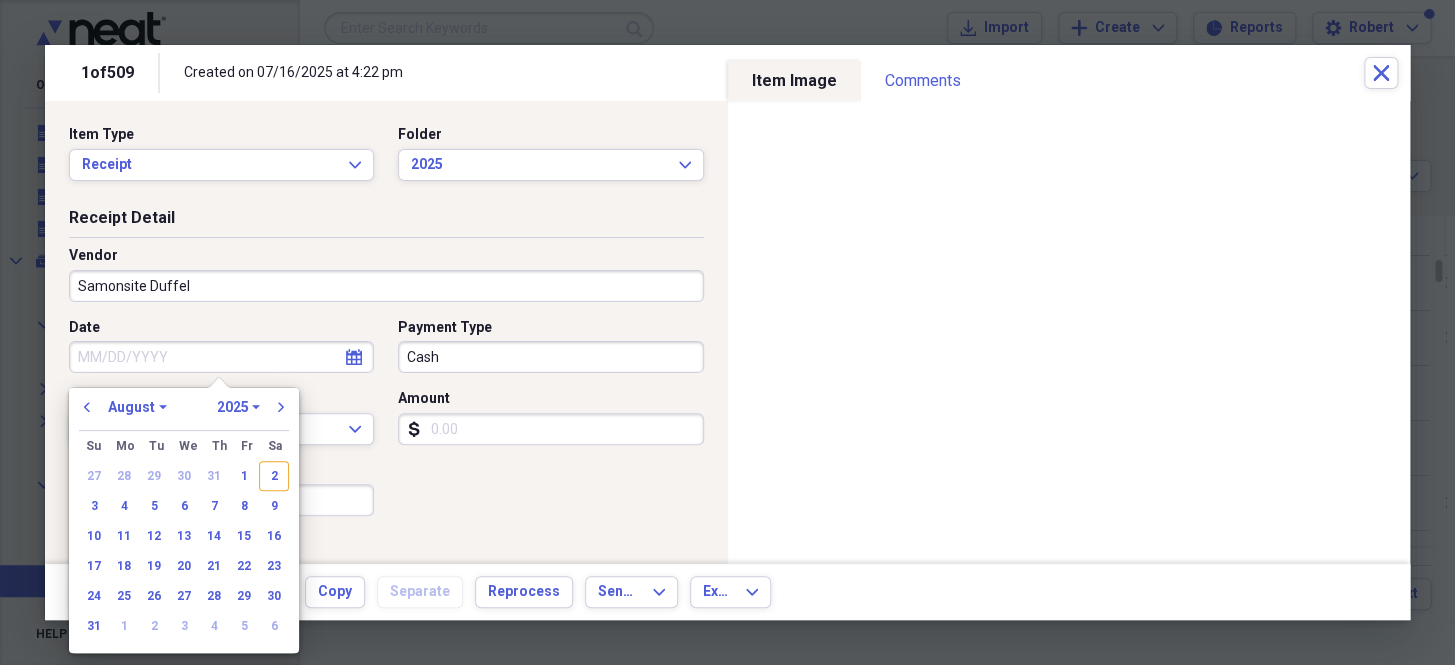 click on "Date" at bounding box center (221, 357) 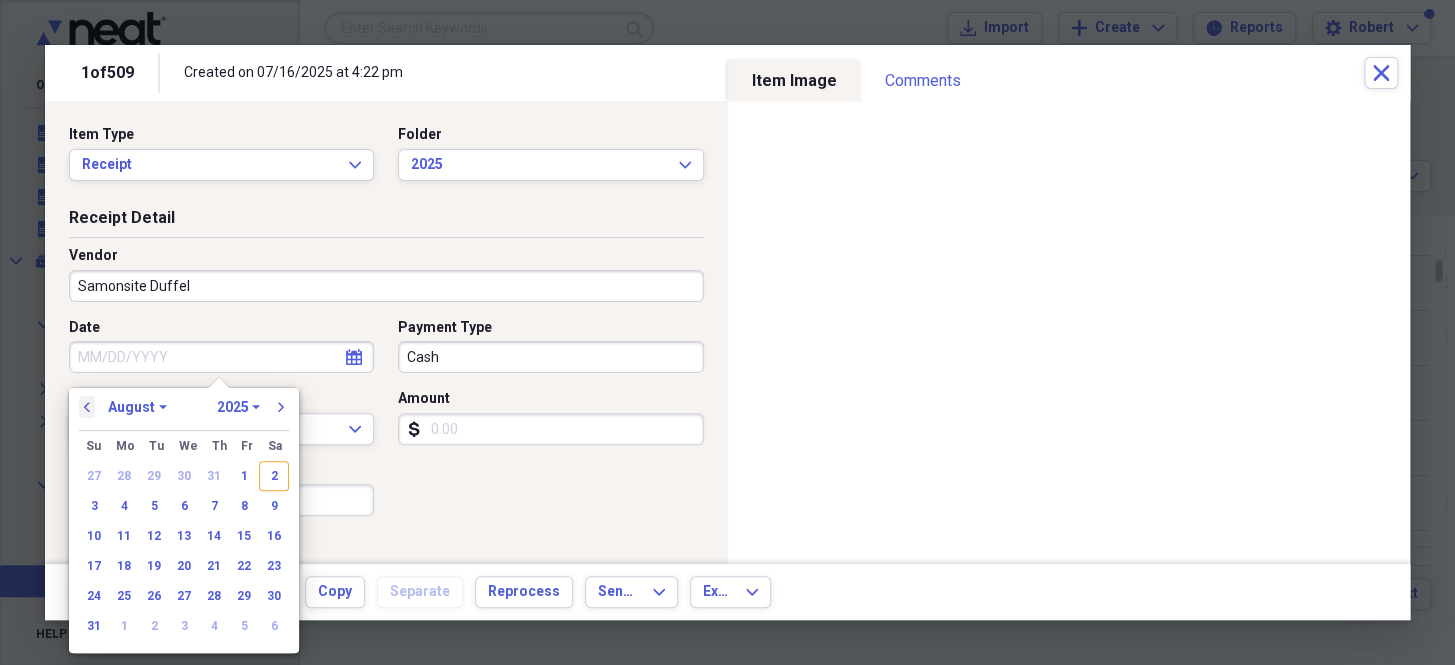 click on "previous" at bounding box center [87, 407] 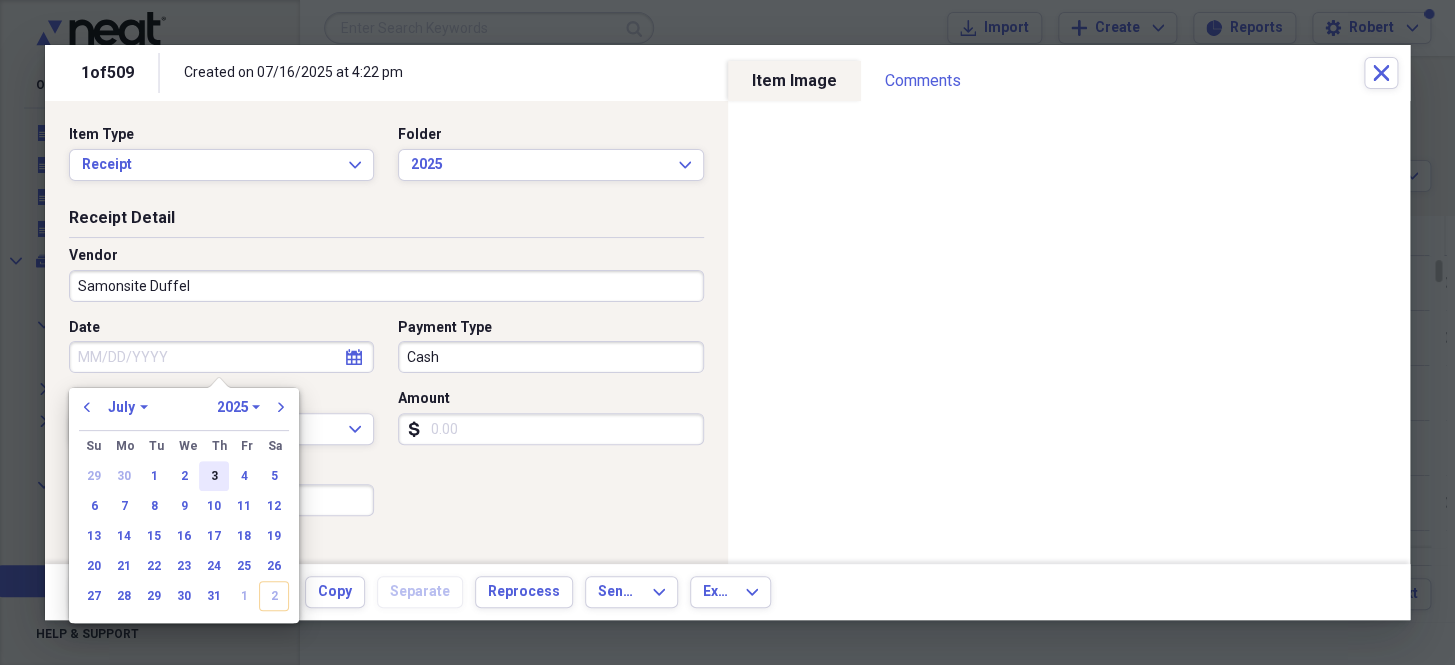 click on "3" at bounding box center (214, 476) 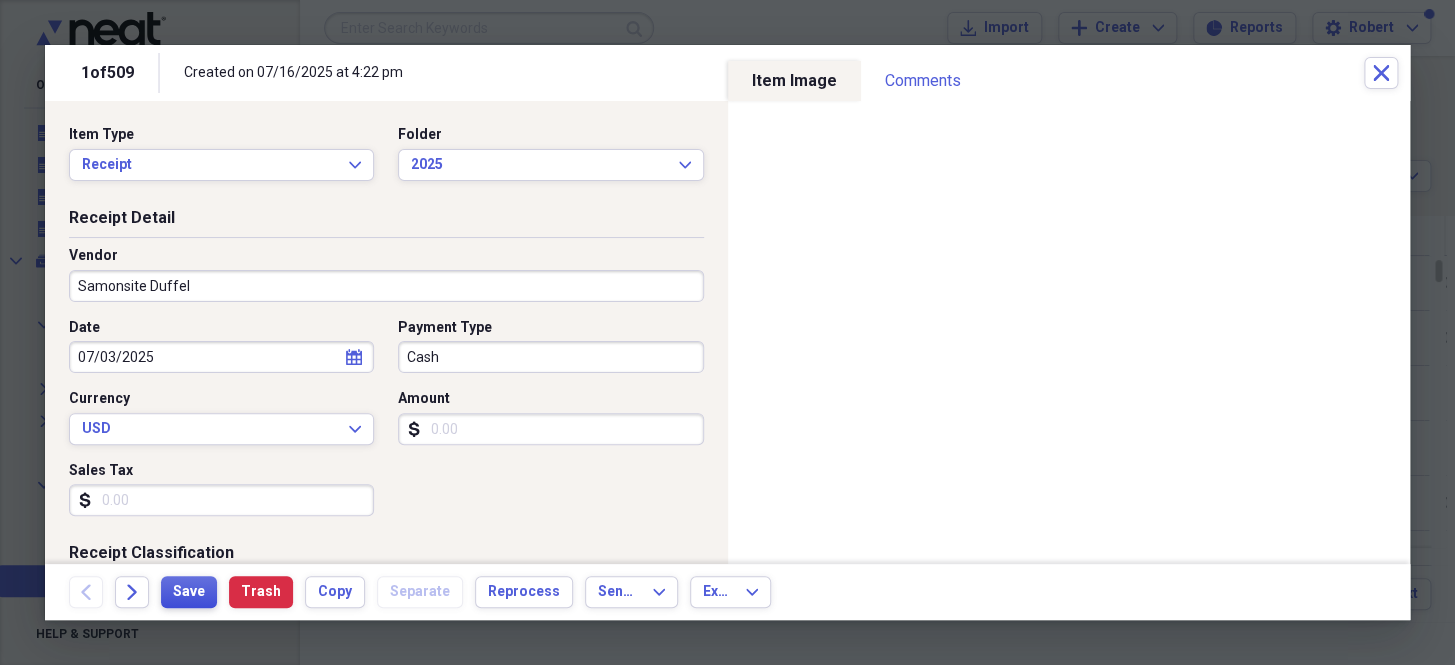 click on "Save" at bounding box center (189, 592) 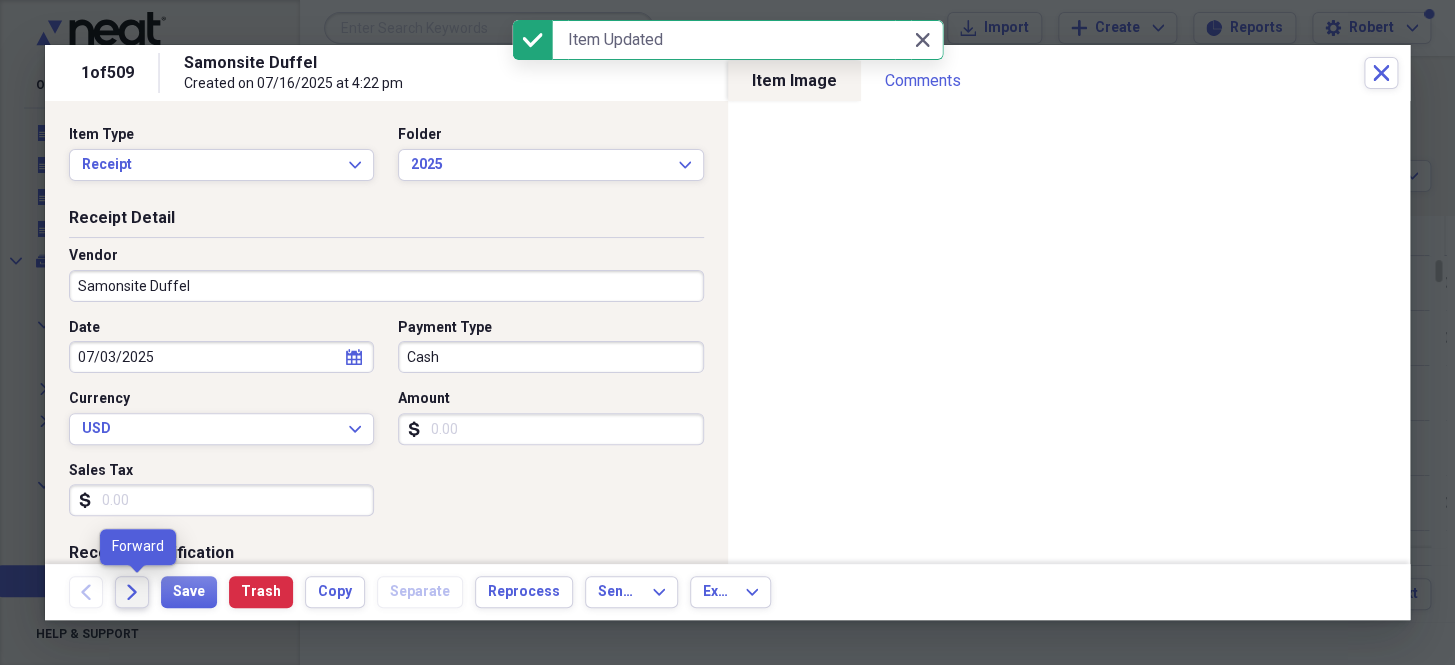 click on "Forward" 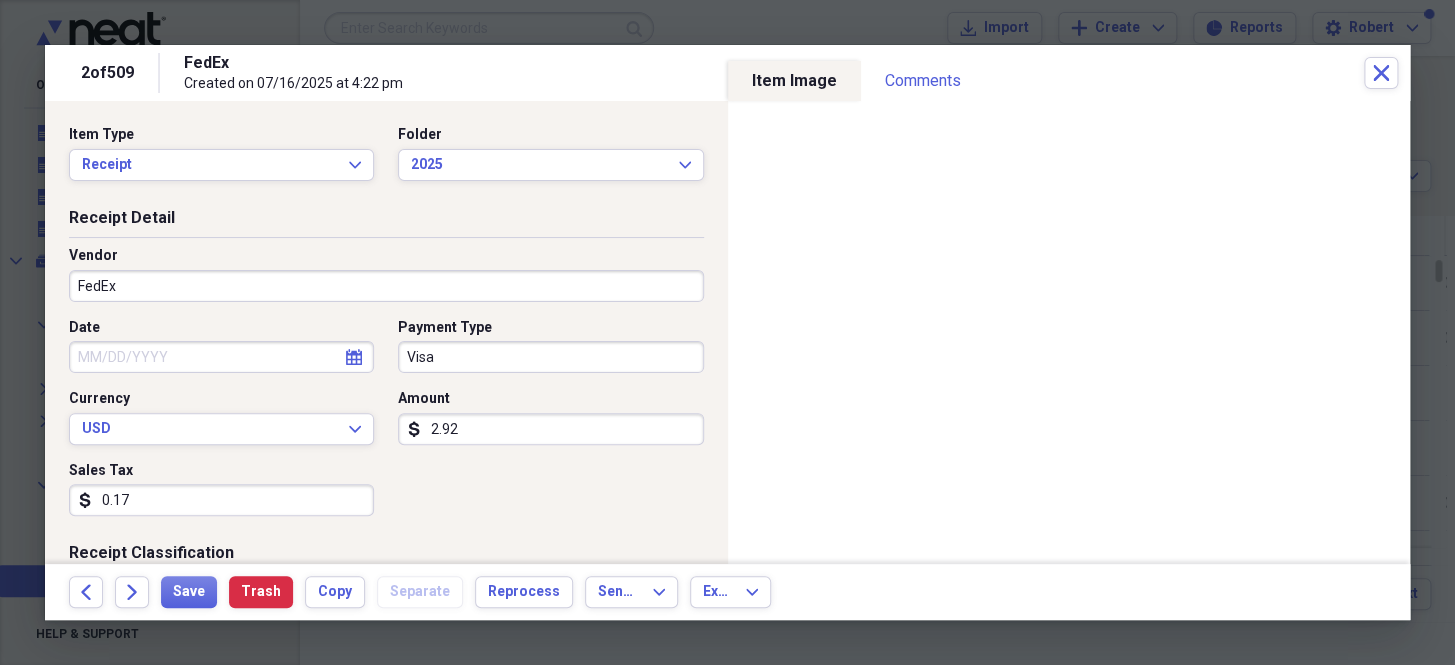 select on "7" 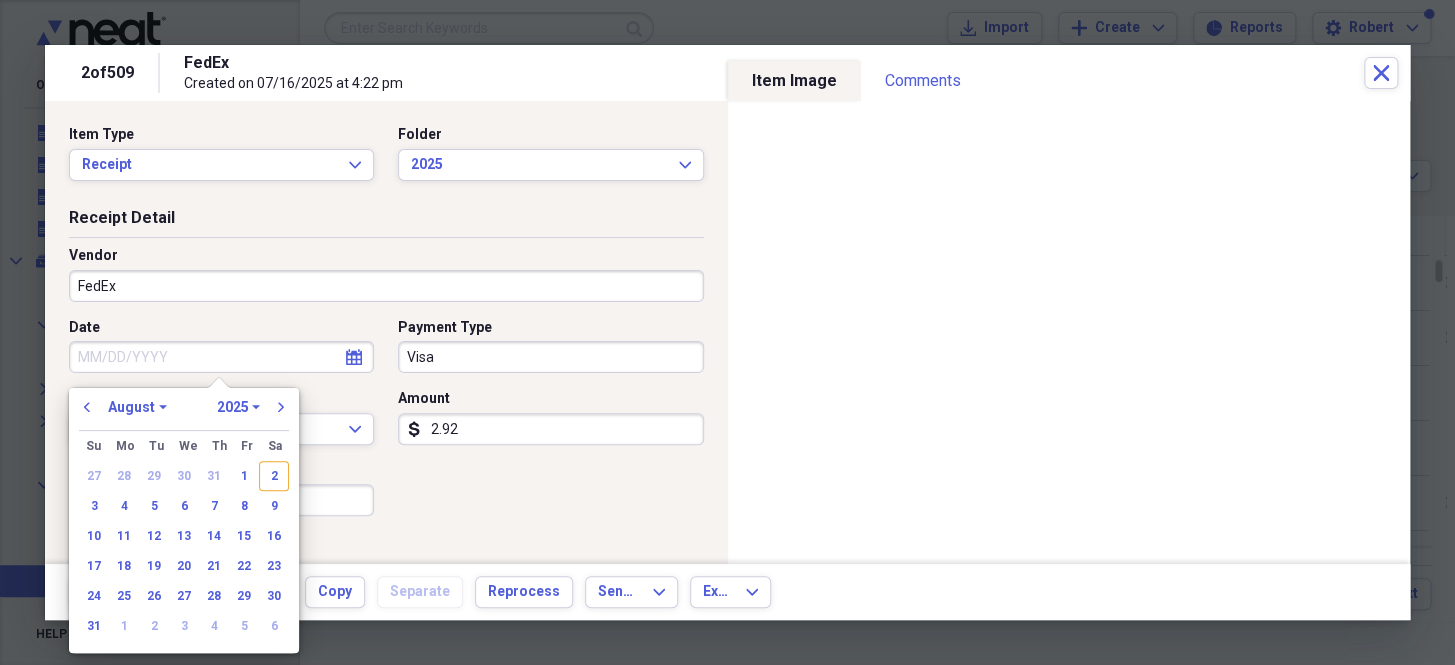 click on "Date" at bounding box center [221, 357] 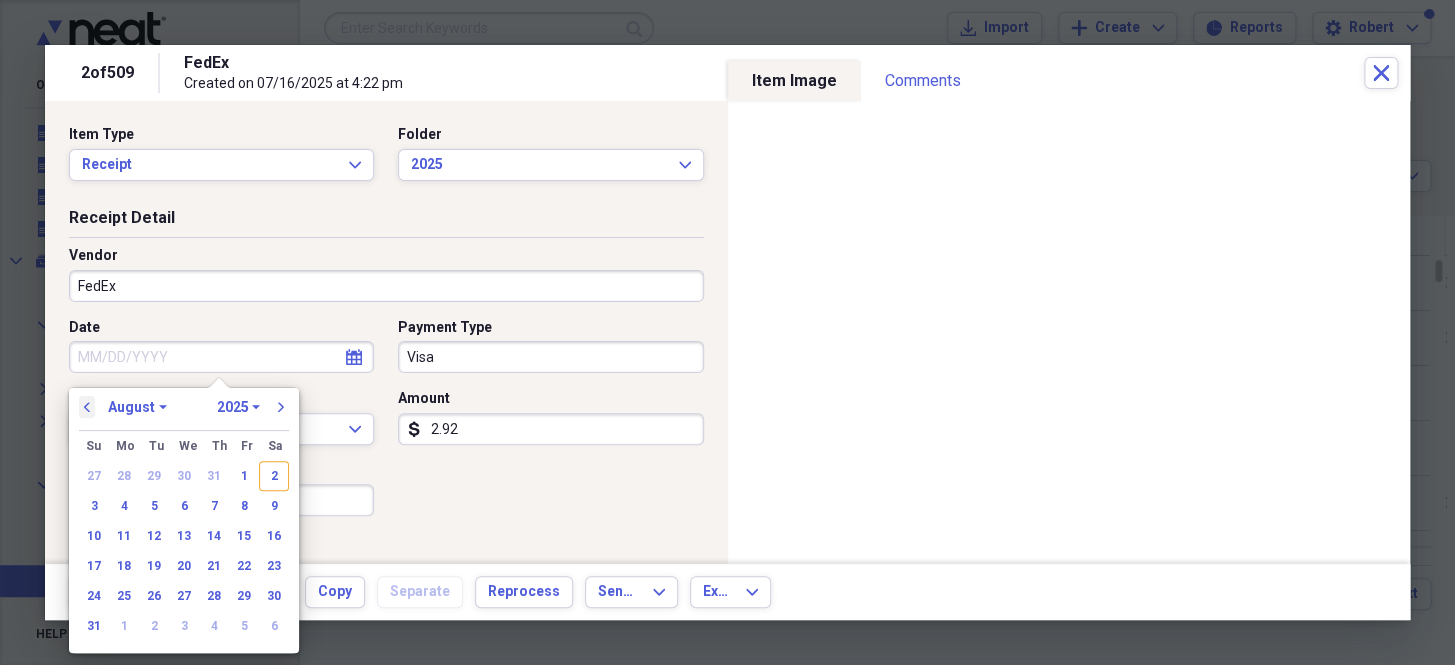 click on "previous" at bounding box center [87, 407] 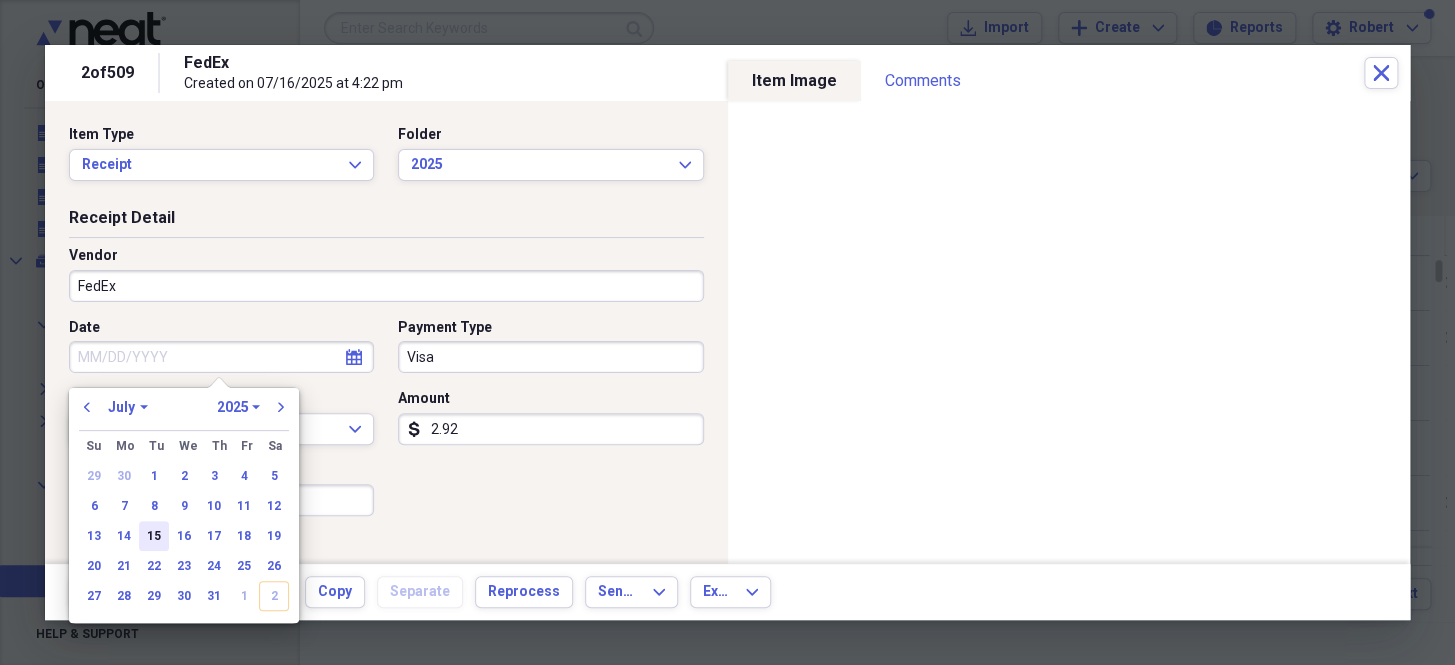 click on "15" at bounding box center [154, 536] 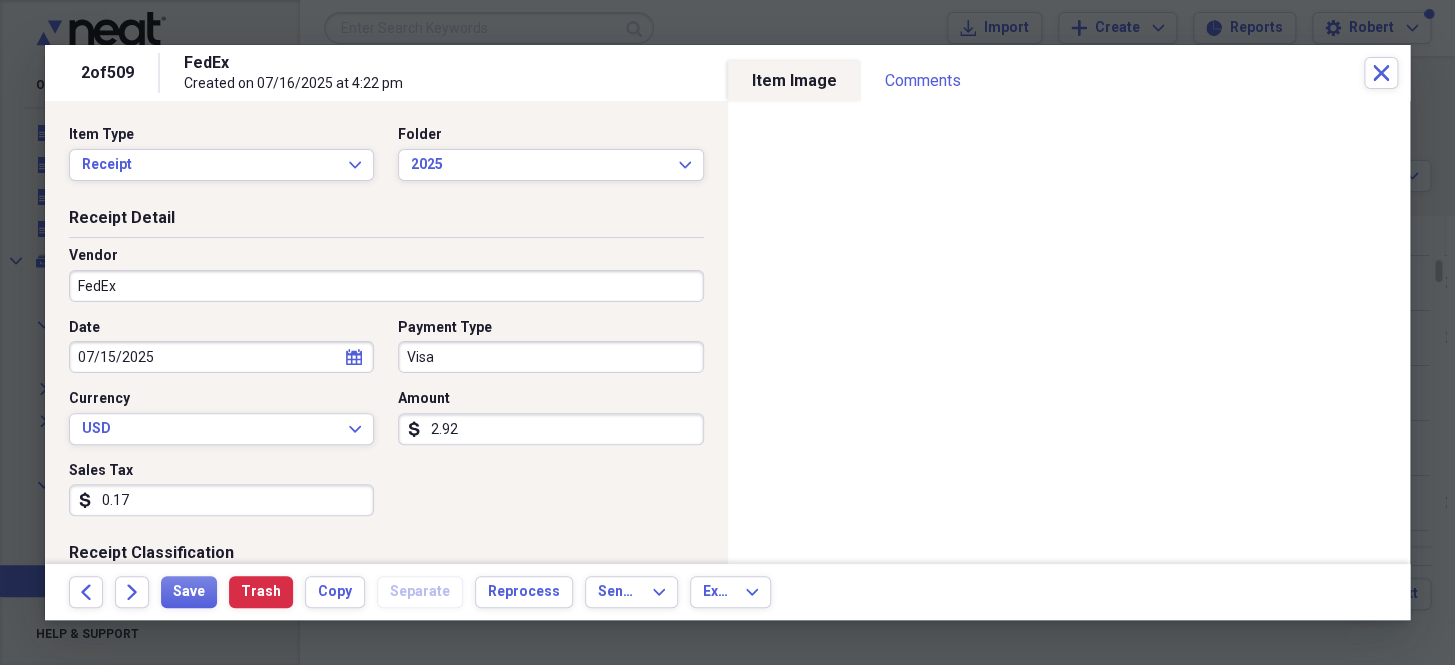 click on "FedEx" at bounding box center (386, 286) 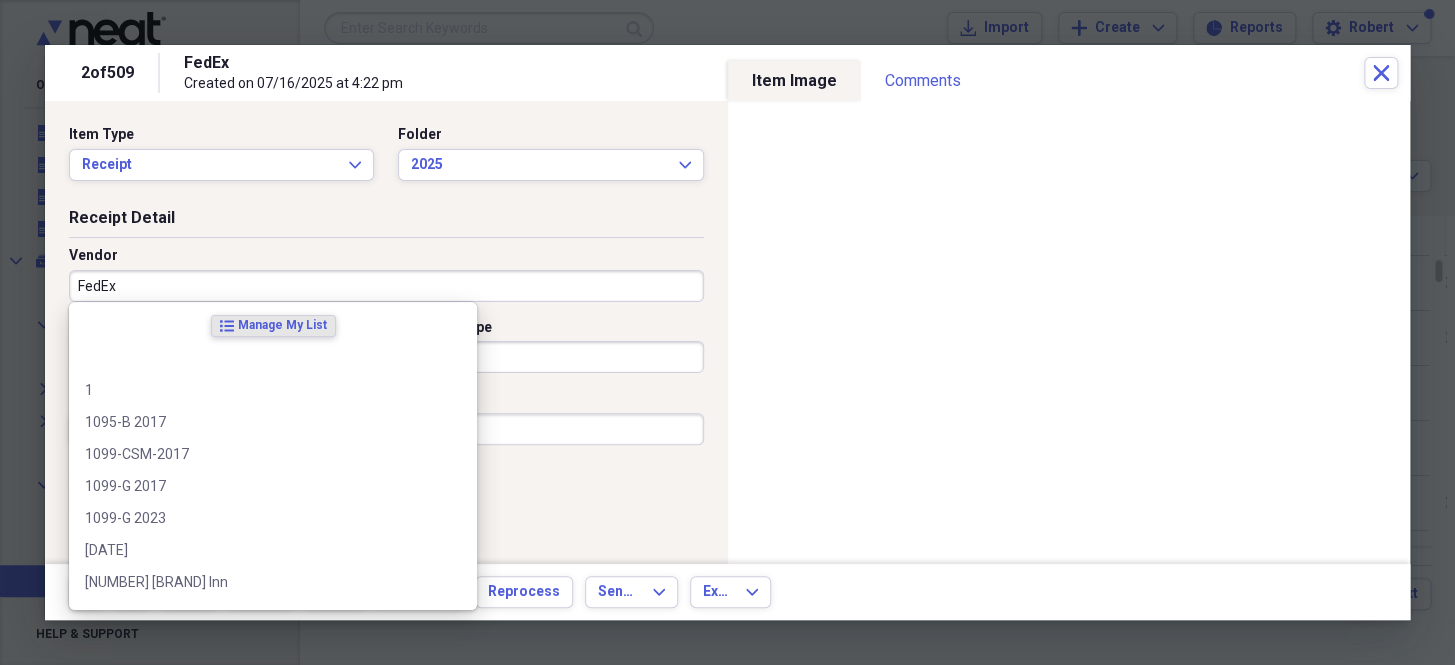 click on "FedEx" at bounding box center [386, 286] 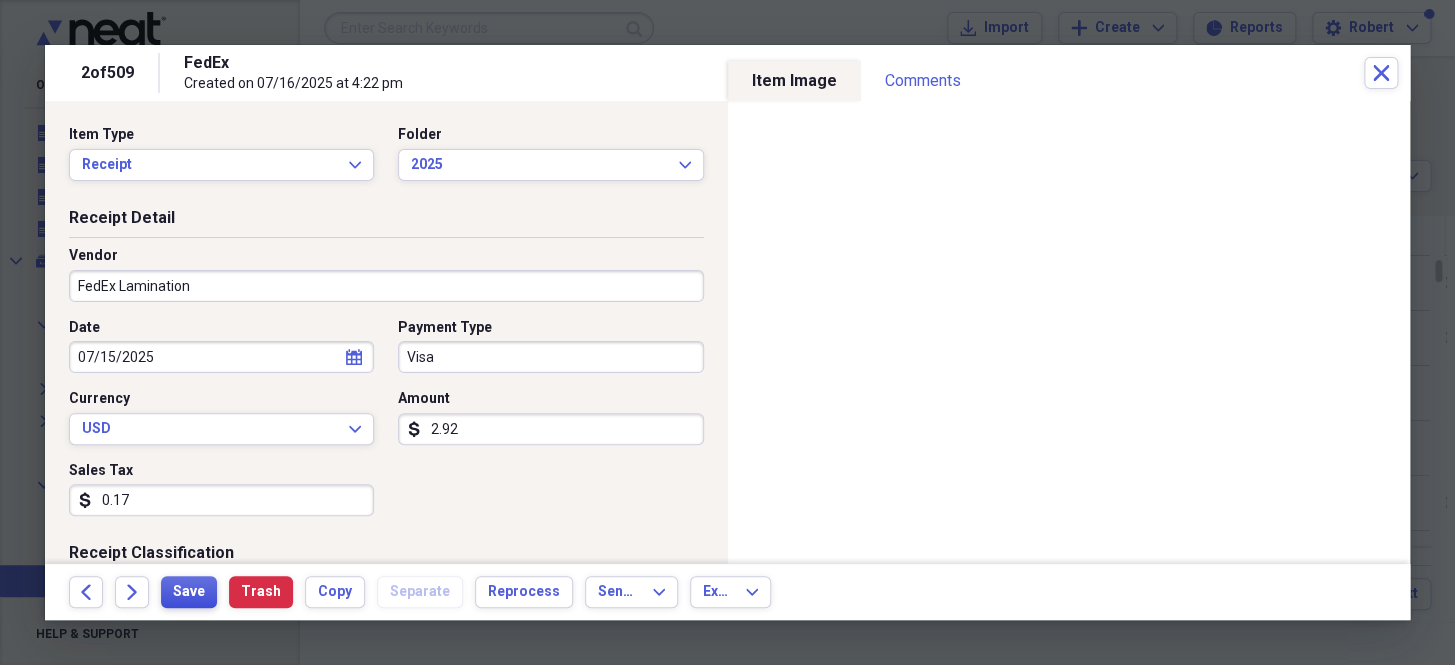 type on "FedEx Lamination" 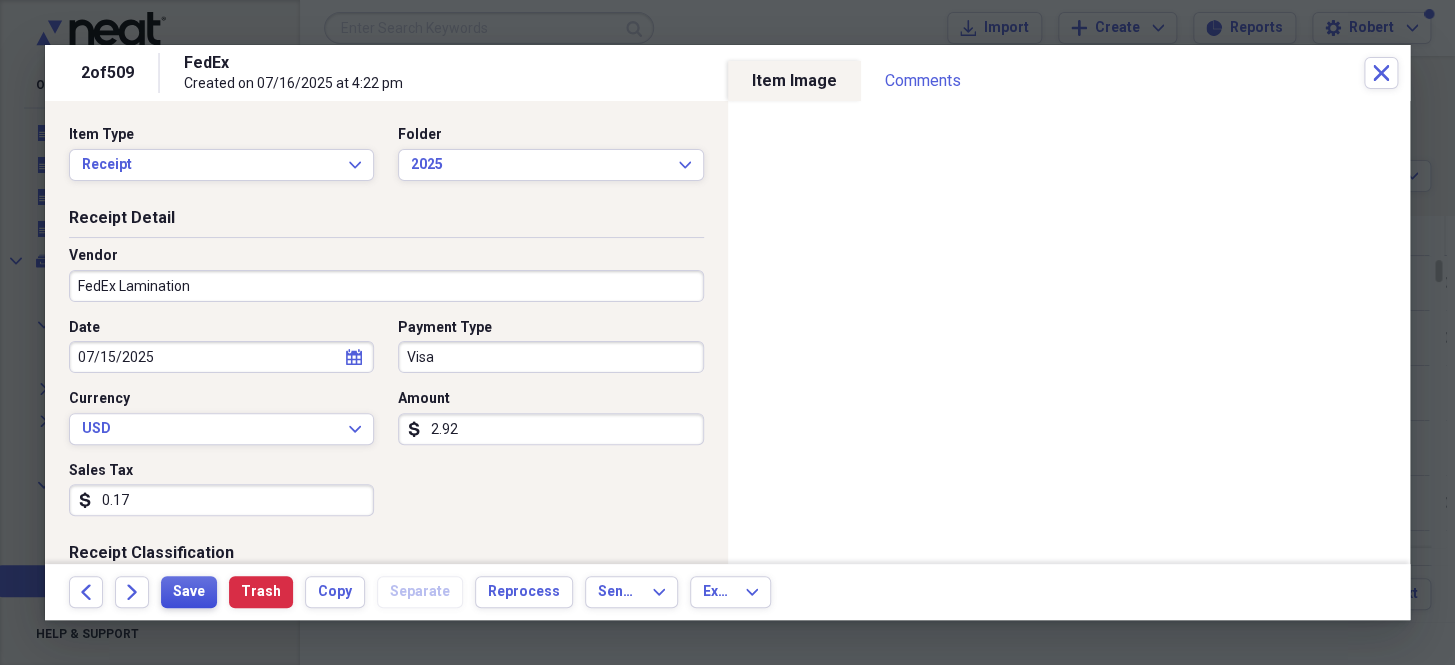 click on "Save" at bounding box center (189, 592) 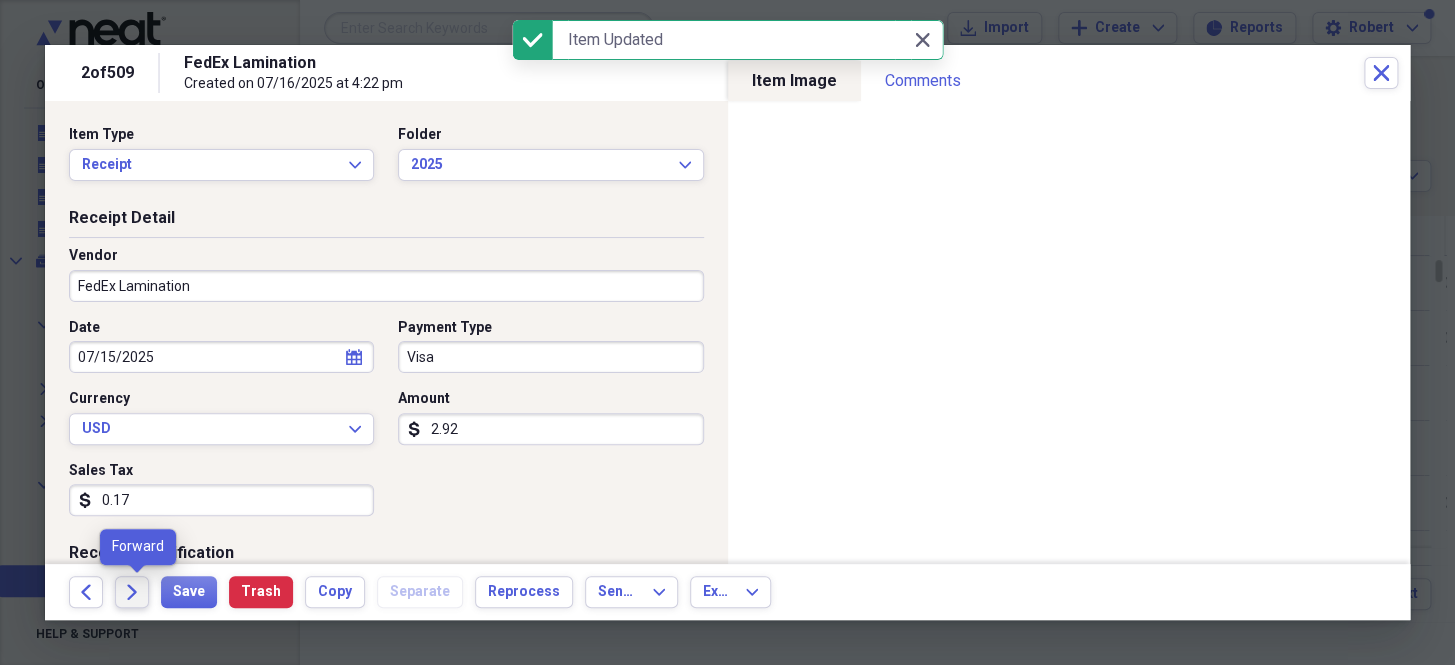 click on "Forward" 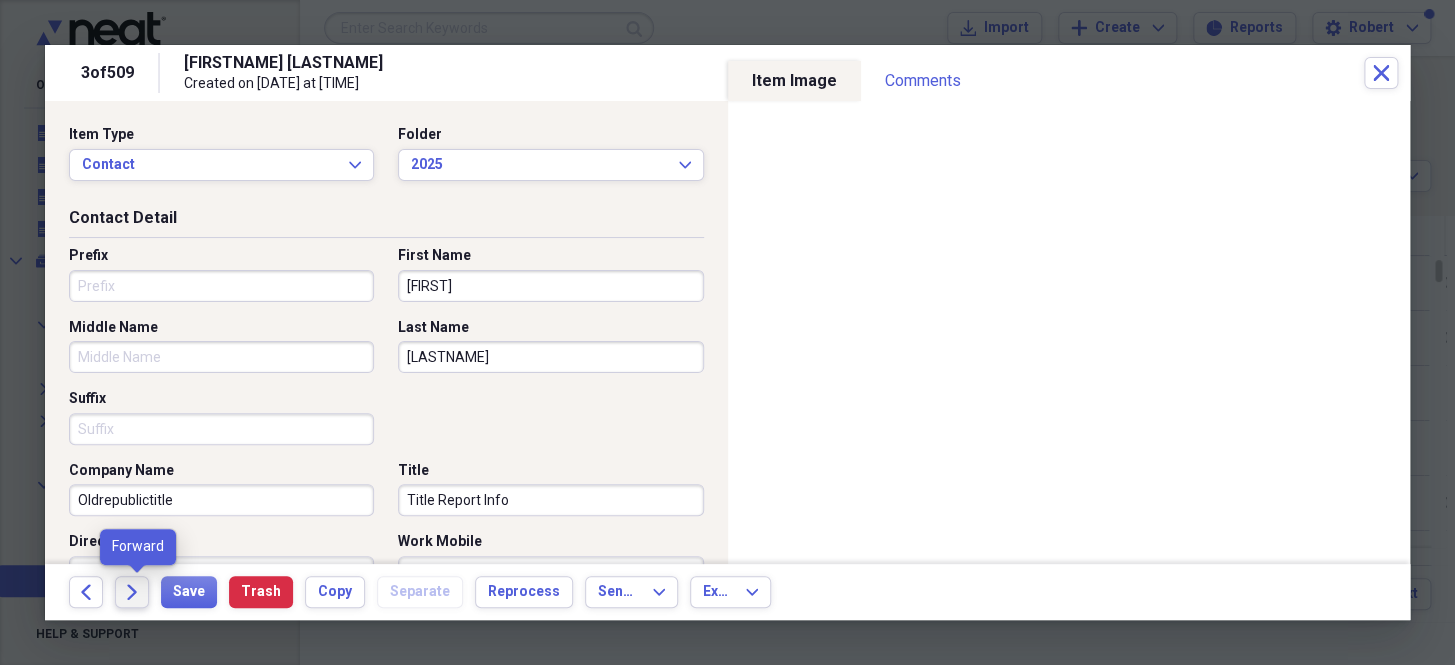 click on "Forward" 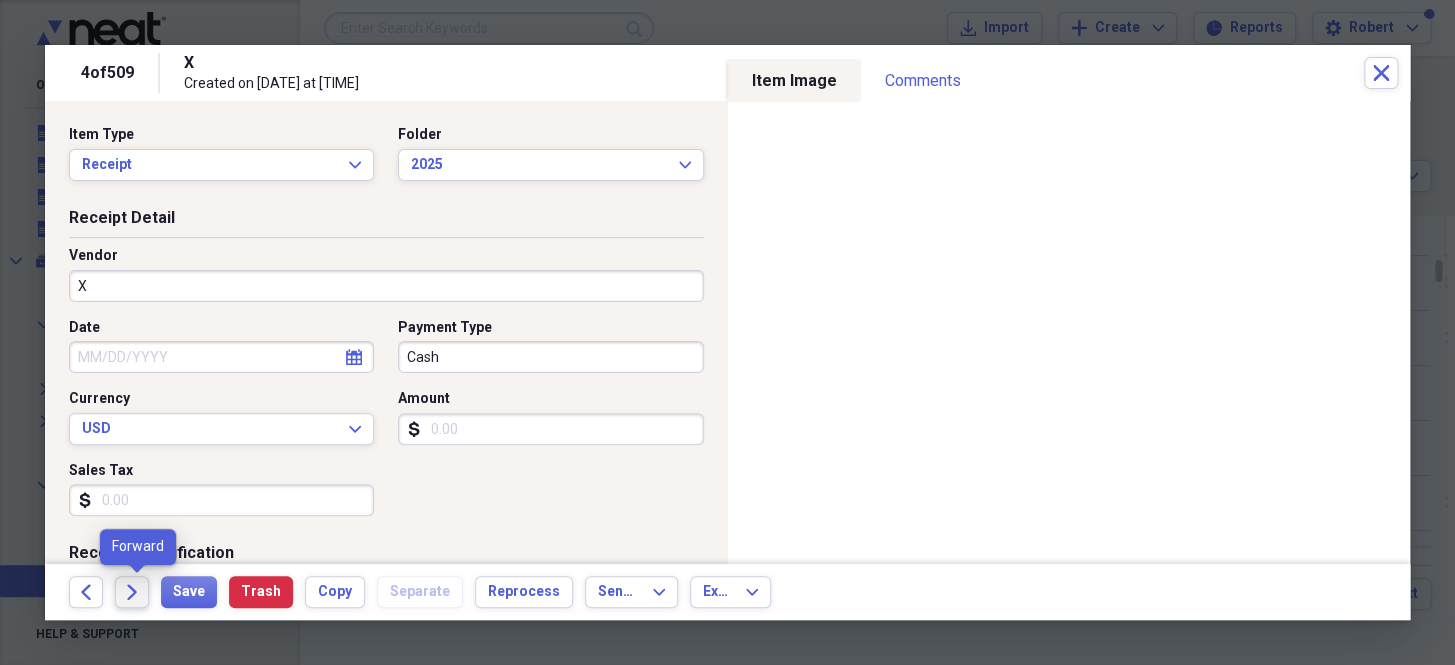 click on "Forward" 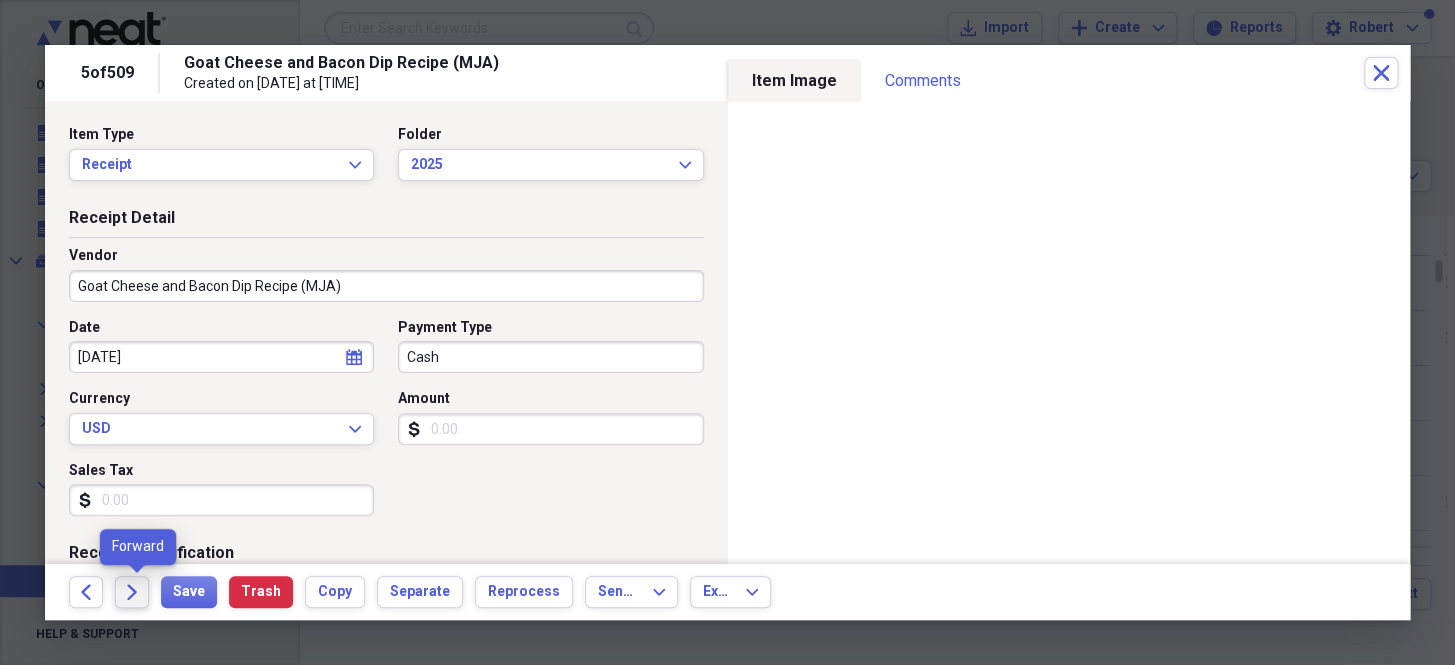 click on "Forward" 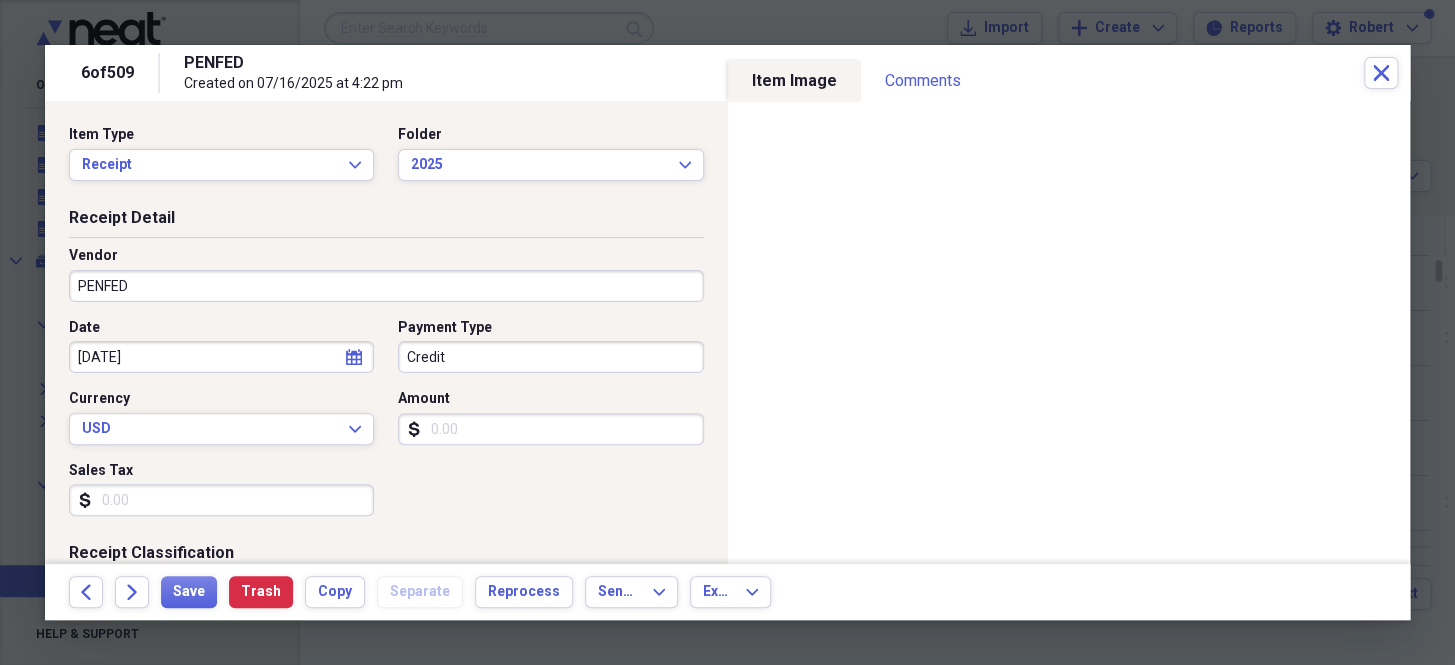 click 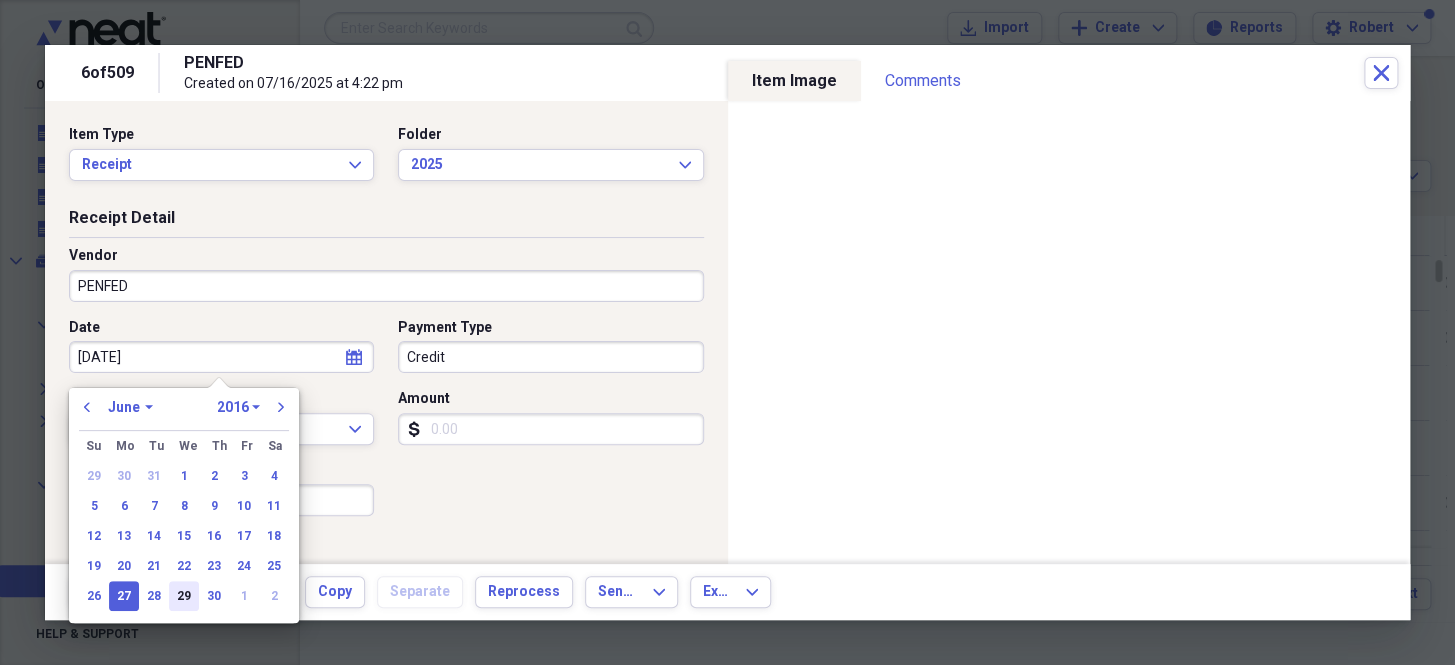 click on "29" at bounding box center [184, 596] 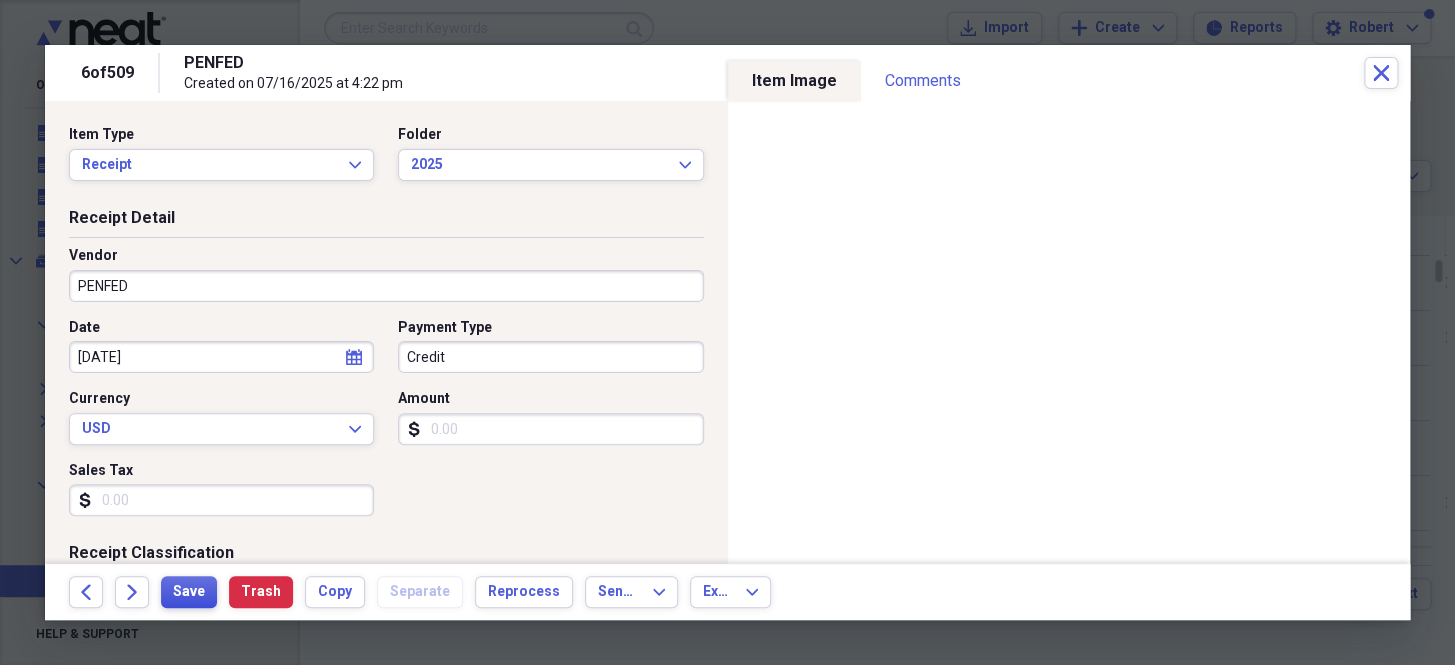click on "Save" at bounding box center [189, 592] 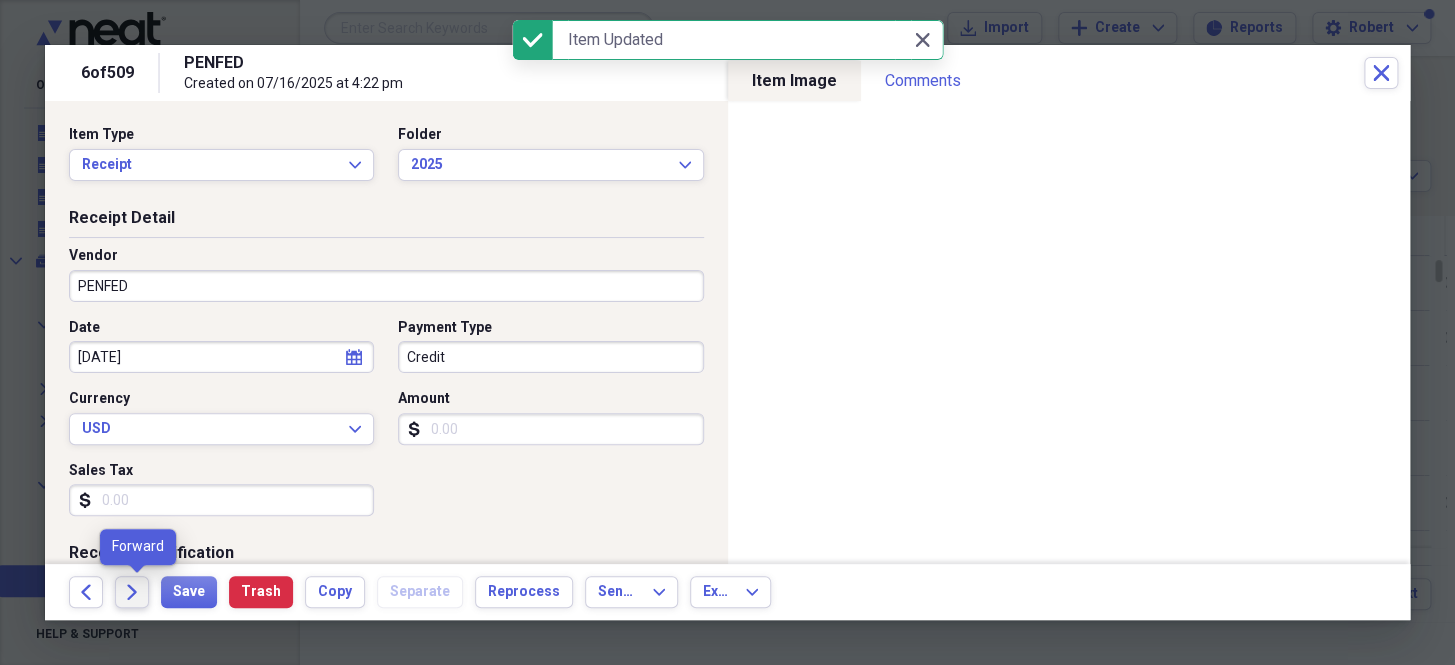 click on "Forward" 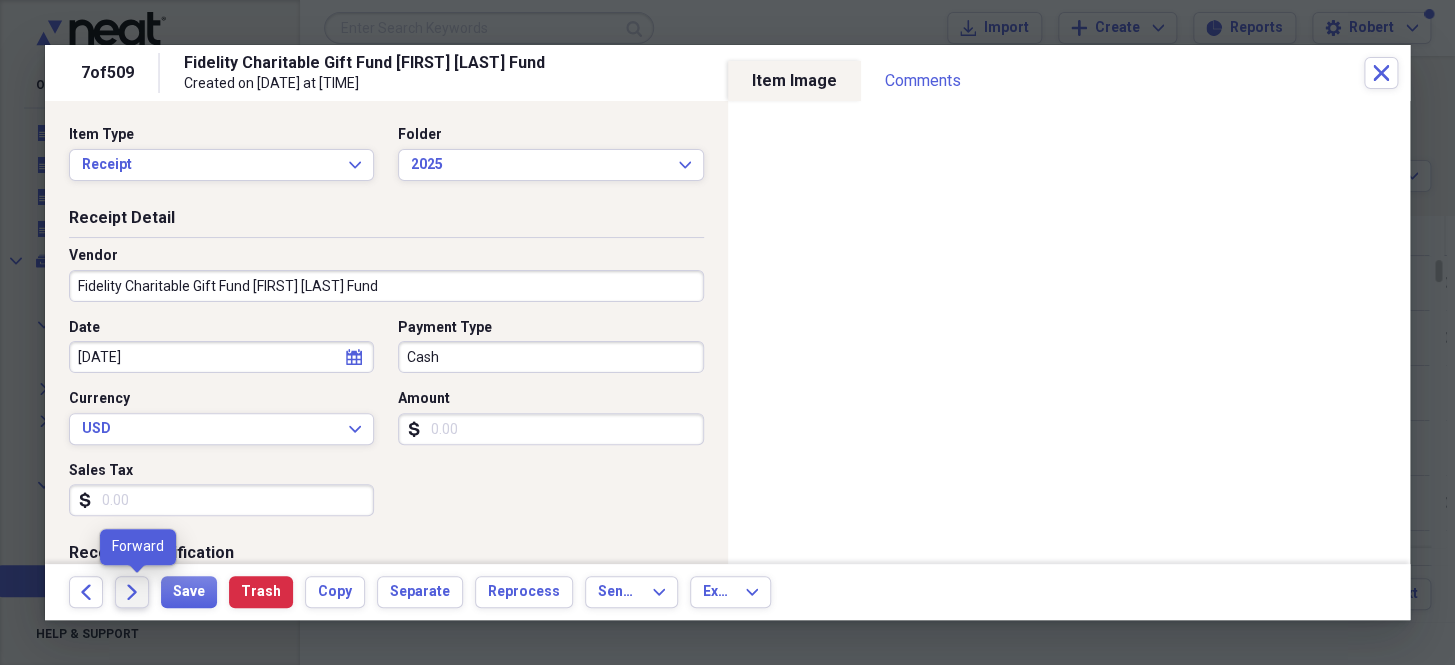 click on "Forward" 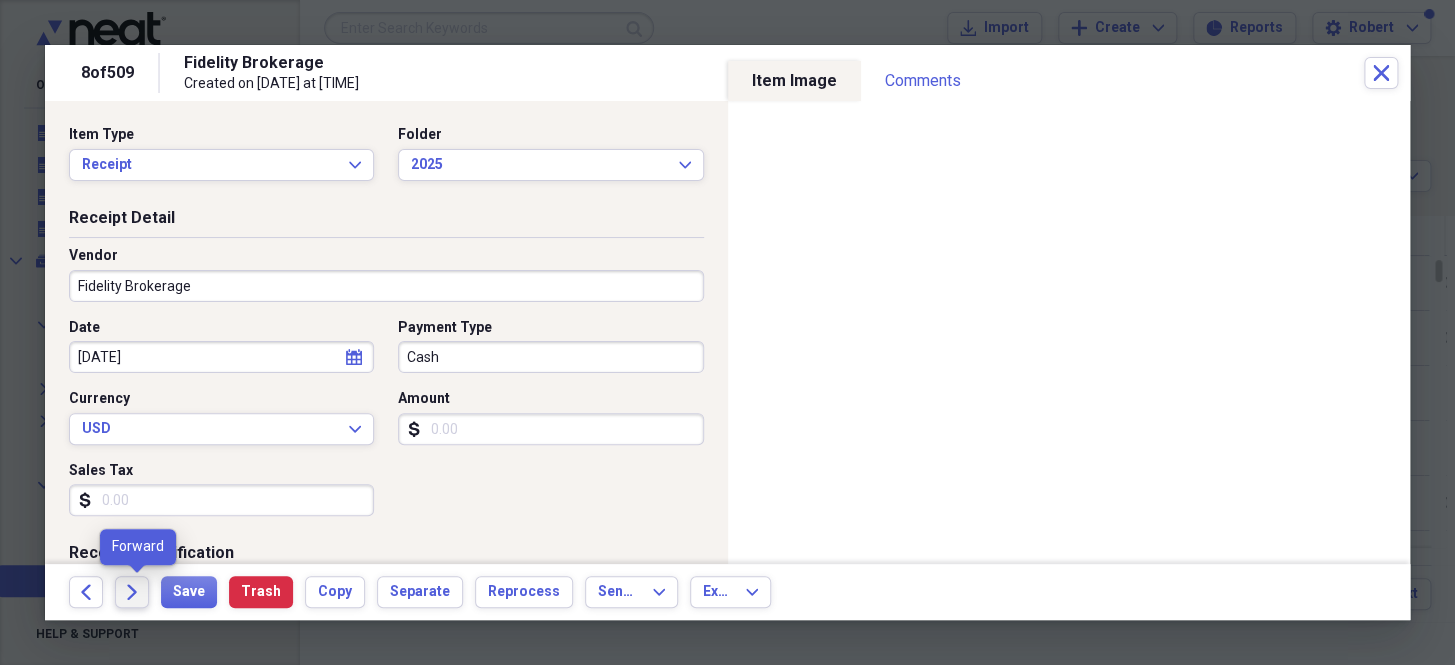 click on "Forward" at bounding box center [132, 592] 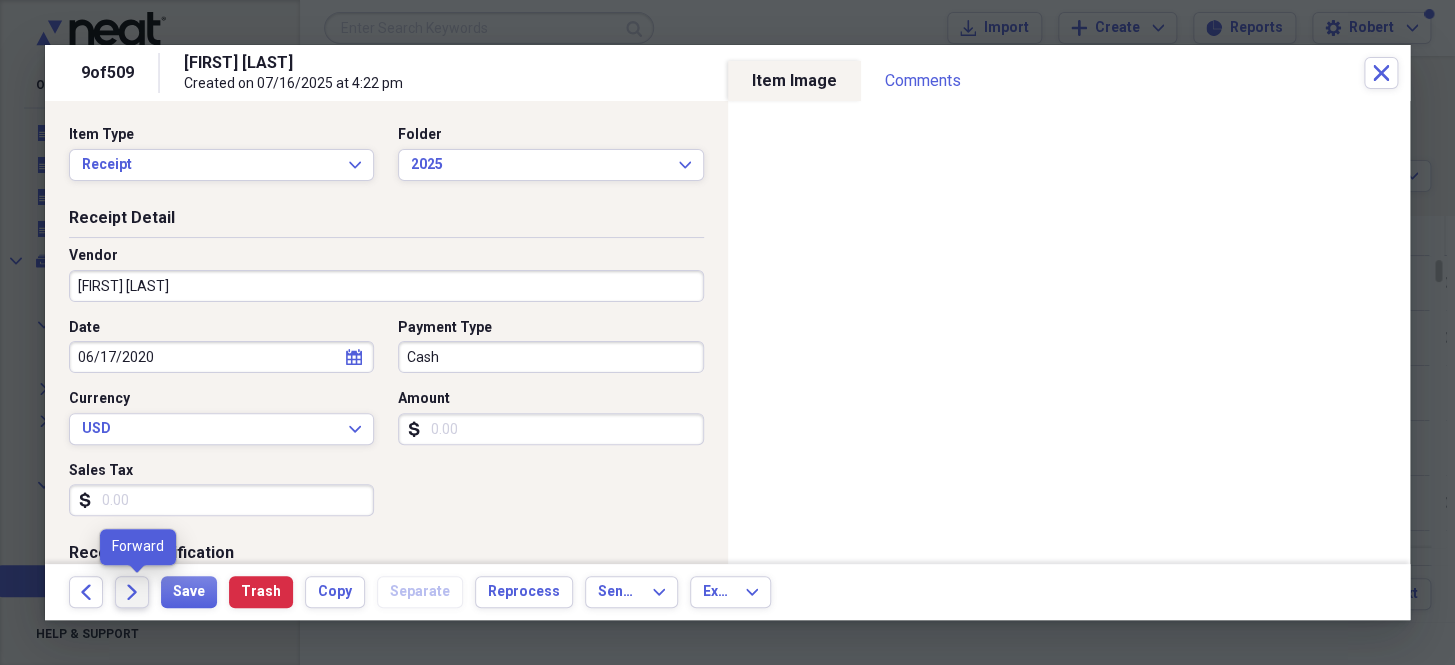 click 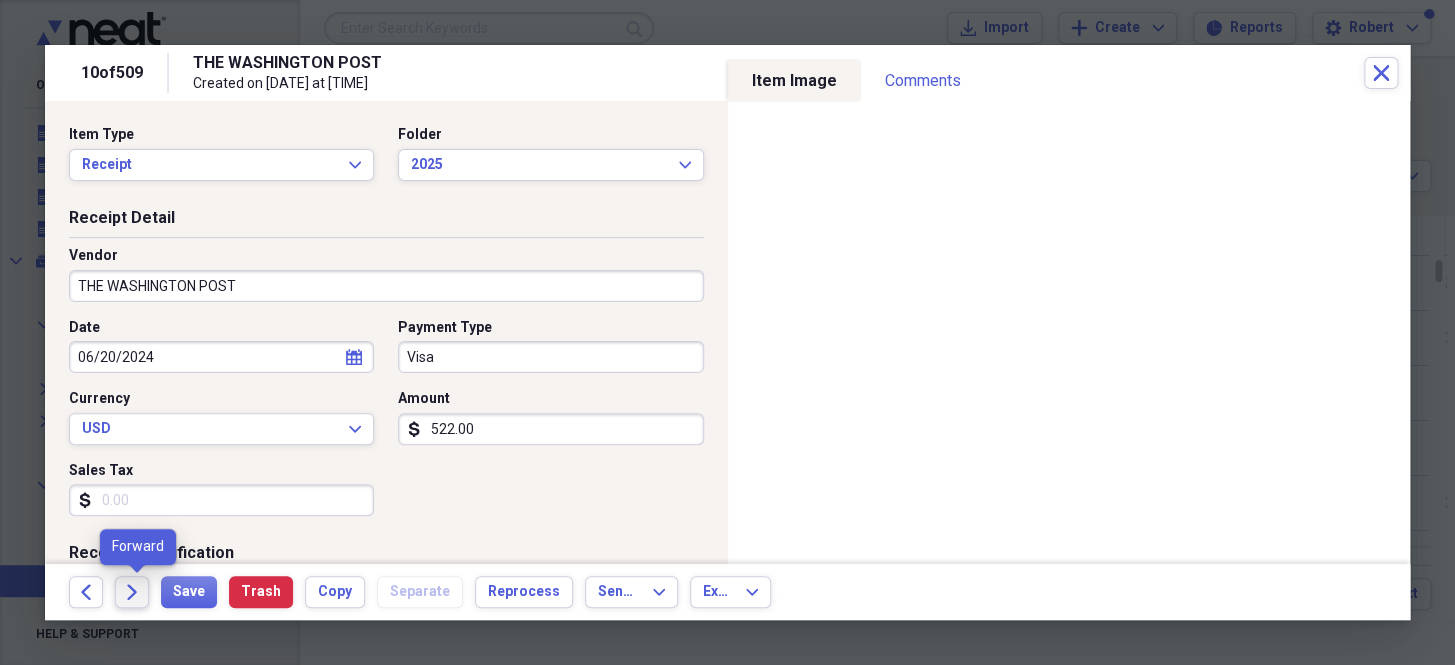 click 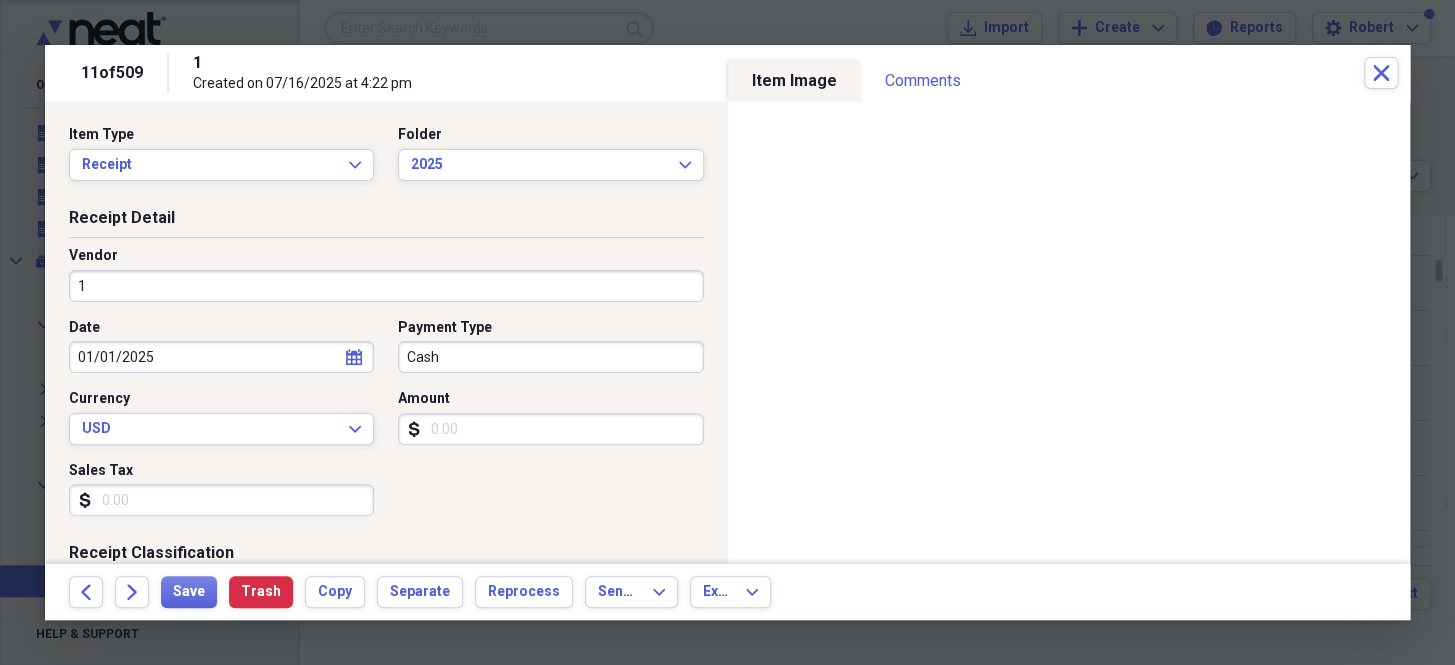 click on "1" at bounding box center [386, 286] 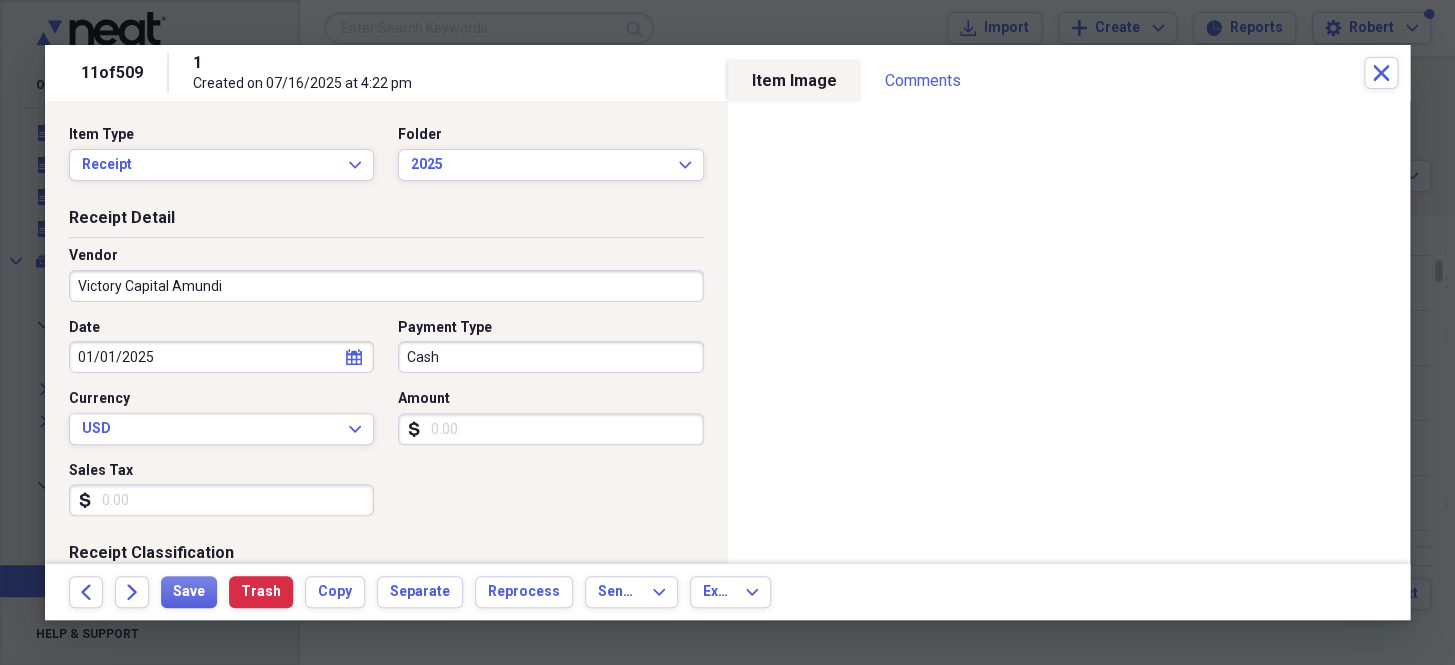 type on "Victory Capital Amundi" 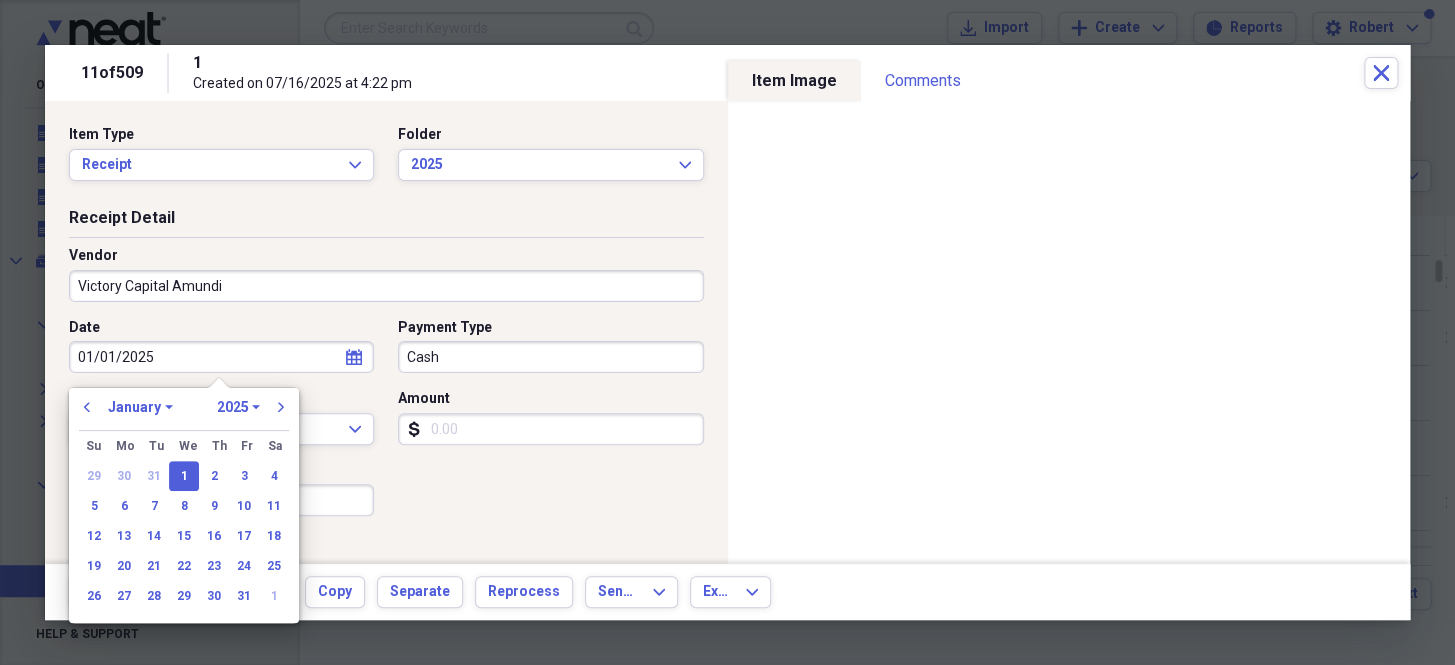 click on "01/01/2025" at bounding box center (221, 357) 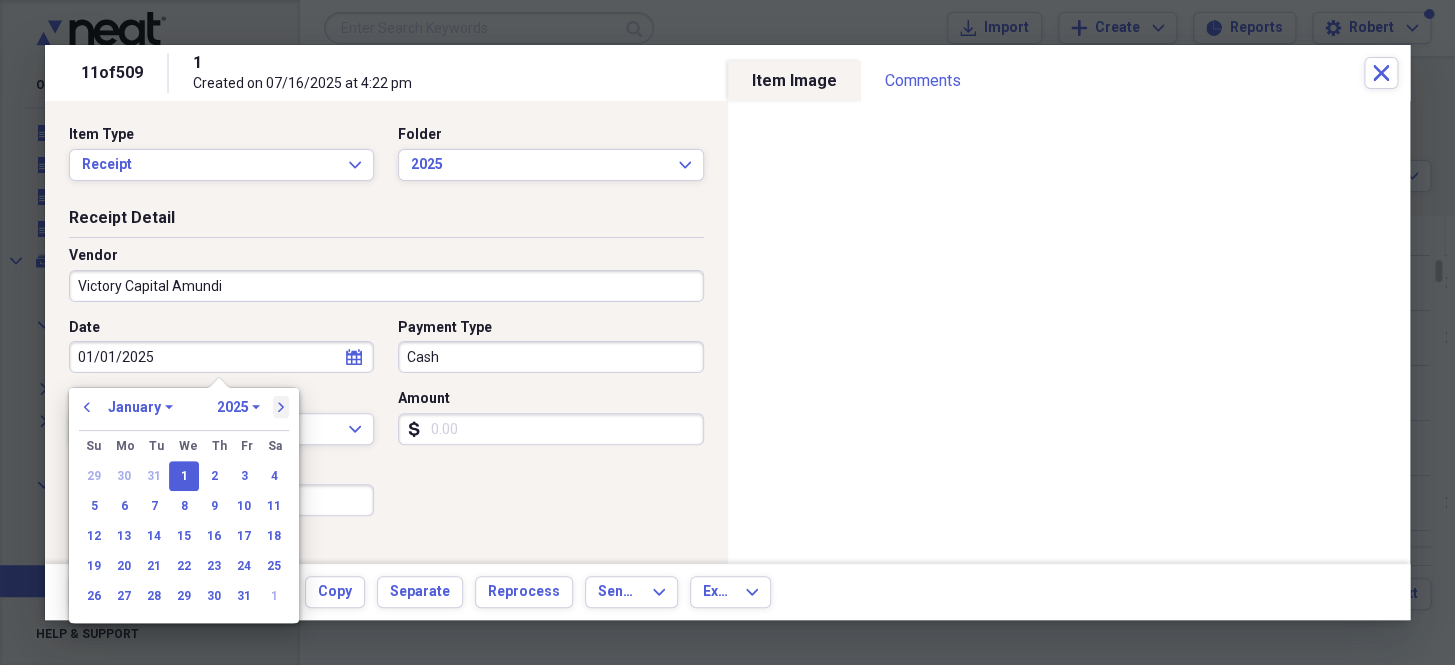 click on "next" at bounding box center (281, 407) 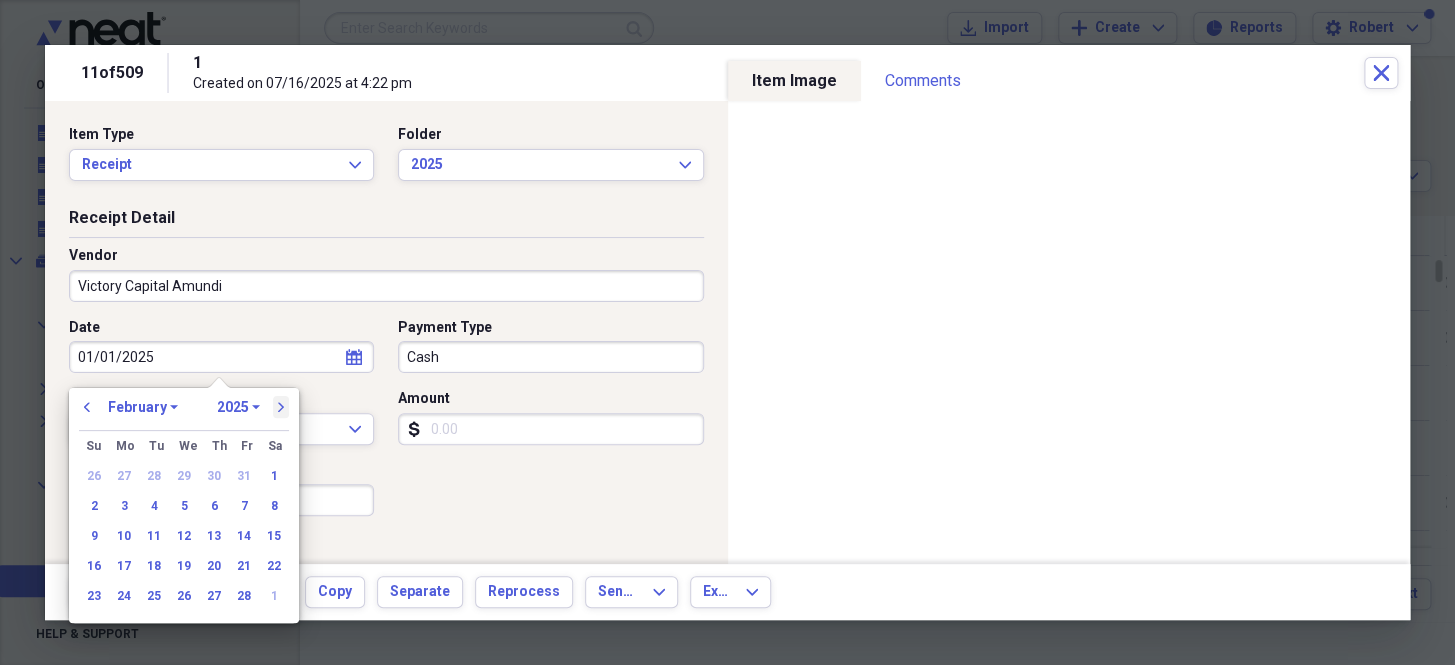 click on "next" at bounding box center (281, 407) 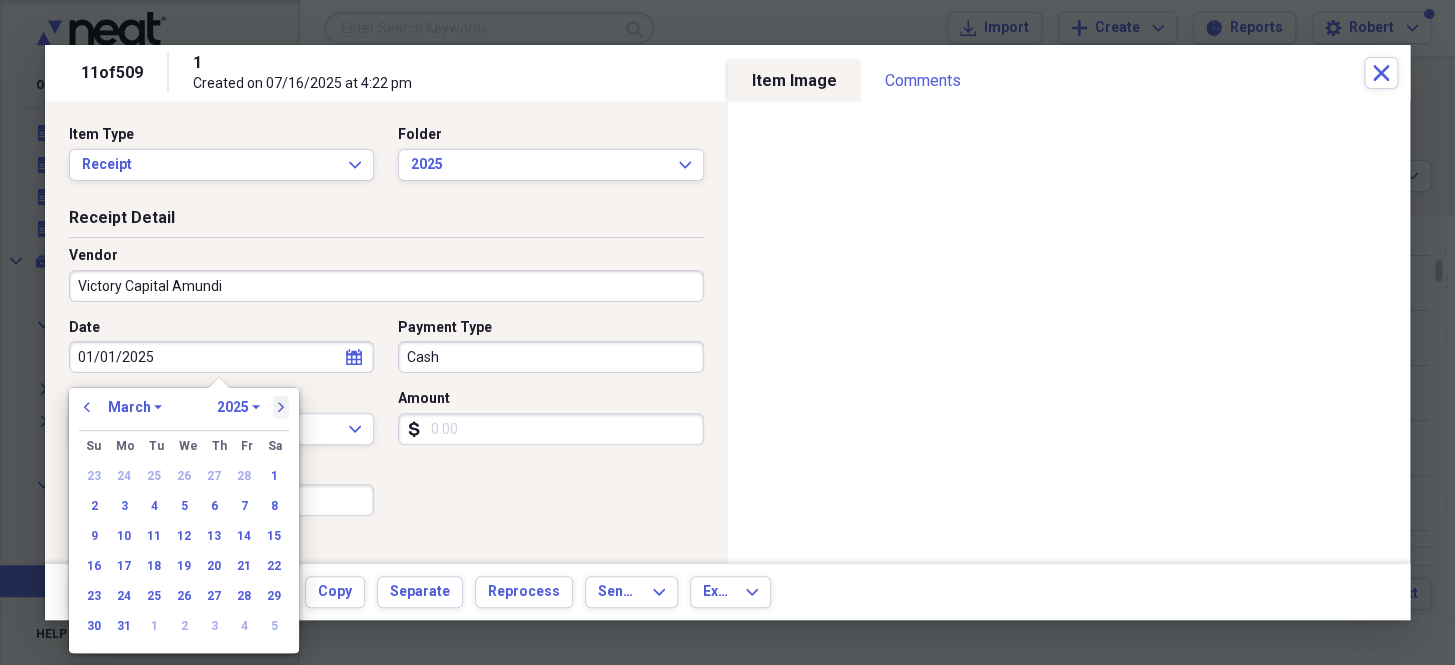 click on "next" at bounding box center [281, 407] 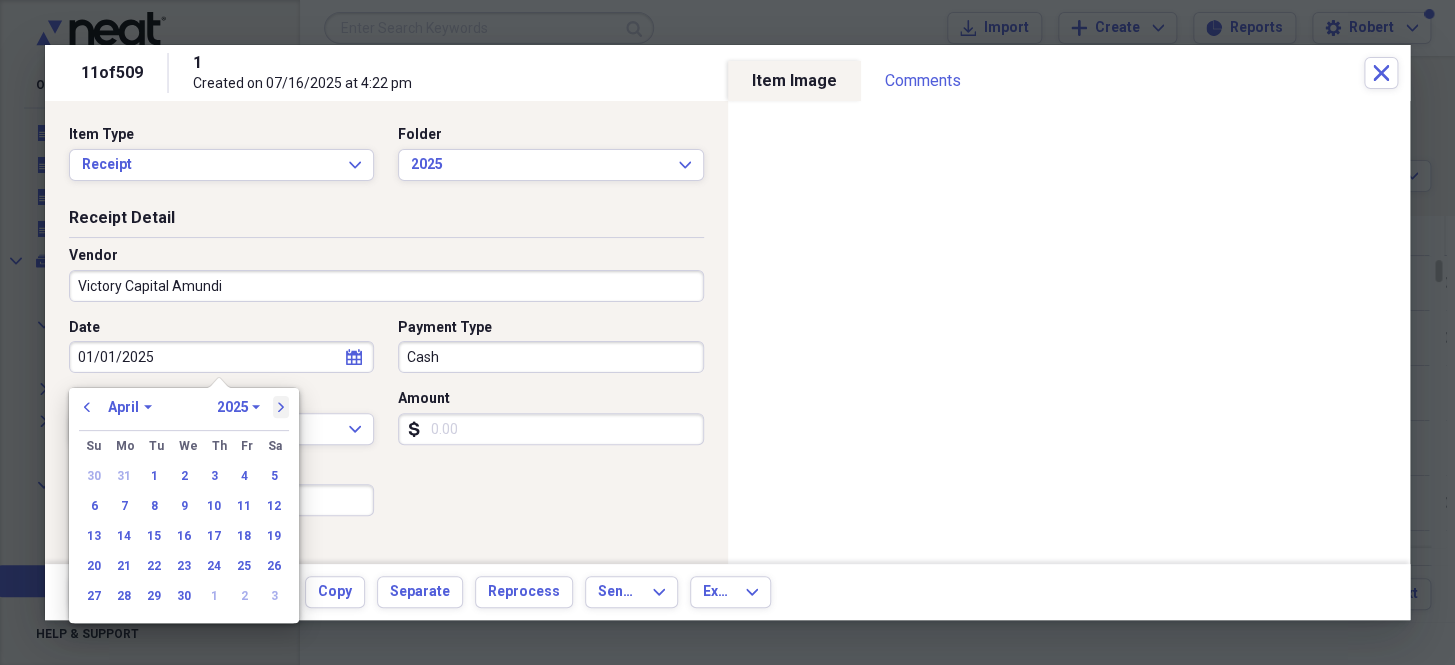 click on "next" at bounding box center (281, 407) 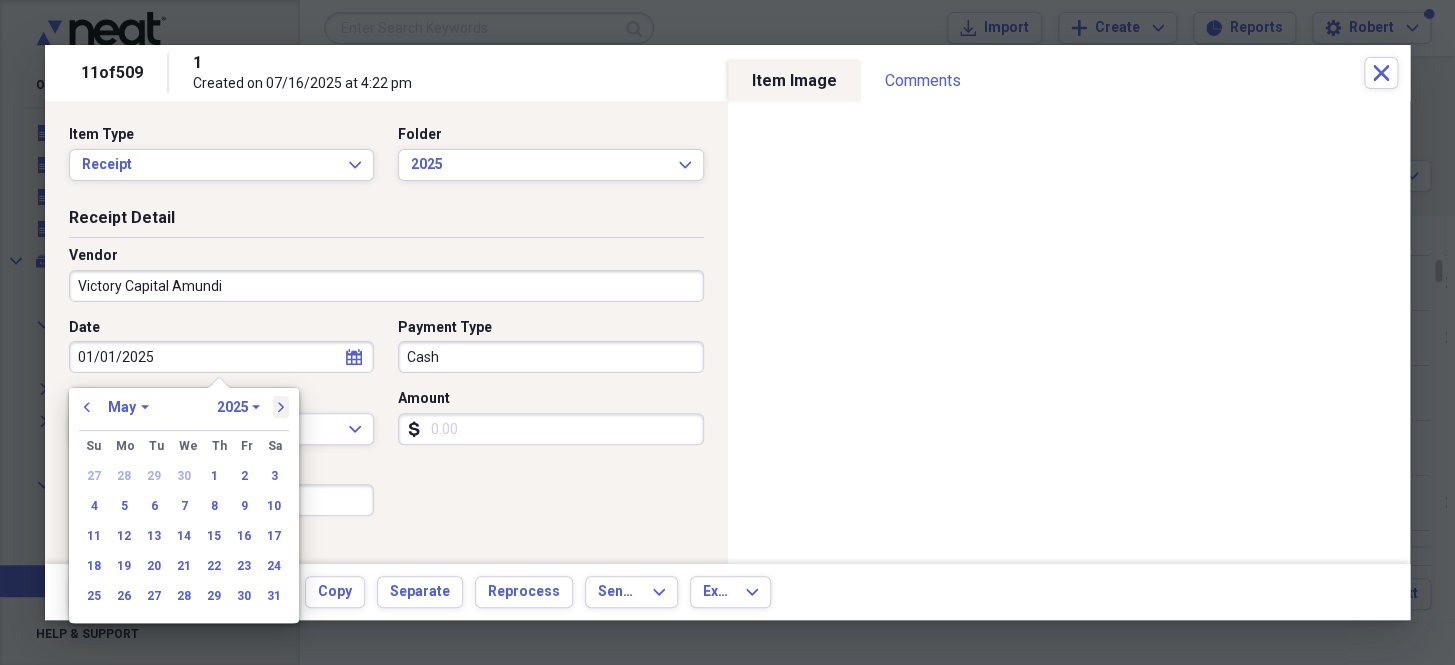 click on "next" at bounding box center [281, 407] 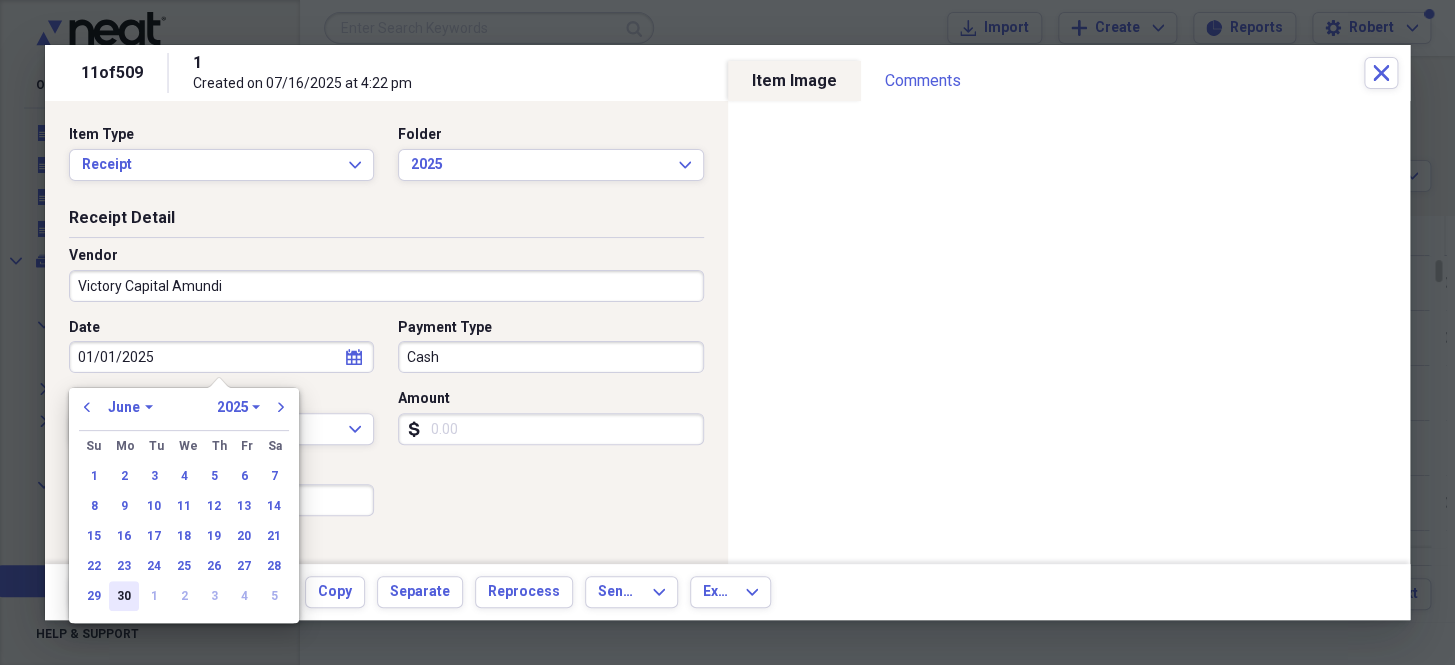click on "30" at bounding box center (124, 596) 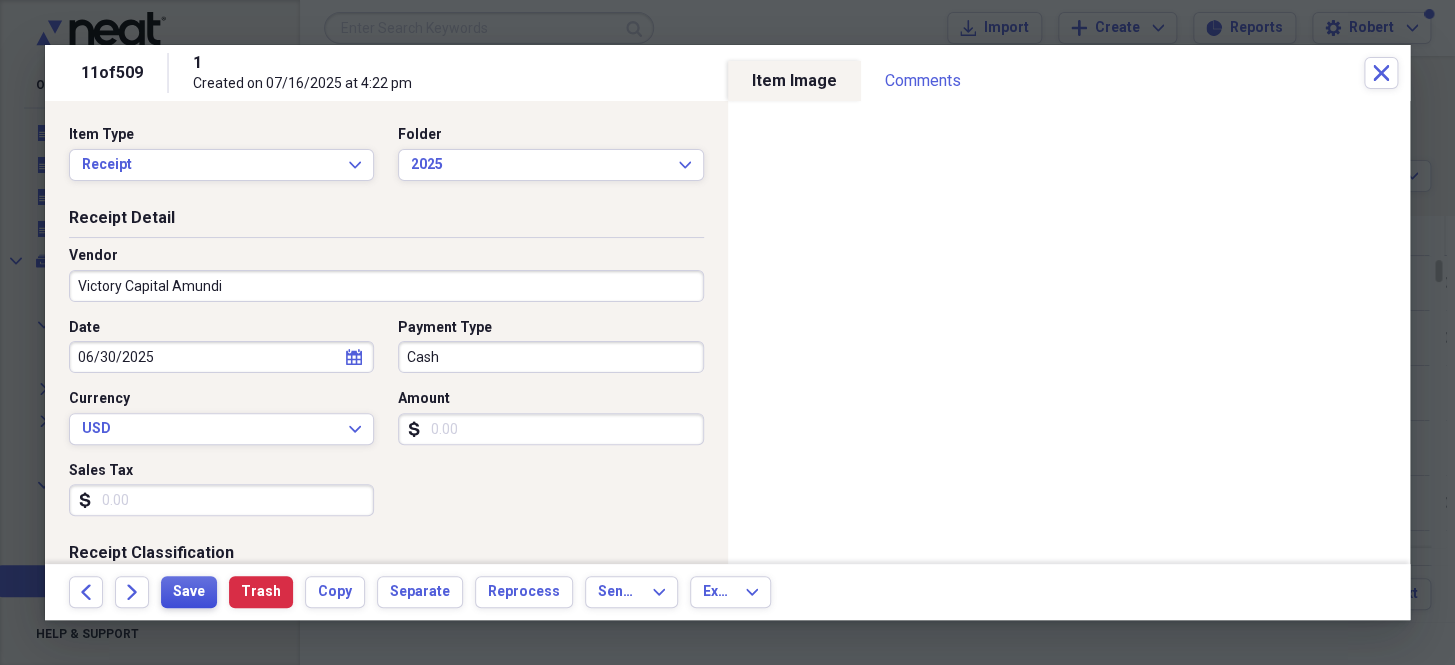 click on "Save" at bounding box center [189, 592] 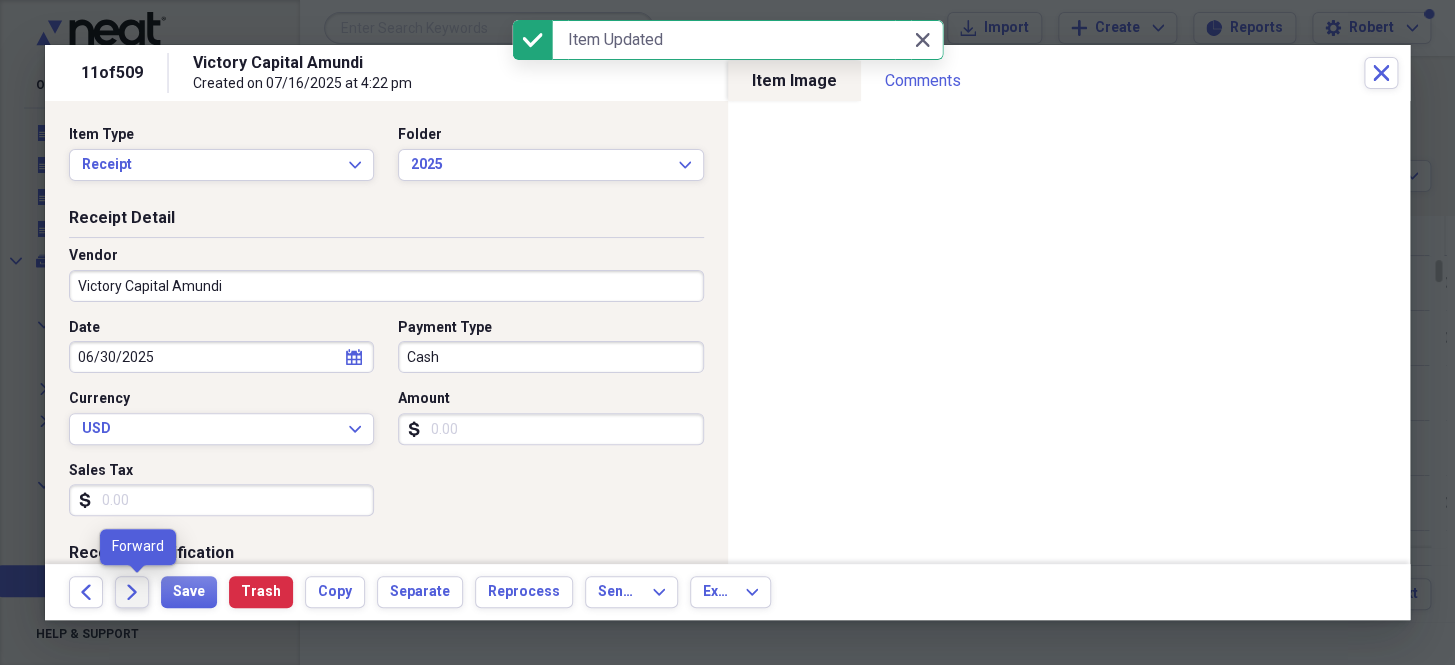 click 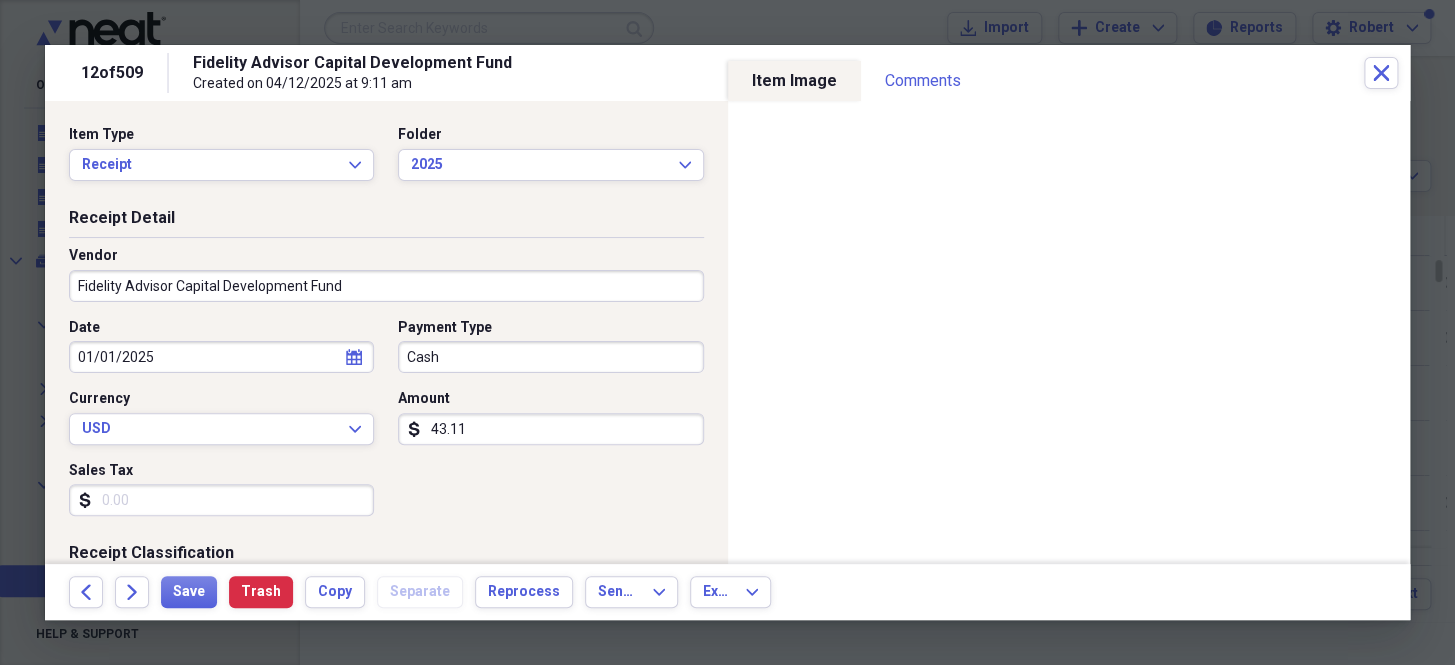 click on "calendar" 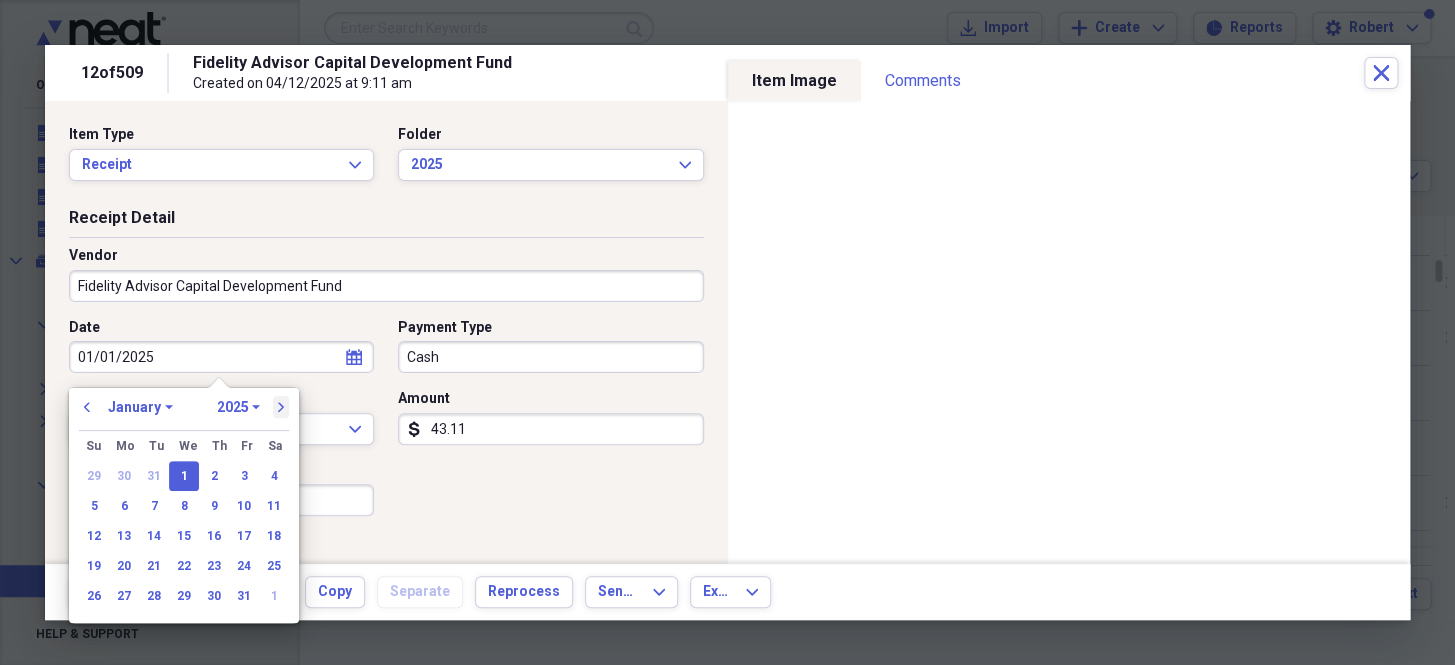 click on "next" at bounding box center [281, 407] 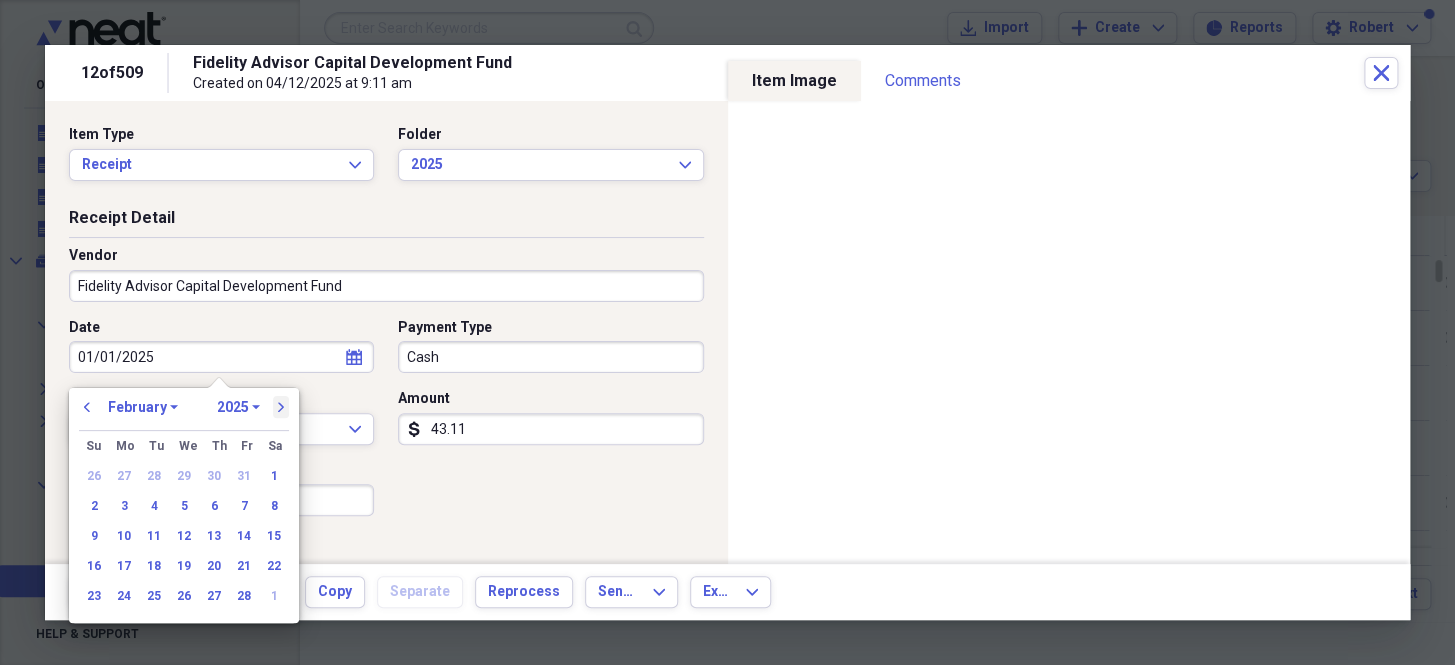 click on "next" at bounding box center [281, 407] 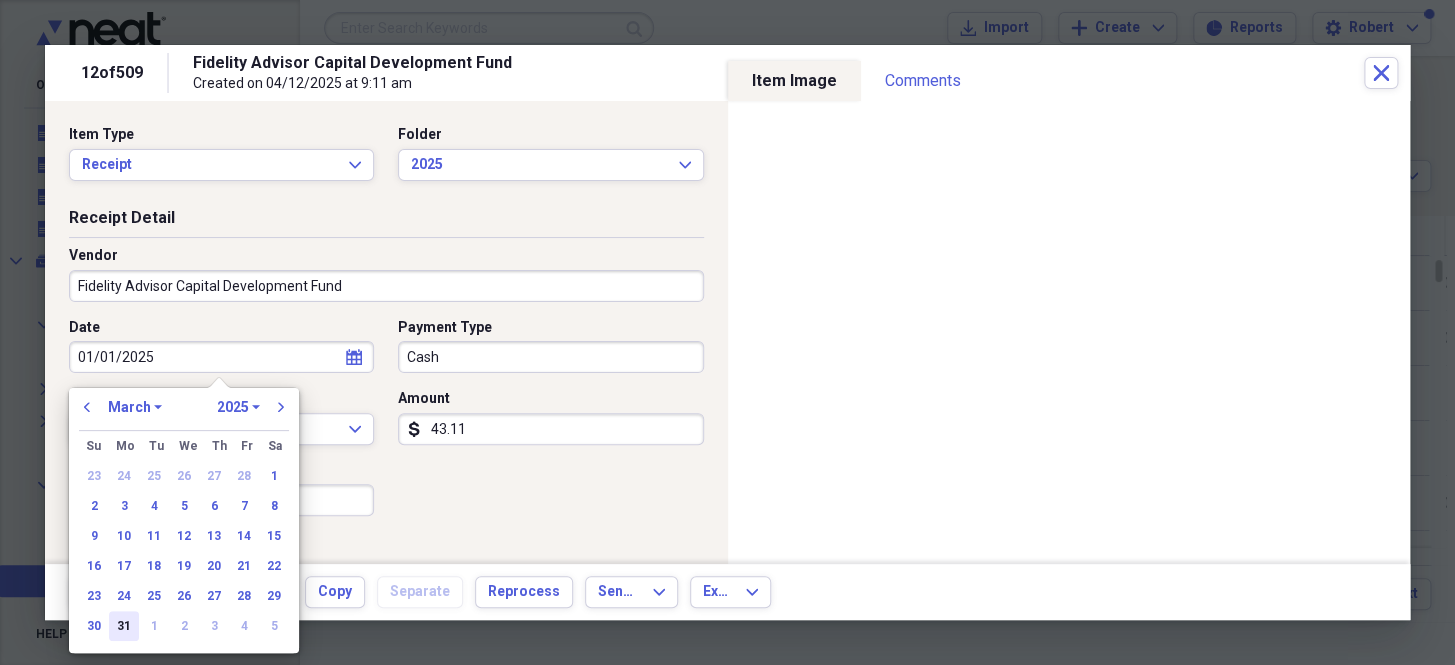 click on "31" at bounding box center [124, 626] 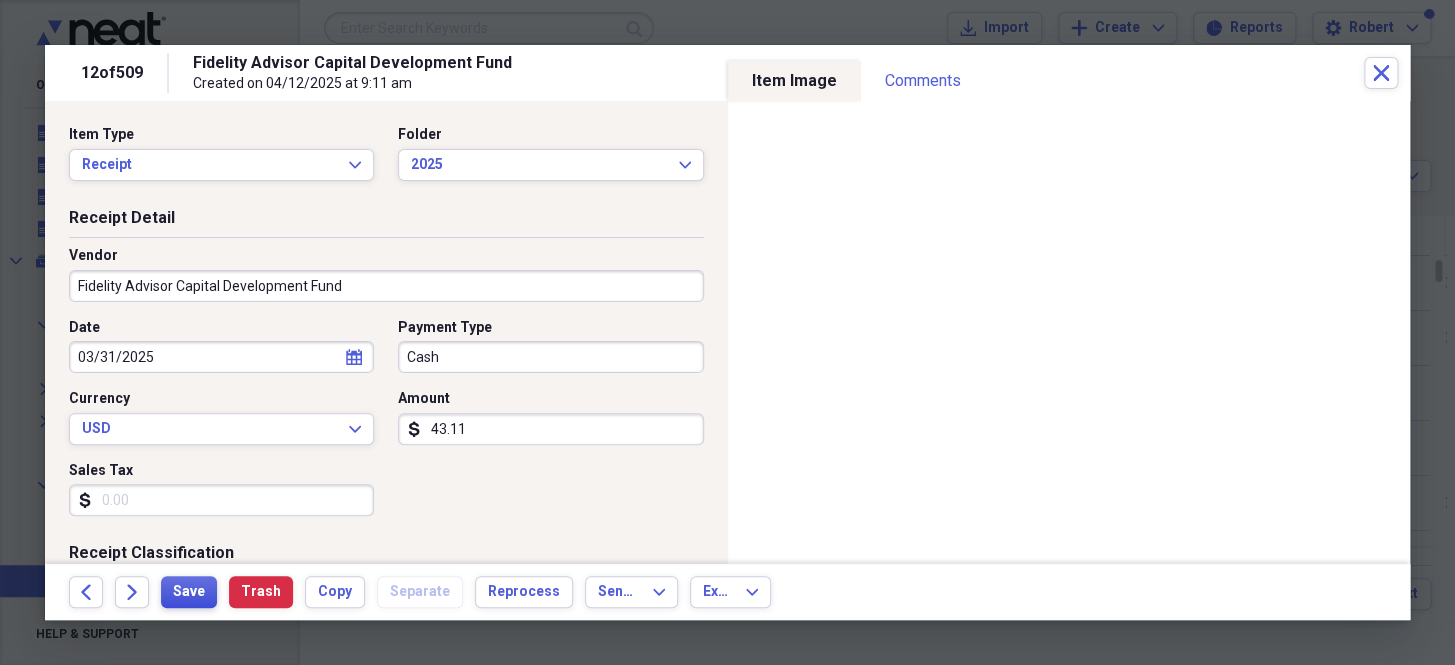 click on "Save" at bounding box center [189, 592] 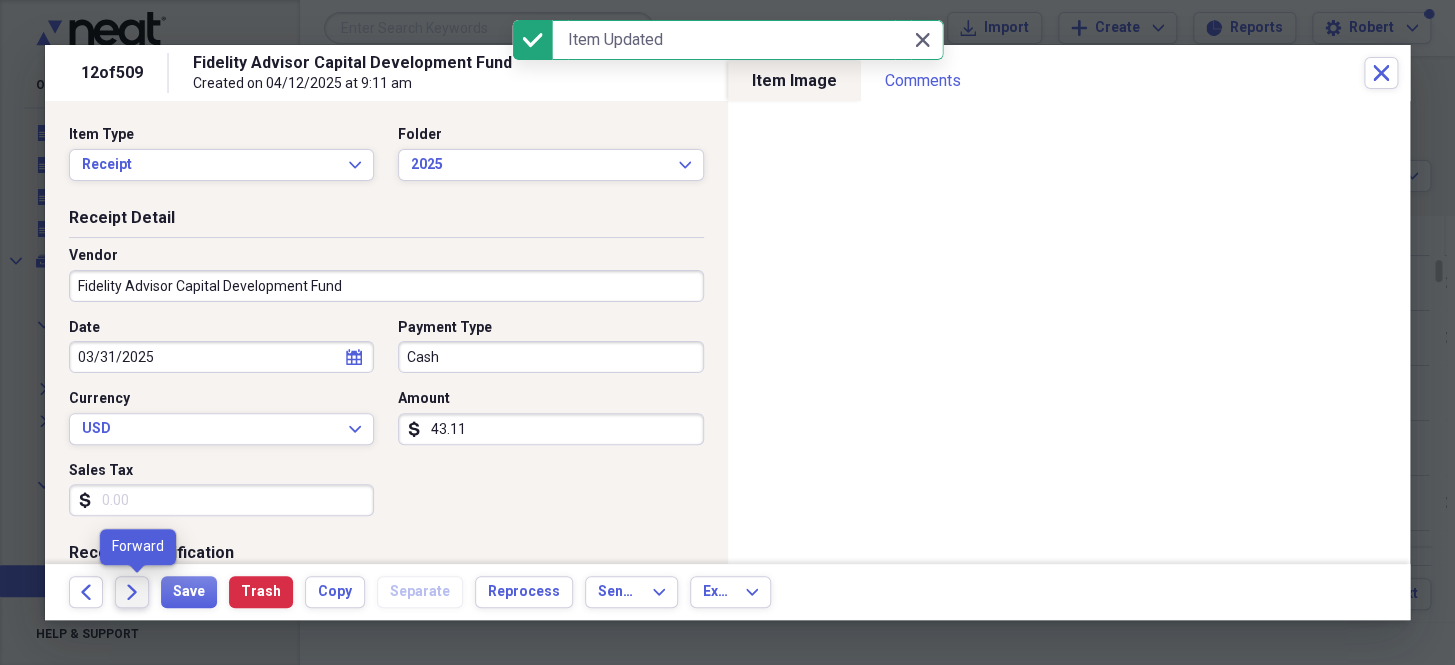 click on "Forward" 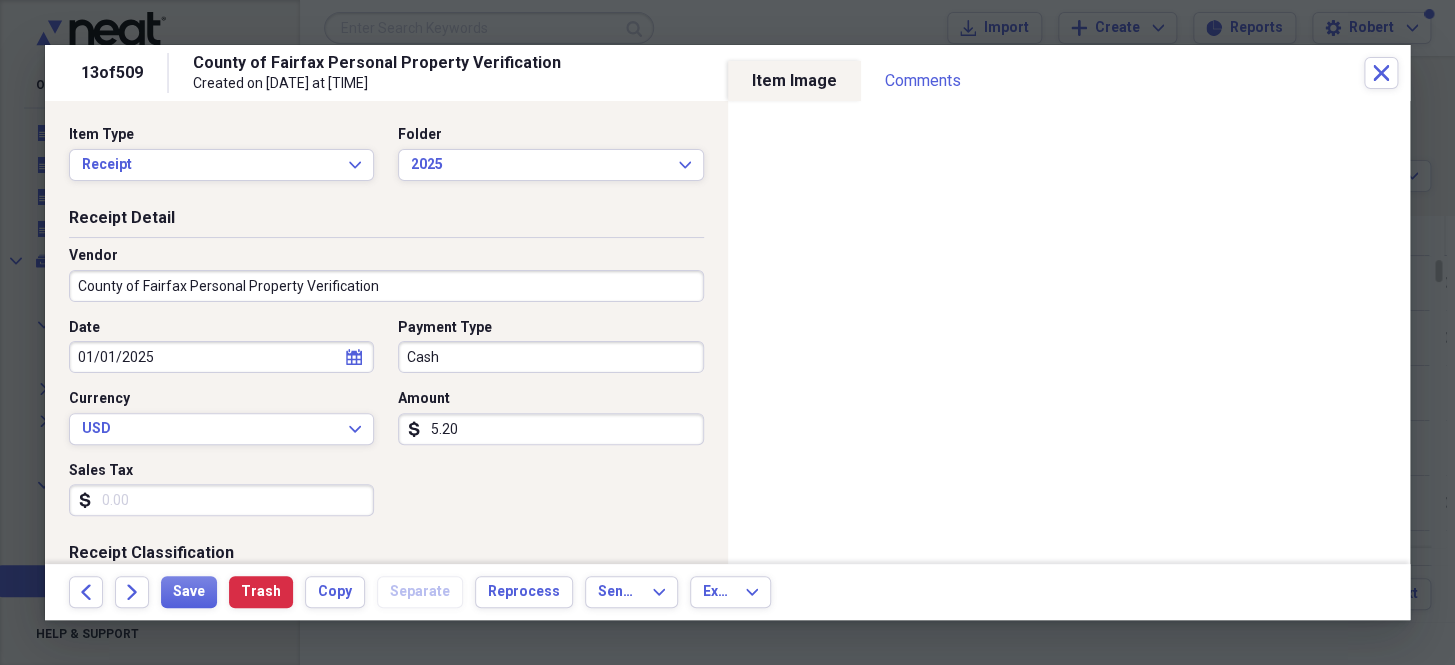 select on "2025" 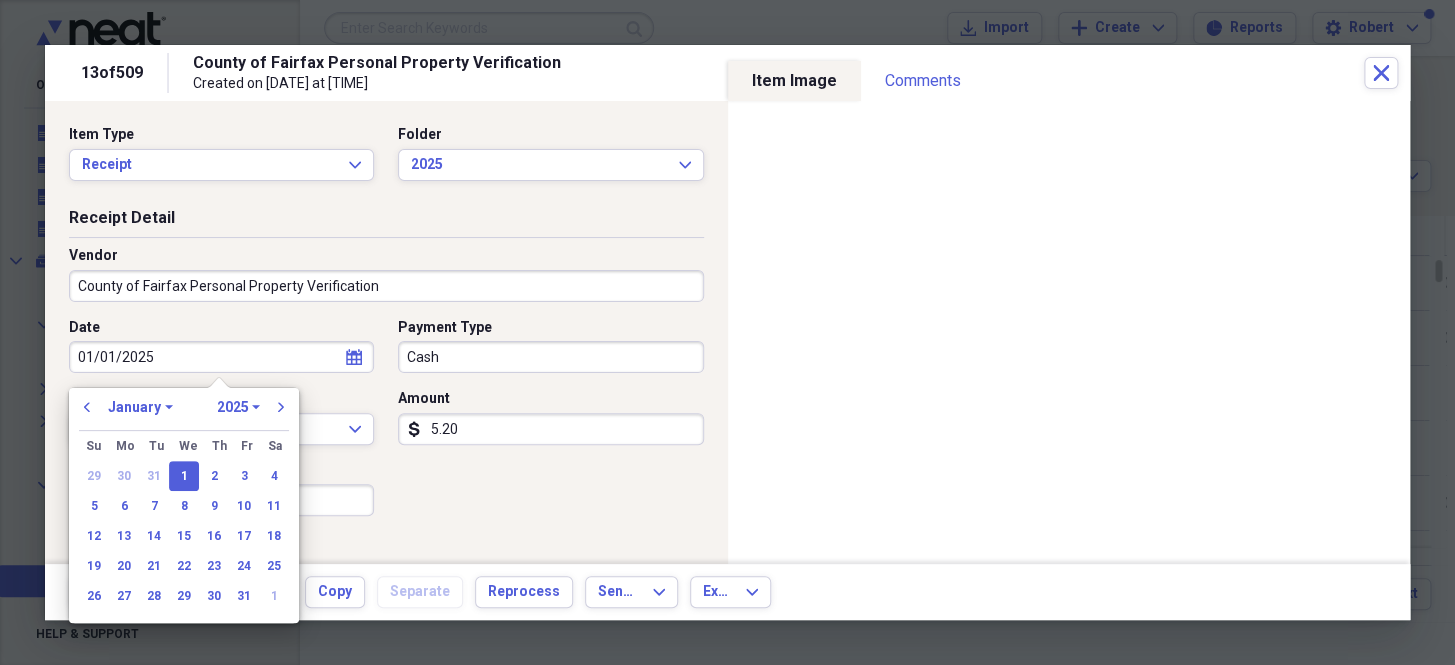 click on "01/01/2025" at bounding box center [221, 357] 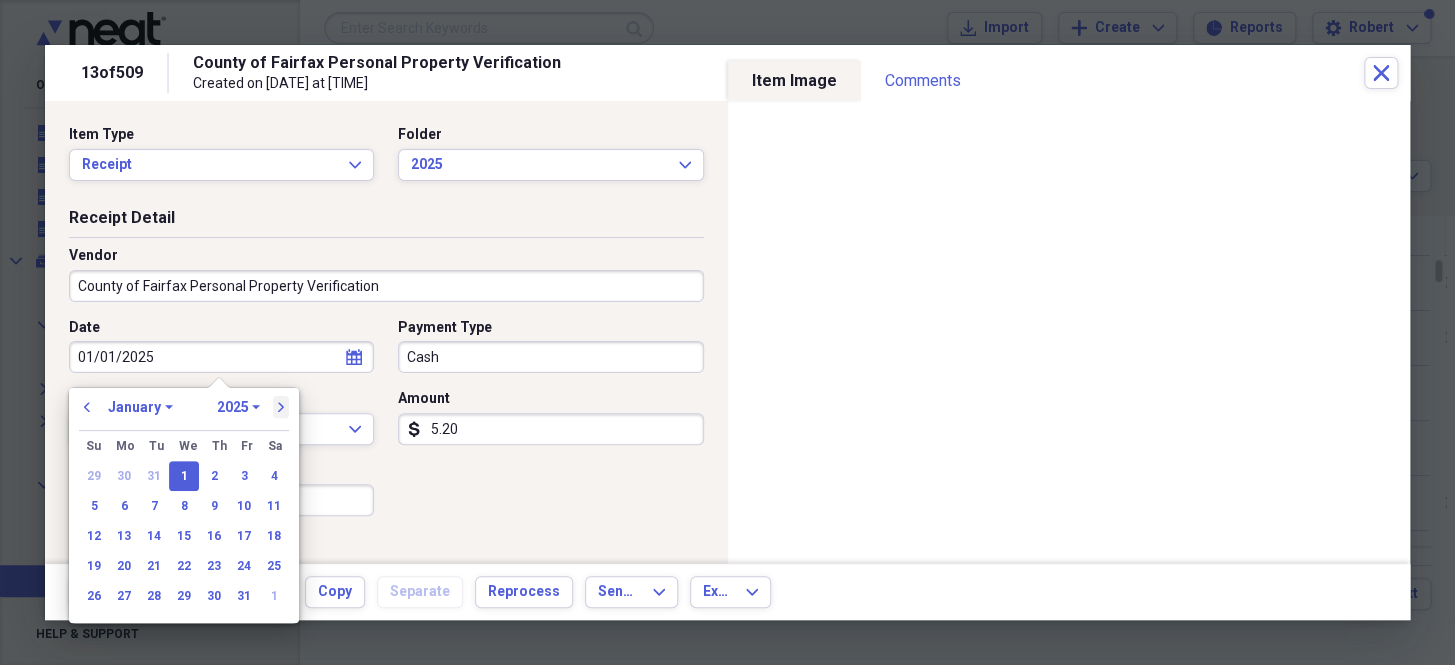 click on "next" at bounding box center [281, 407] 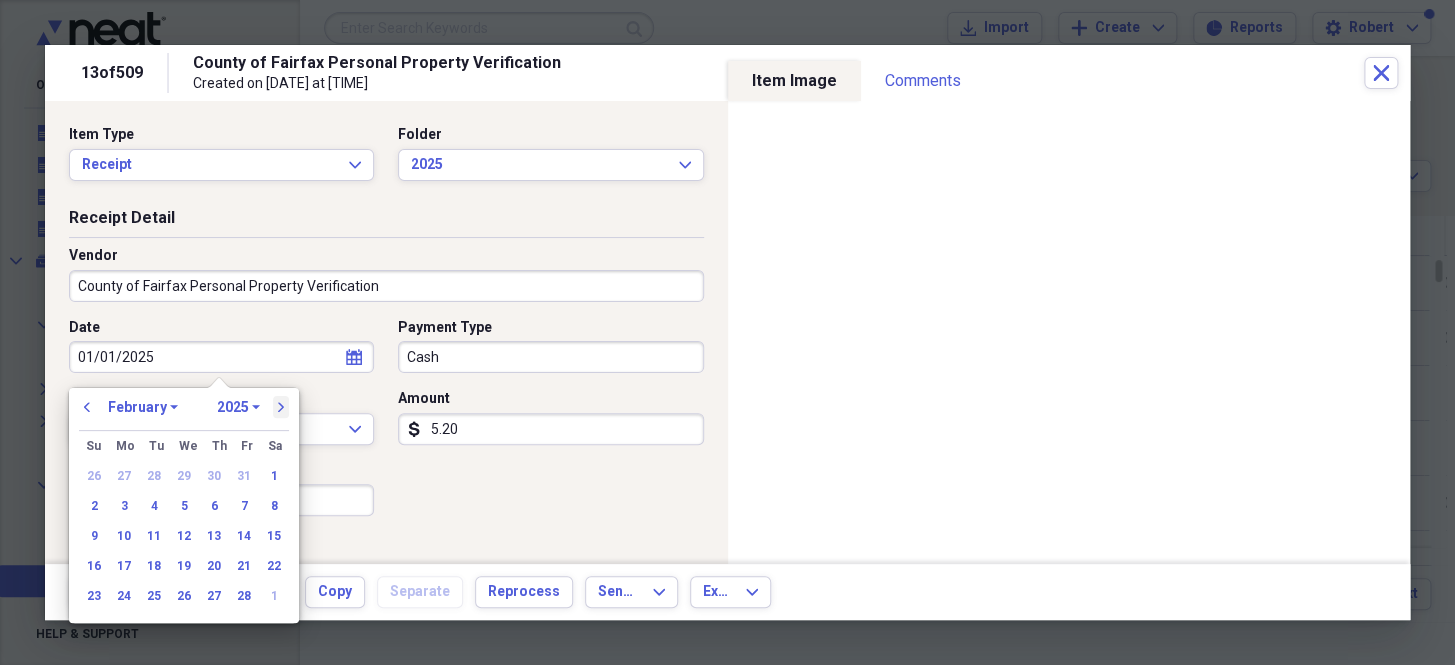 click on "next" at bounding box center (281, 407) 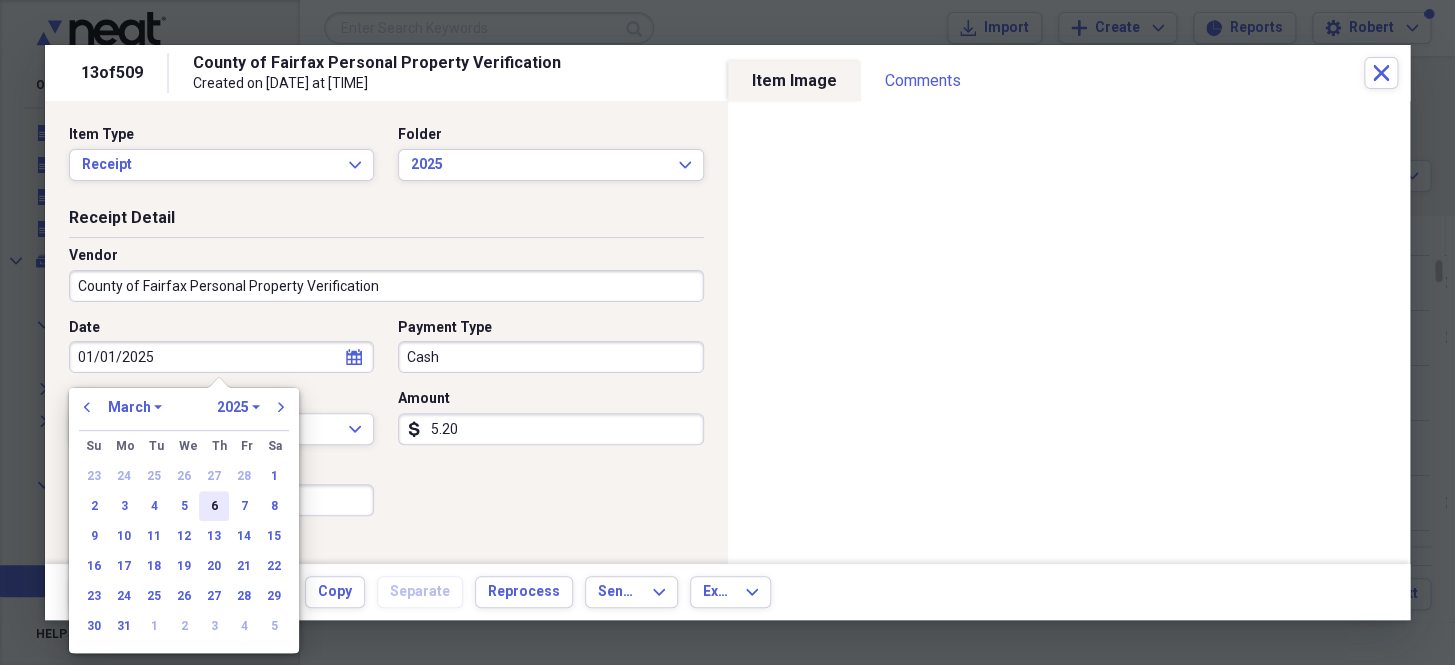 click on "6" at bounding box center [214, 506] 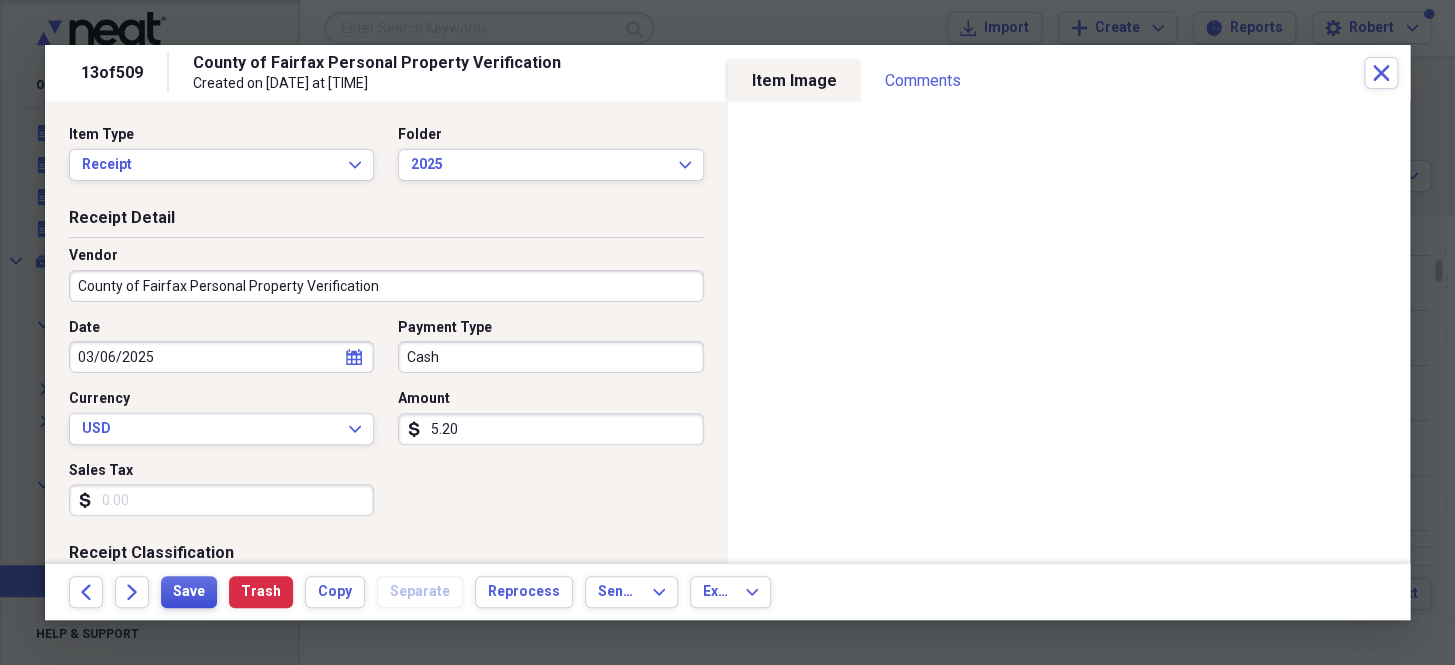click on "Save" at bounding box center [189, 592] 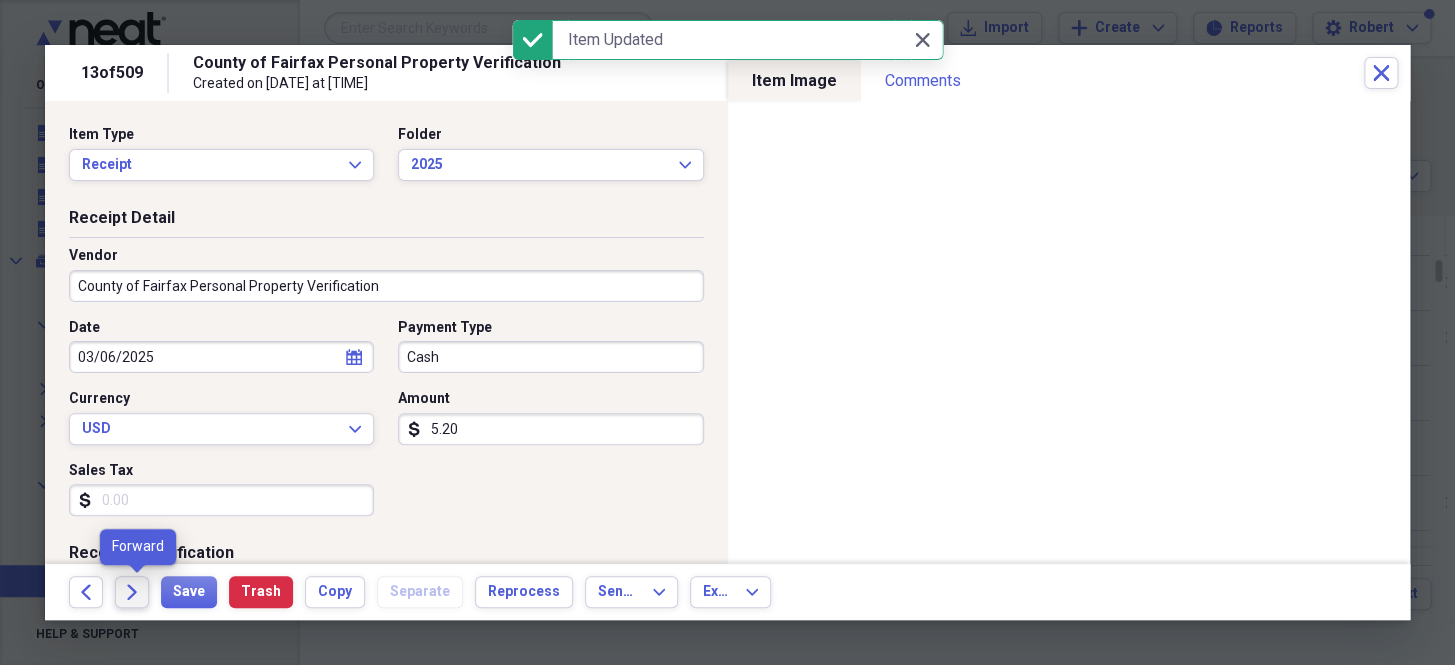 click 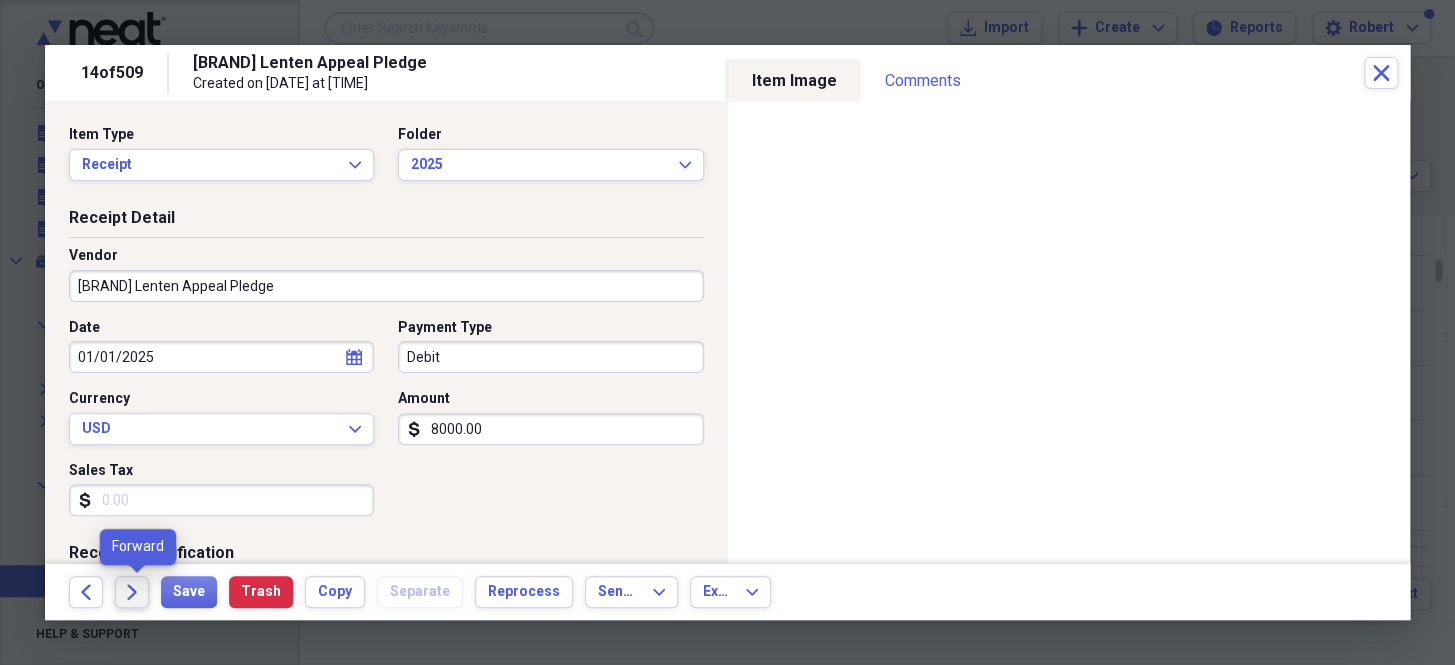 click on "Forward" 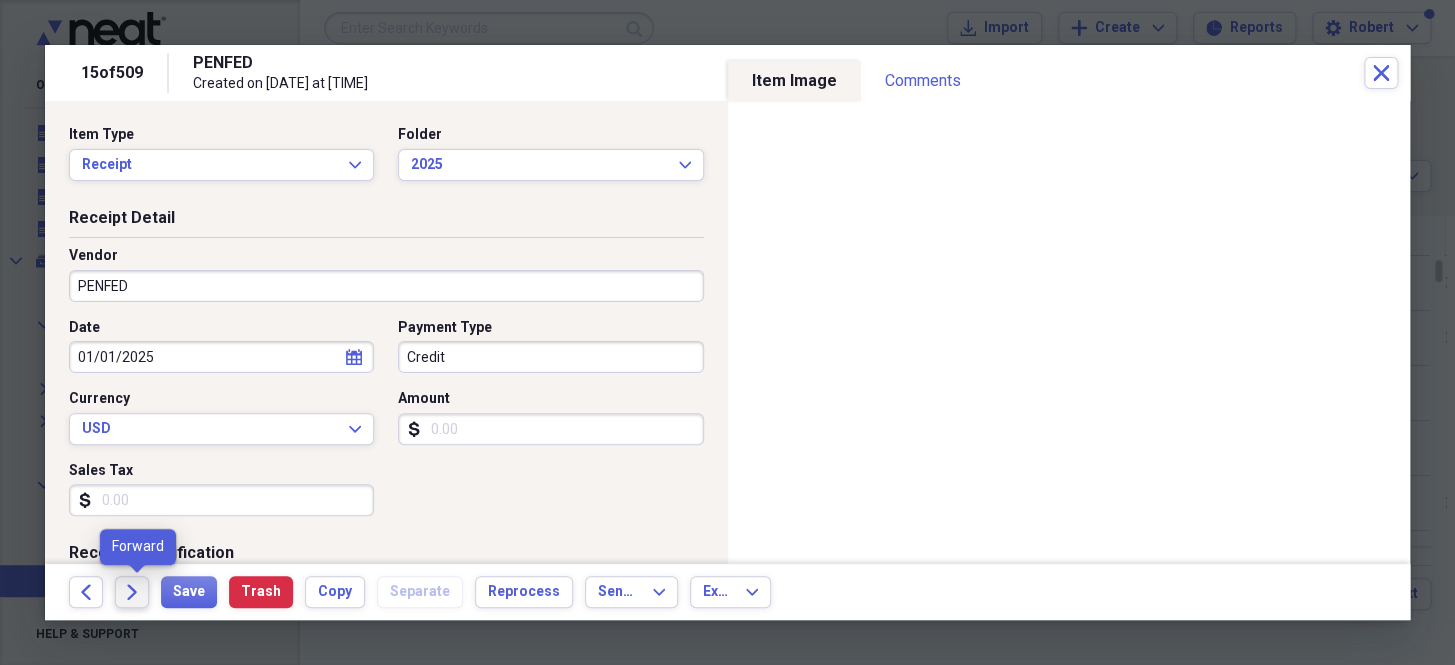 click on "Forward" 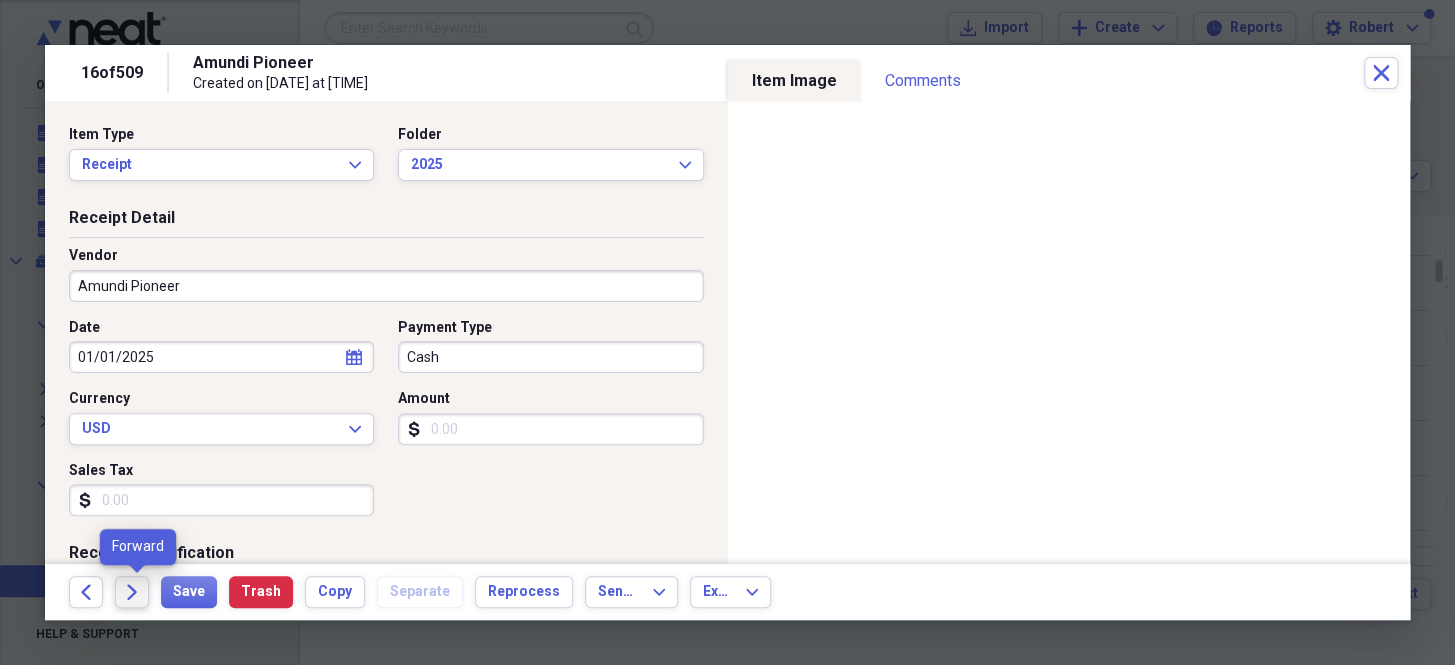 click 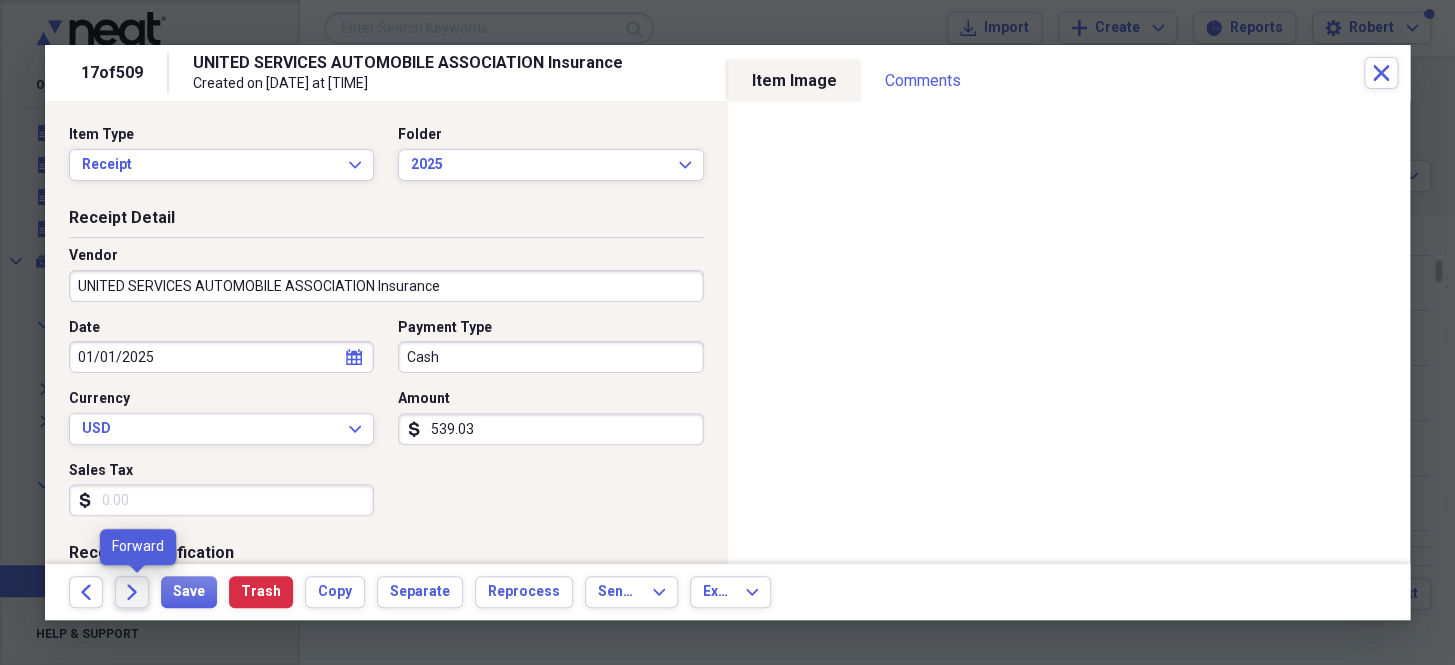 click on "Forward" at bounding box center [132, 592] 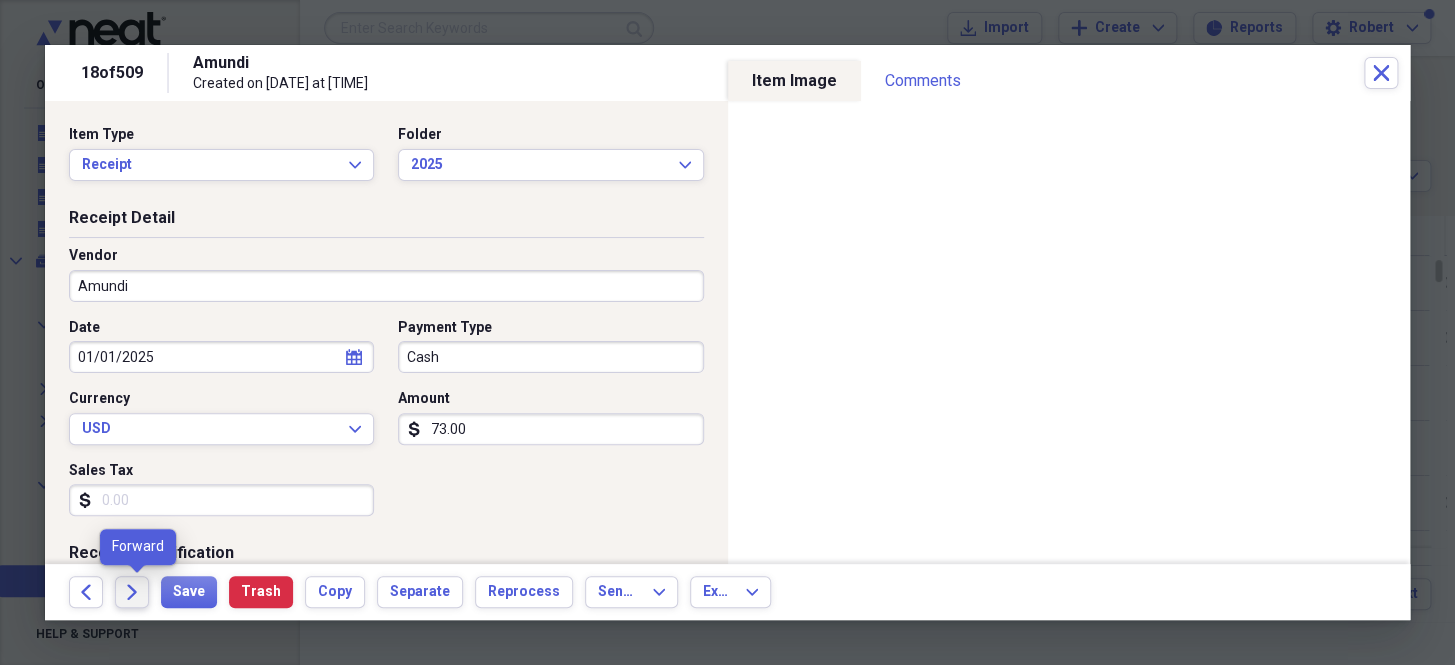click on "Forward" at bounding box center (132, 592) 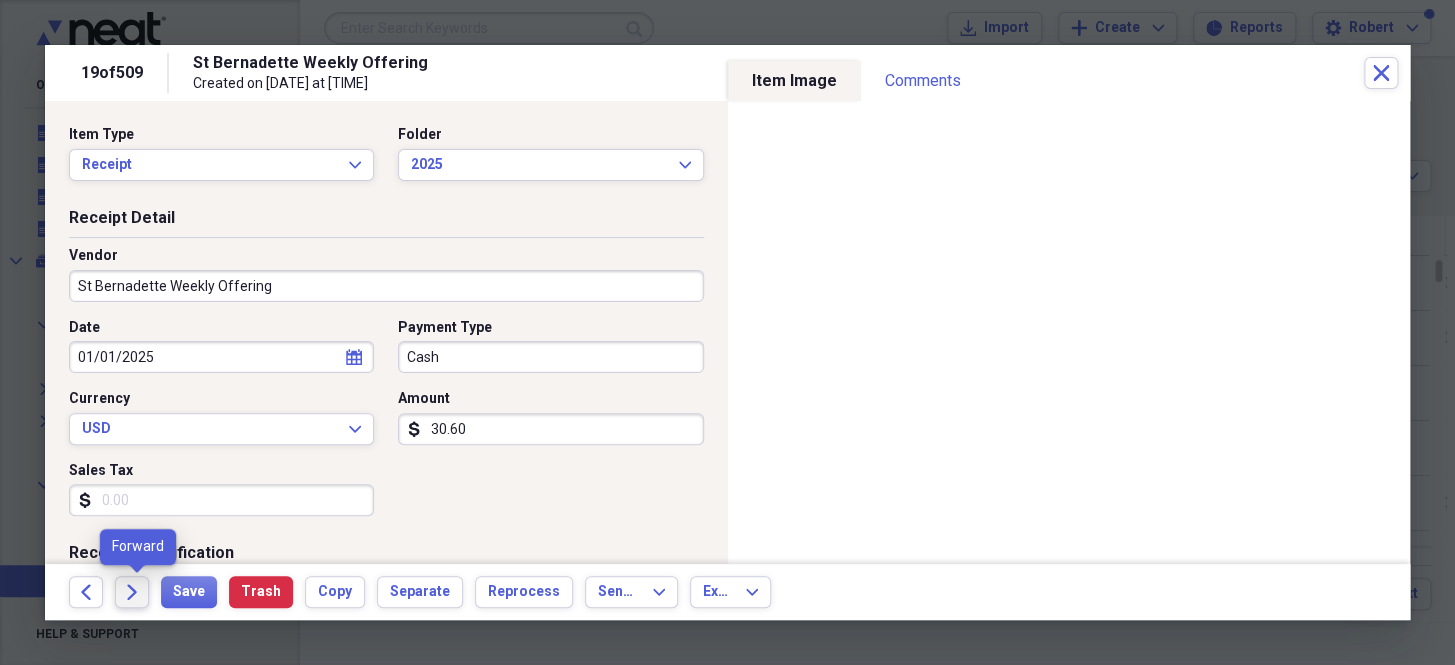 click 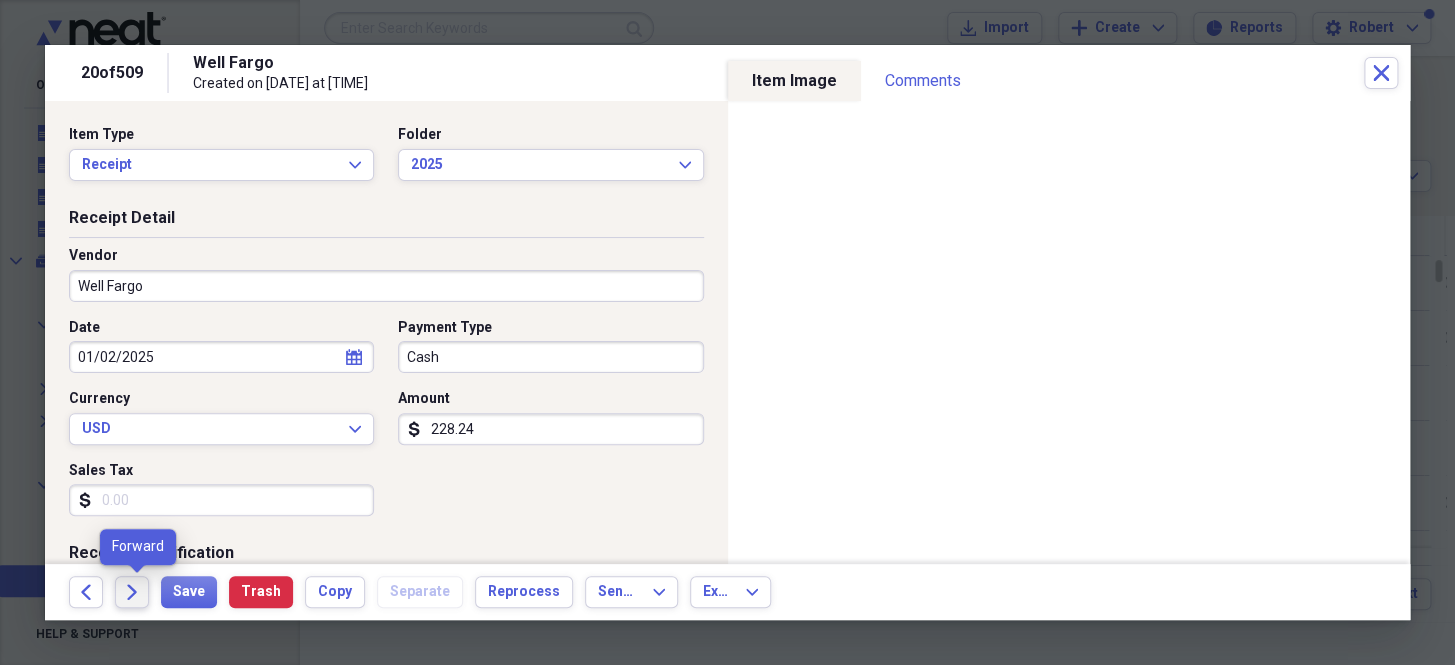 click on "Forward" 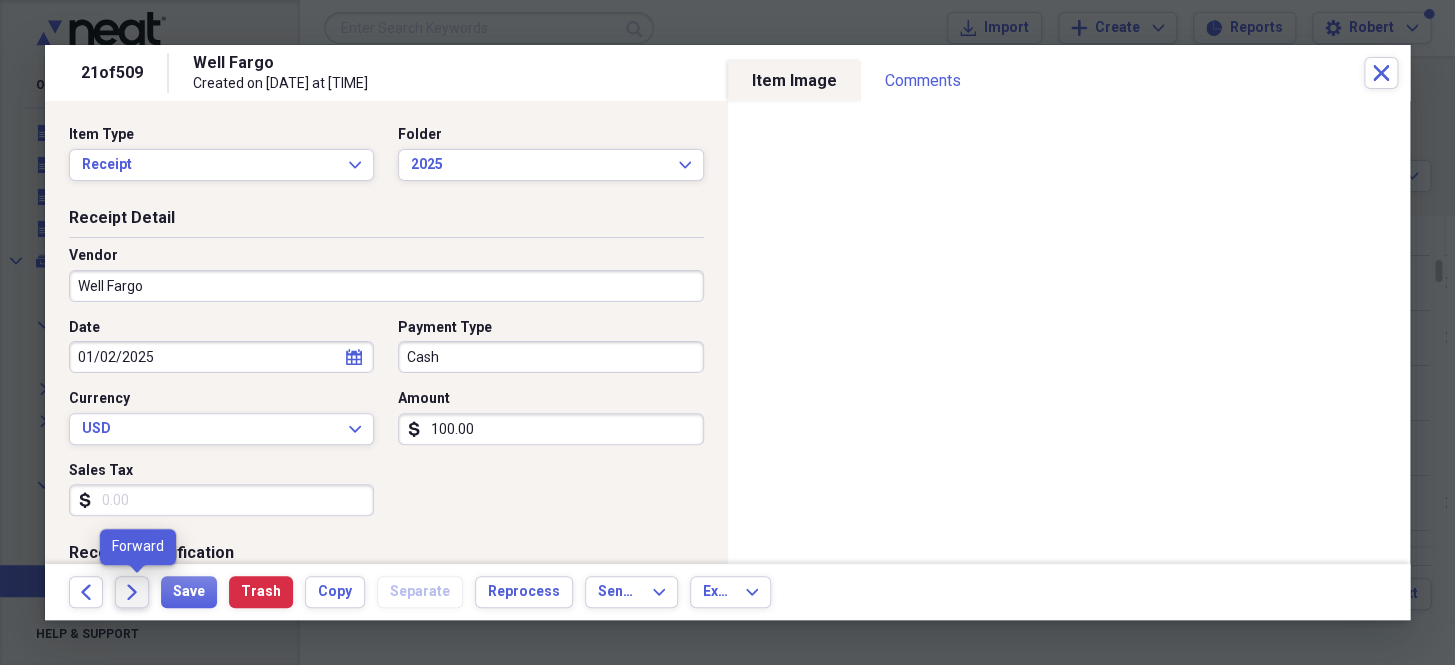 click on "Forward" 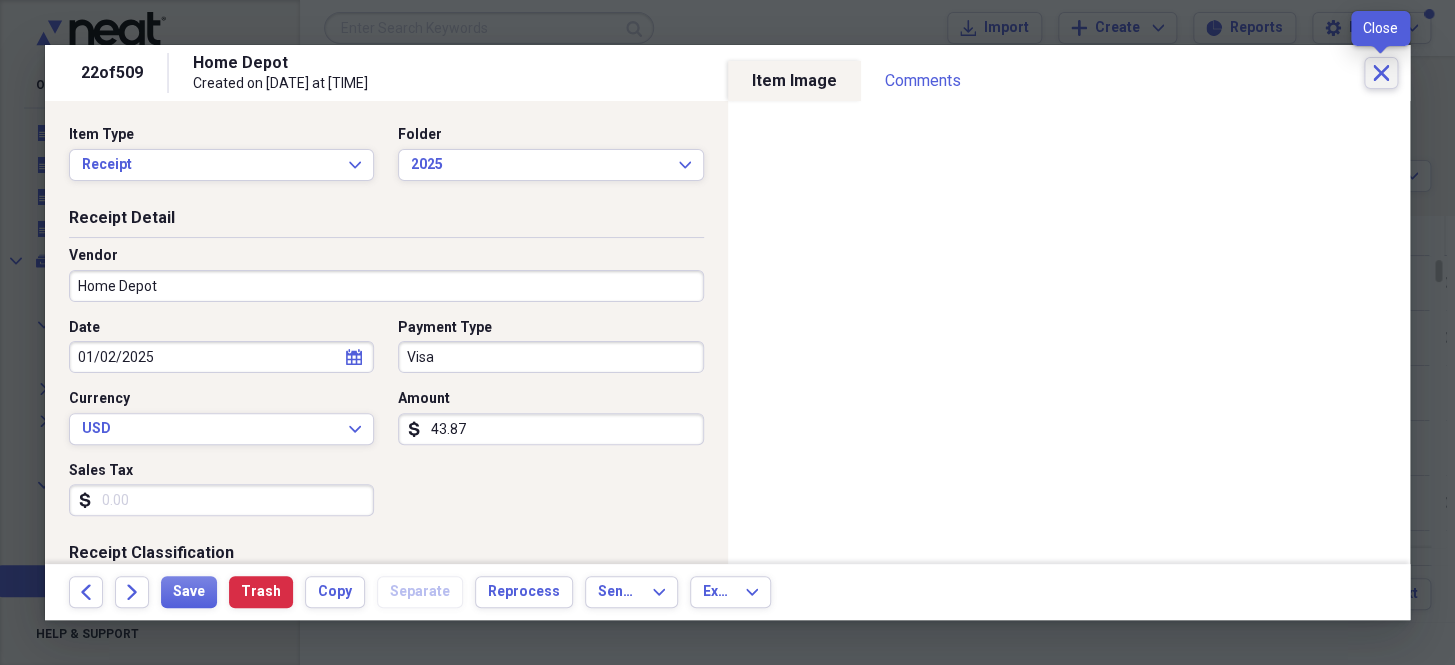 click 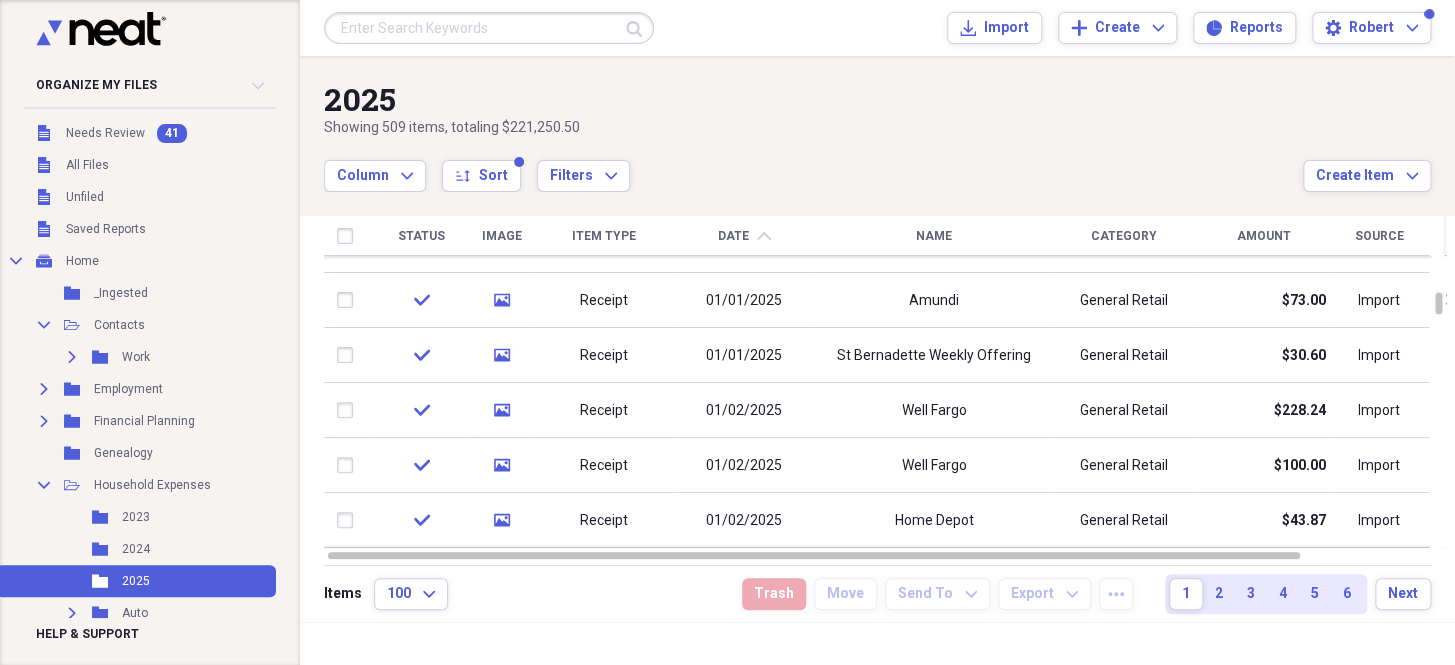 click 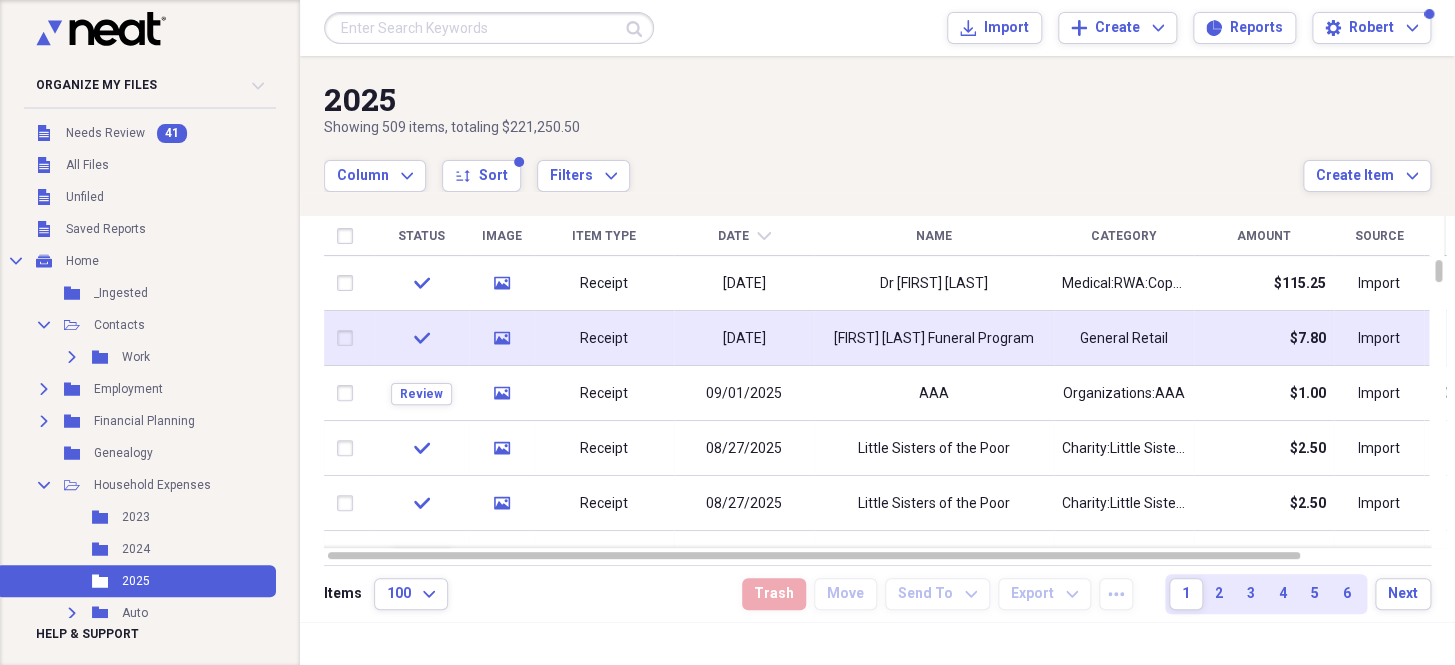 click on "[DATE]" at bounding box center [744, 339] 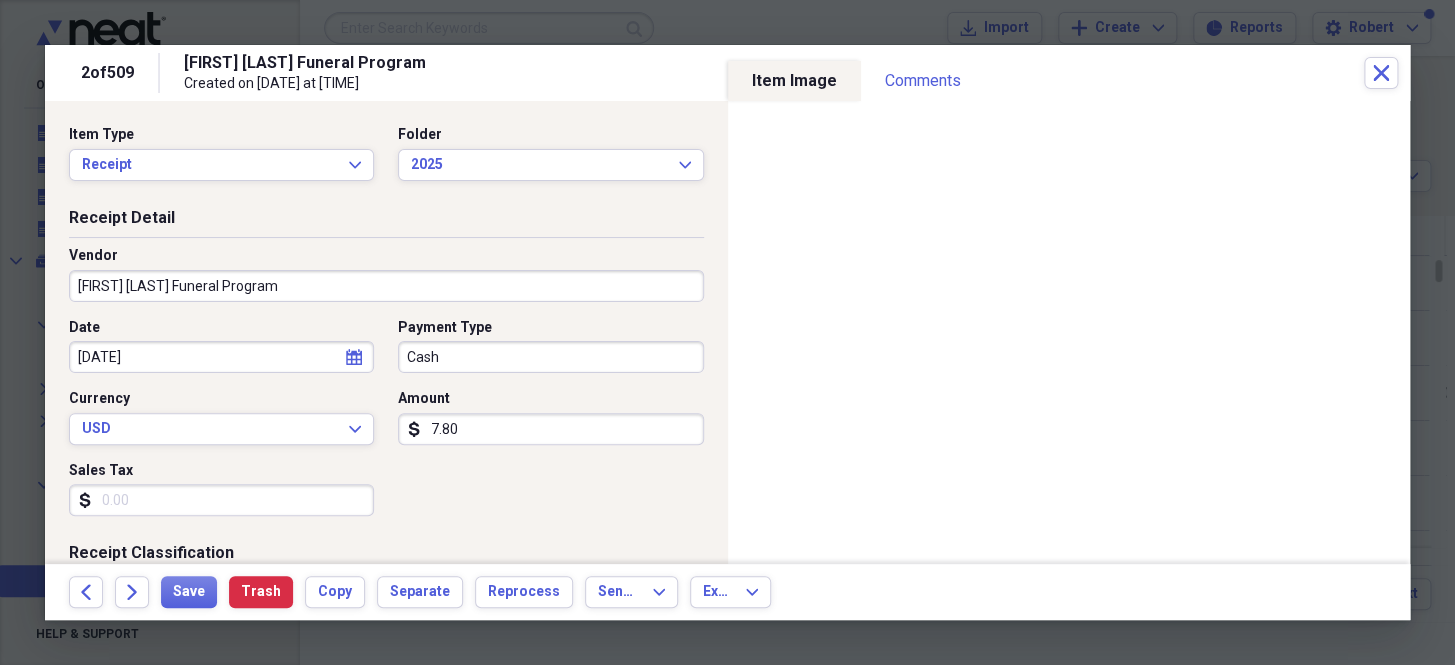 select on "9" 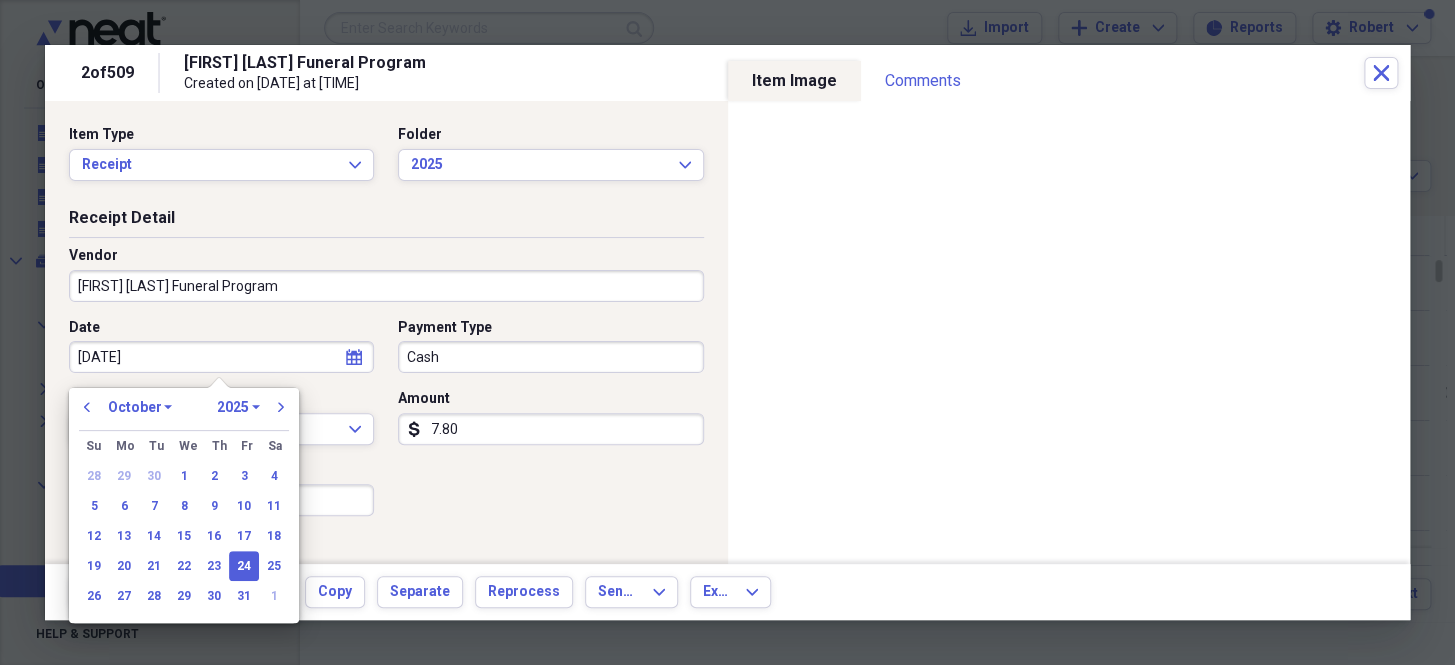 click on "[DATE]" at bounding box center [221, 357] 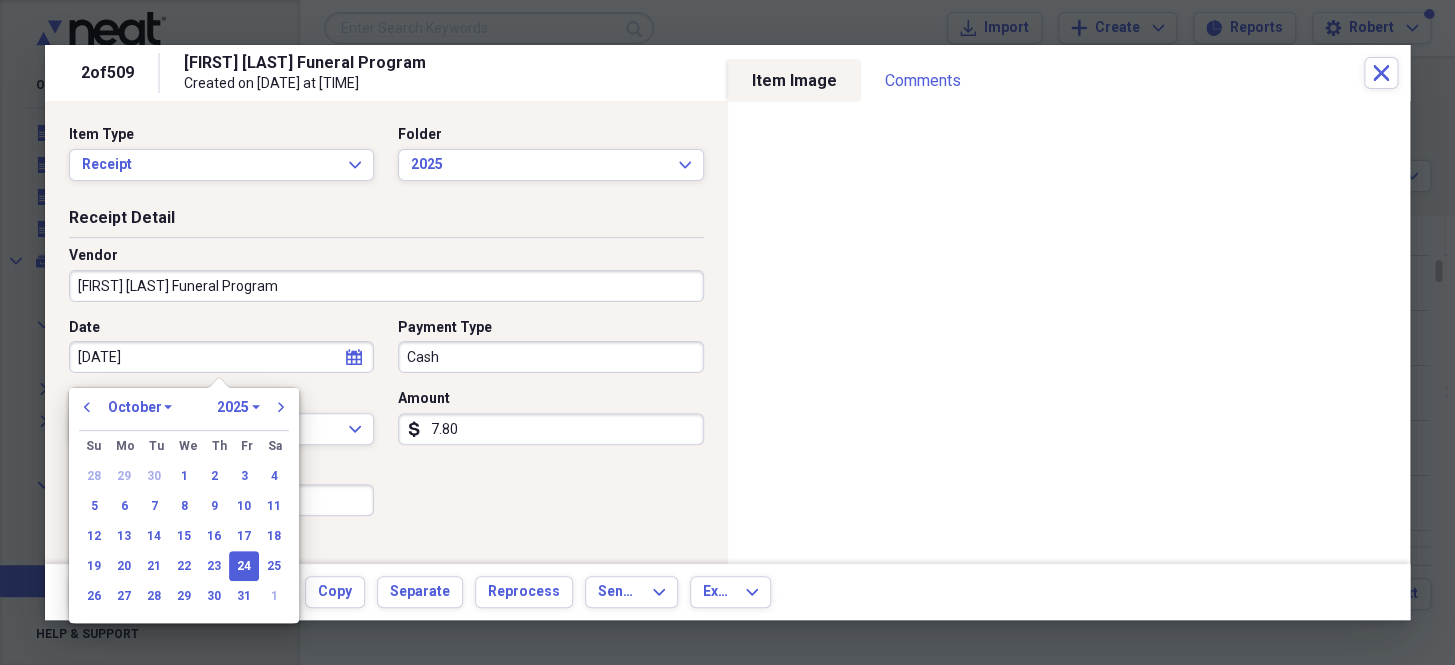 type on "[DATE]" 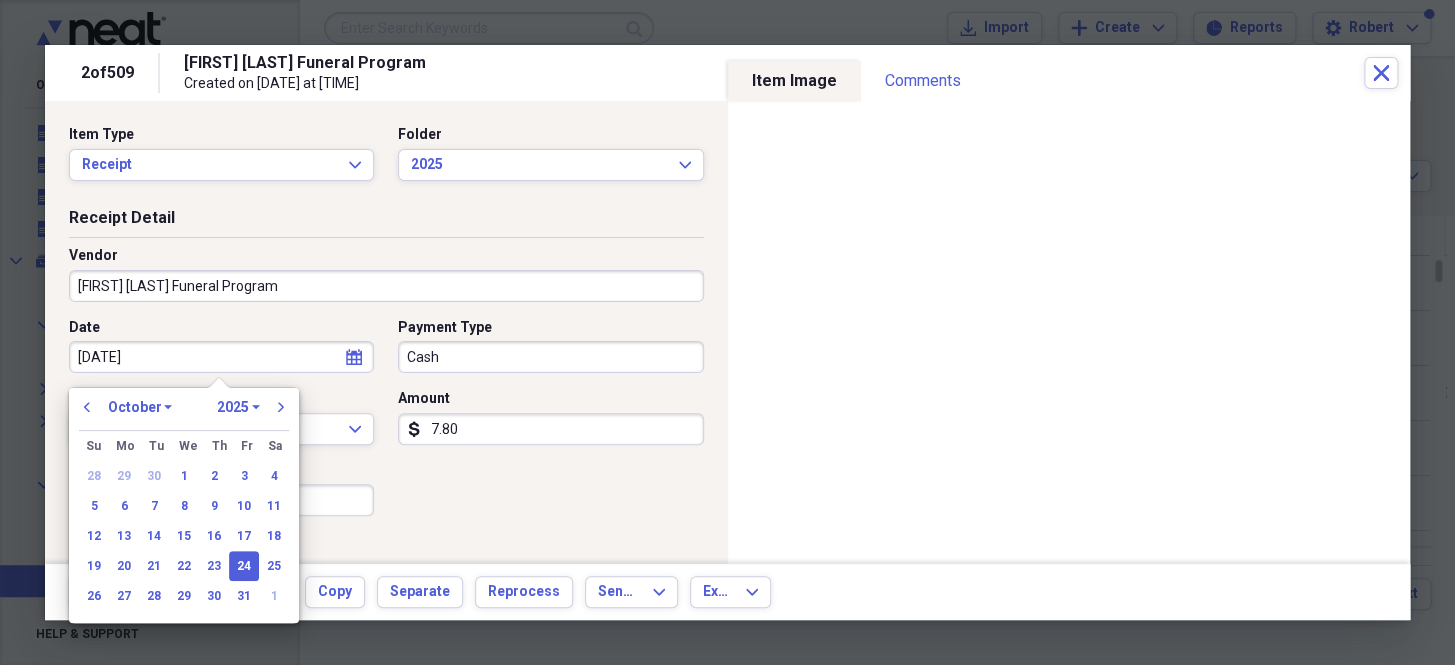 select on "0" 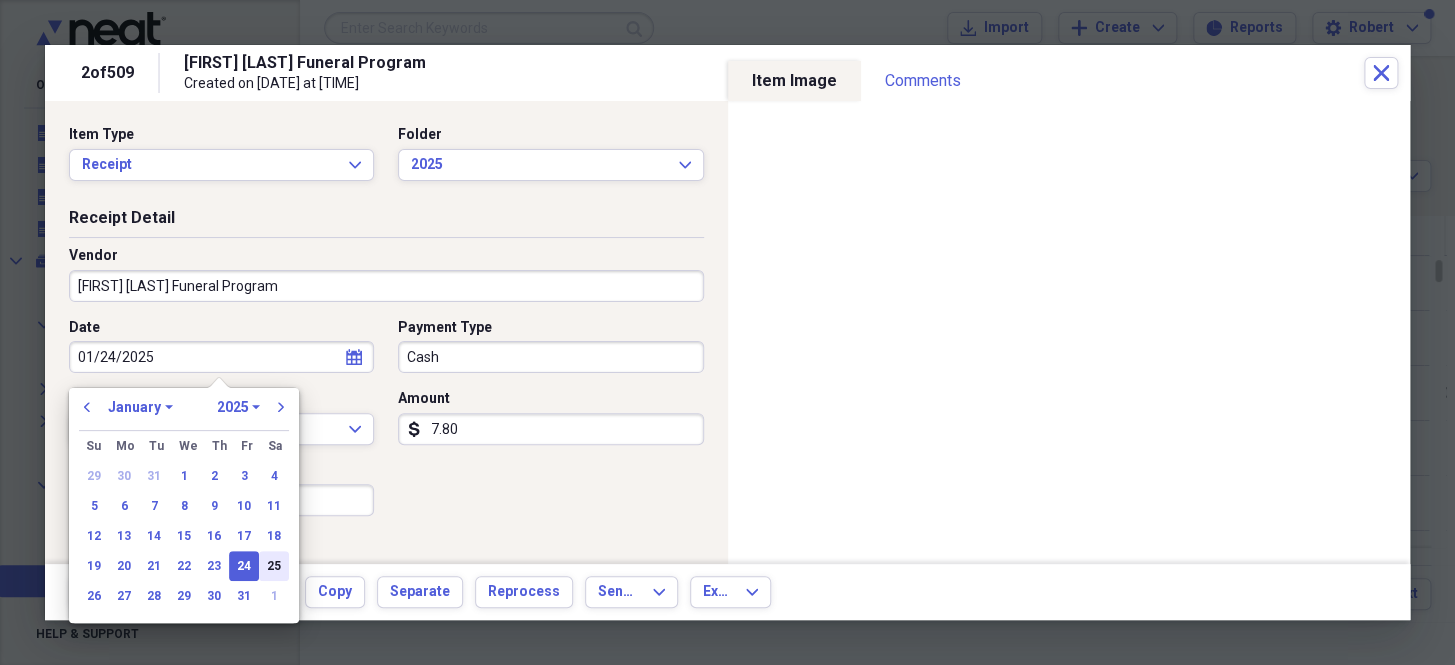 click on "25" at bounding box center (274, 566) 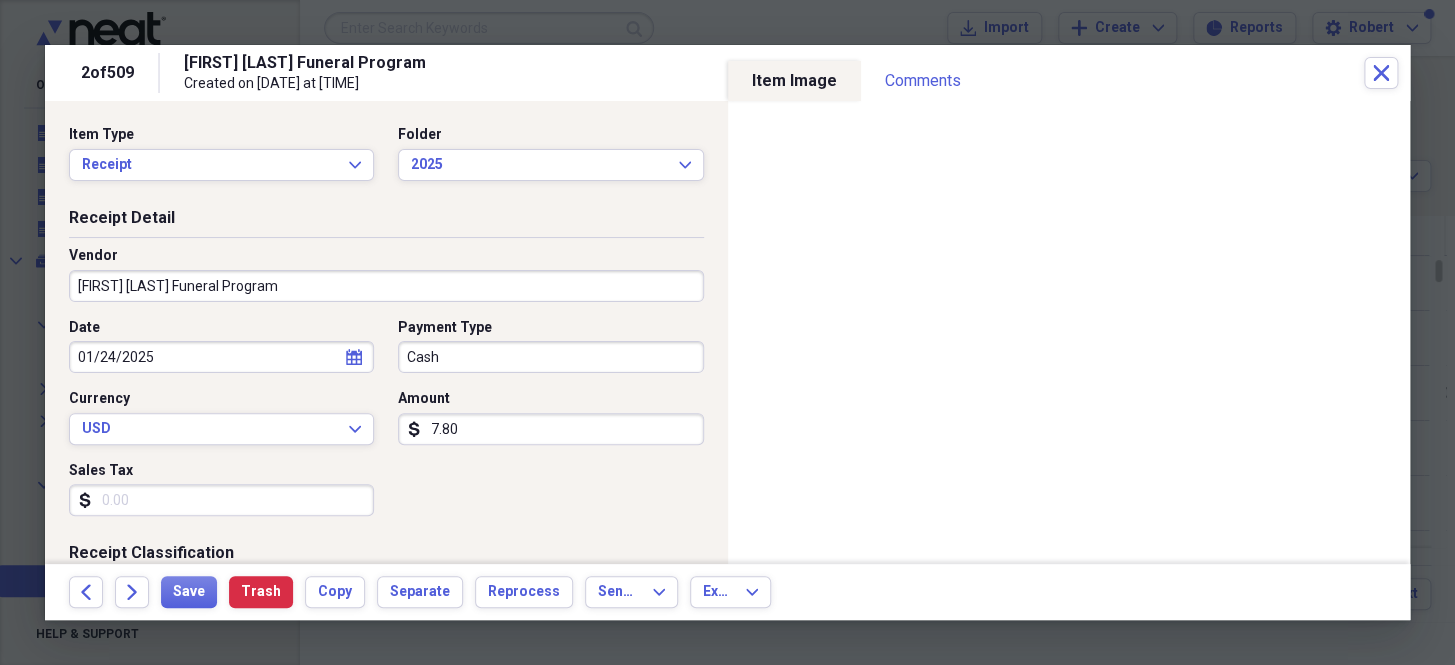 type on "01/25/2025" 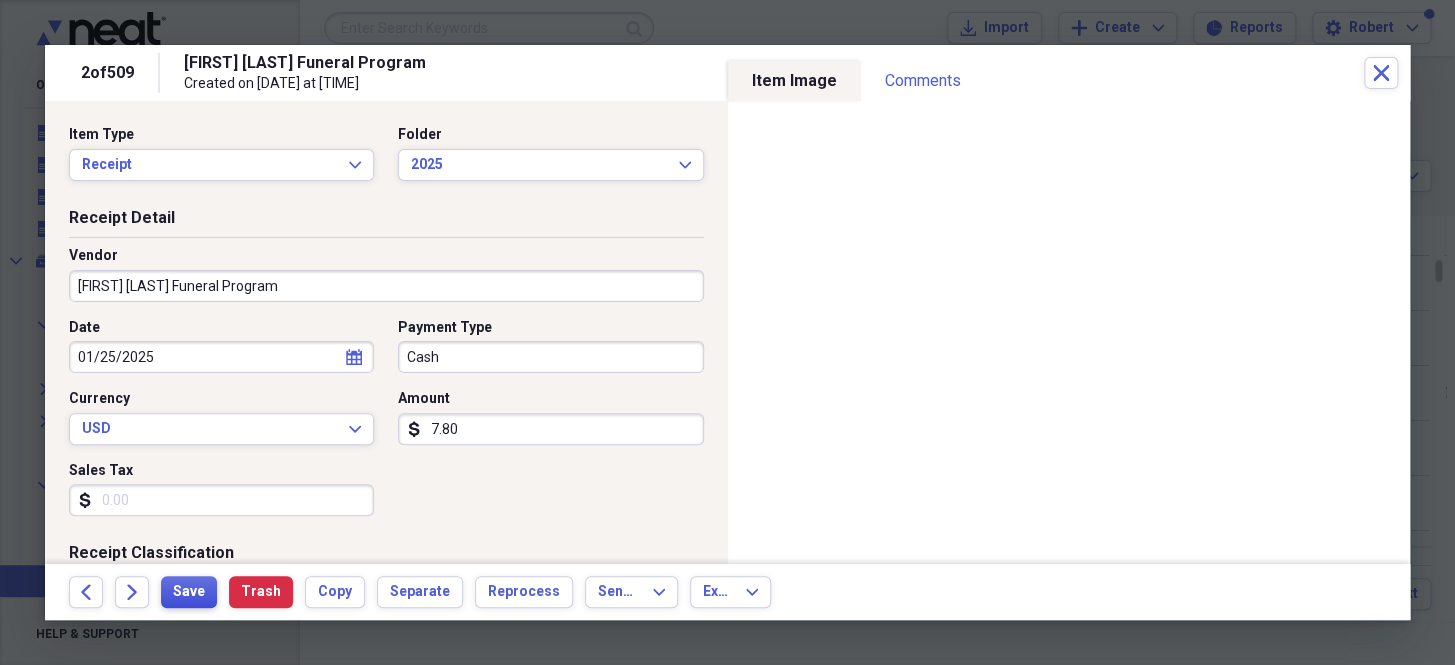 click on "Save" at bounding box center [189, 592] 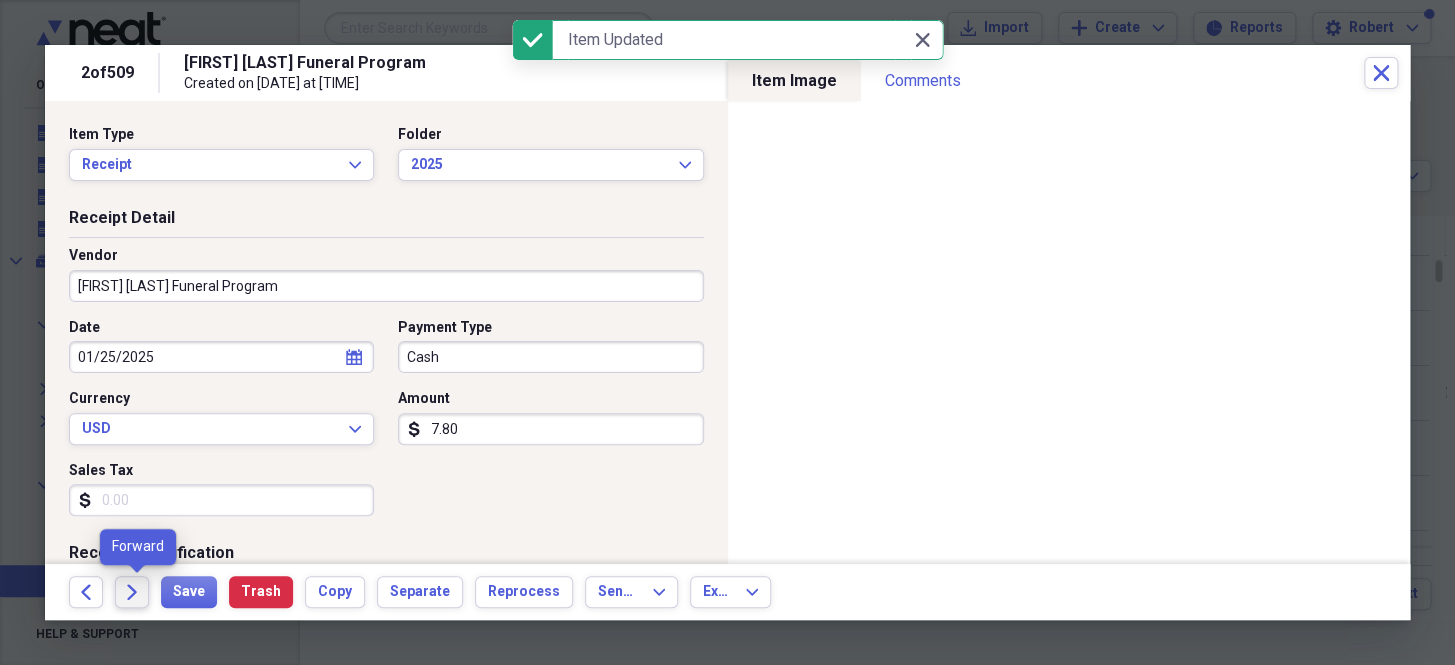 click on "Forward" 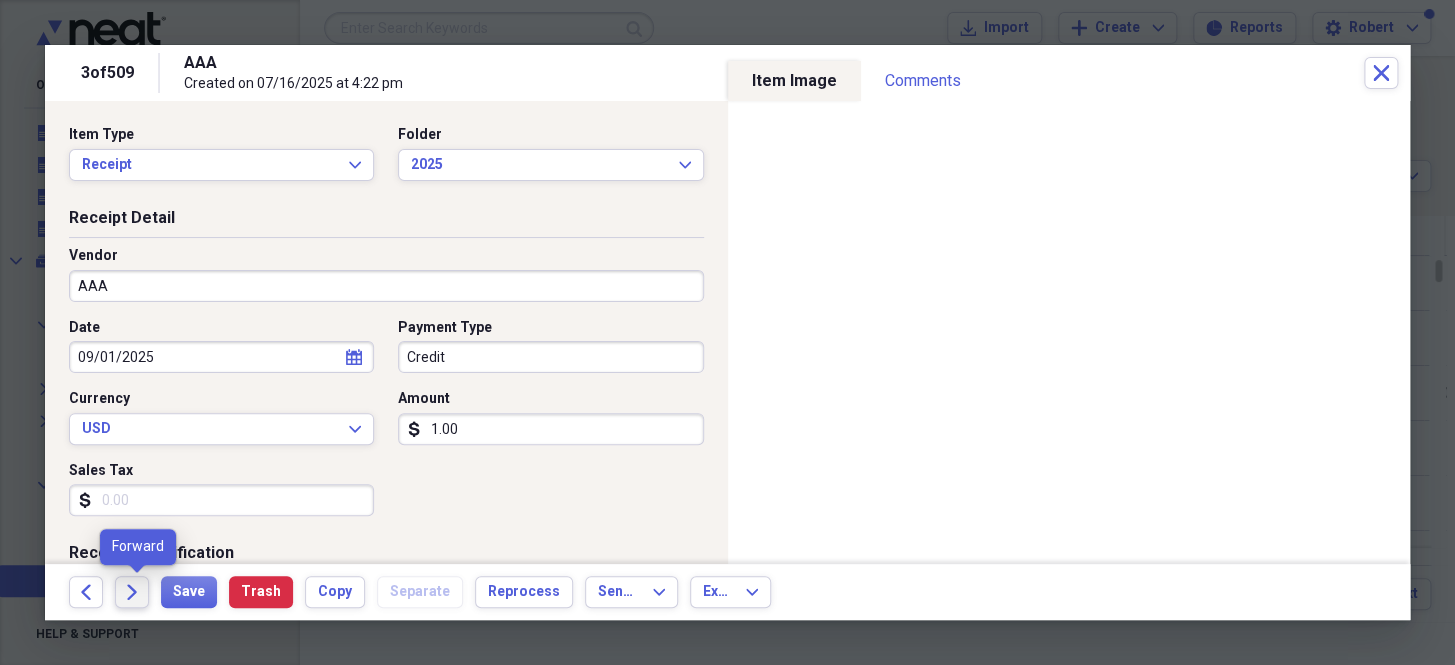 click on "Forward" at bounding box center (132, 592) 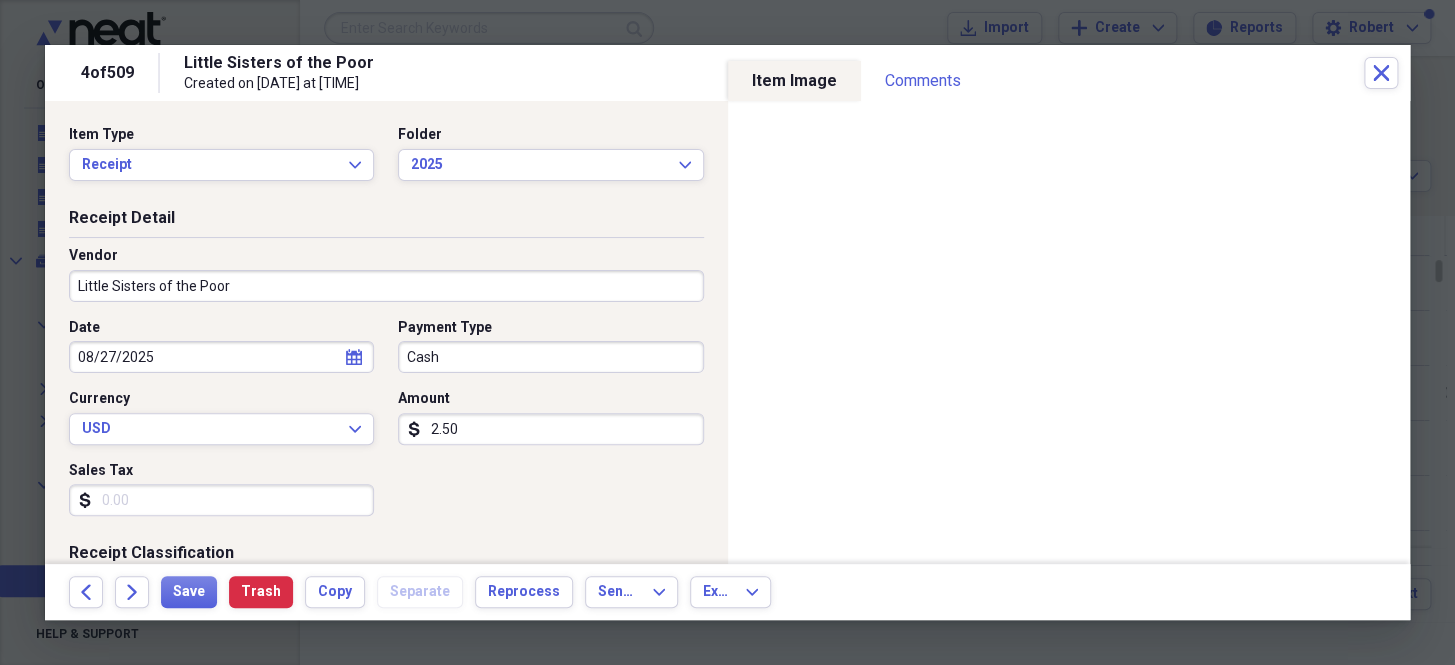 click on "Little Sisters of the Poor" at bounding box center (386, 286) 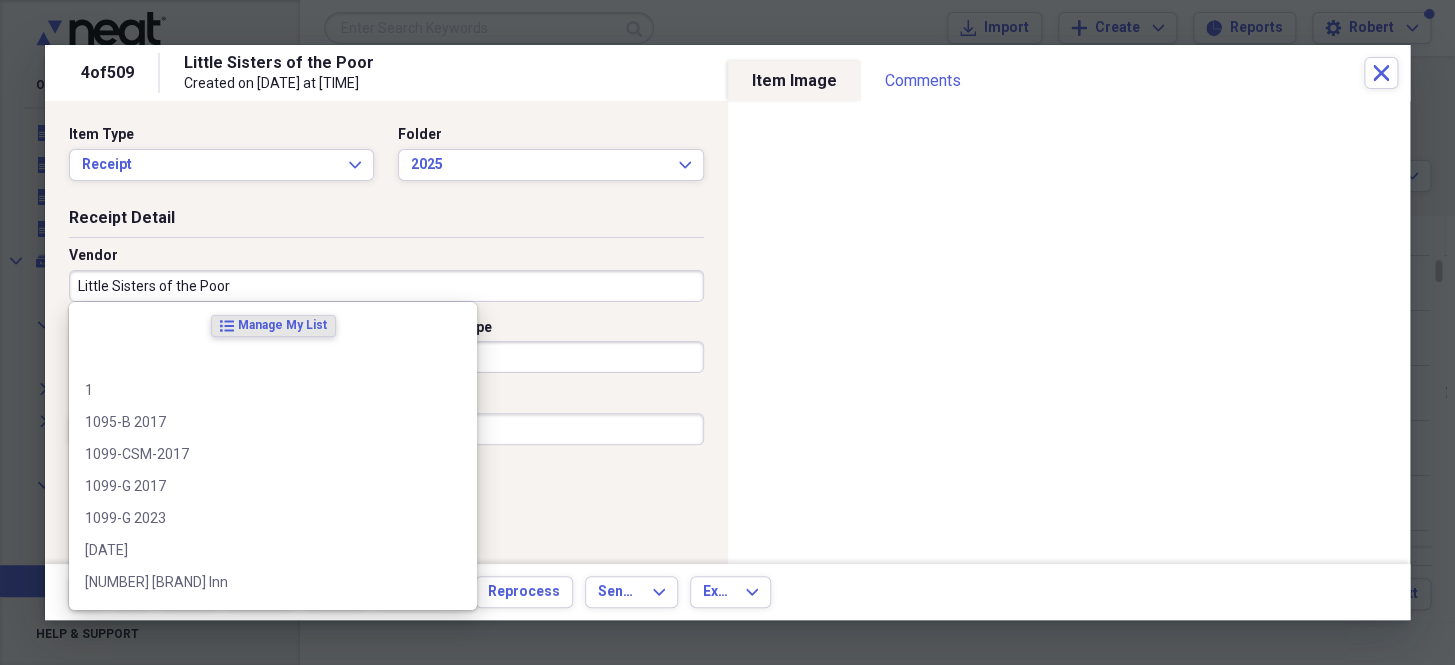 click on "Little Sisters of the Poor" at bounding box center (386, 286) 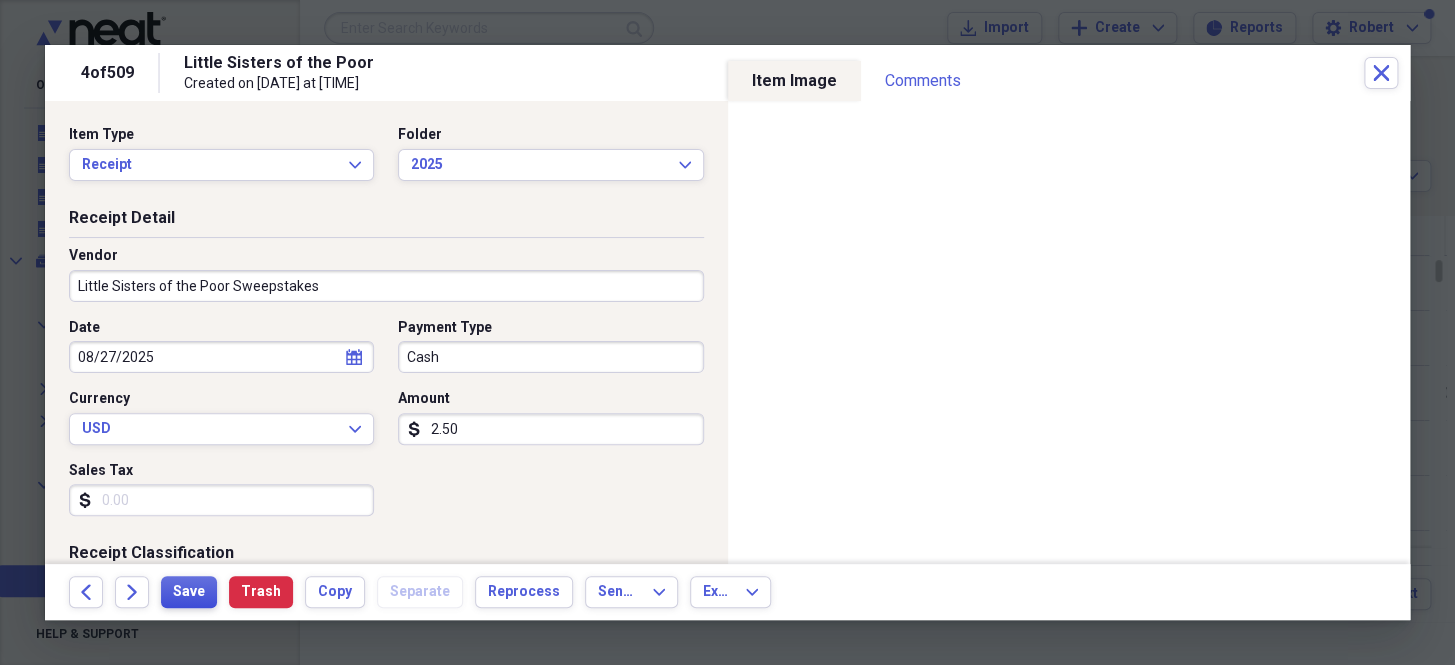 type on "Little Sisters of the Poor Sweepstakes" 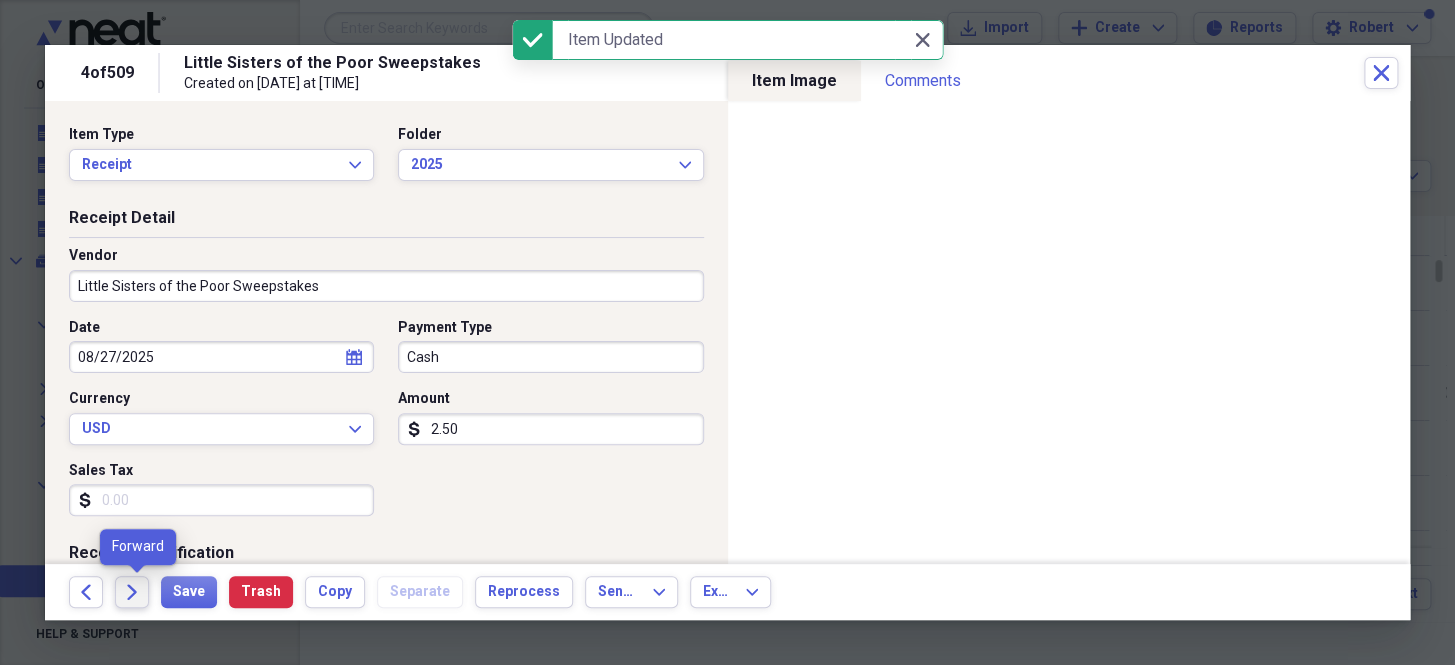 click 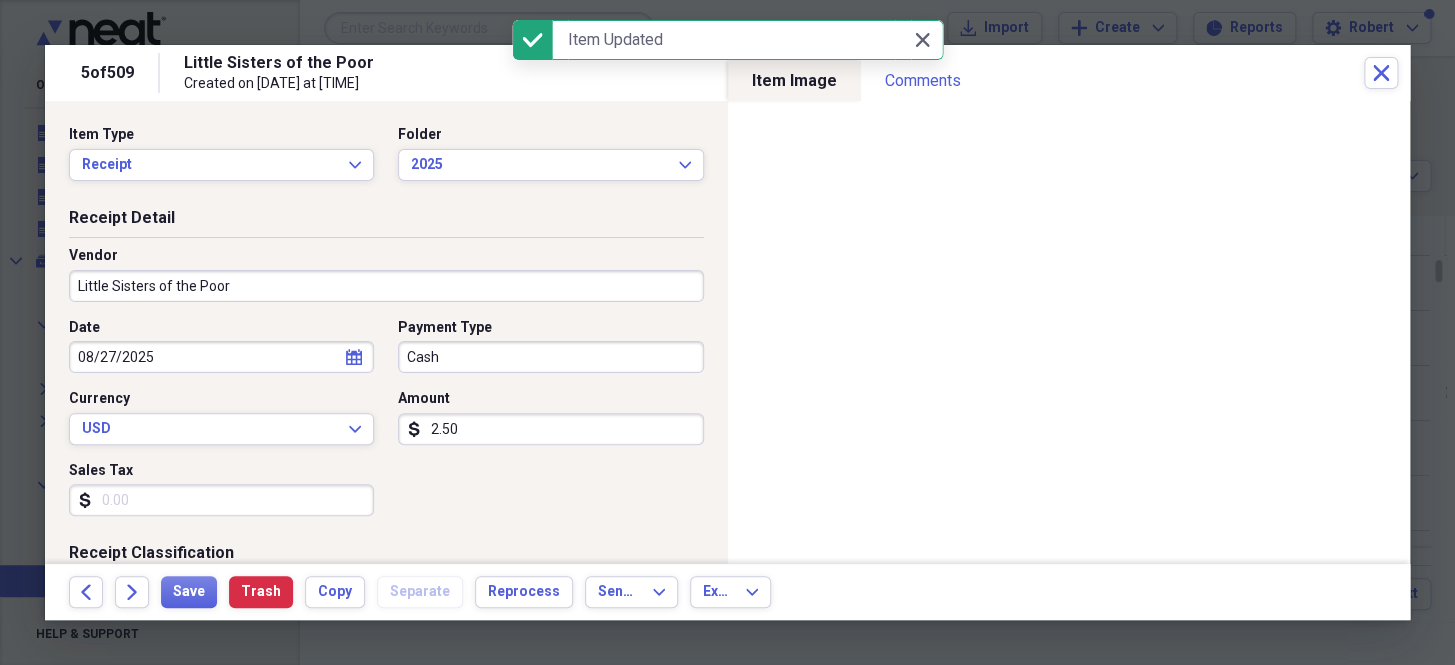 click on "Vendor" at bounding box center (386, 256) 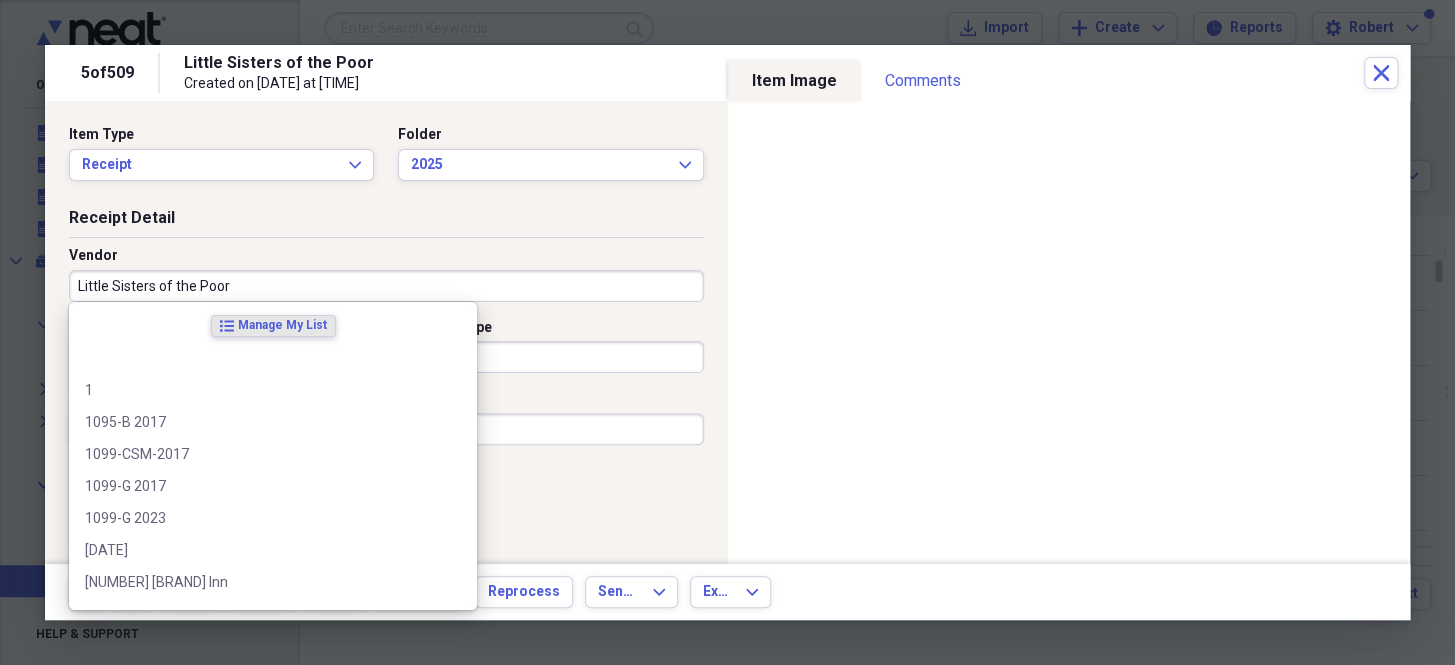 click on "Little Sisters of the Poor" at bounding box center (386, 286) 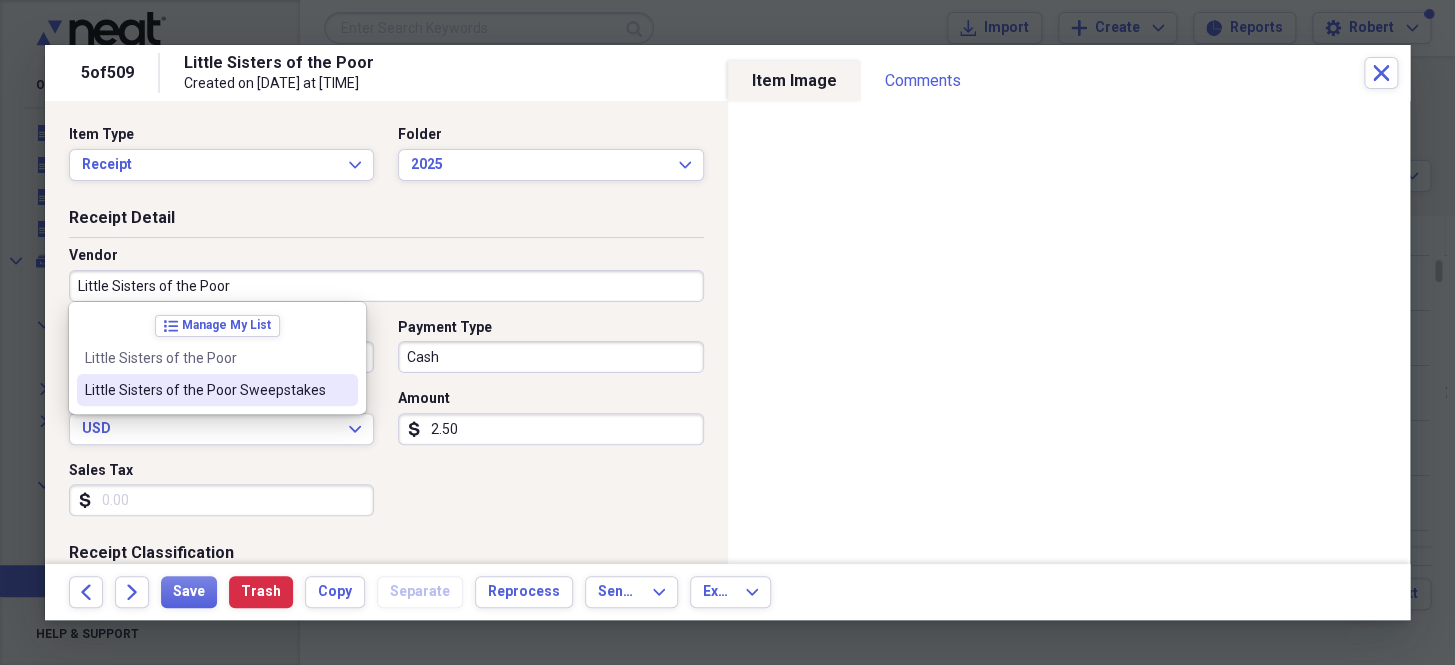 click on "Little Sisters of the Poor Sweepstakes" at bounding box center (205, 390) 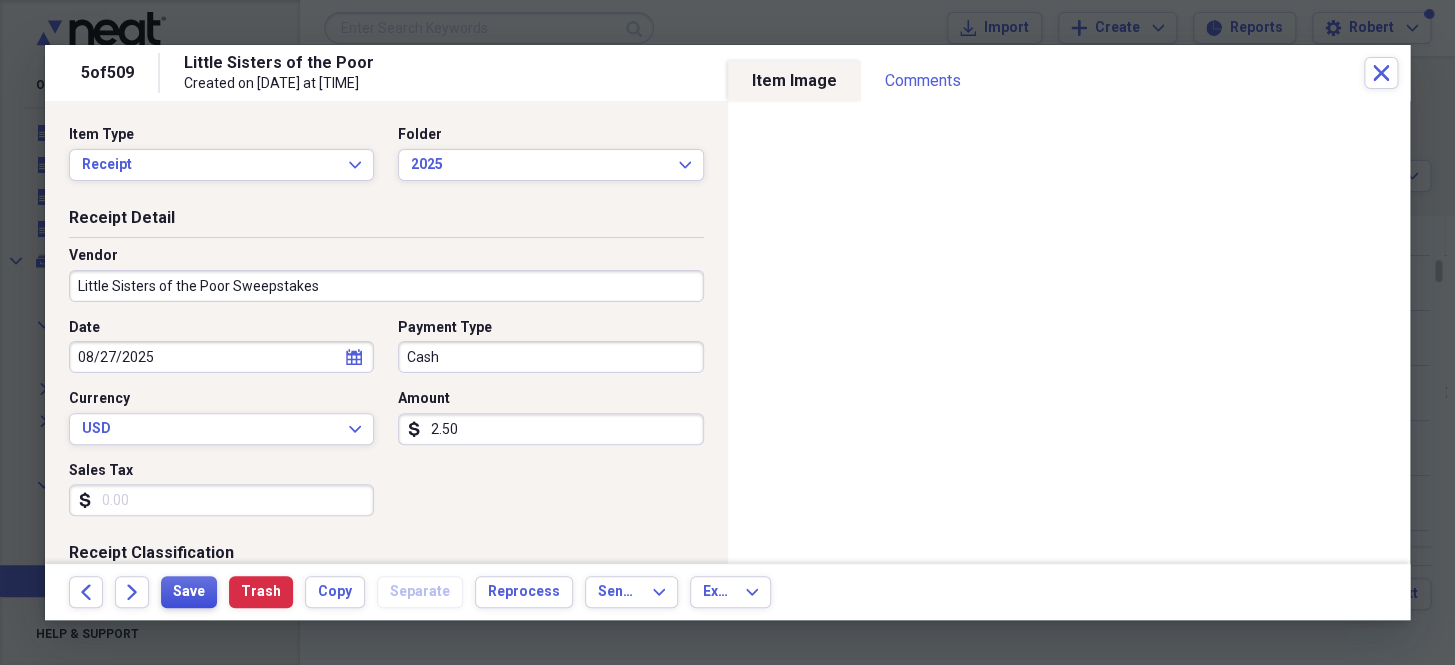 click on "Save" at bounding box center (189, 592) 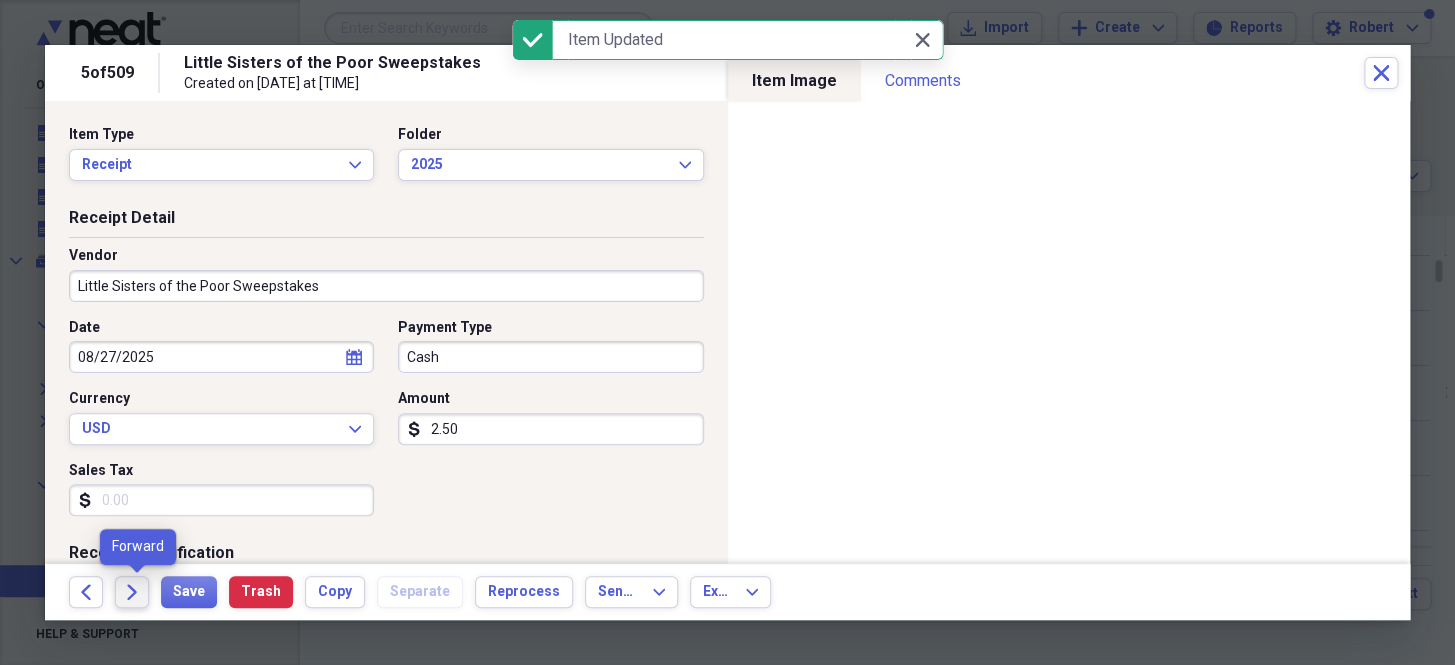 click on "Forward" 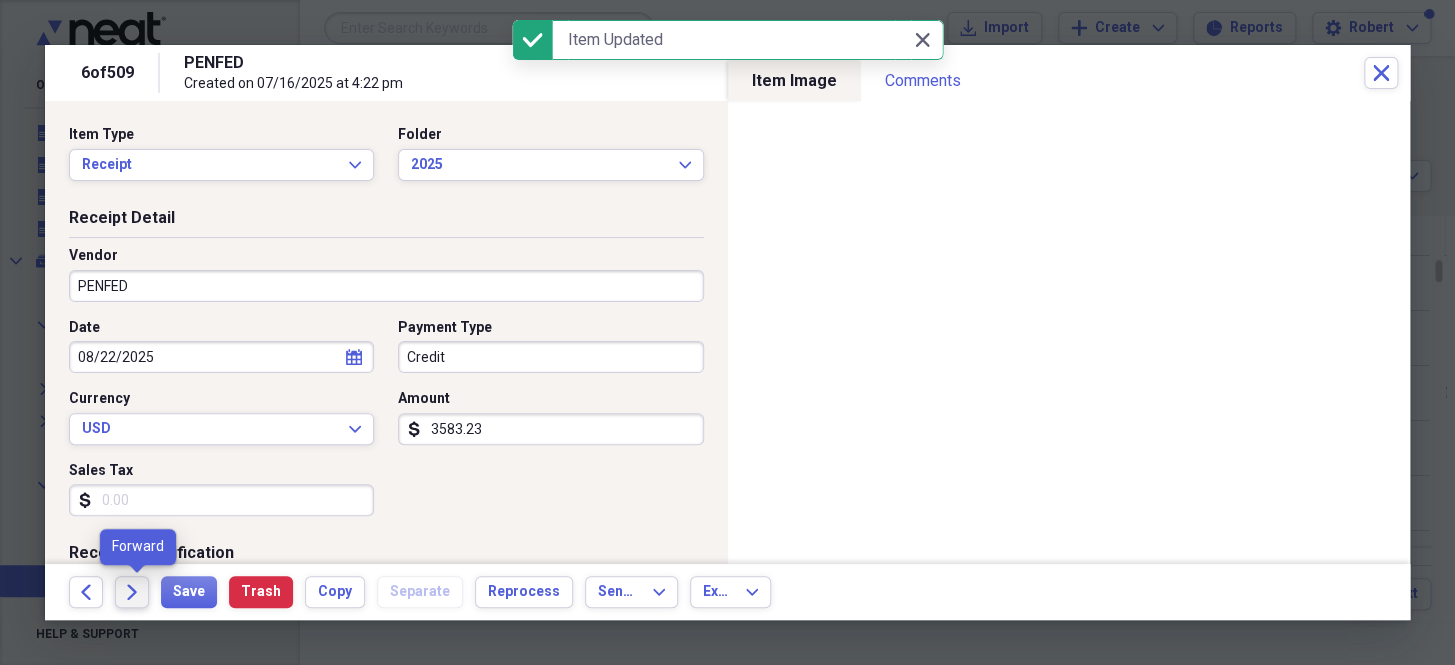 click on "Forward" 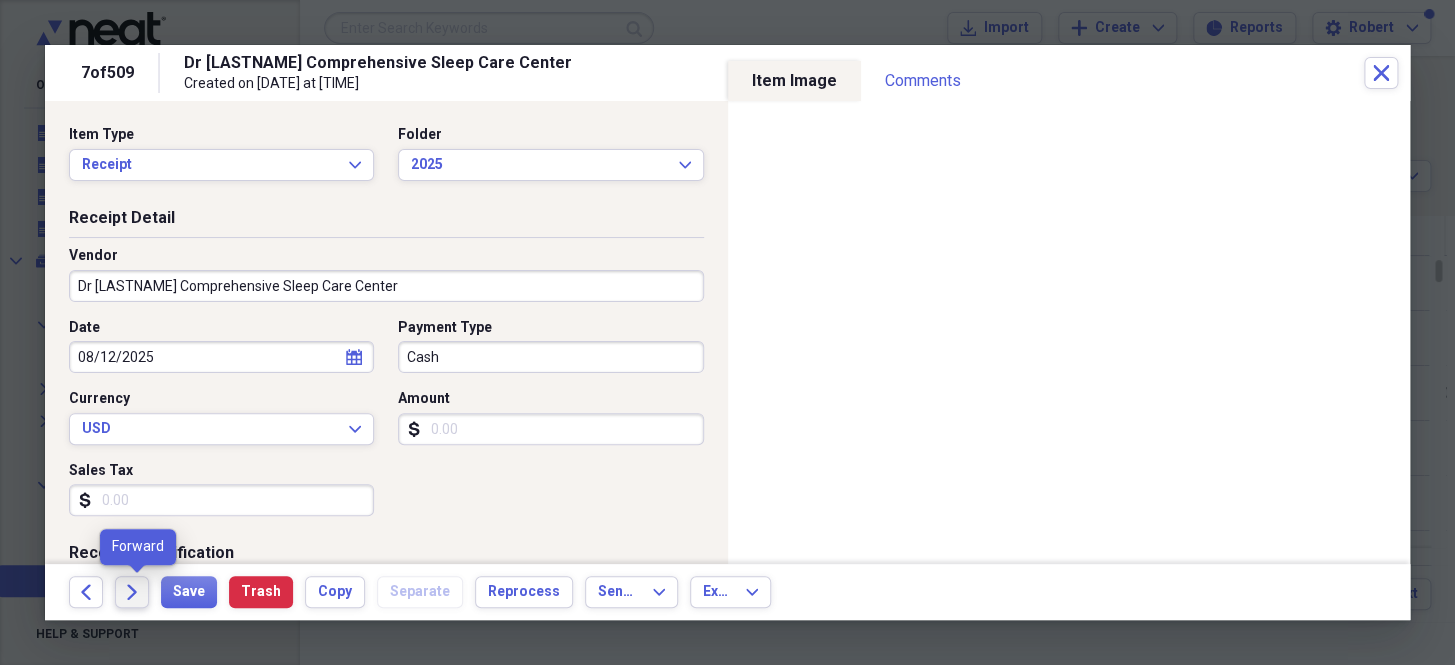 click on "Forward" at bounding box center [132, 592] 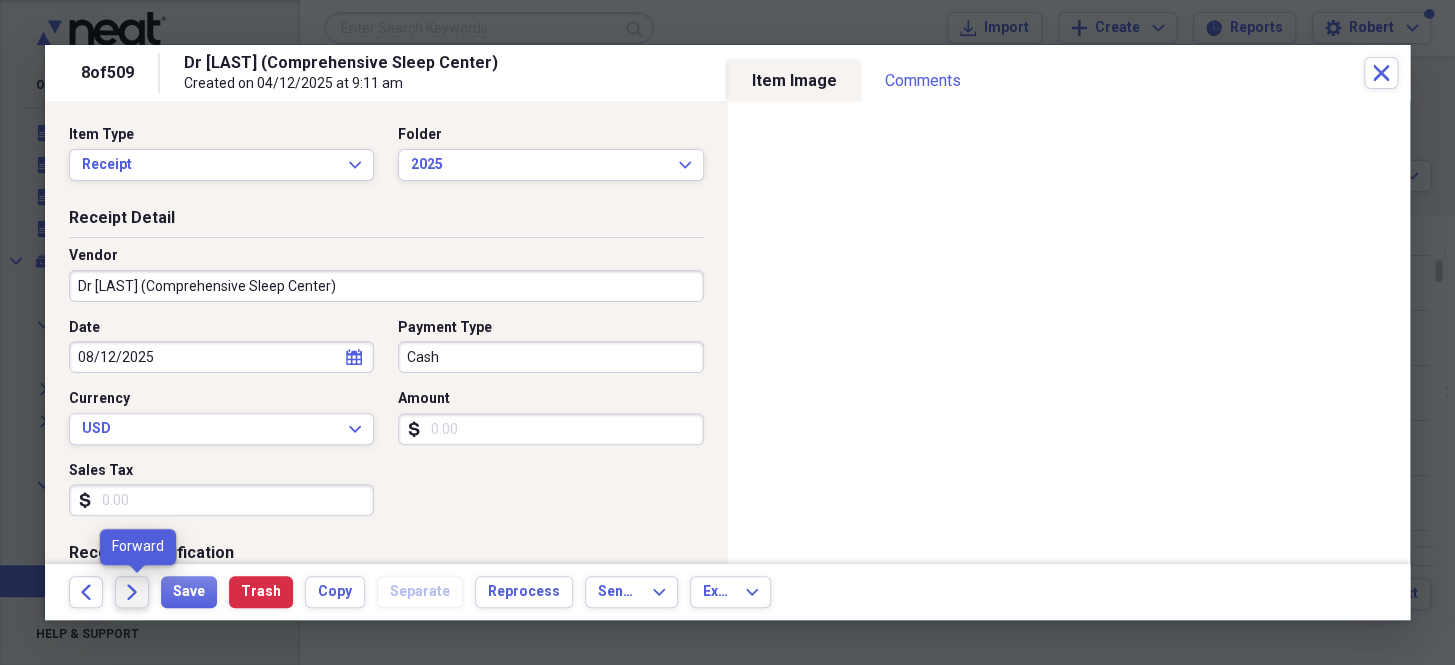 click on "Forward" at bounding box center (132, 592) 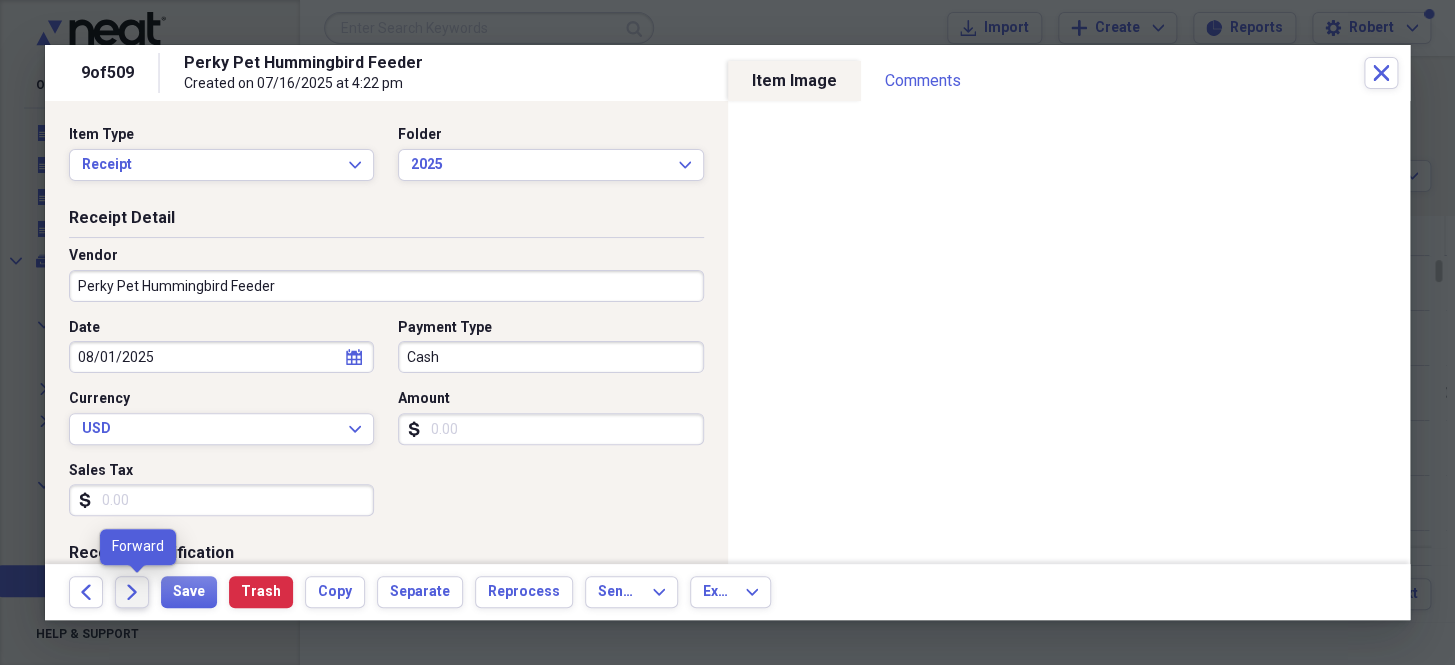 click on "Forward" at bounding box center [132, 592] 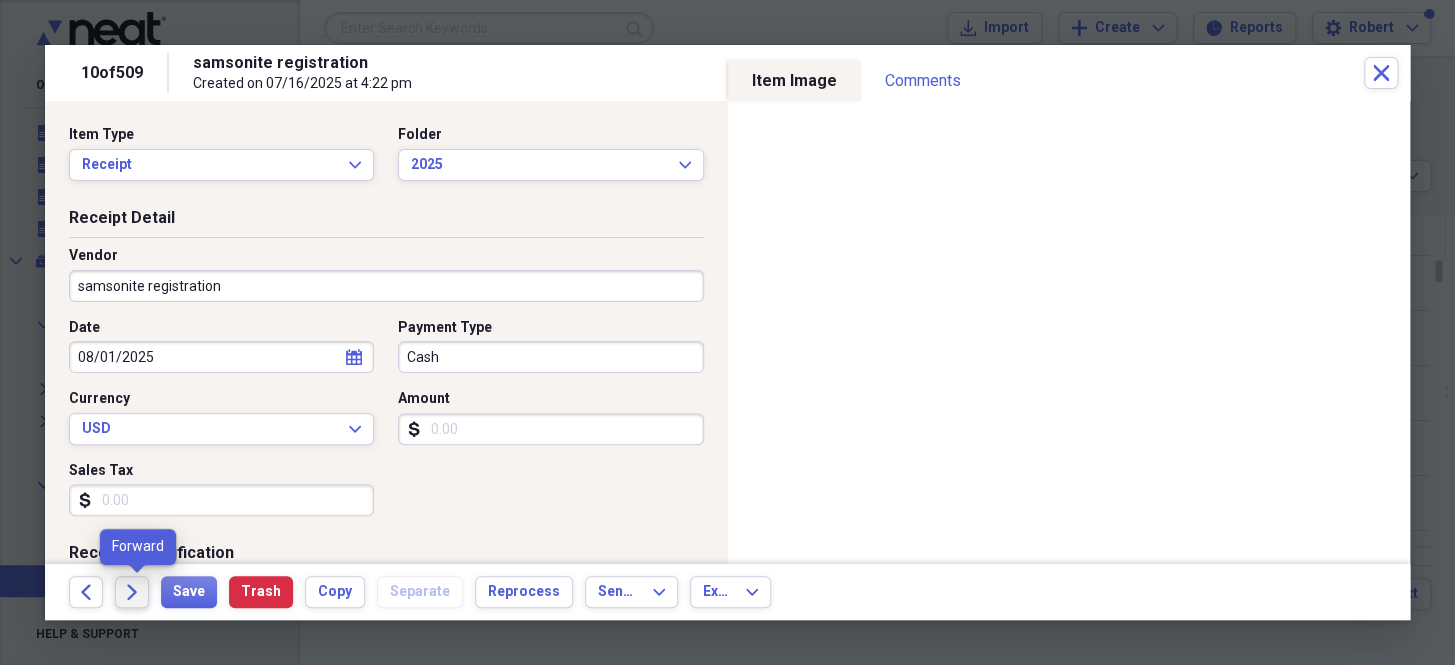 click on "Forward" 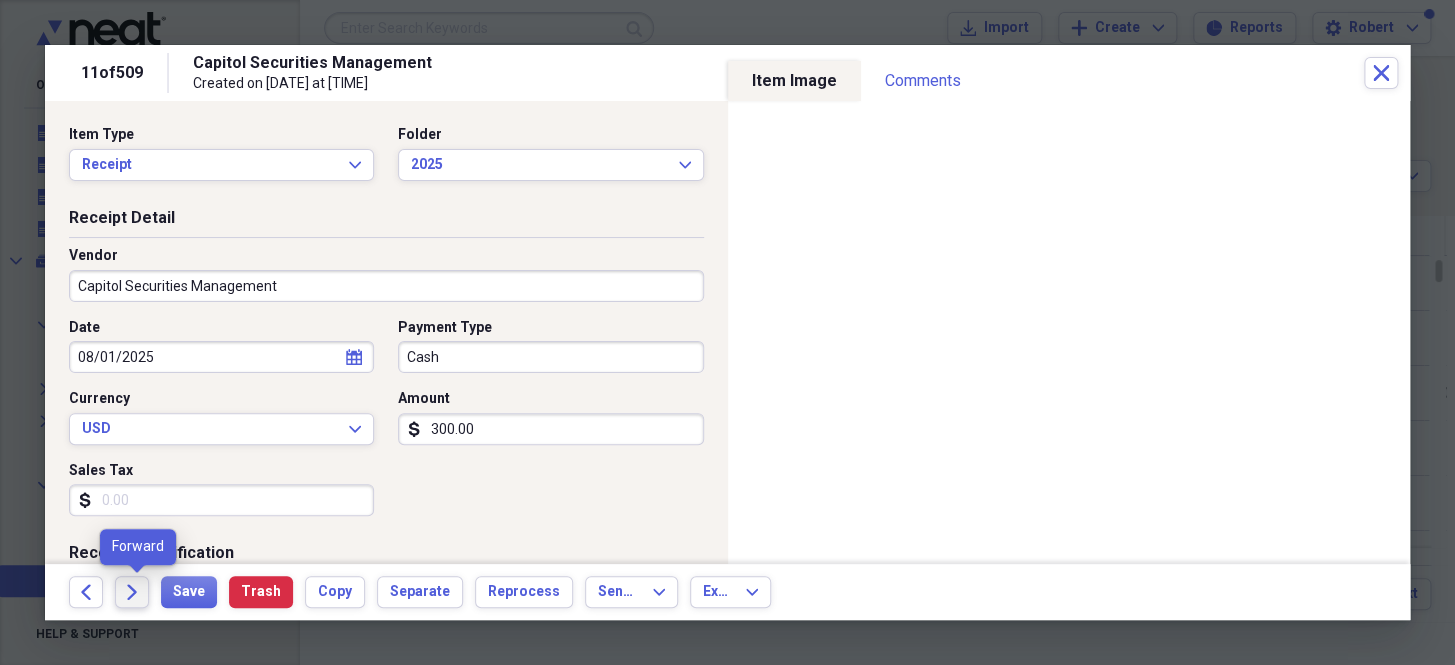 click on "Forward" 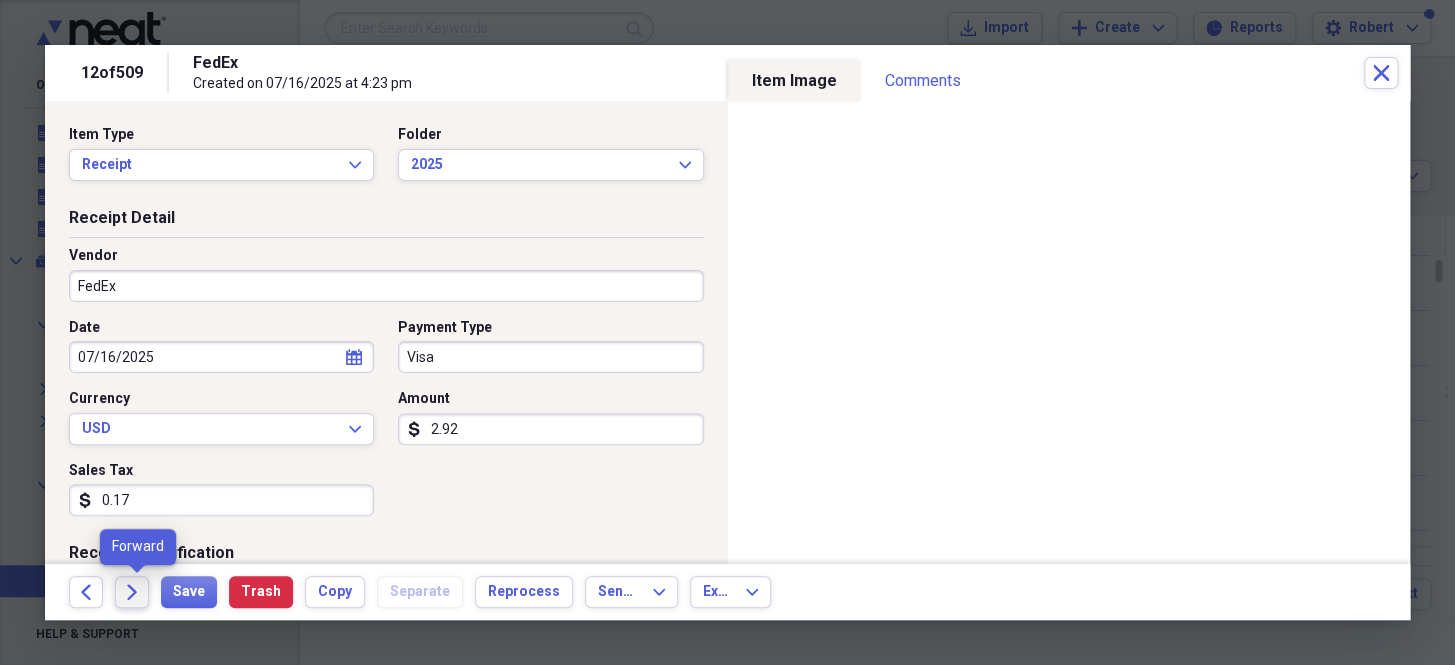 click on "Forward" 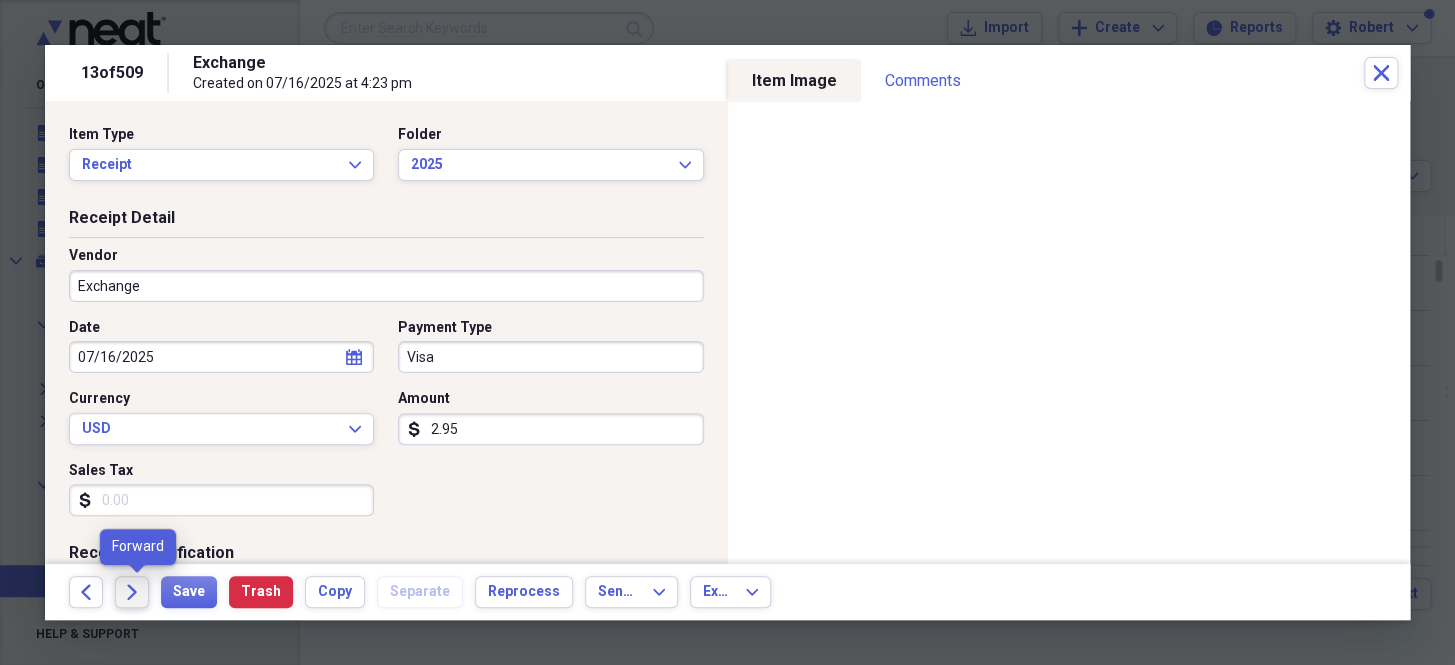 click on "Forward" 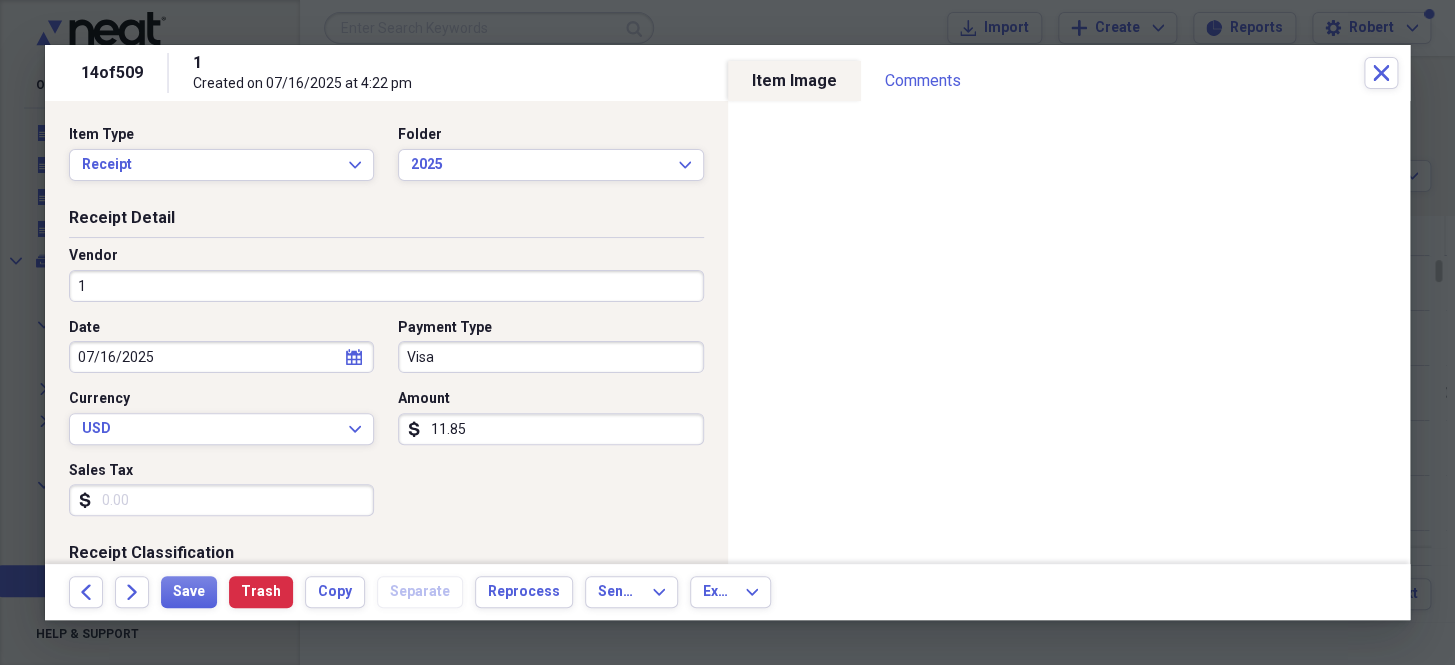 click on "1" at bounding box center (386, 286) 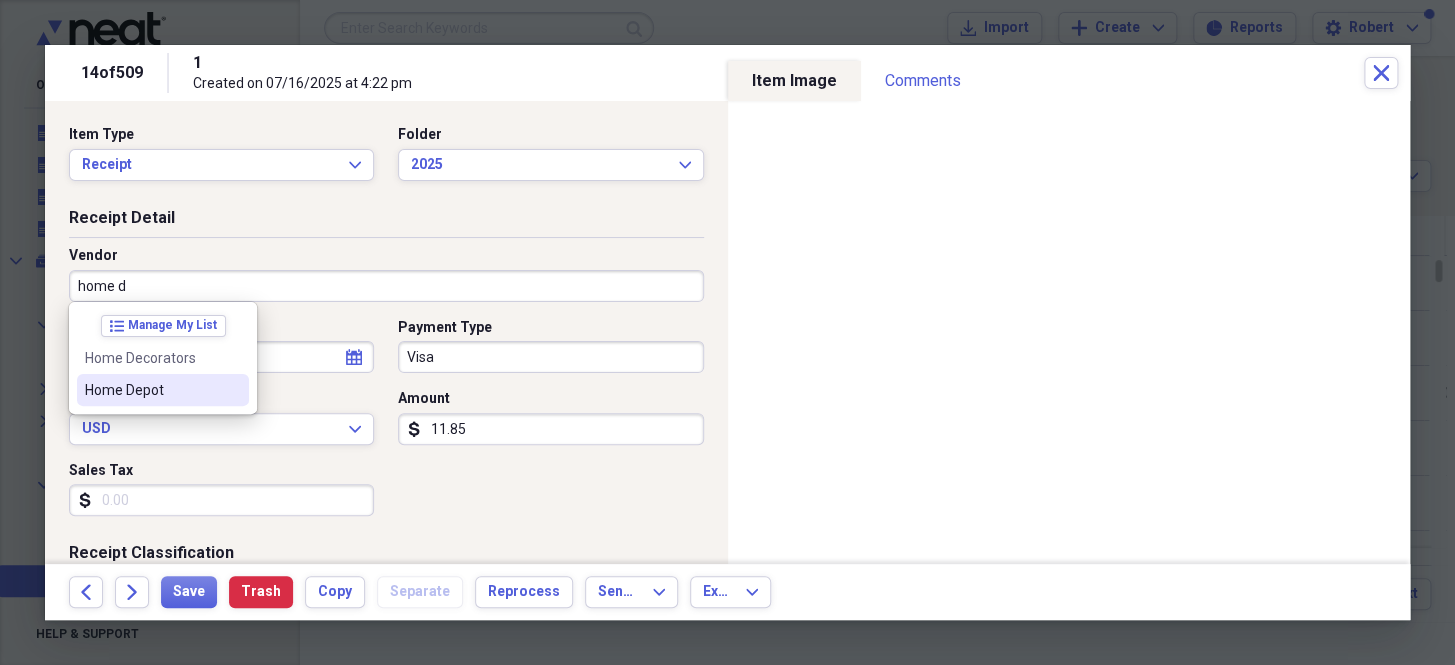 click on "Home Depot" at bounding box center [151, 390] 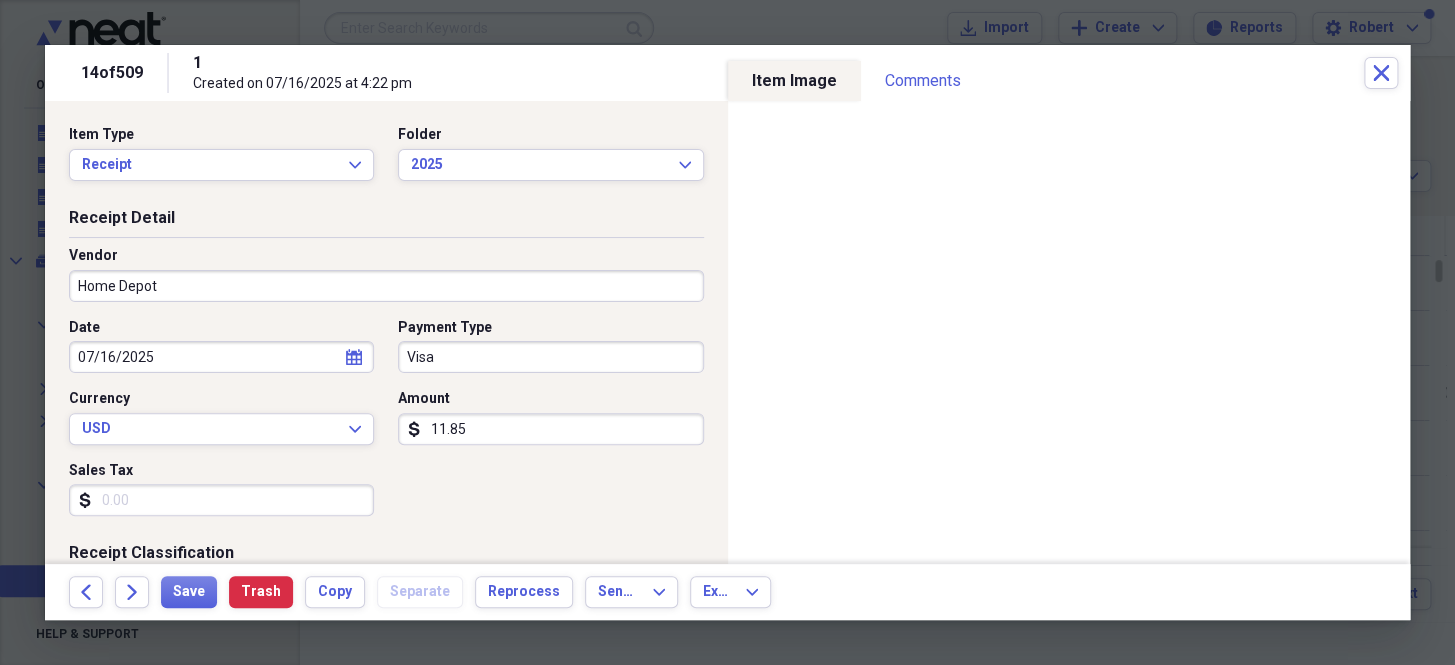 type on "Housing" 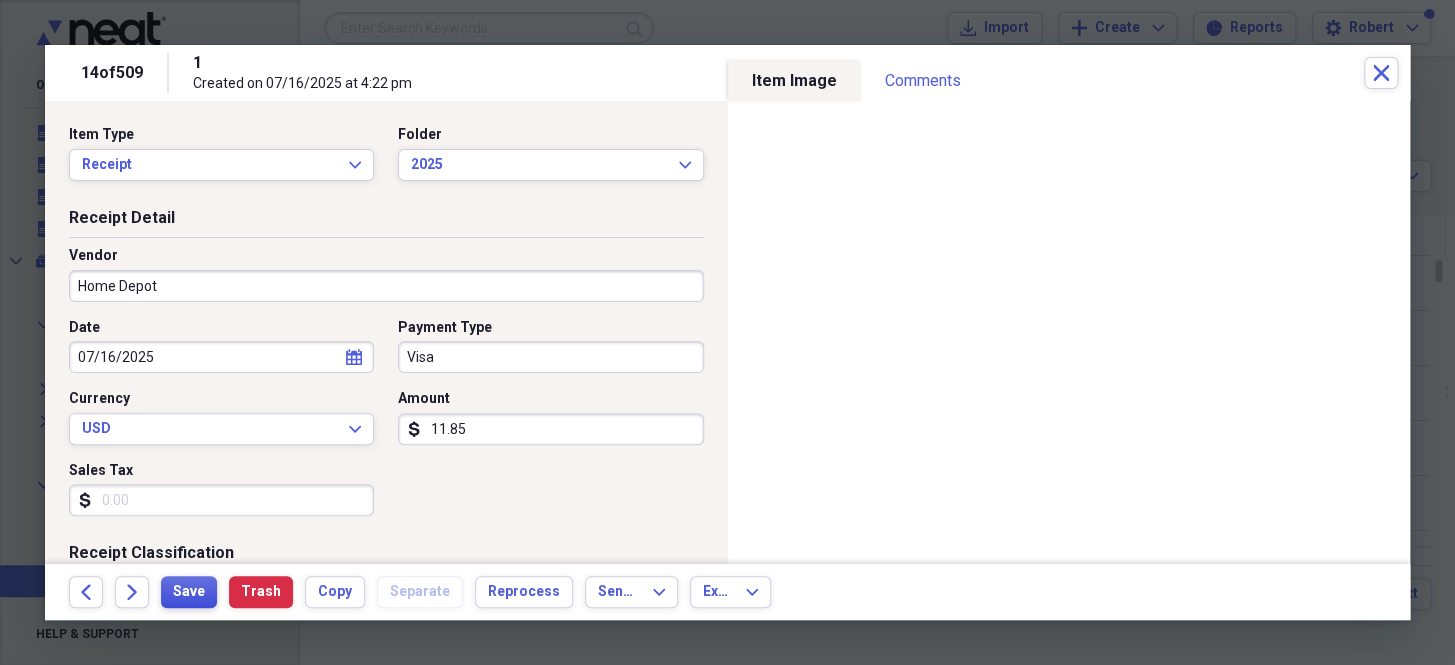 click on "Save" at bounding box center [189, 592] 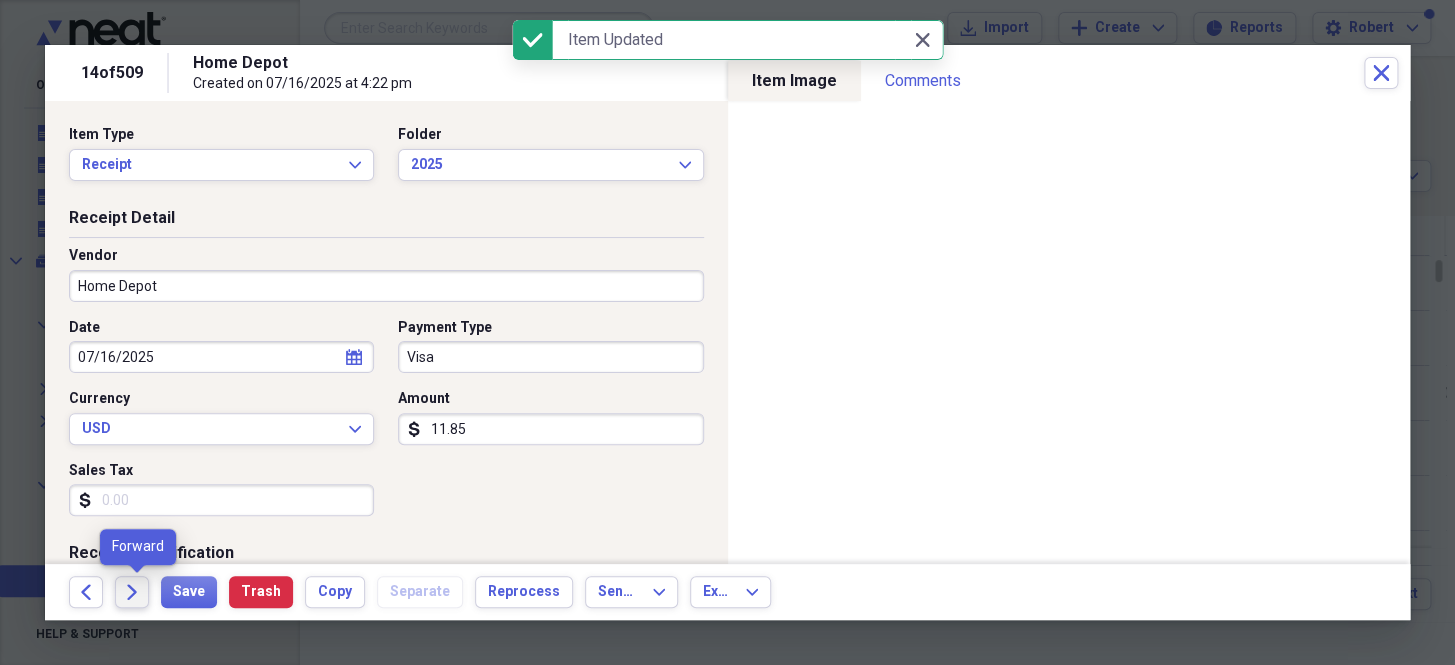 click on "Forward" at bounding box center (132, 592) 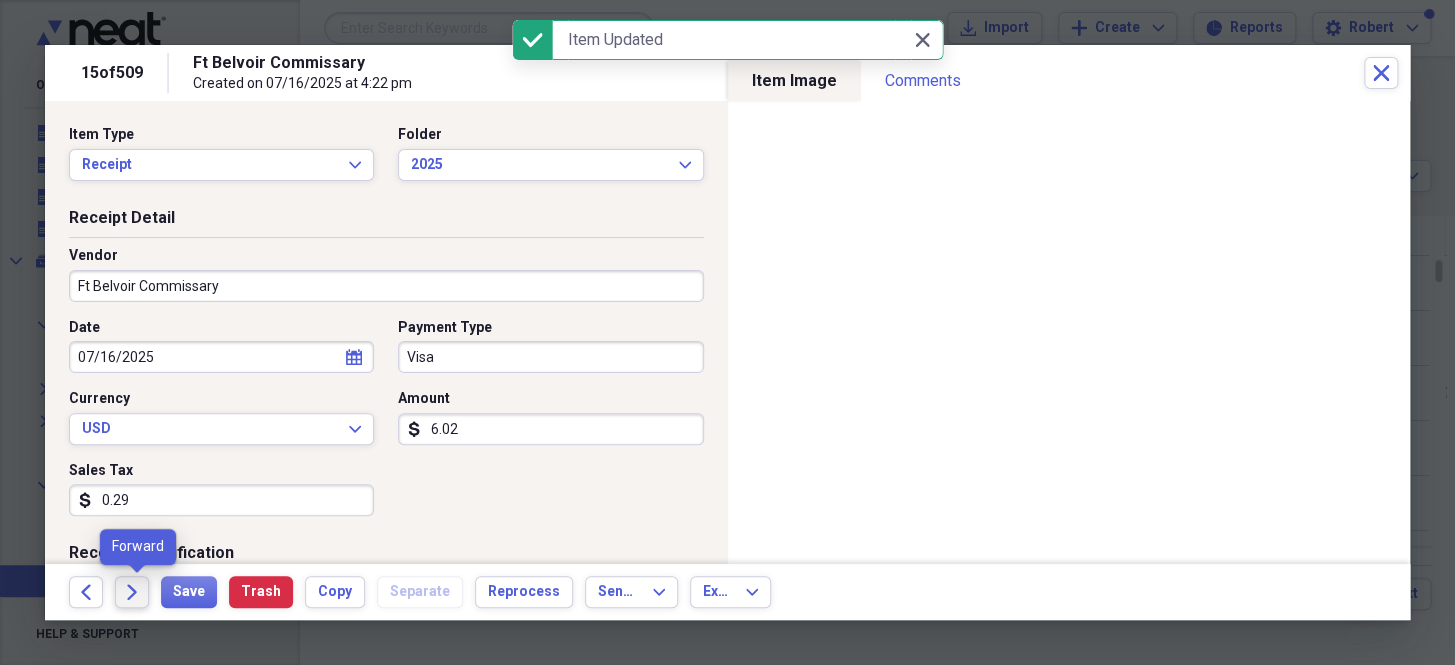 click on "Forward" 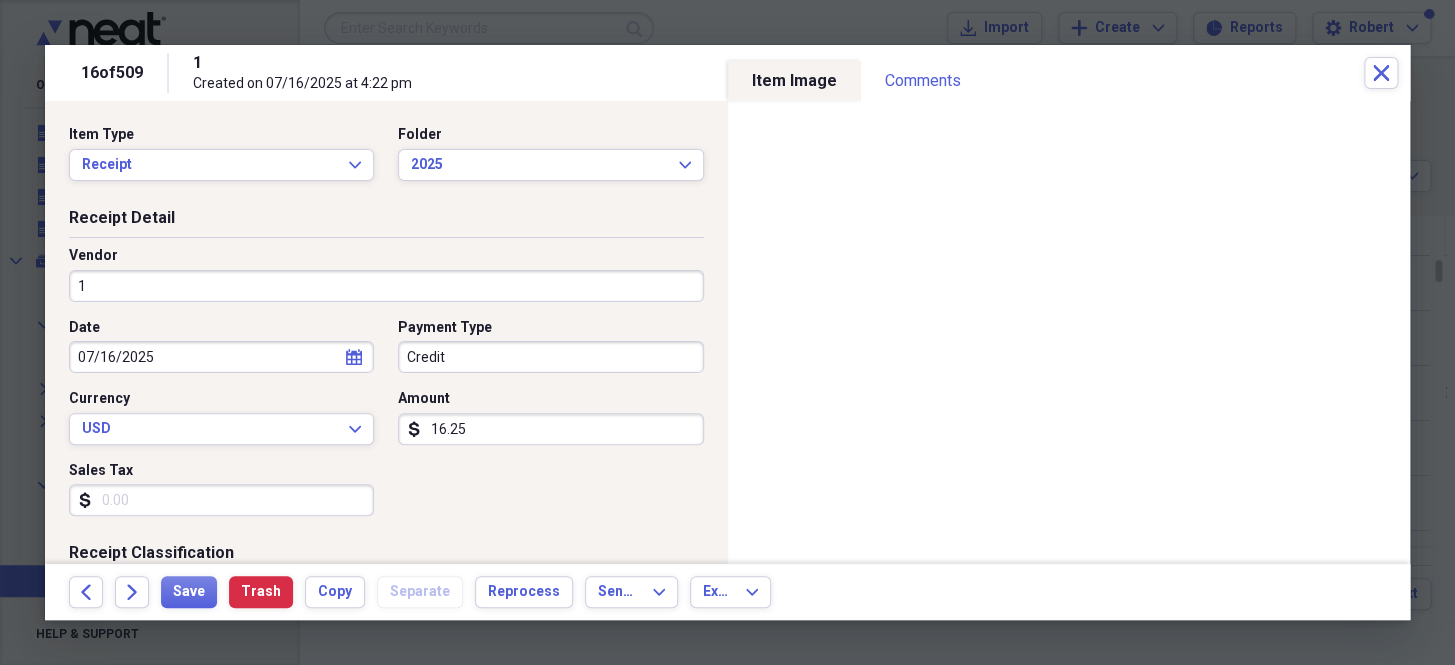 click on "1" at bounding box center (386, 286) 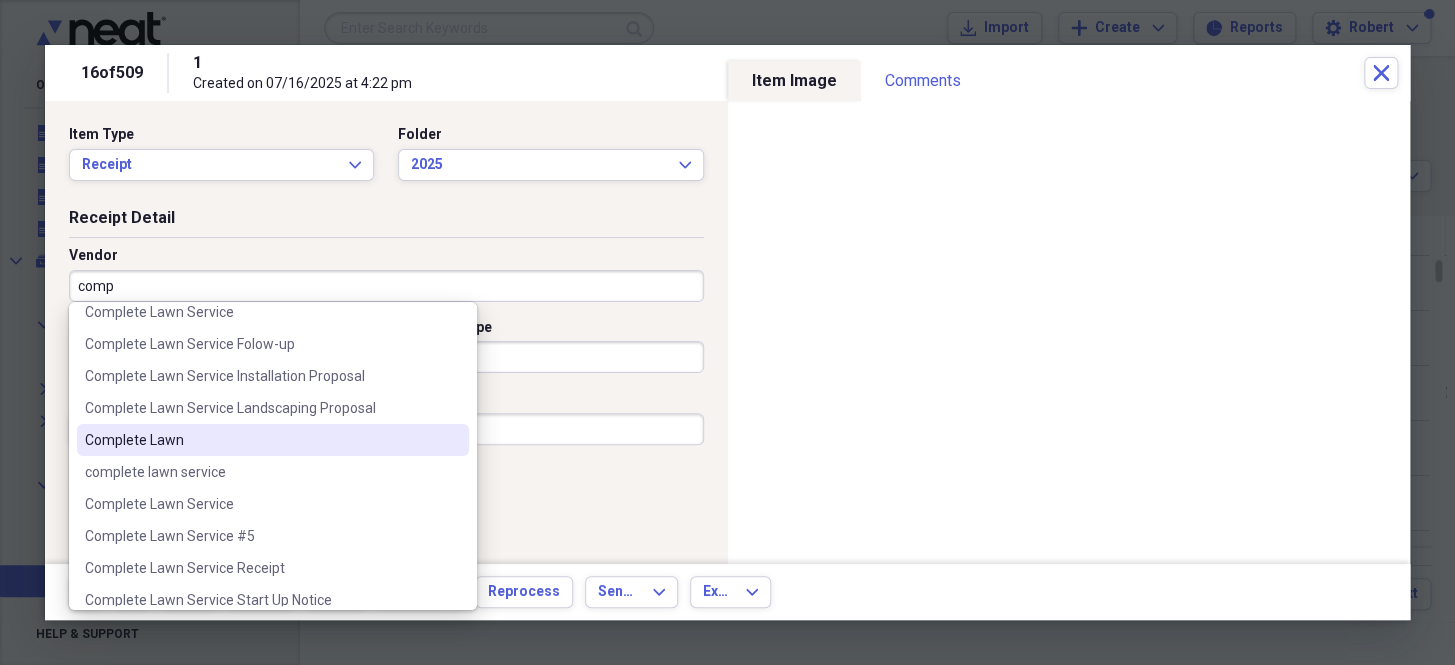 scroll, scrollTop: 181, scrollLeft: 0, axis: vertical 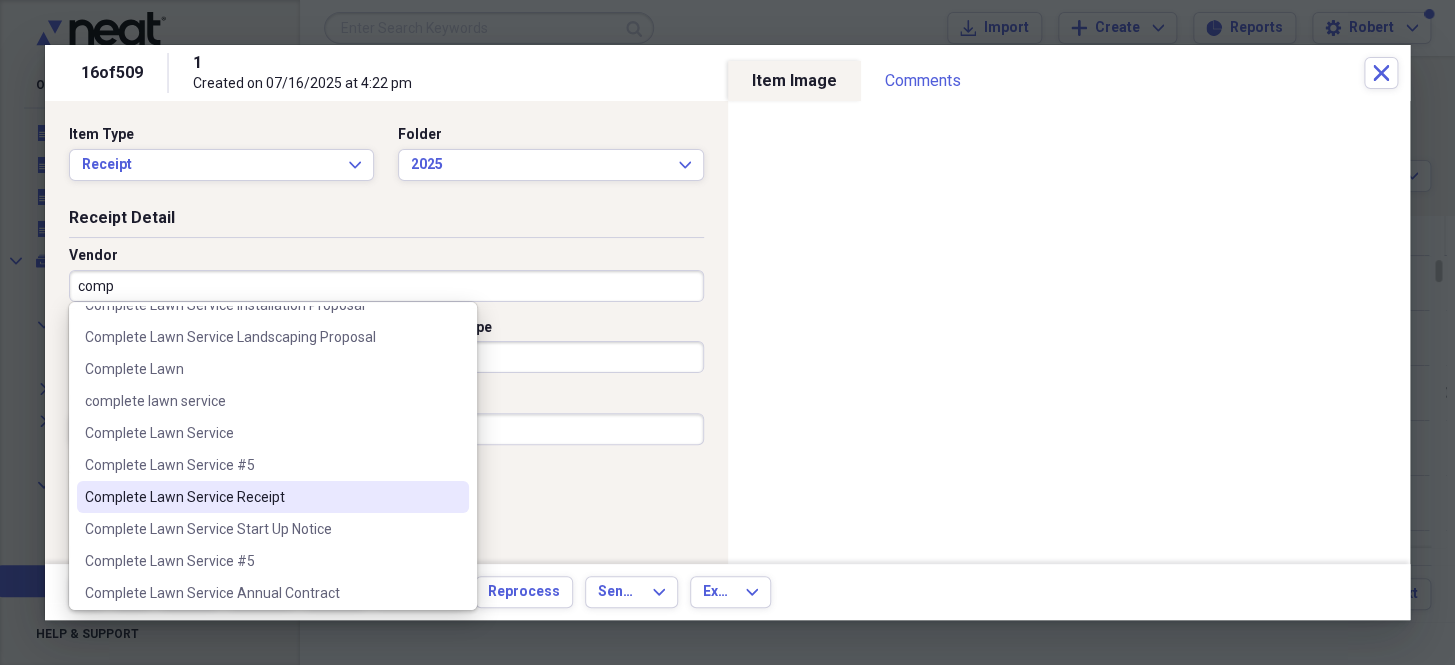 click on "Complete Lawn Service  Receipt" at bounding box center [261, 497] 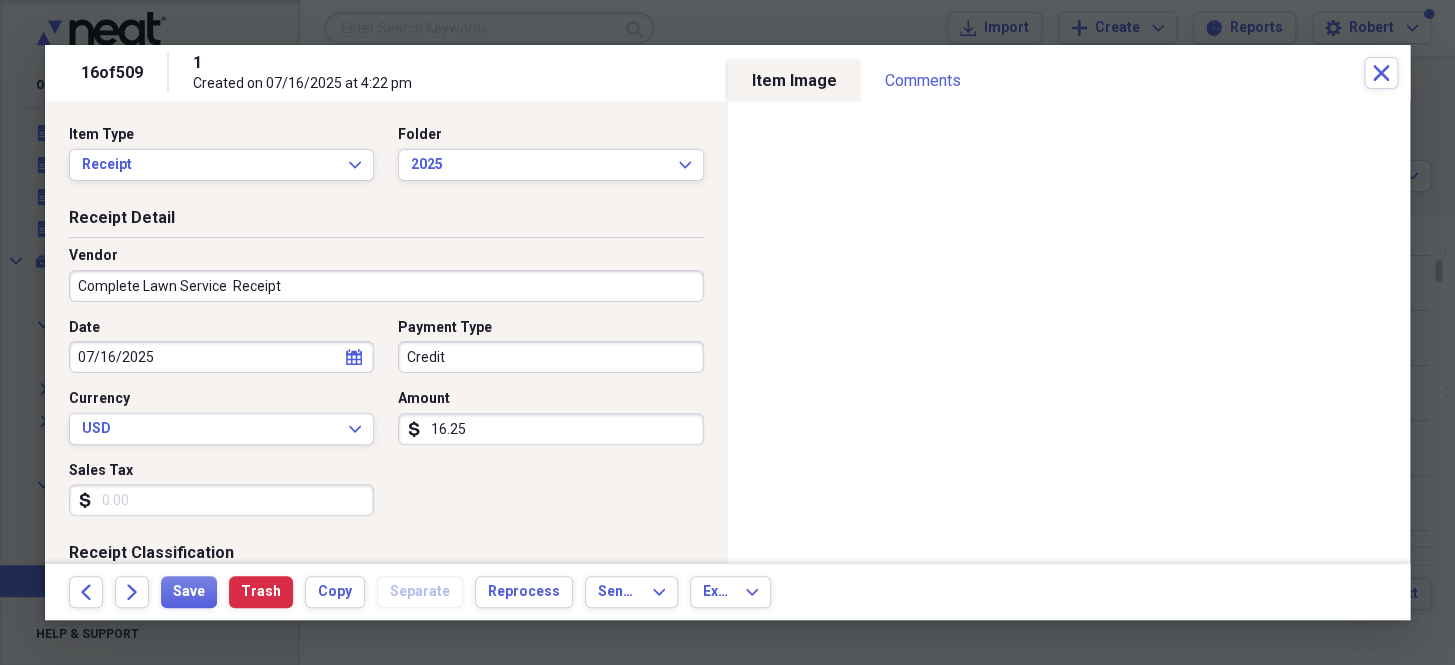 type on "General Retail" 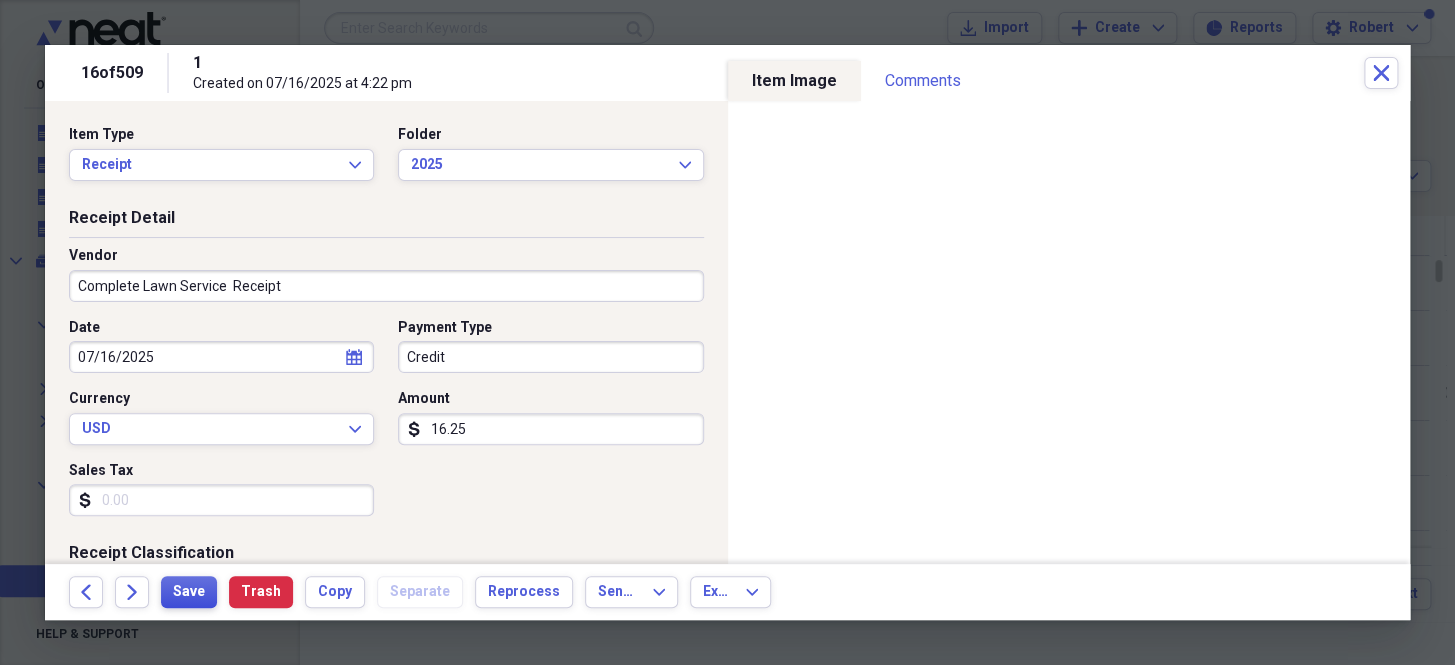 click on "Save" at bounding box center [189, 592] 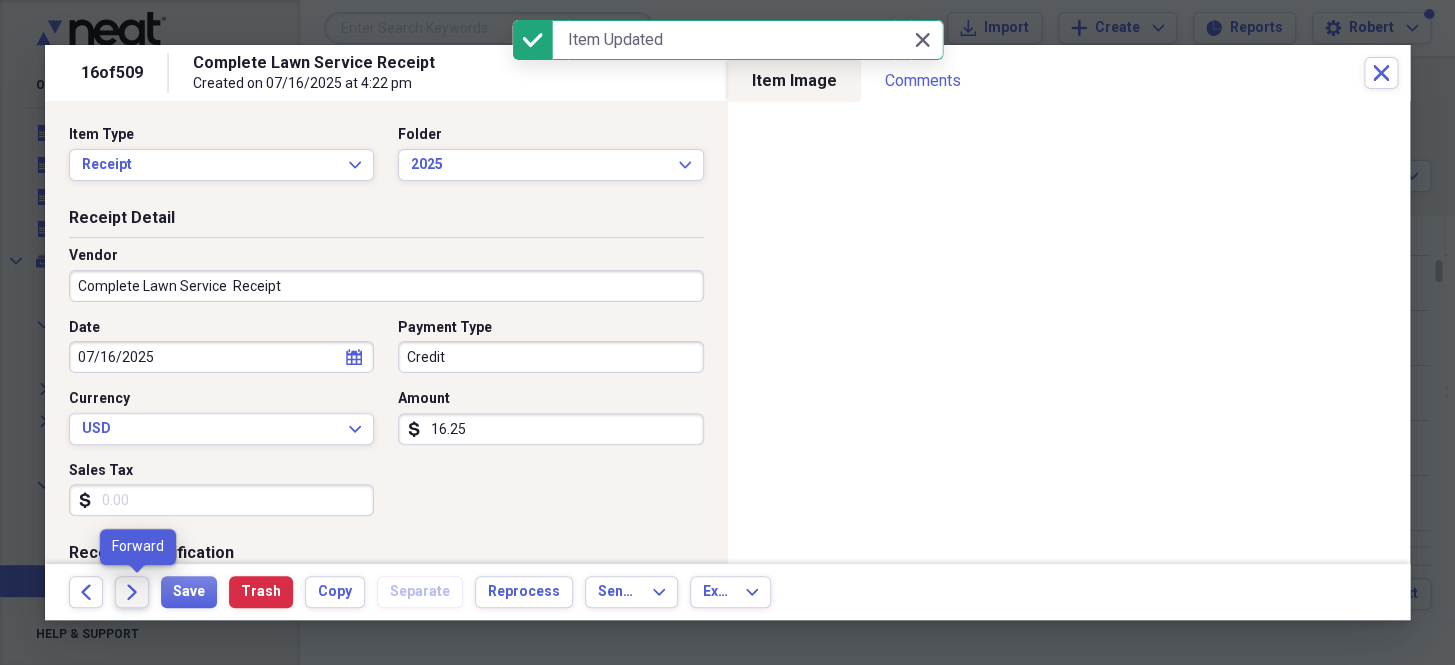 click 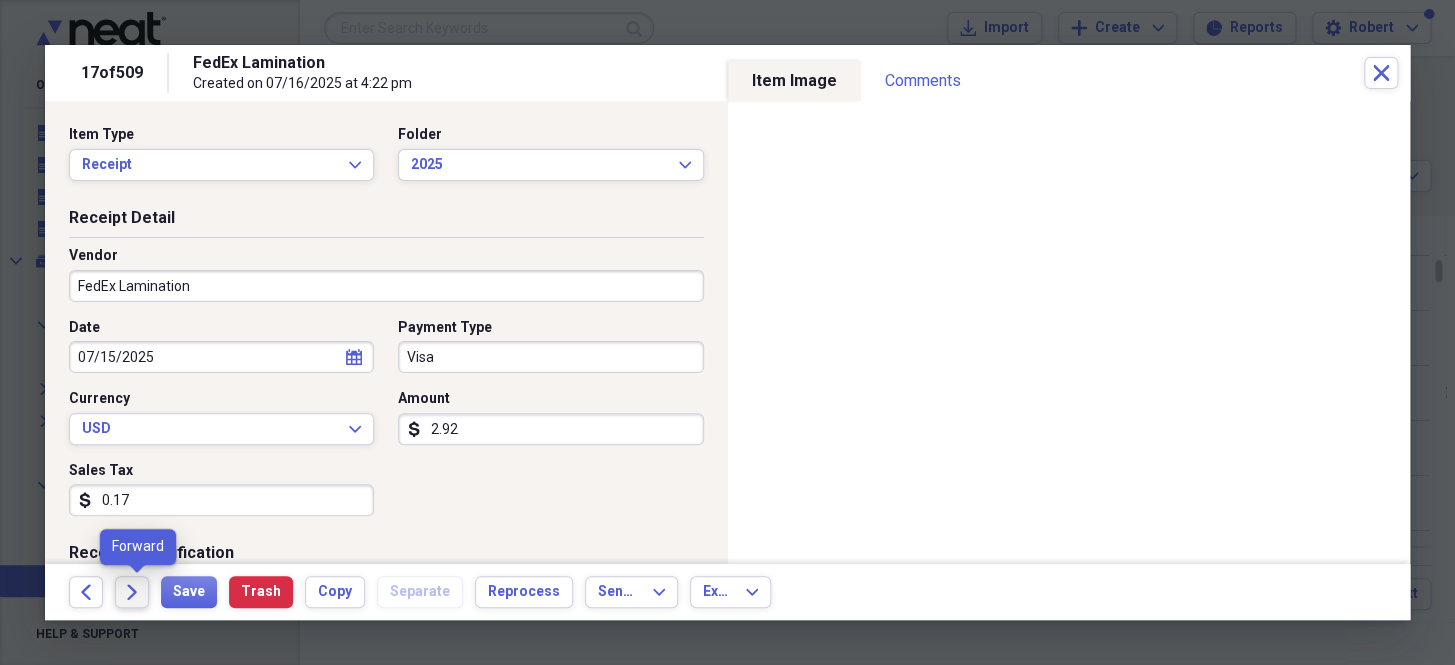 click on "Forward" 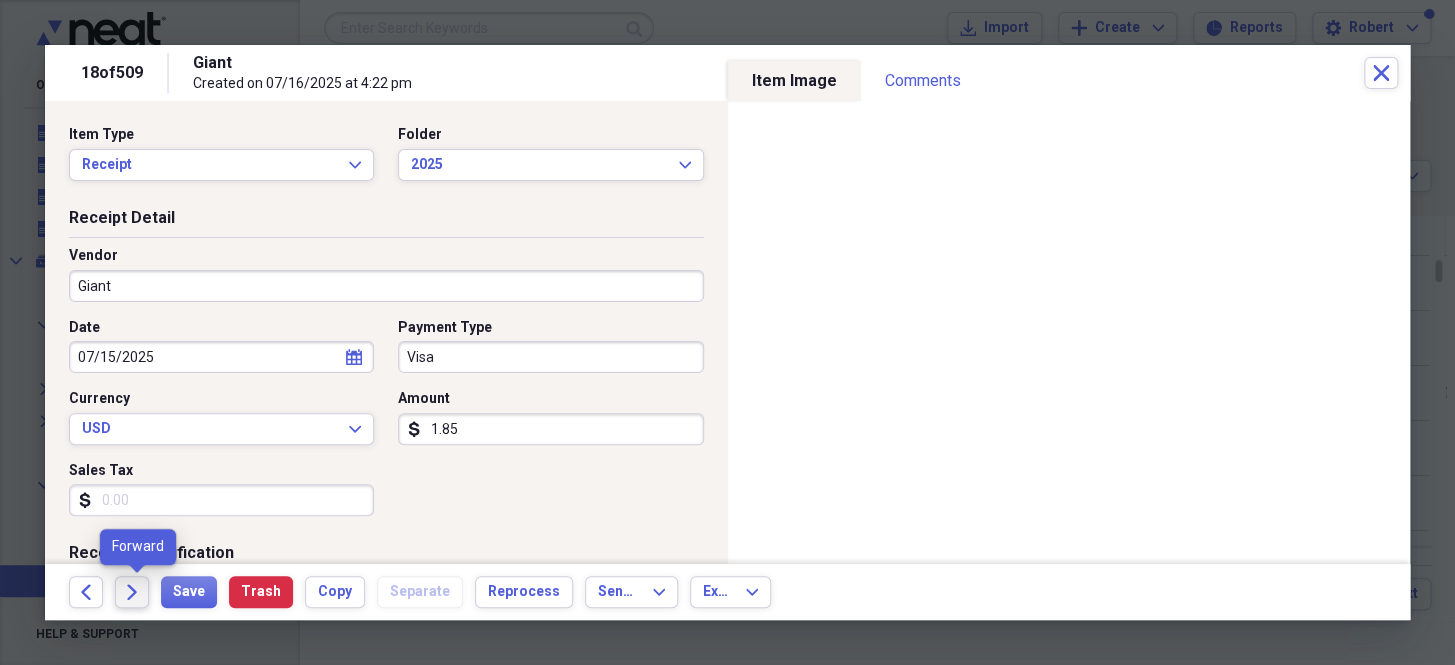 click on "Forward" 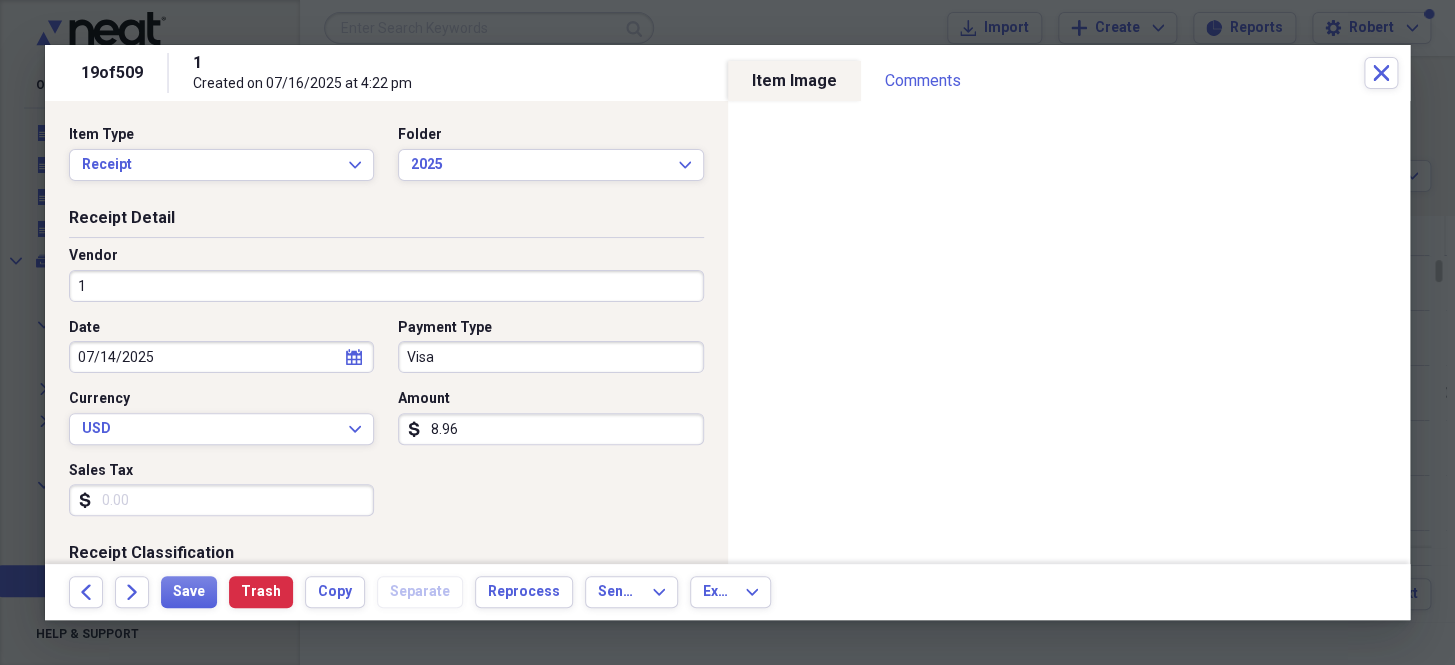 drag, startPoint x: 148, startPoint y: 389, endPoint x: 168, endPoint y: 325, distance: 67.052216 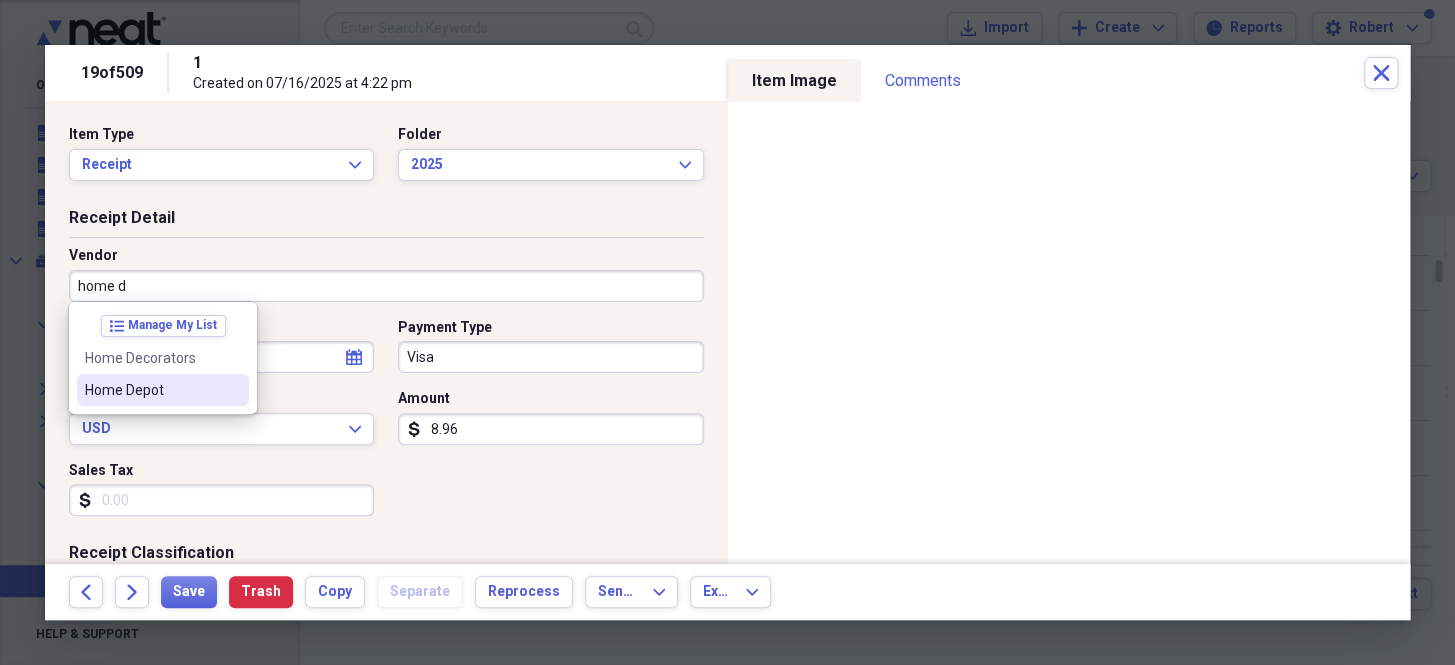 click on "Home Depot" at bounding box center [151, 390] 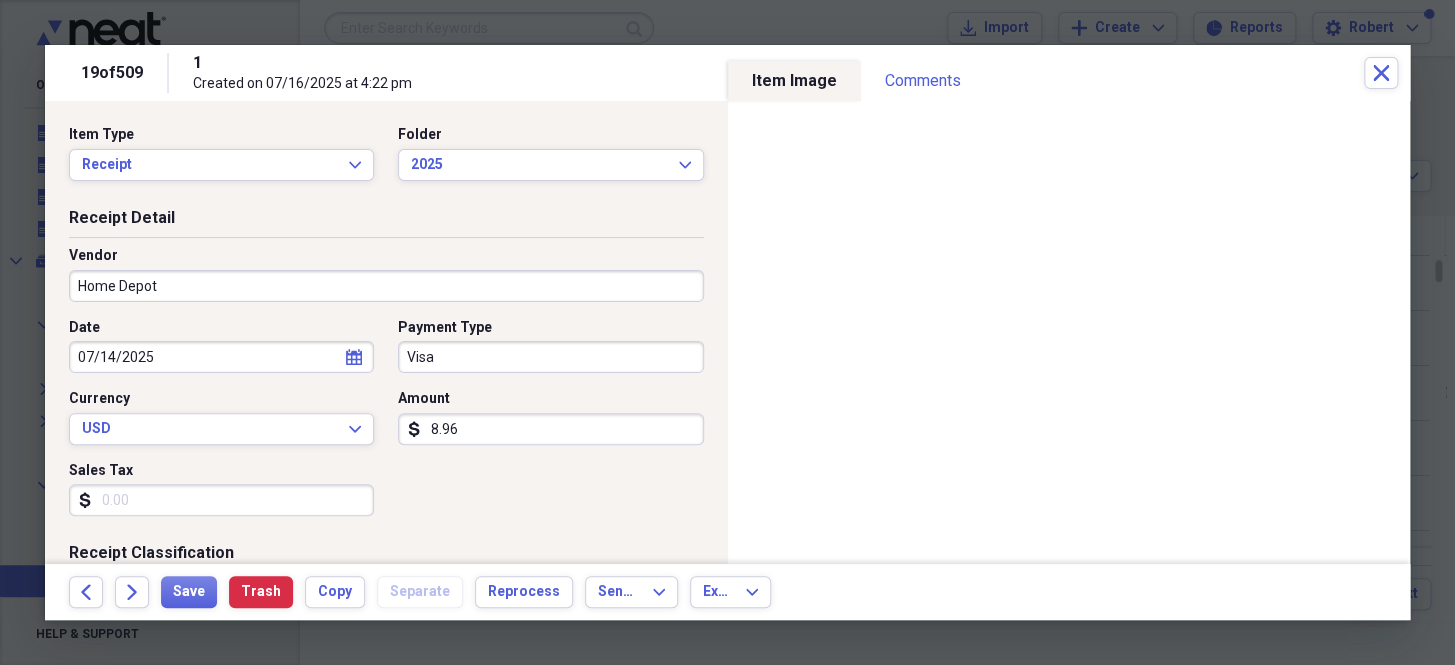 type on "Housing" 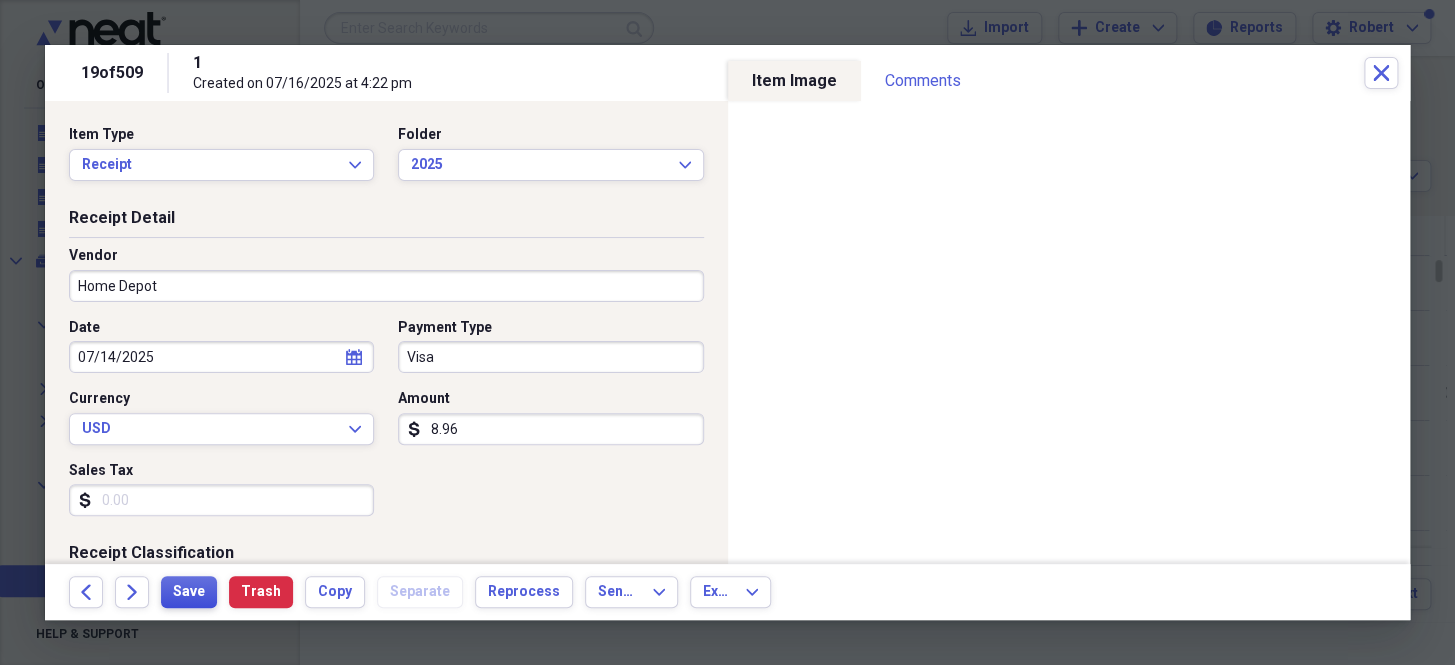 click on "Save" at bounding box center (189, 592) 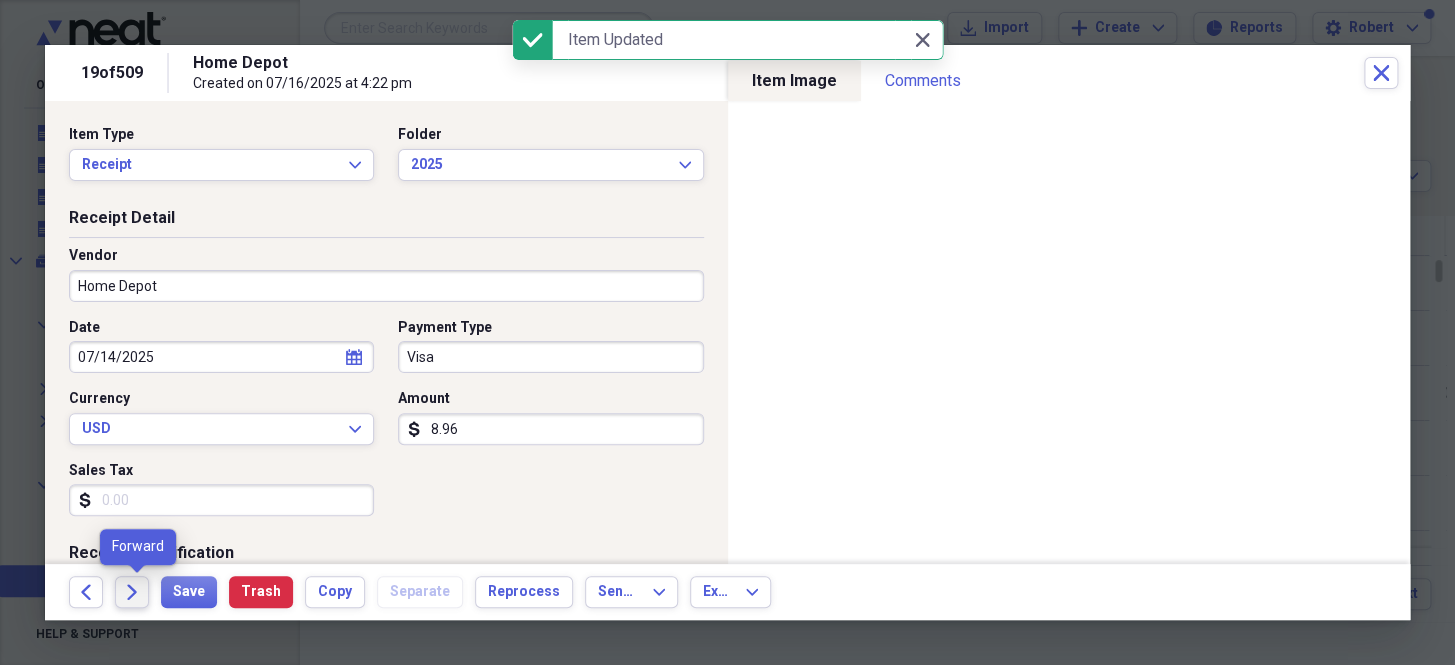 click on "Forward" 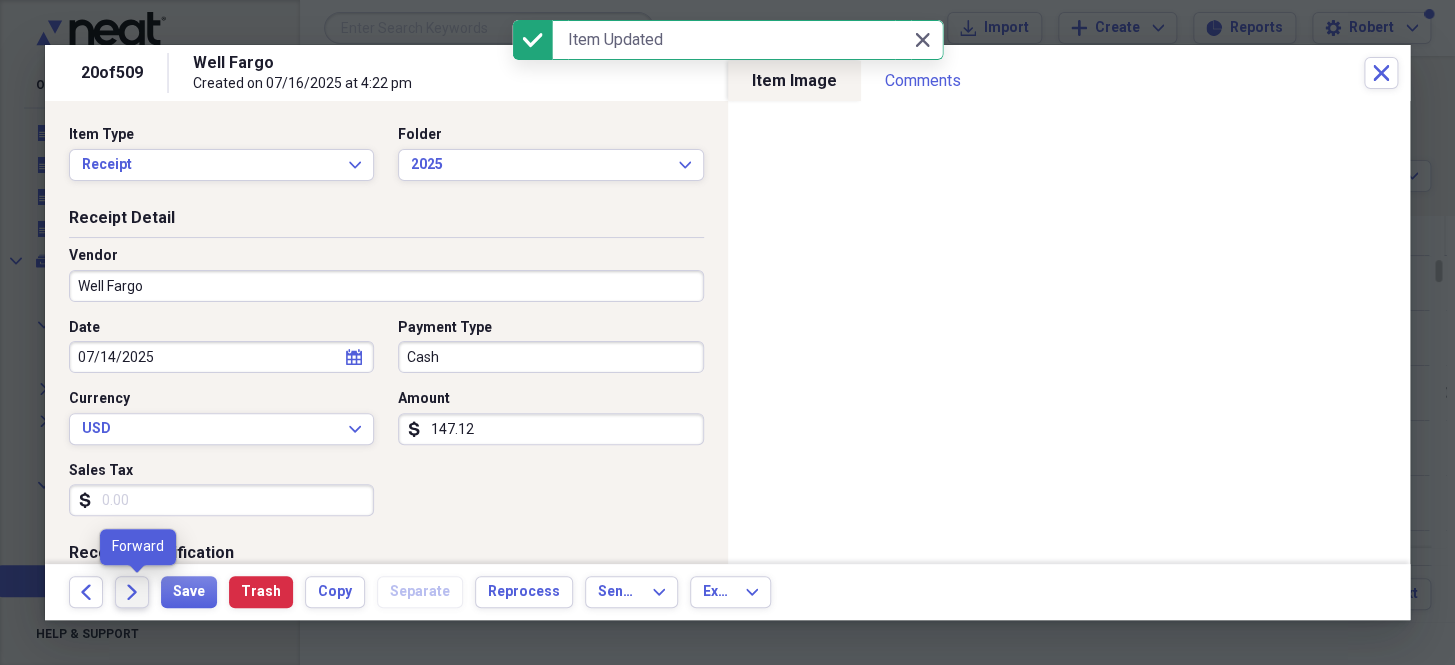click on "Forward" 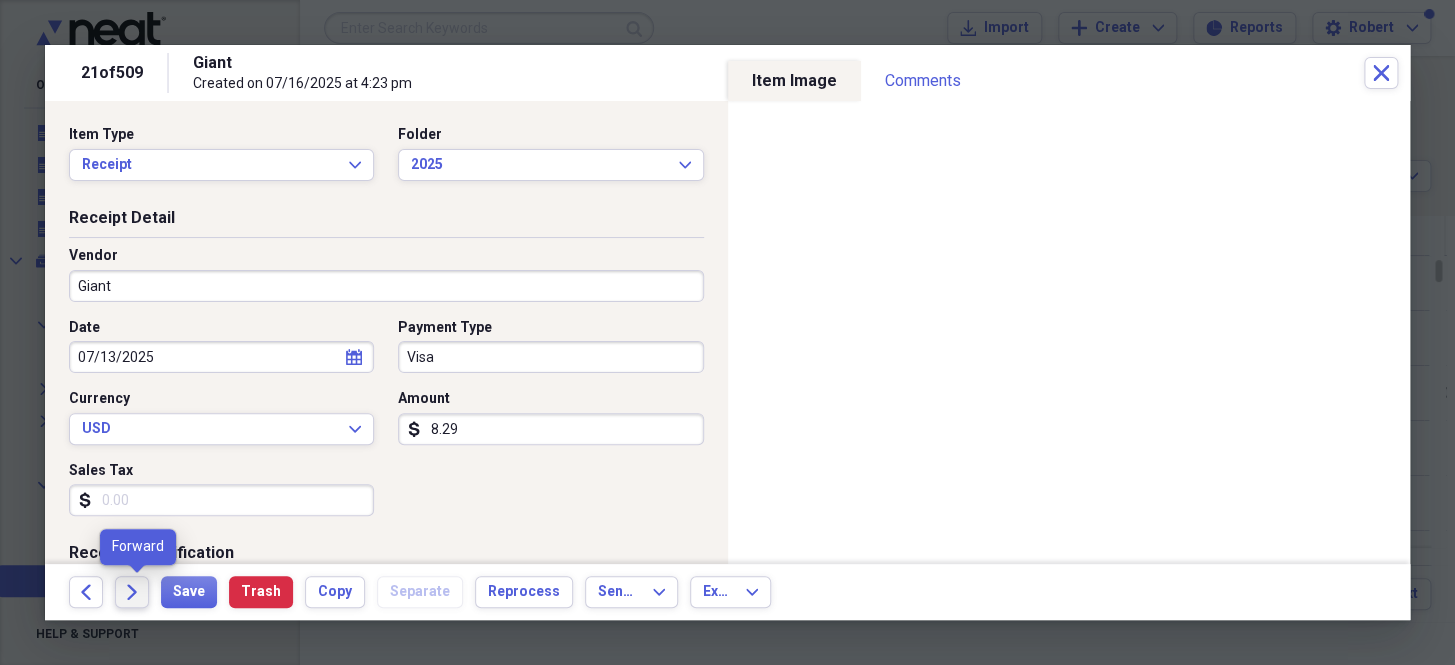 click on "Forward" 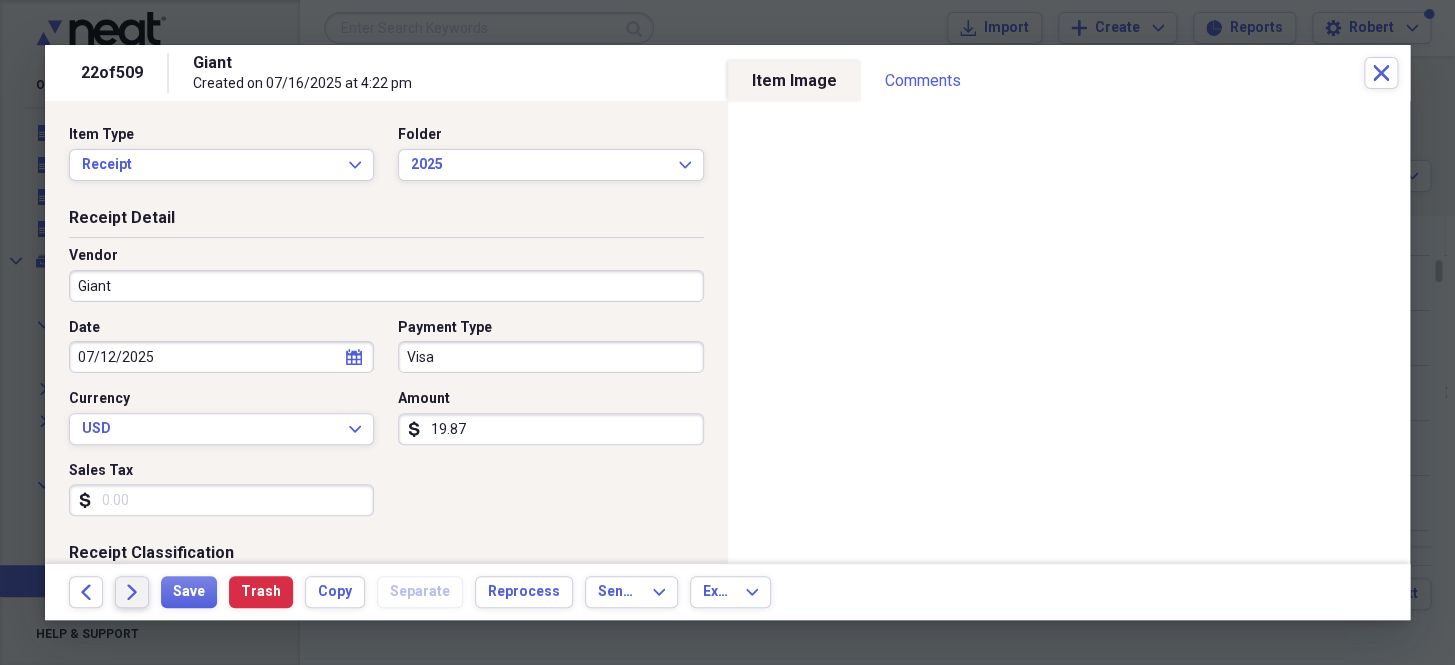 click on "Forward" 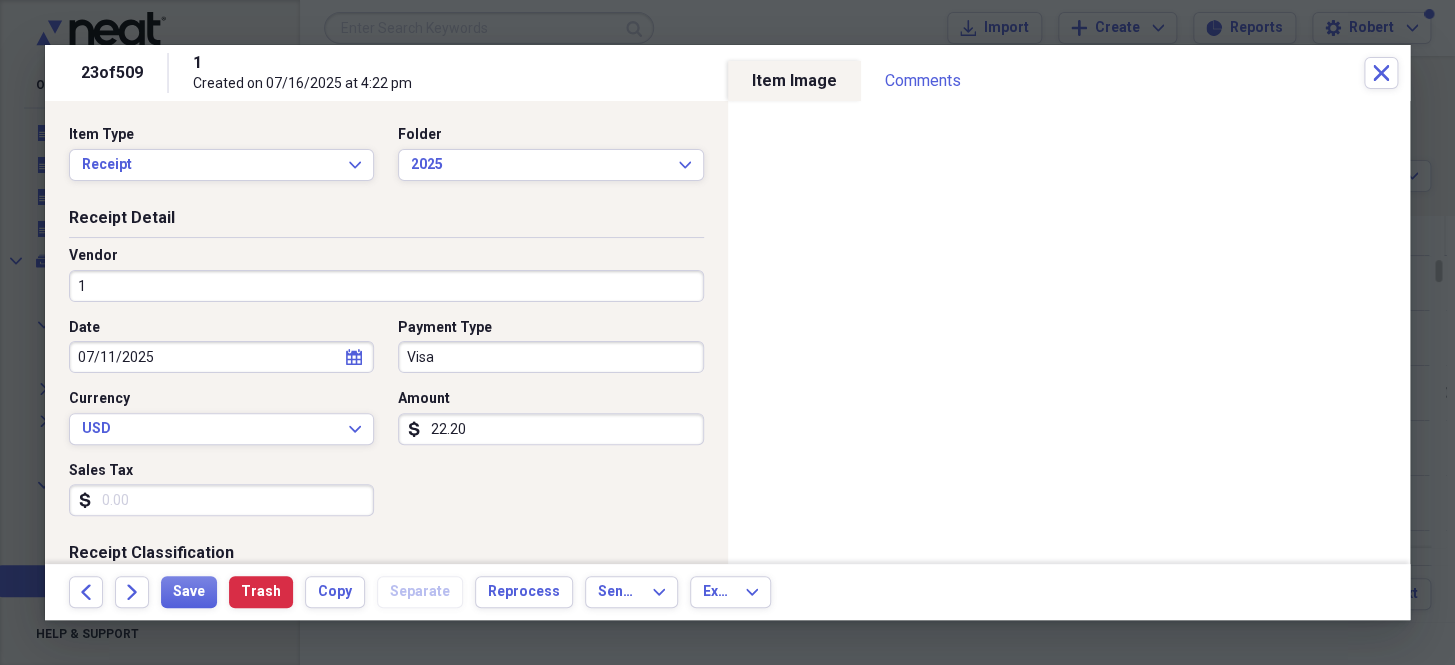 click on "1" at bounding box center (386, 286) 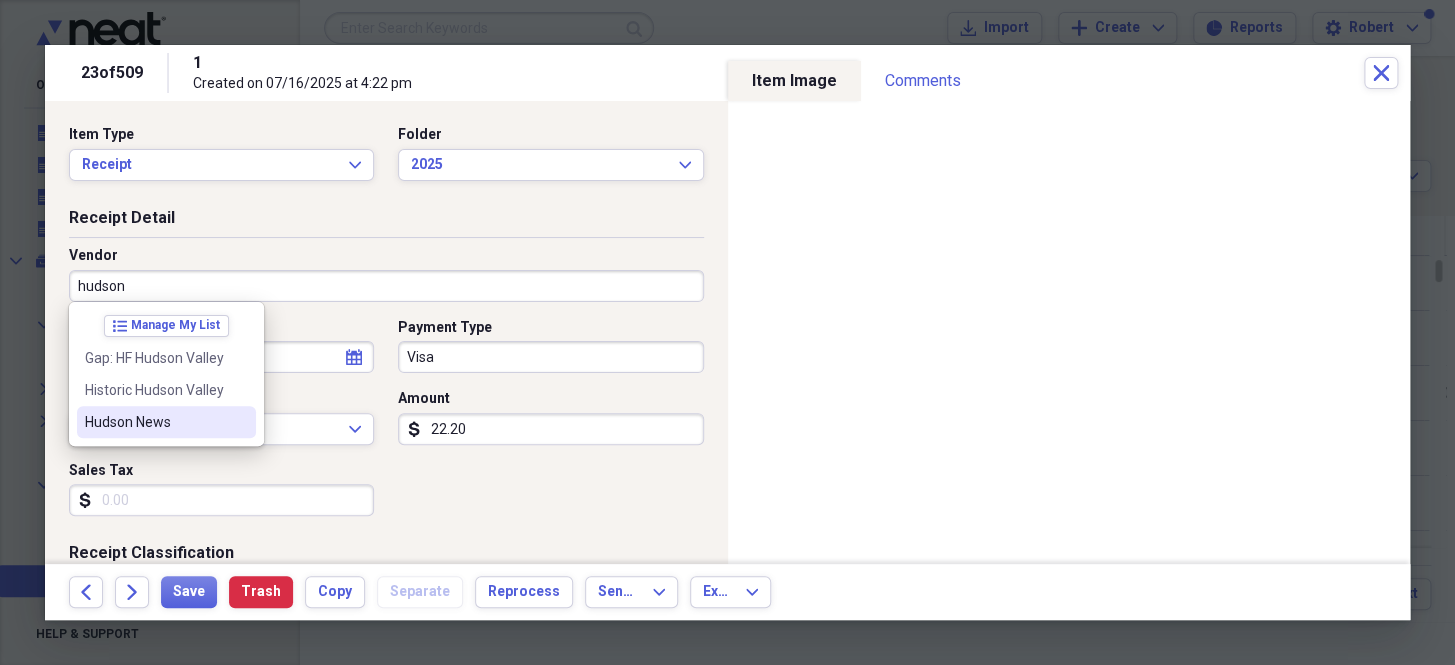 drag, startPoint x: 164, startPoint y: 404, endPoint x: 154, endPoint y: 421, distance: 19.723083 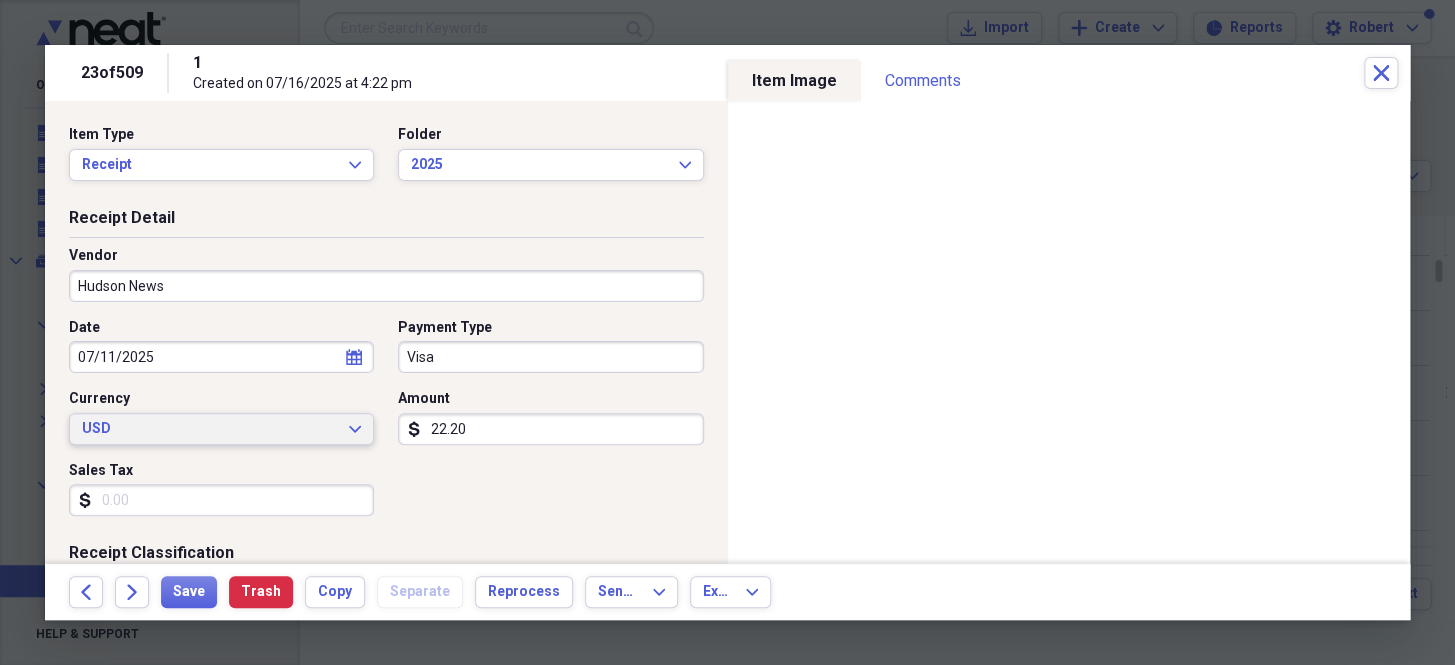 type on "Snack" 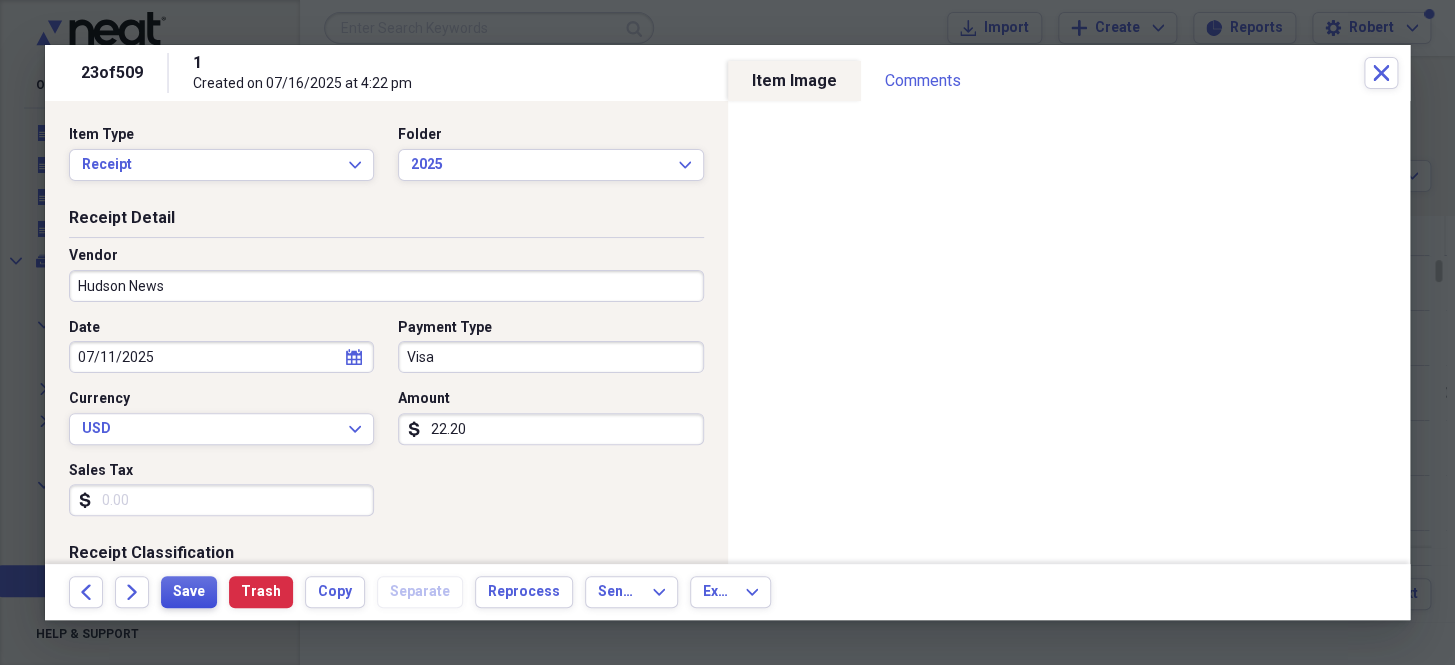 click on "Save" at bounding box center (189, 592) 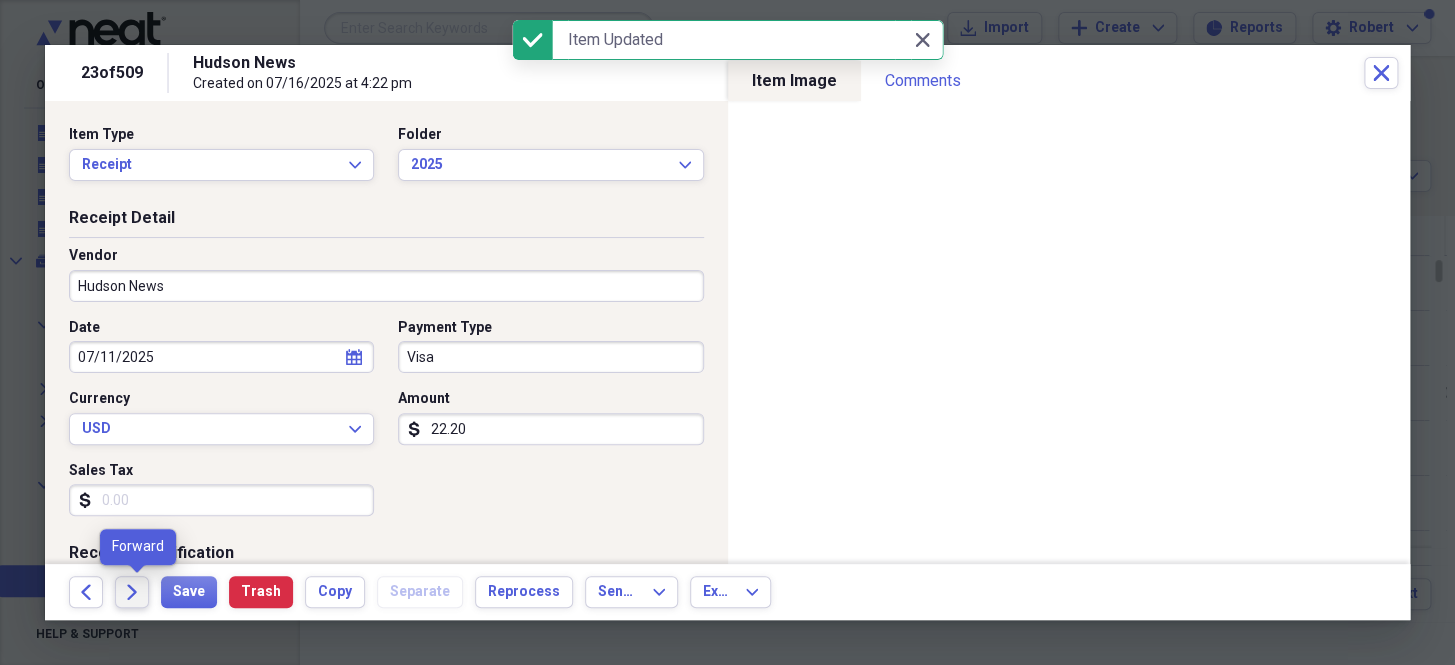 click 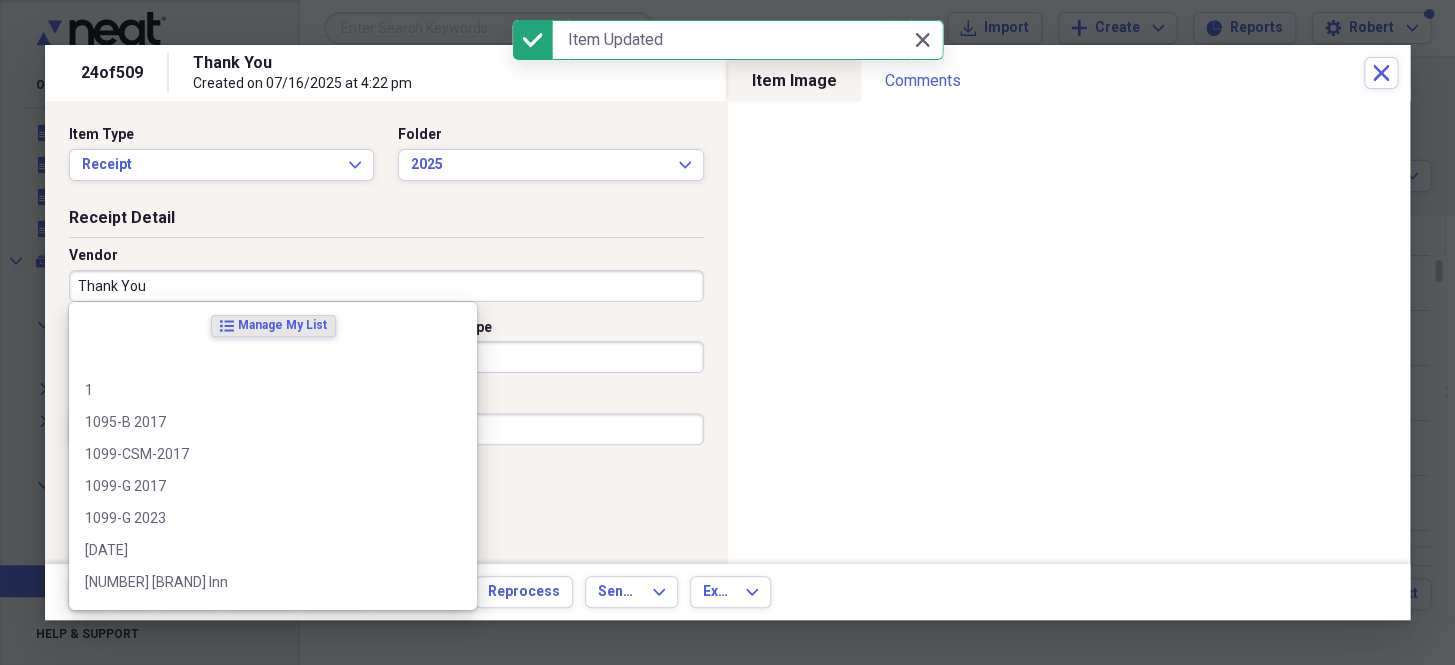 drag, startPoint x: 52, startPoint y: 283, endPoint x: 27, endPoint y: 283, distance: 25 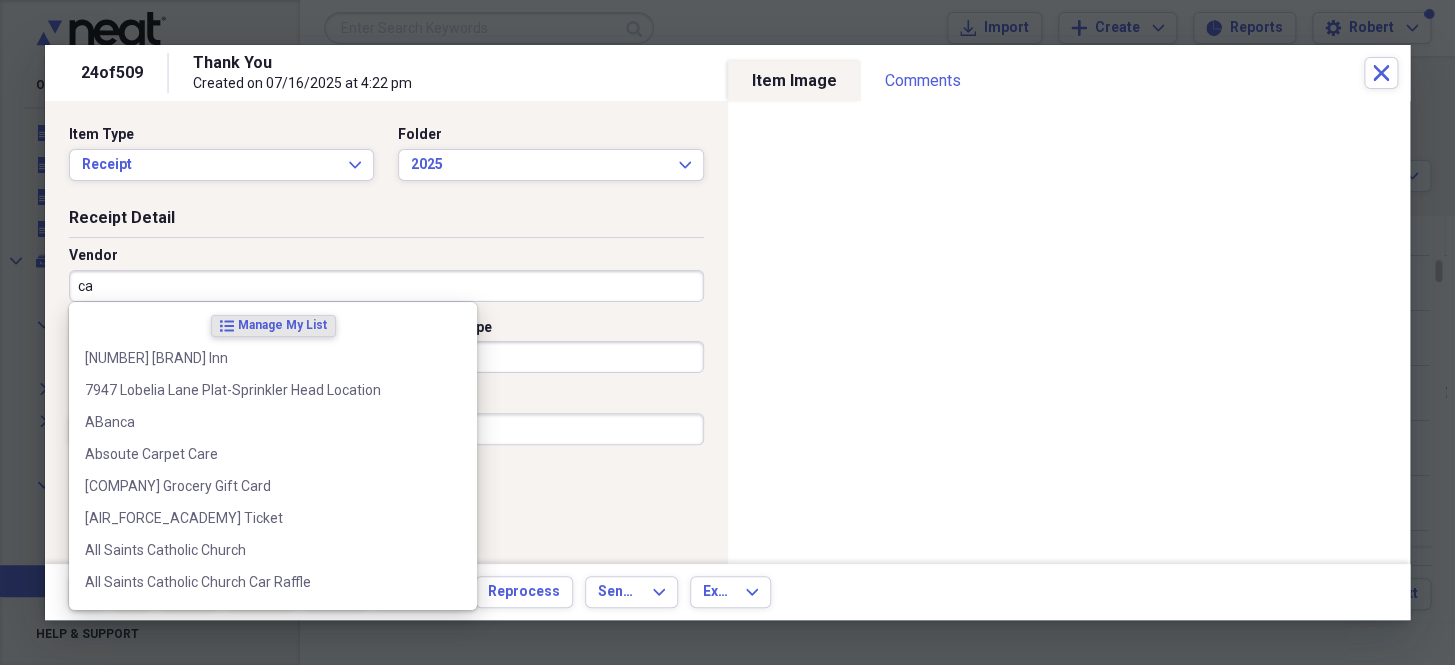 type on "c" 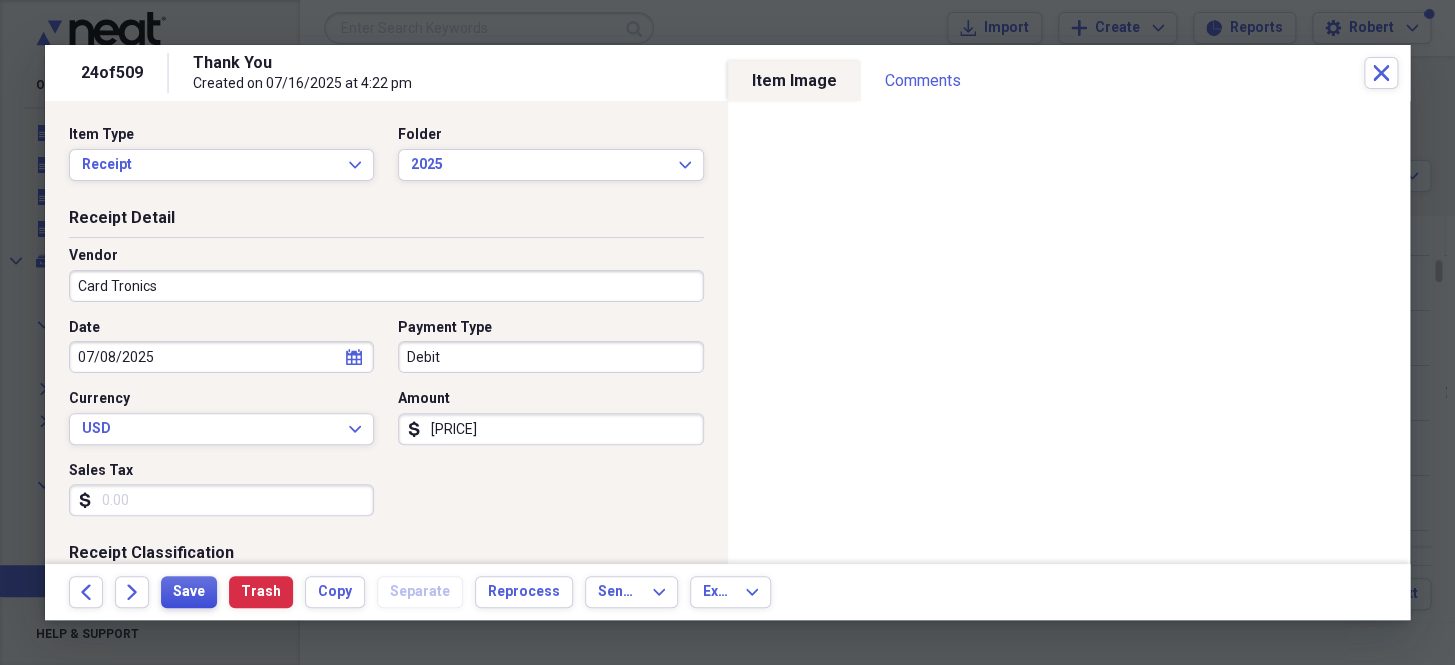 type on "Card Tronics" 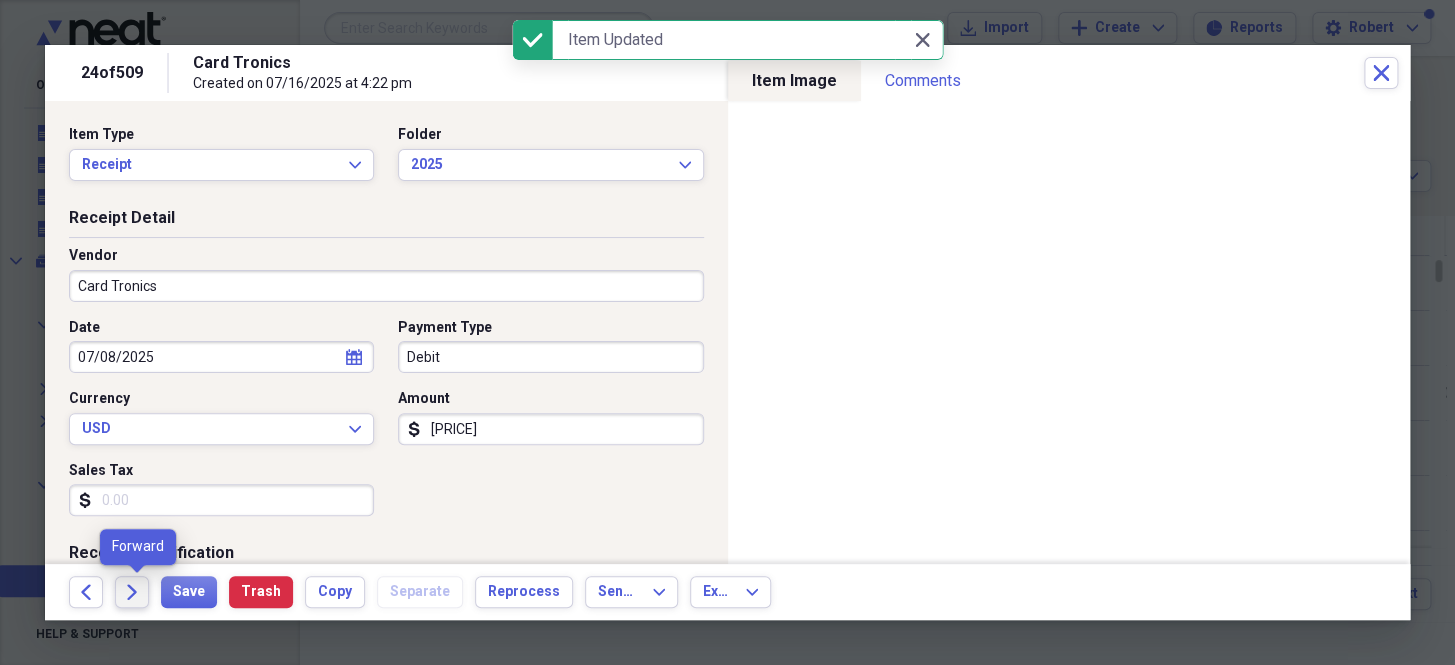 click on "Forward" 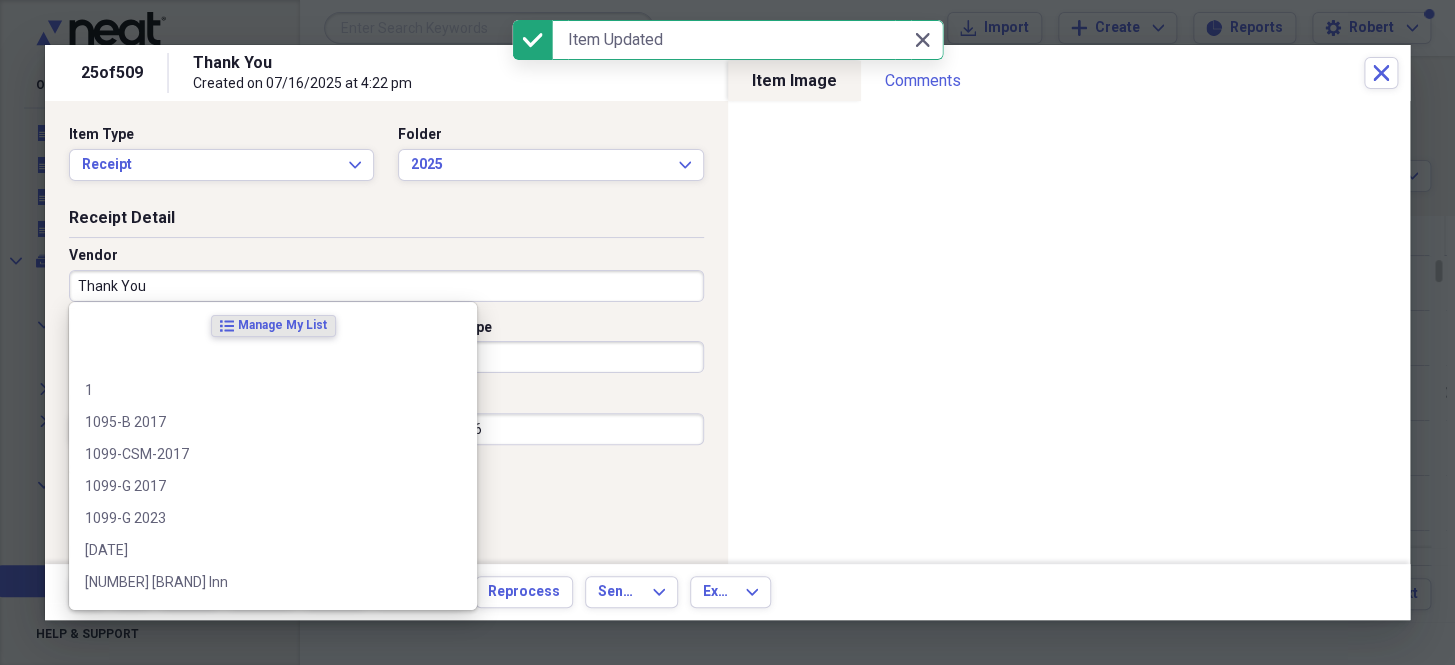 click on "Thank You" at bounding box center [386, 286] 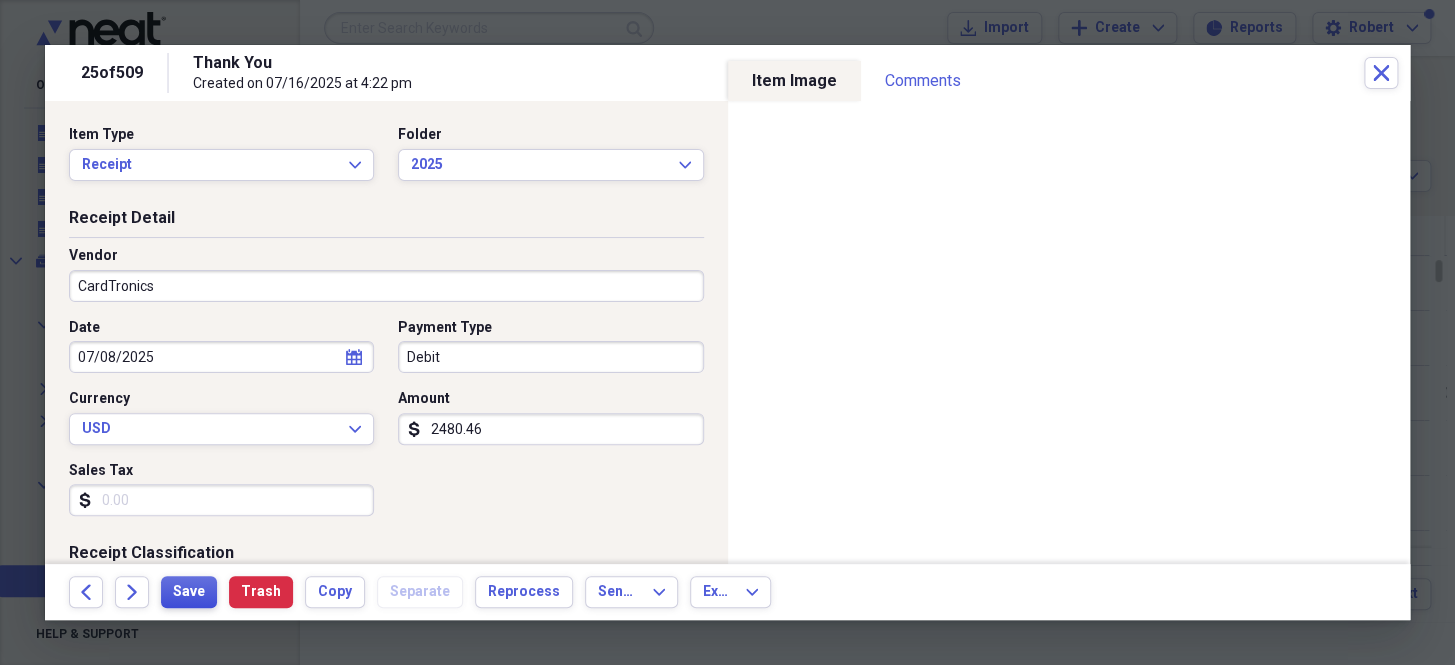 type on "CardTronics" 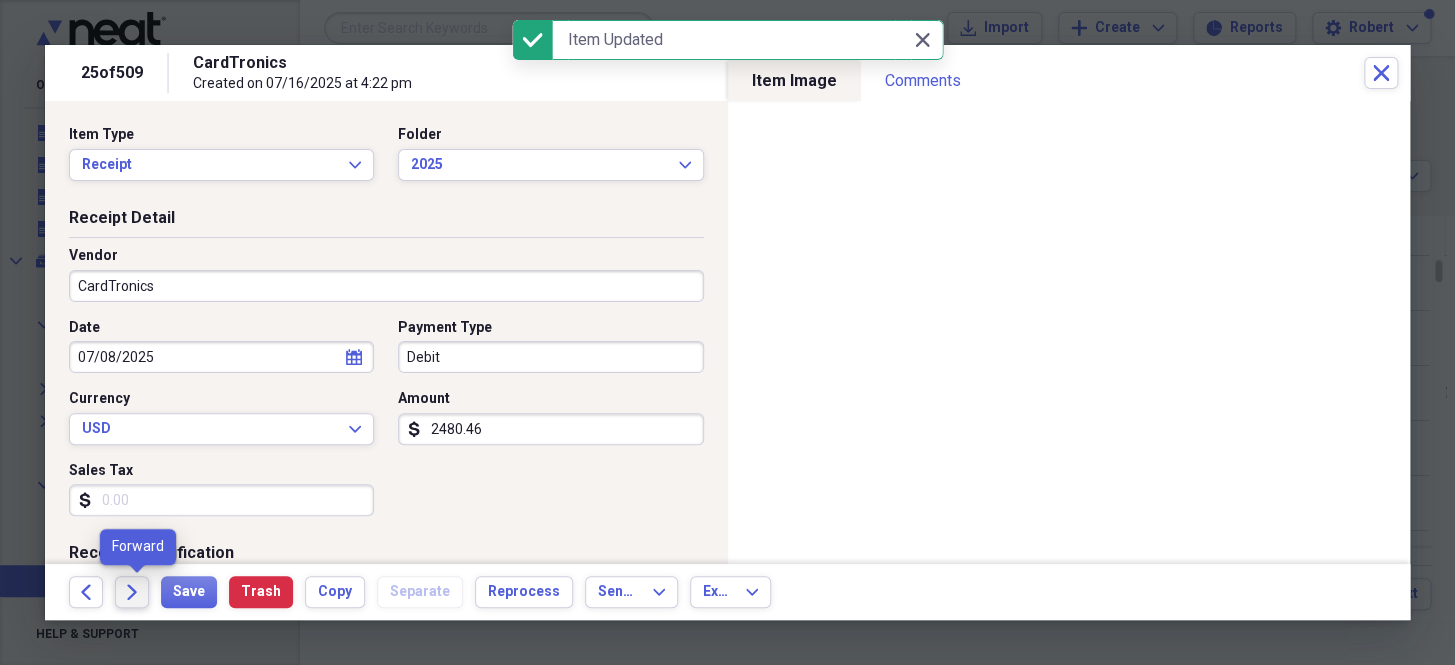 click on "Forward" 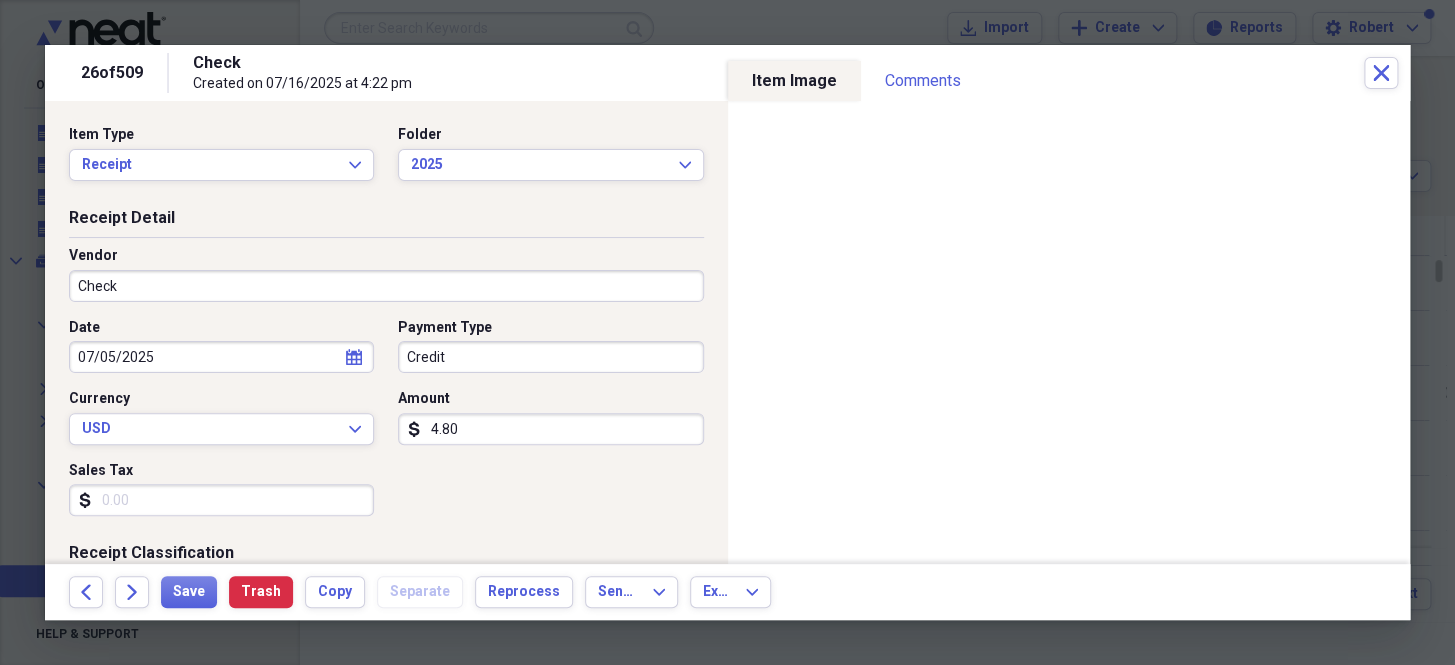 click on "Check" at bounding box center [386, 286] 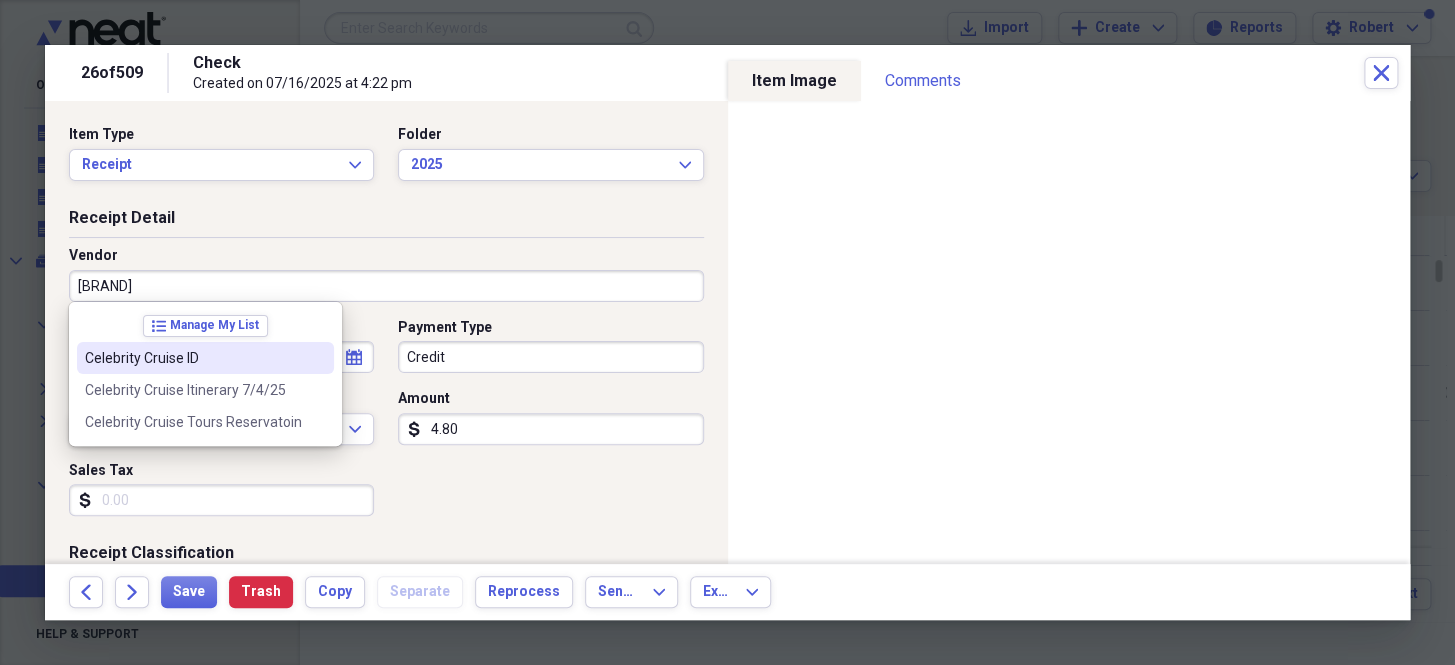 click on "Celebrity Cruise ID" at bounding box center [205, 358] 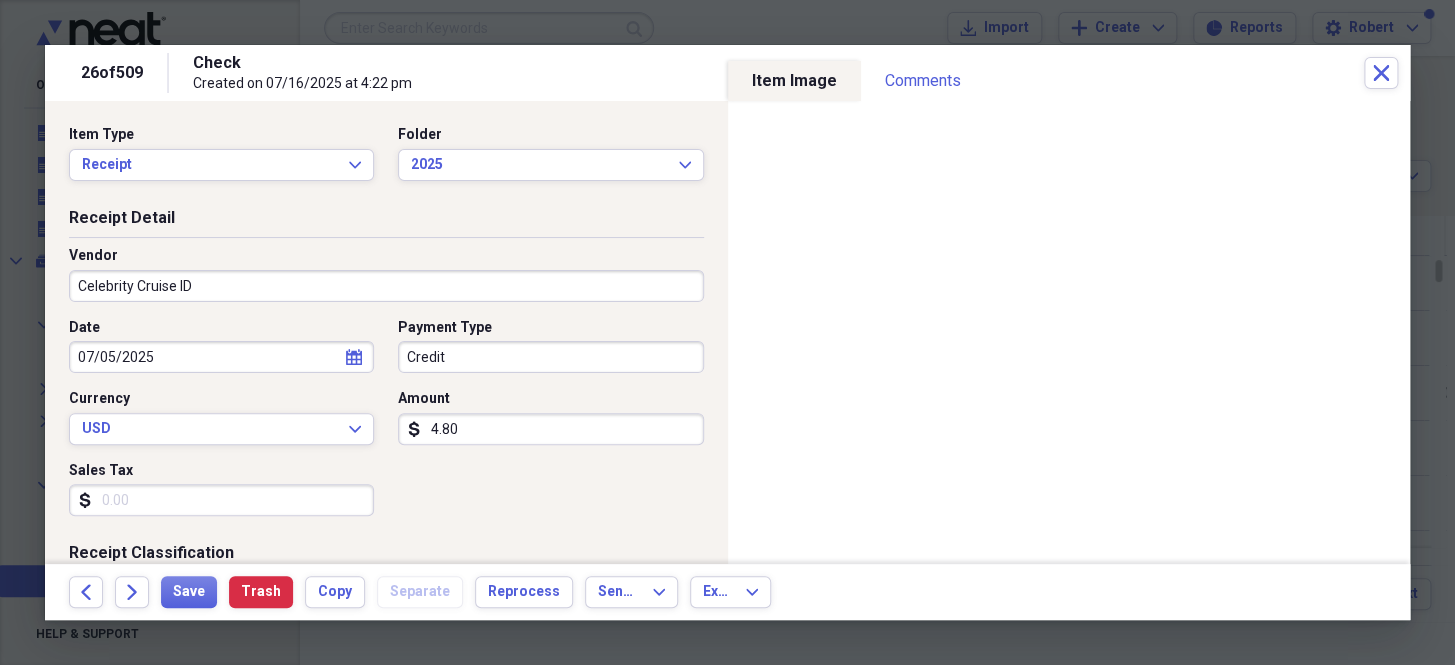 type on "General Retail" 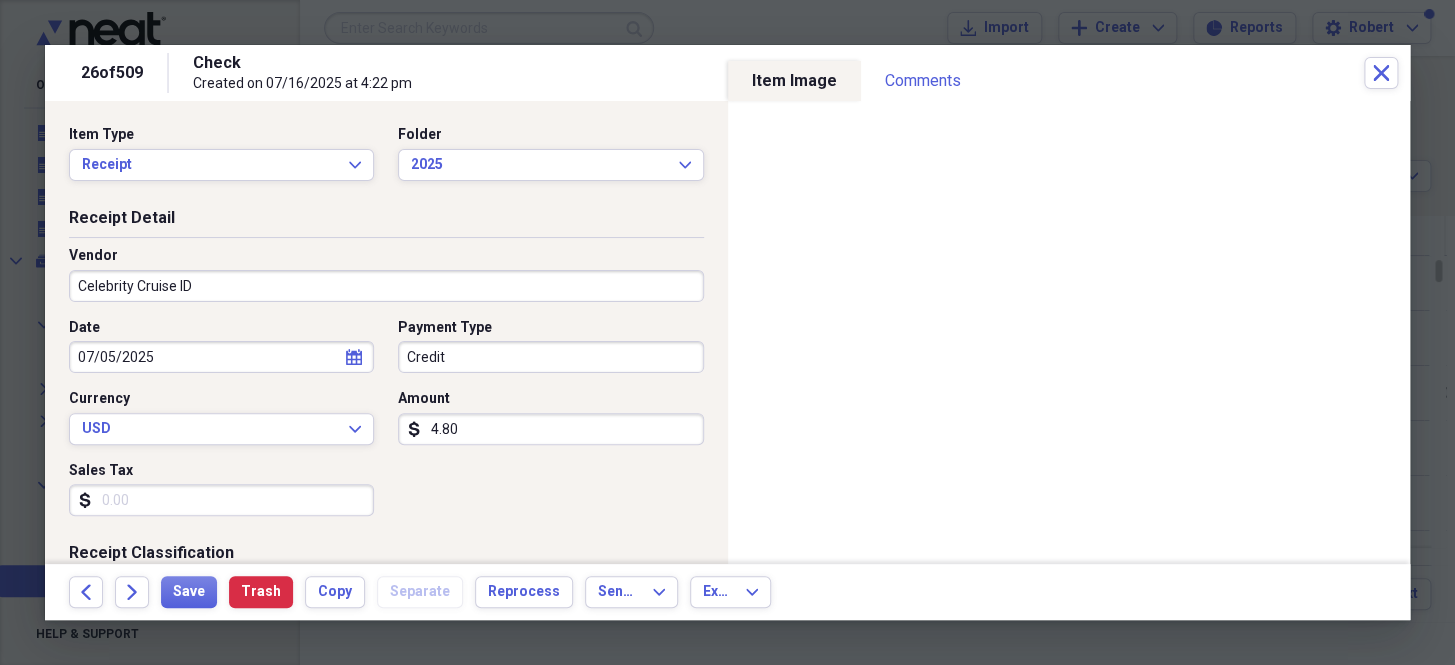 drag, startPoint x: 181, startPoint y: 294, endPoint x: 242, endPoint y: 280, distance: 62.58594 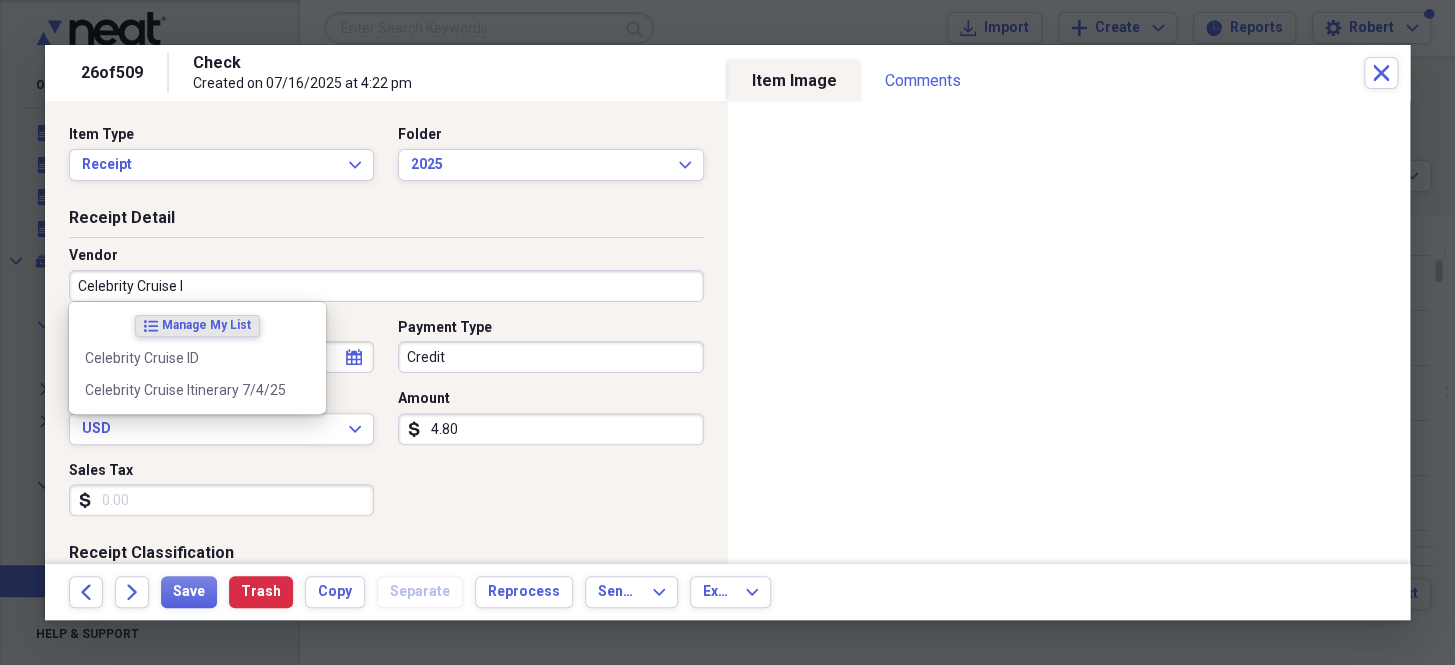 scroll, scrollTop: 0, scrollLeft: 0, axis: both 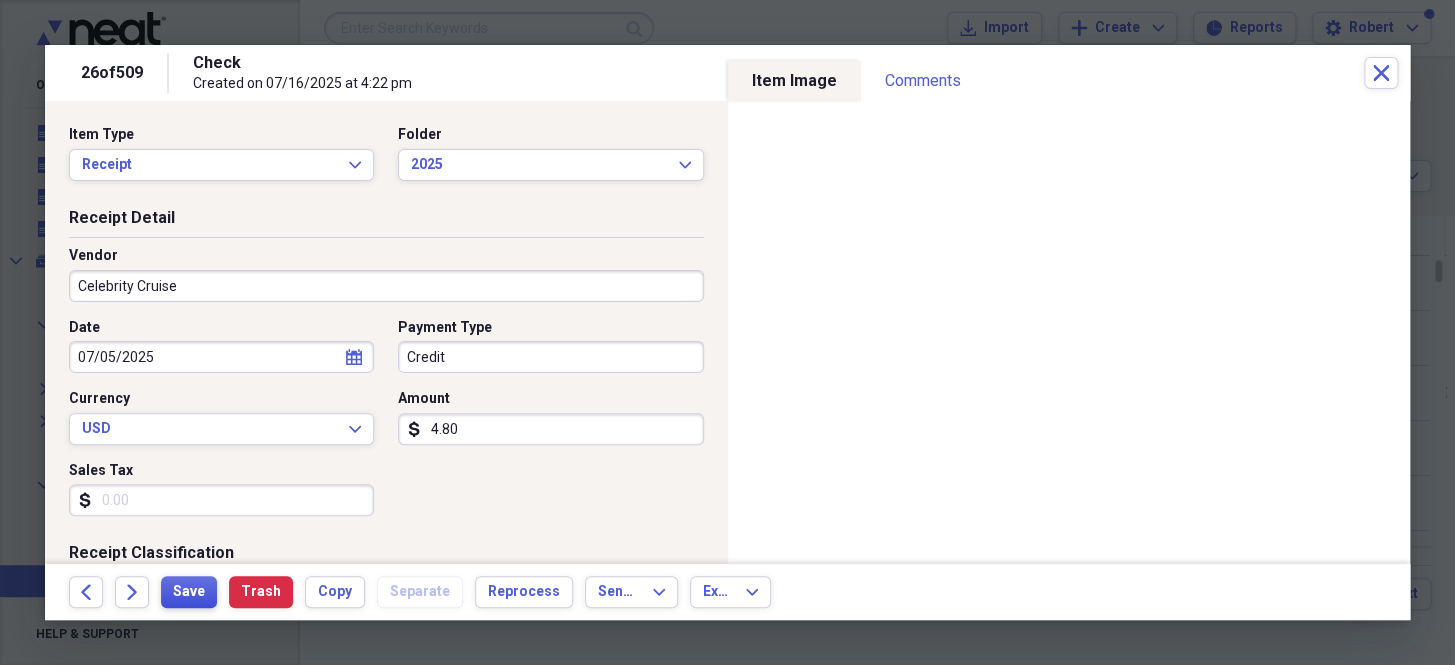click on "Save" at bounding box center (189, 592) 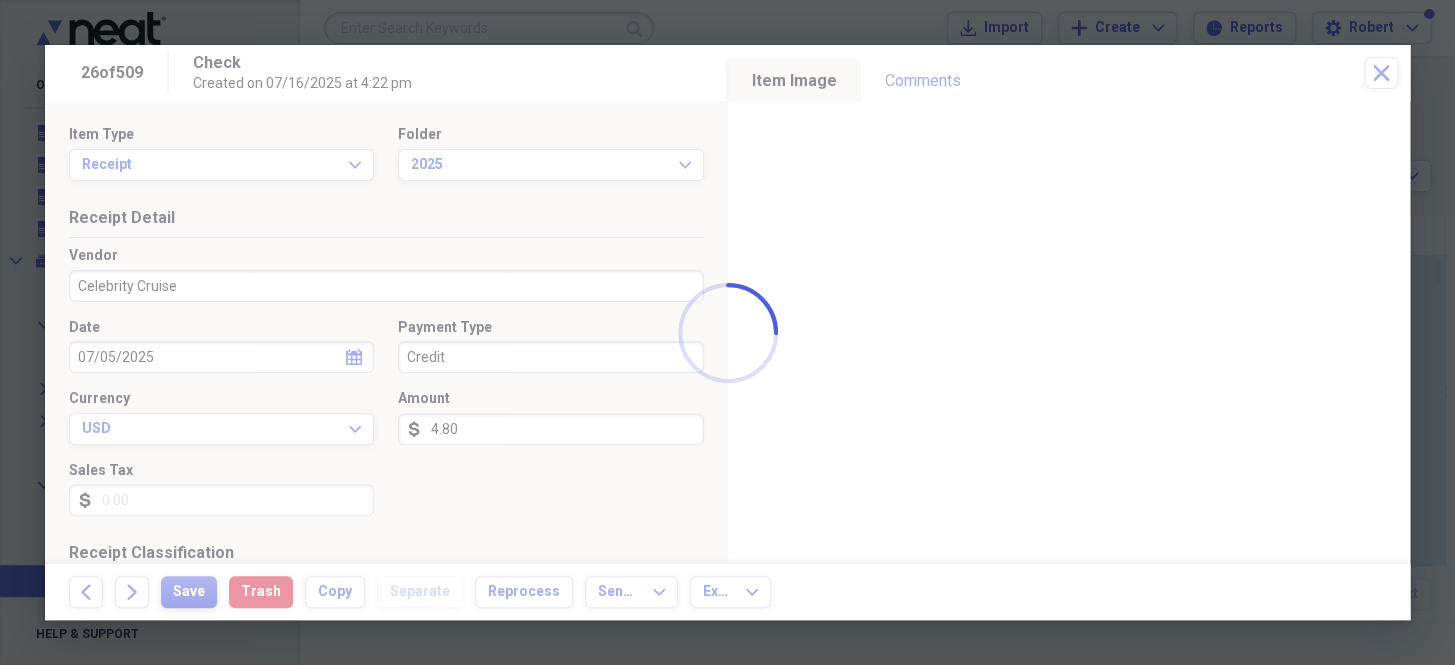 type on "Celebrity Cruise" 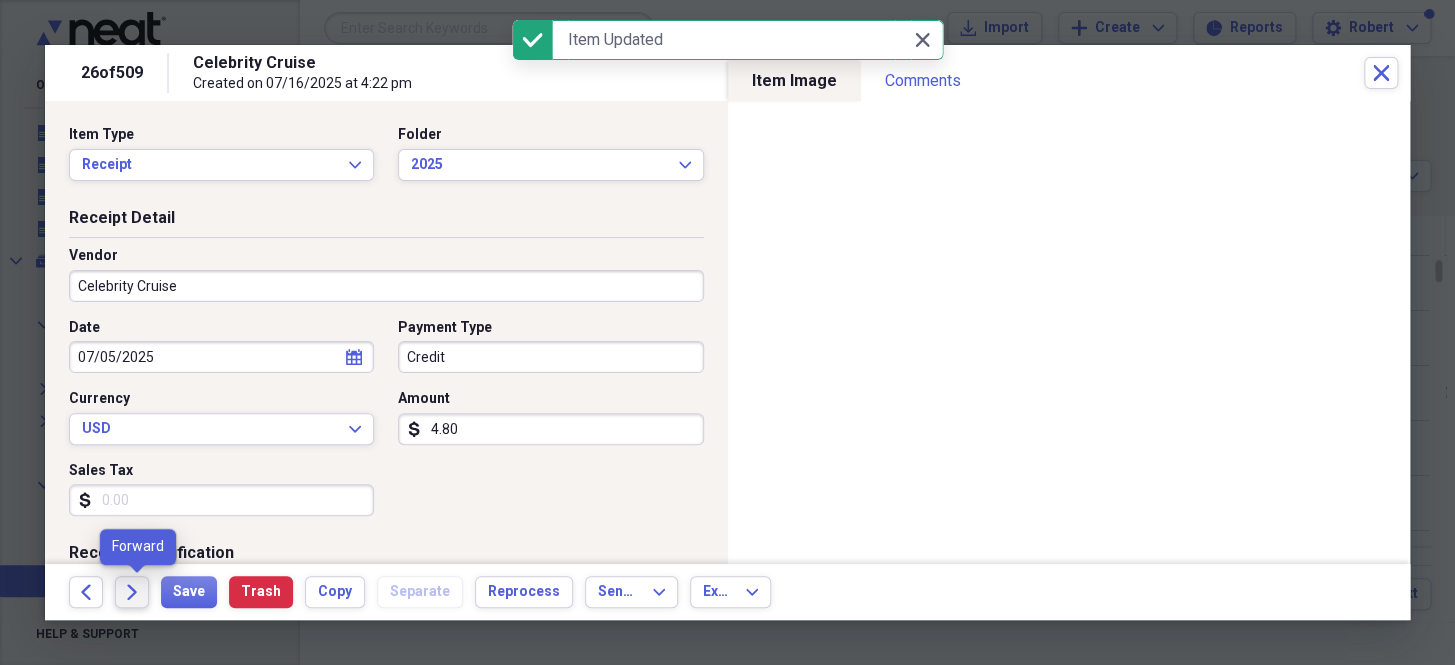 click on "Forward" at bounding box center (132, 592) 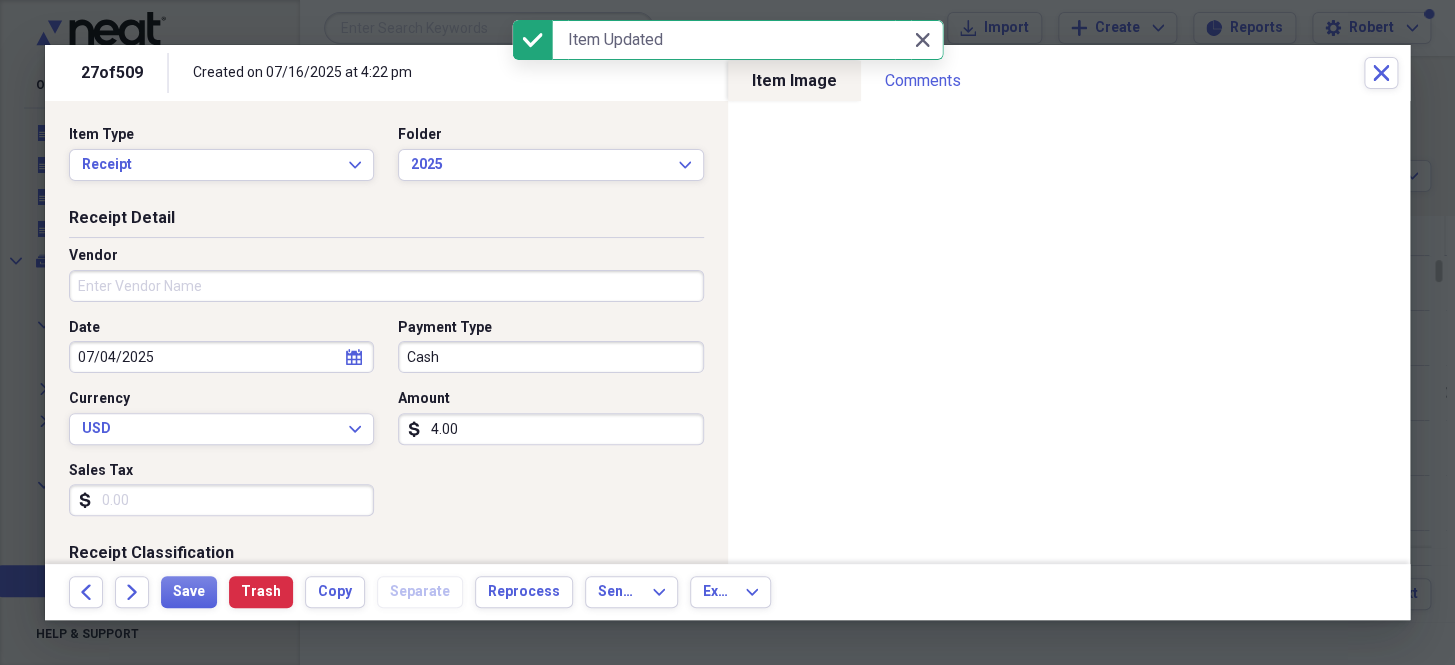 click on "Vendor" at bounding box center (386, 286) 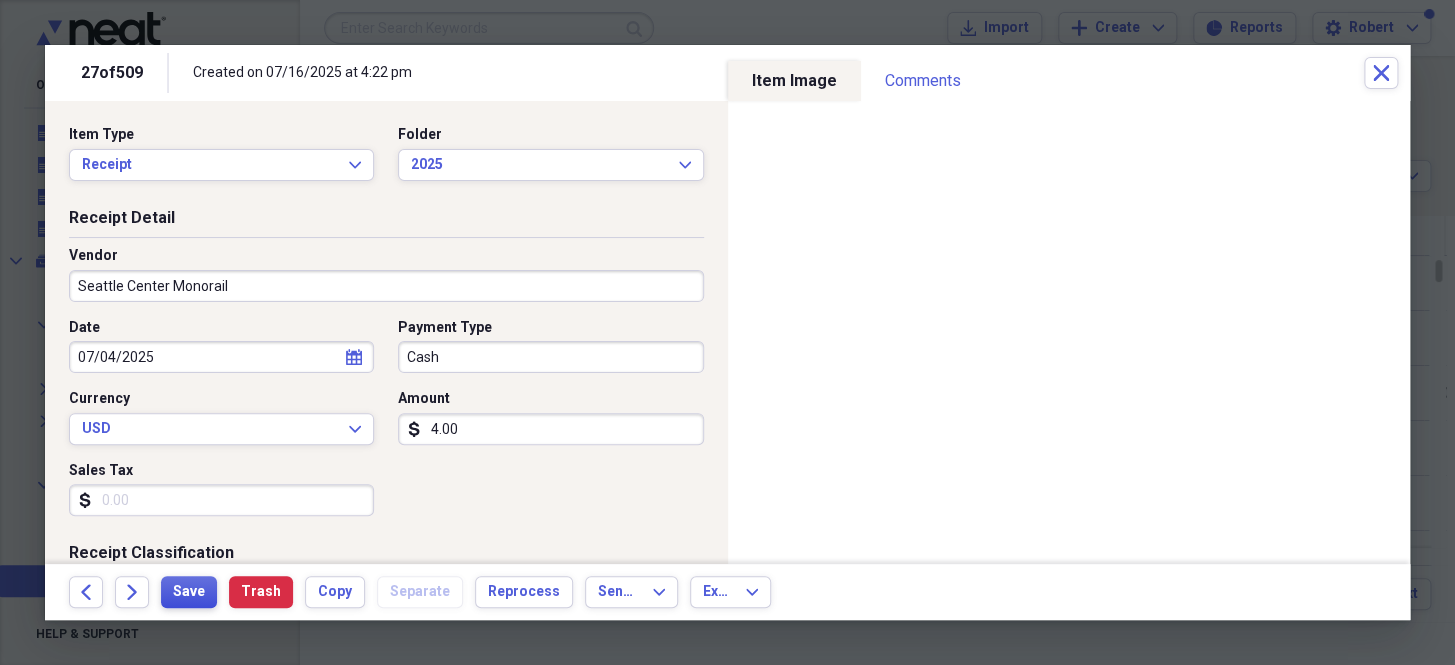 type on "Seattle Center Monorail" 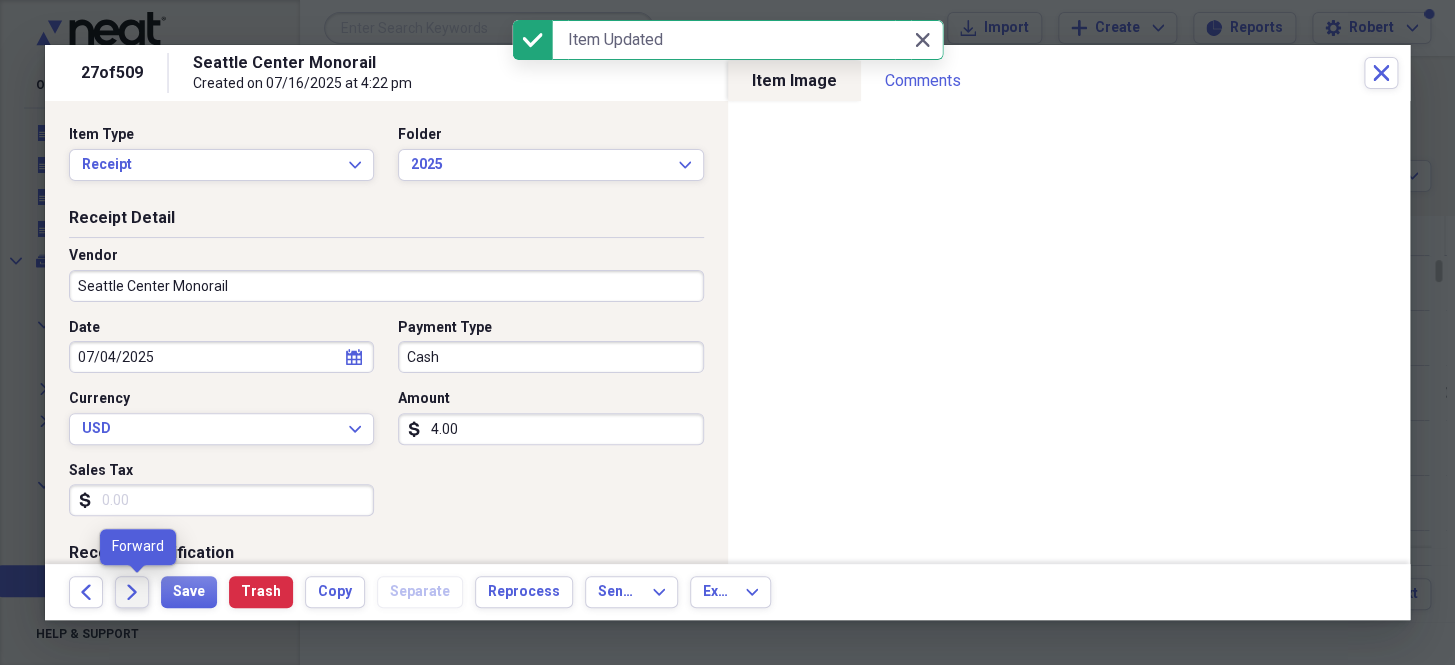 click on "Forward" 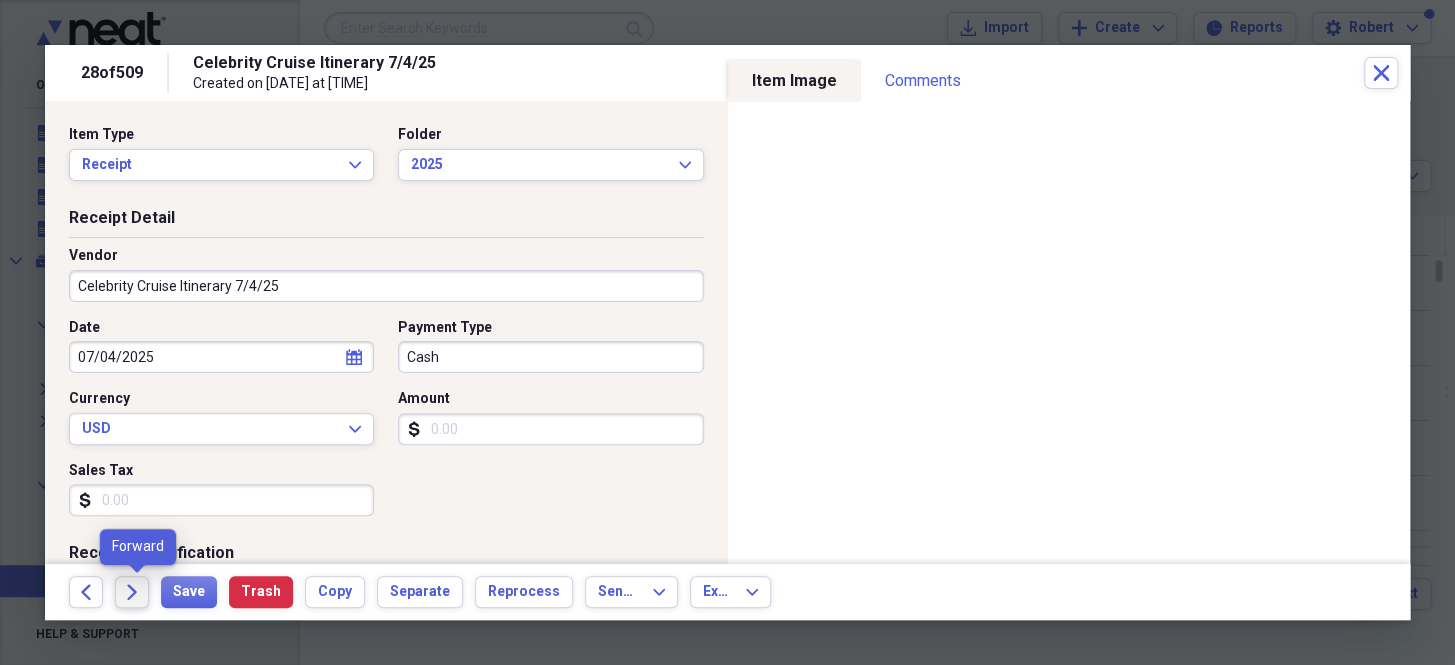 click on "Forward" 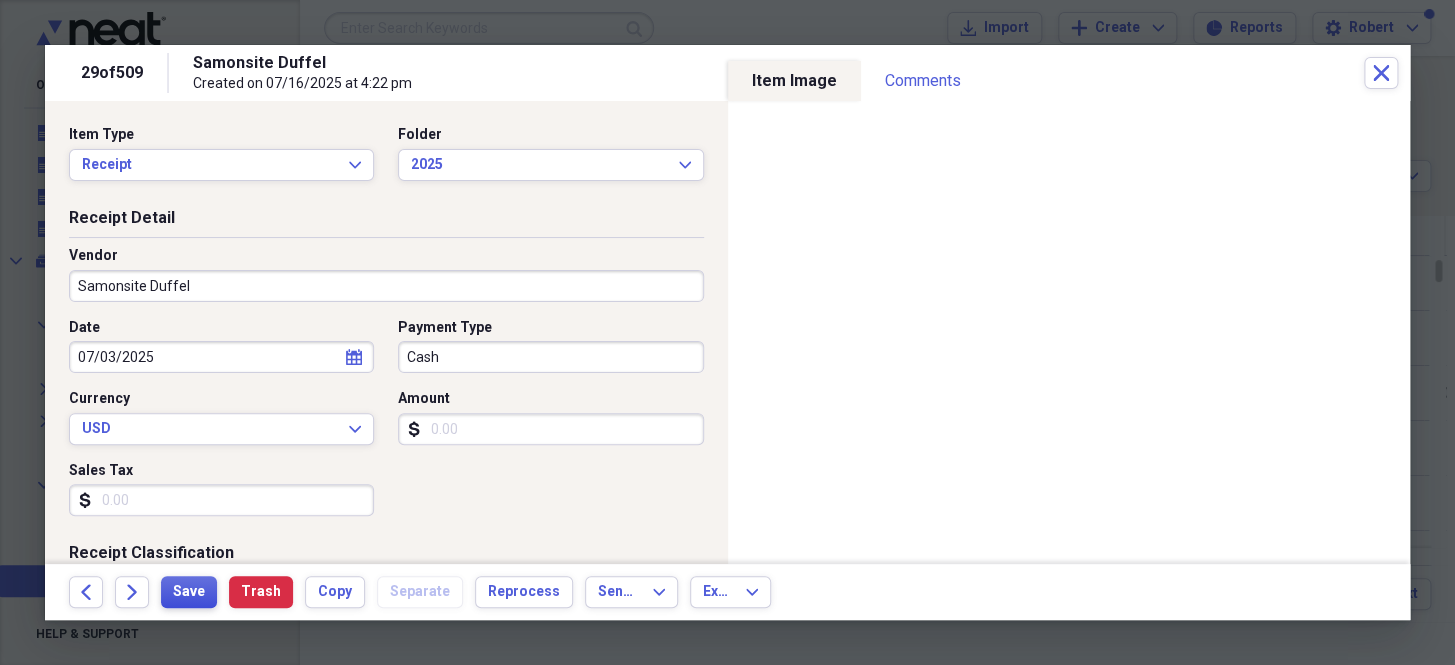 click on "Save" at bounding box center (189, 592) 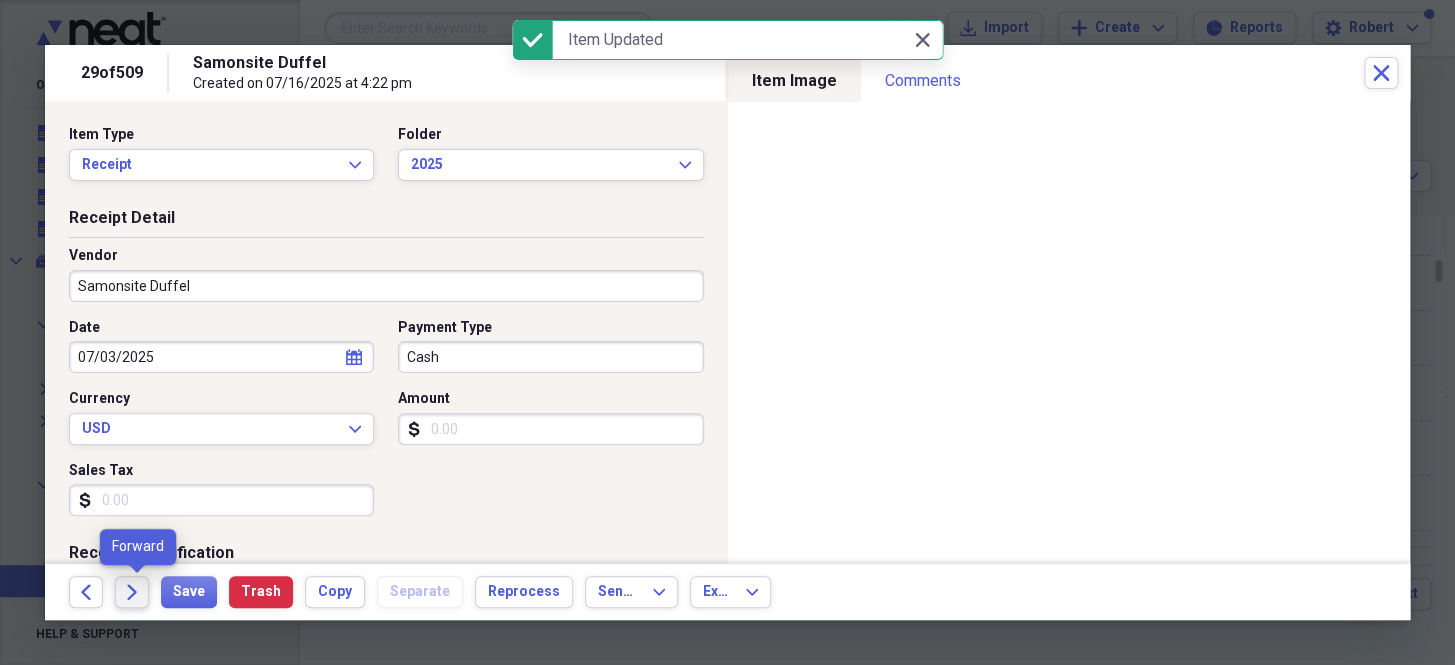 click on "Forward" at bounding box center [132, 592] 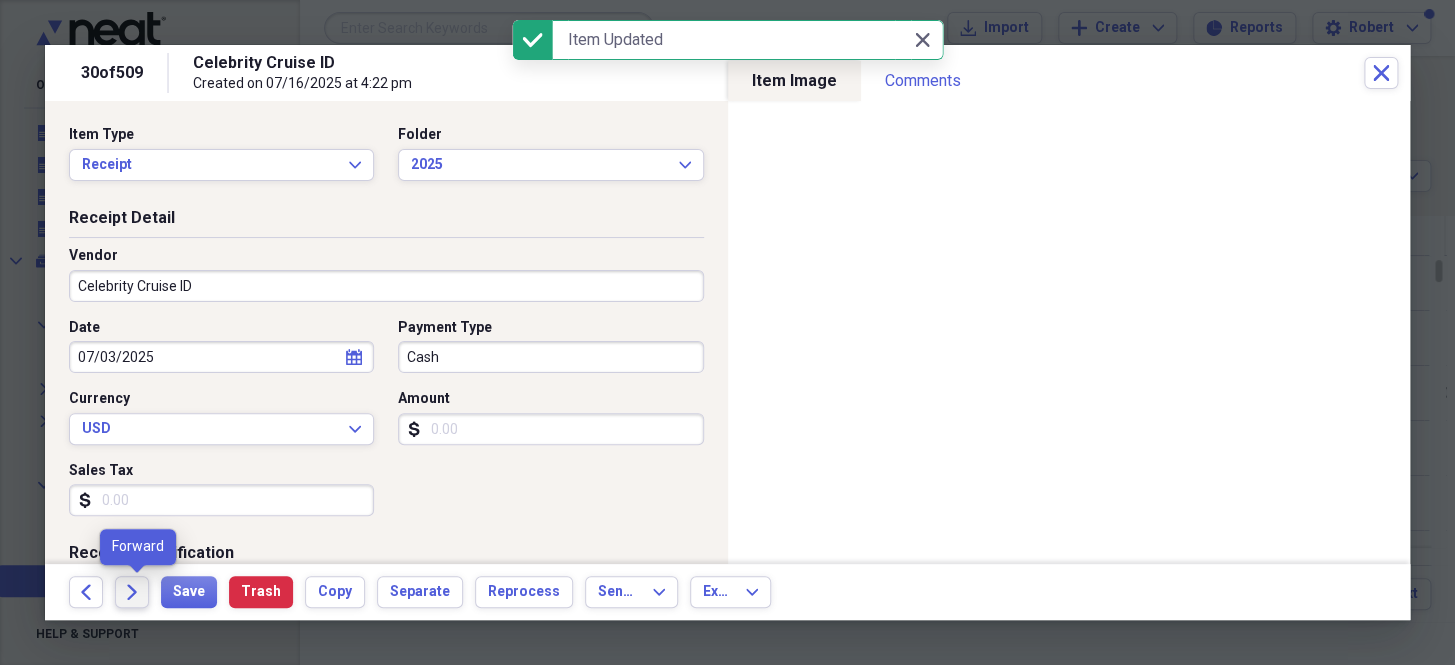 click on "Forward" at bounding box center (132, 592) 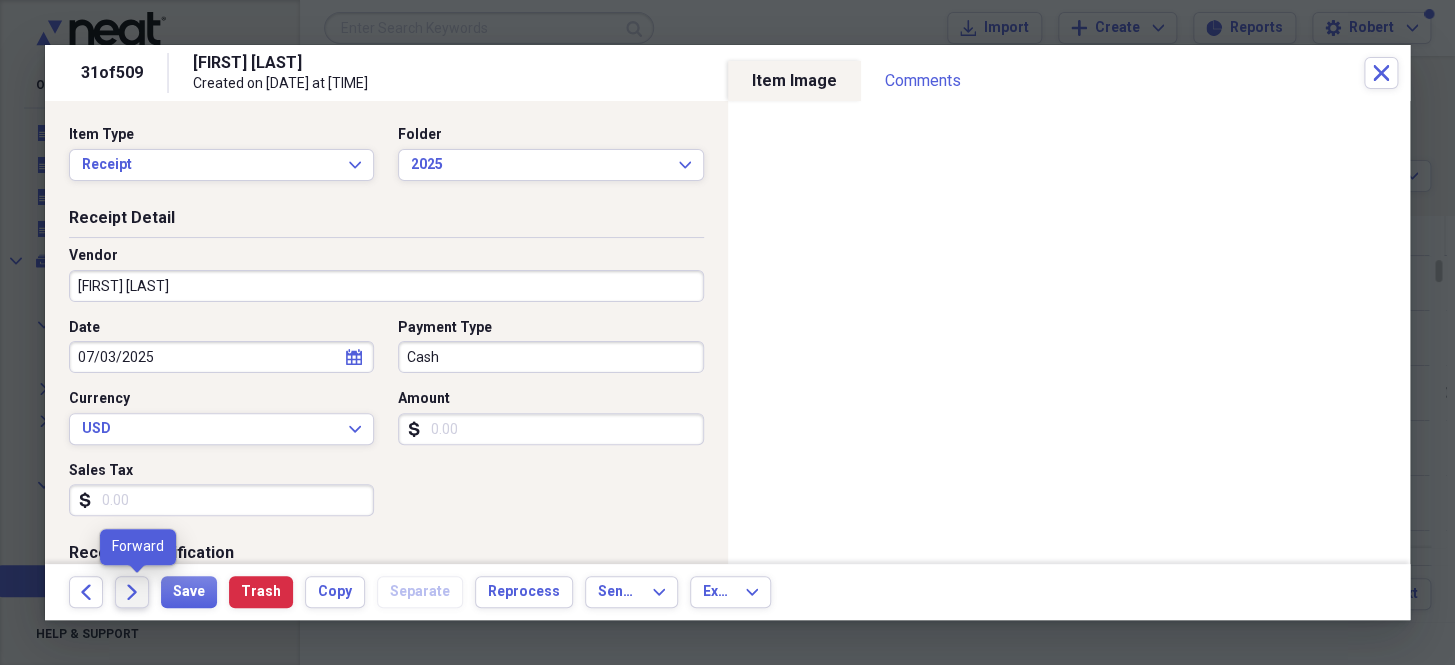 click on "Forward" 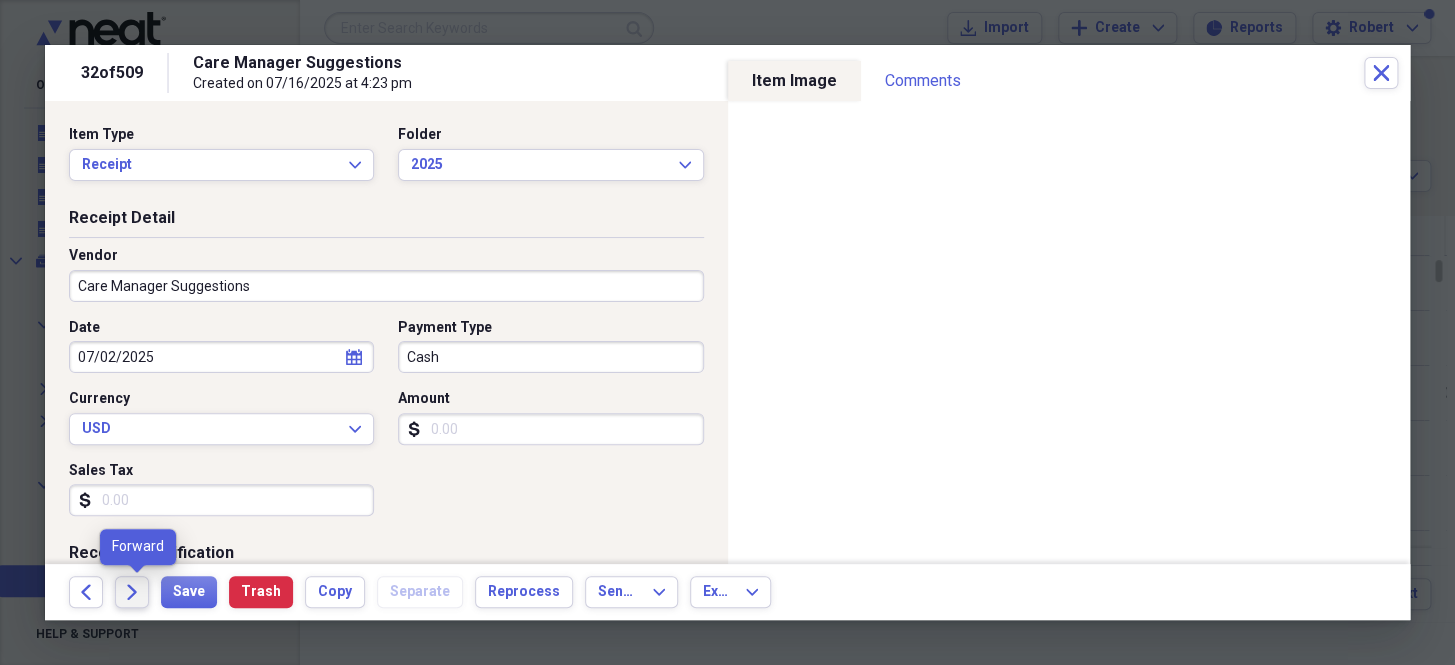 click on "Forward" at bounding box center [132, 592] 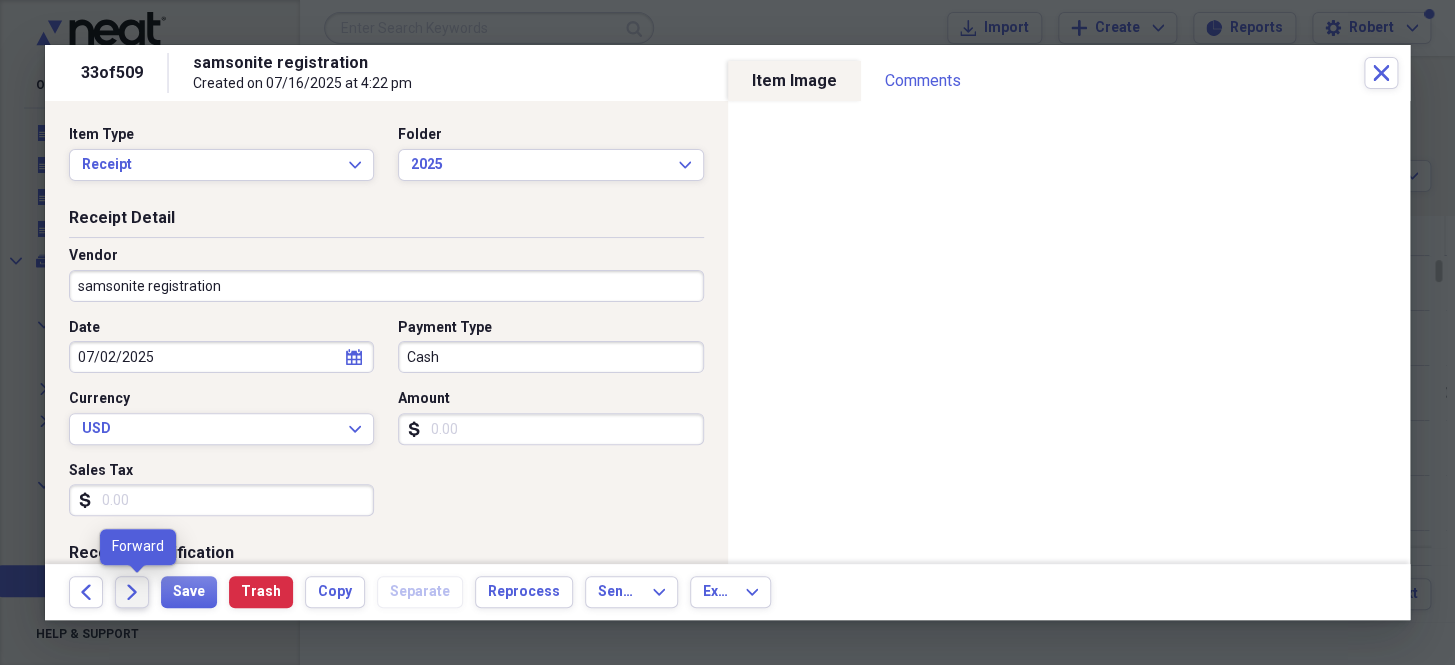 click 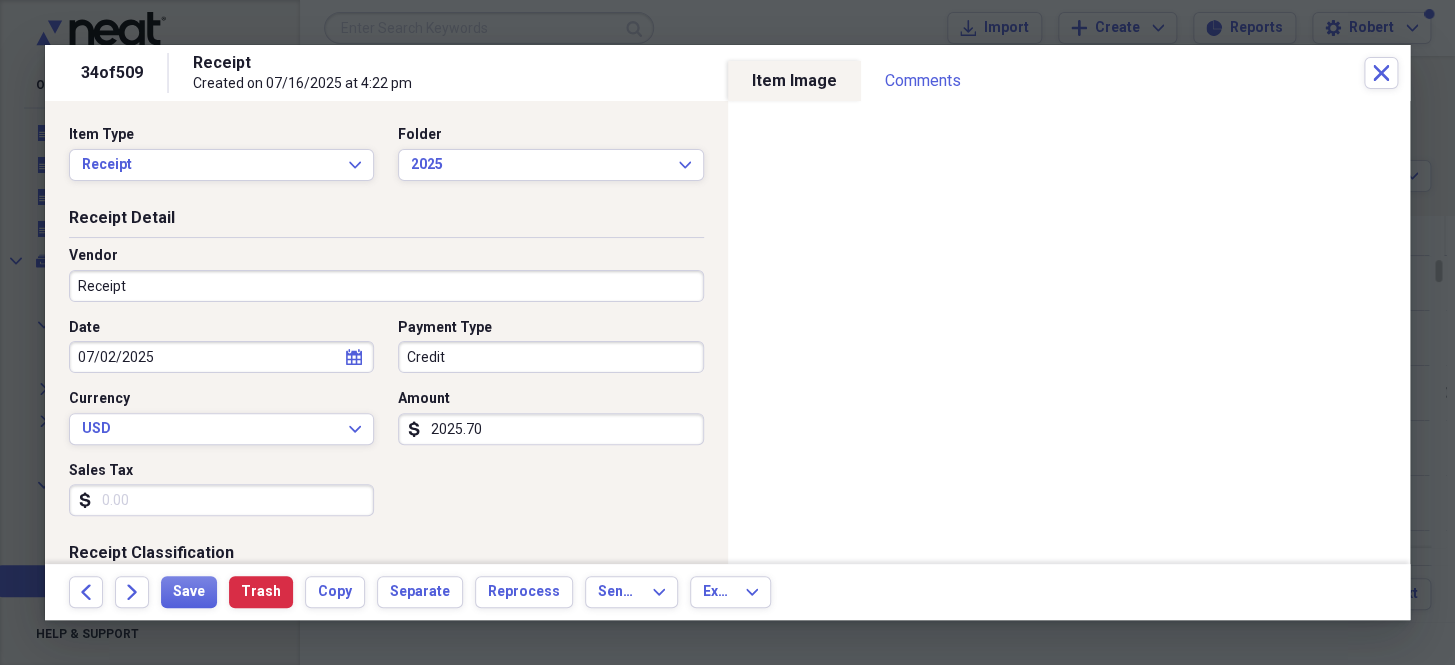 click on "Receipt" at bounding box center (386, 286) 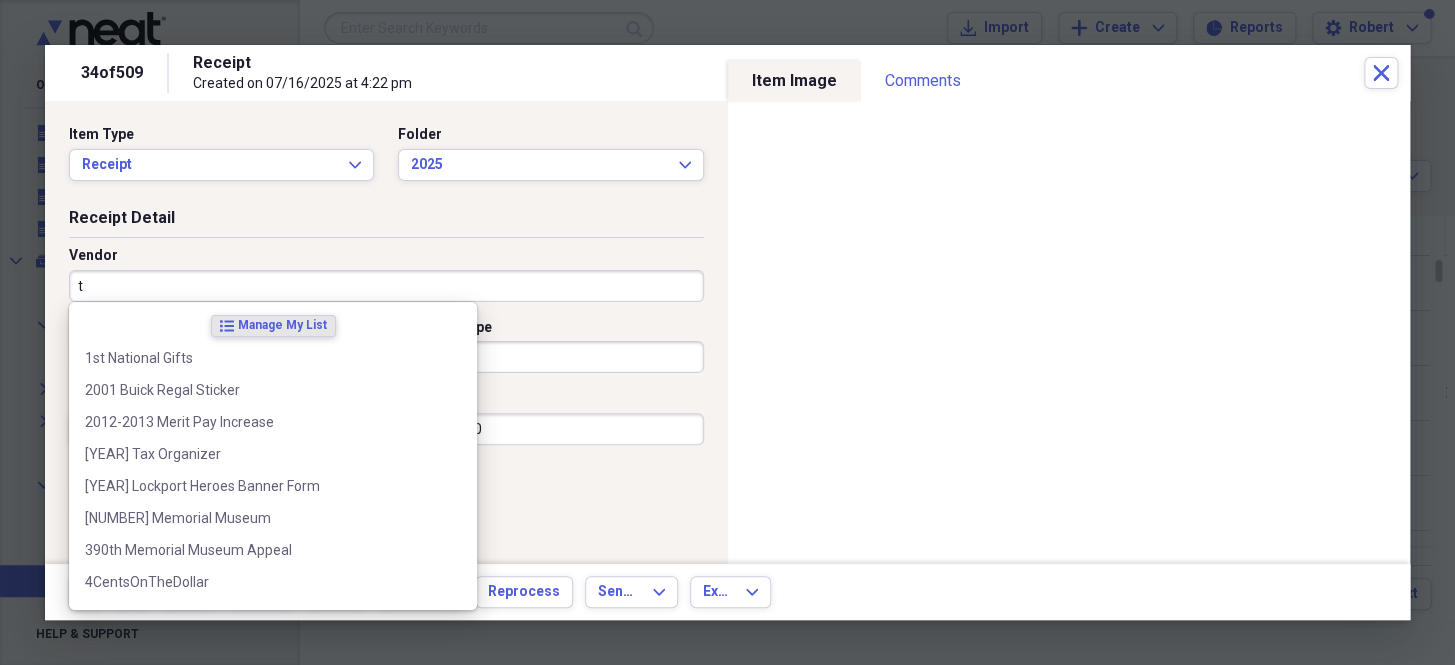 type on "t" 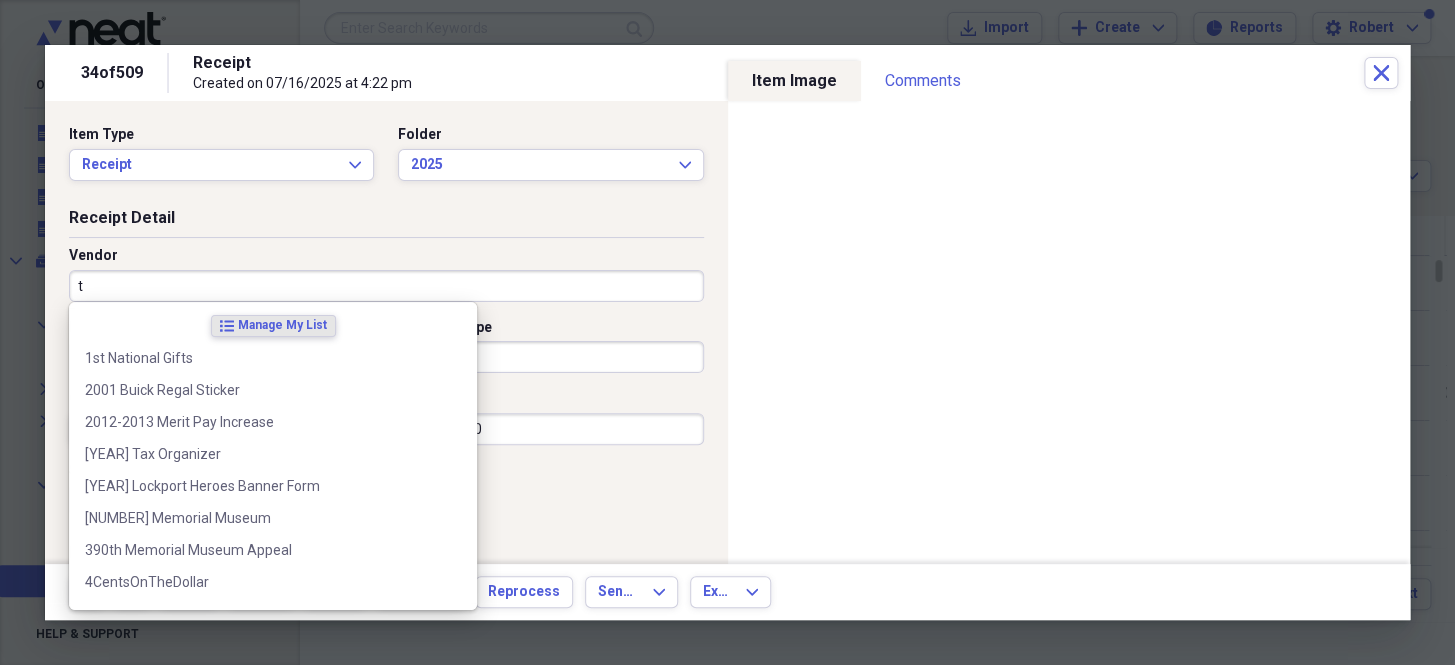 click on "t" at bounding box center (386, 286) 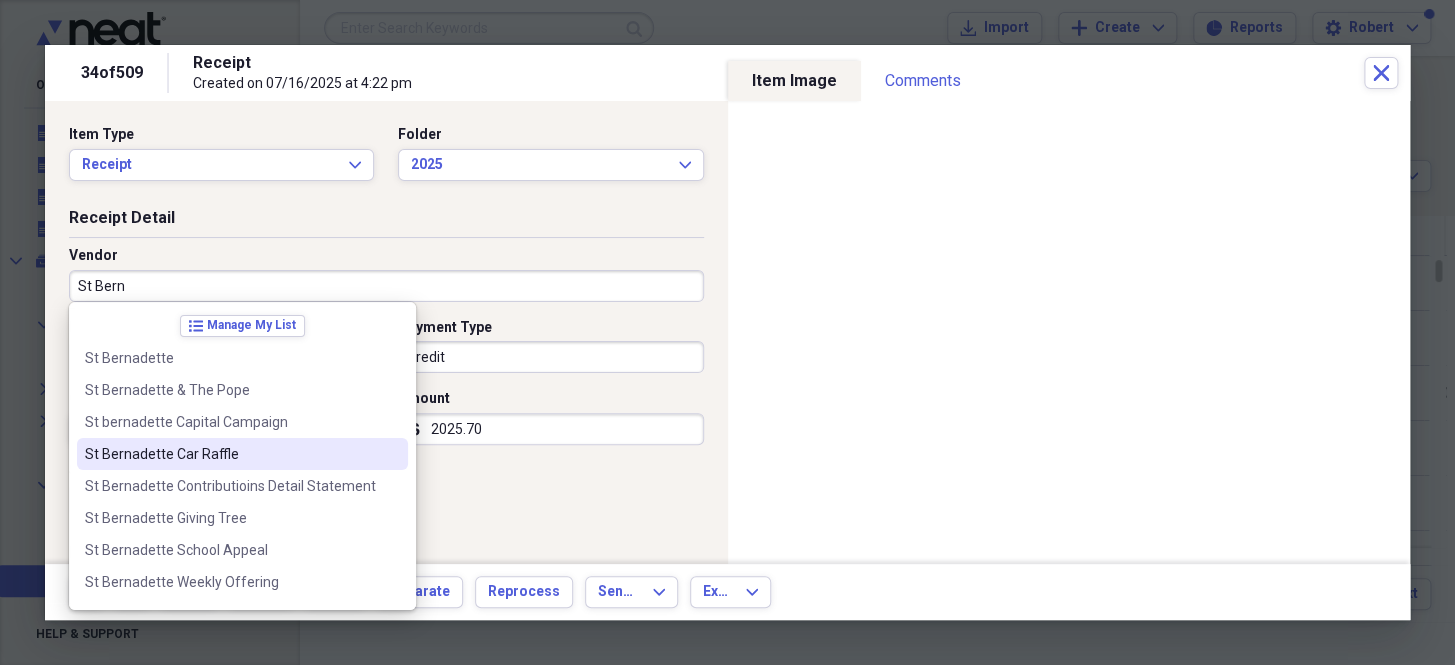 scroll, scrollTop: 28, scrollLeft: 0, axis: vertical 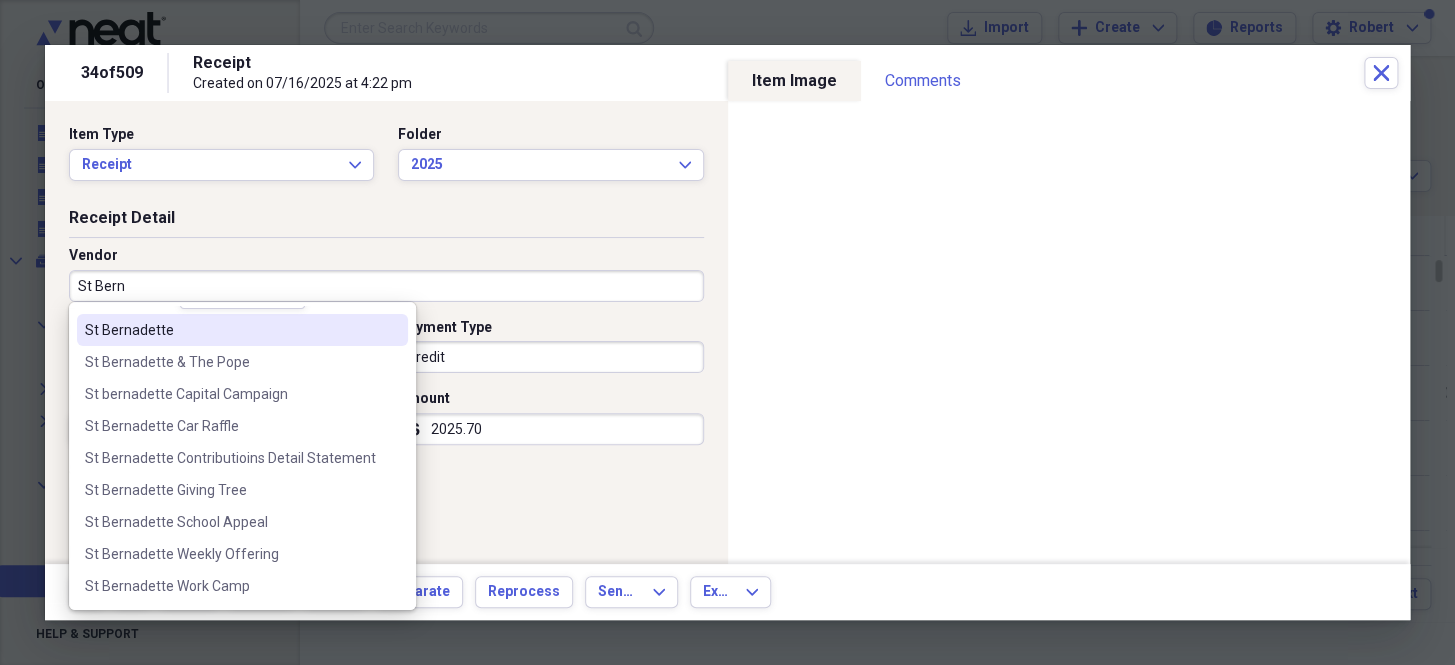 click on "St Bernadette" at bounding box center (230, 330) 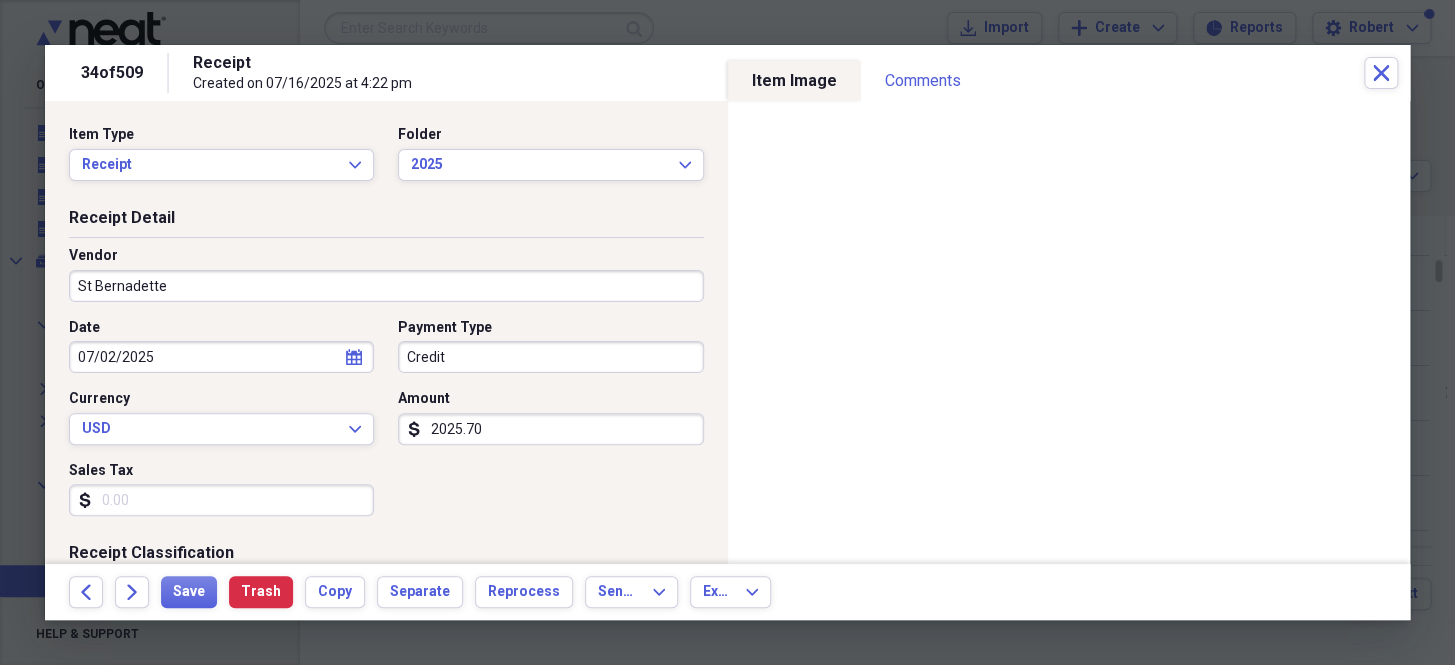 type on "General Retail" 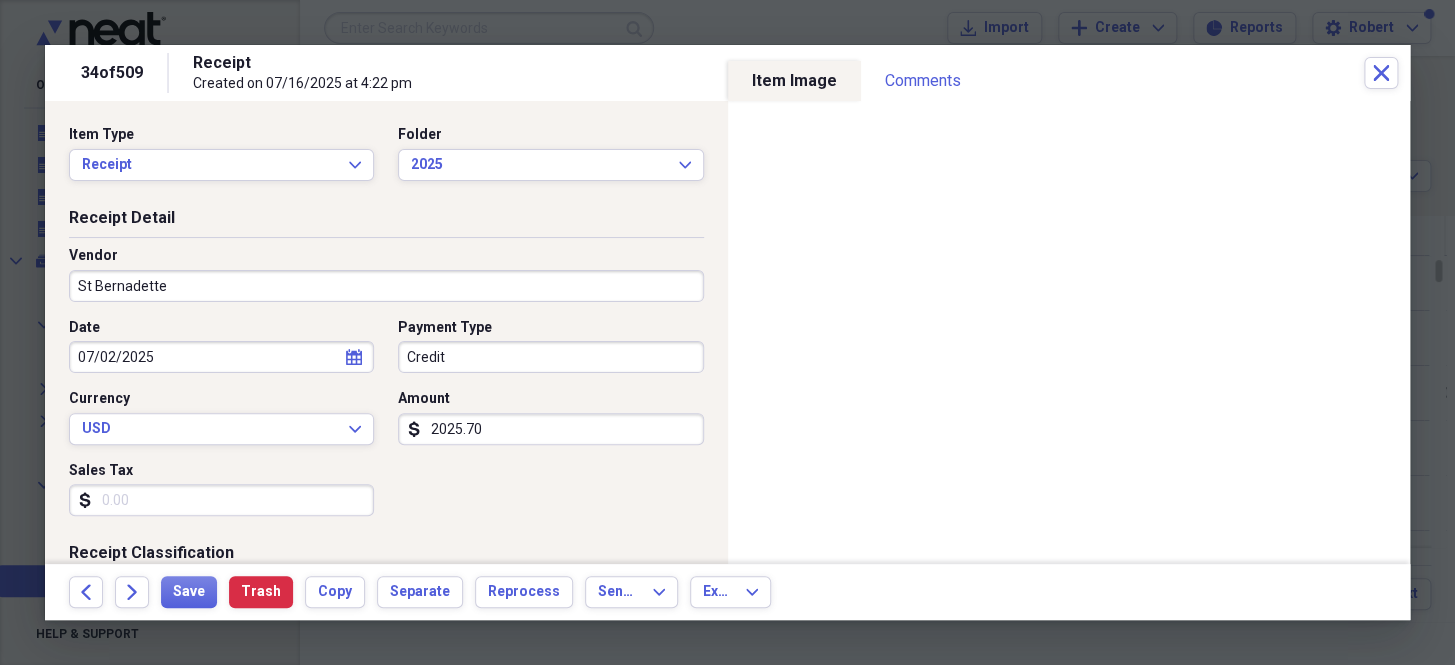 click on "St Bernadette" at bounding box center (386, 286) 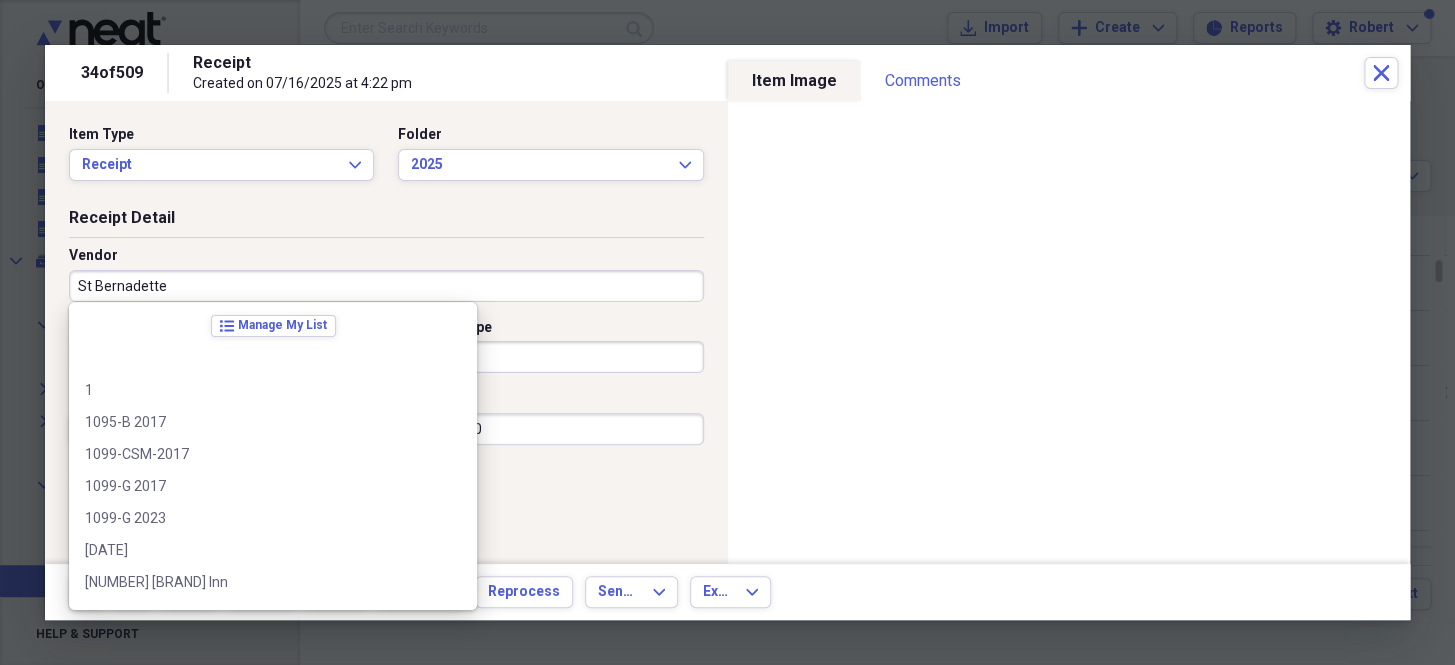 scroll, scrollTop: 70114, scrollLeft: 0, axis: vertical 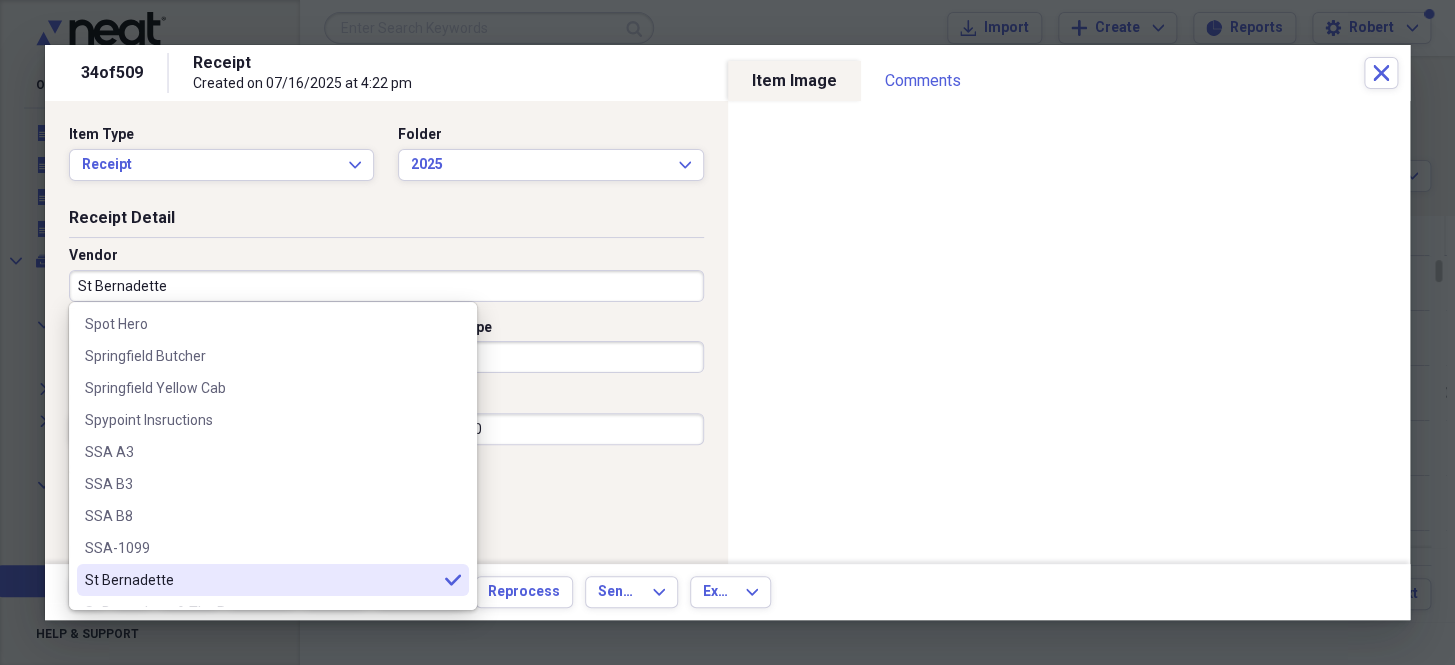 click on "St Bernadette" at bounding box center [386, 286] 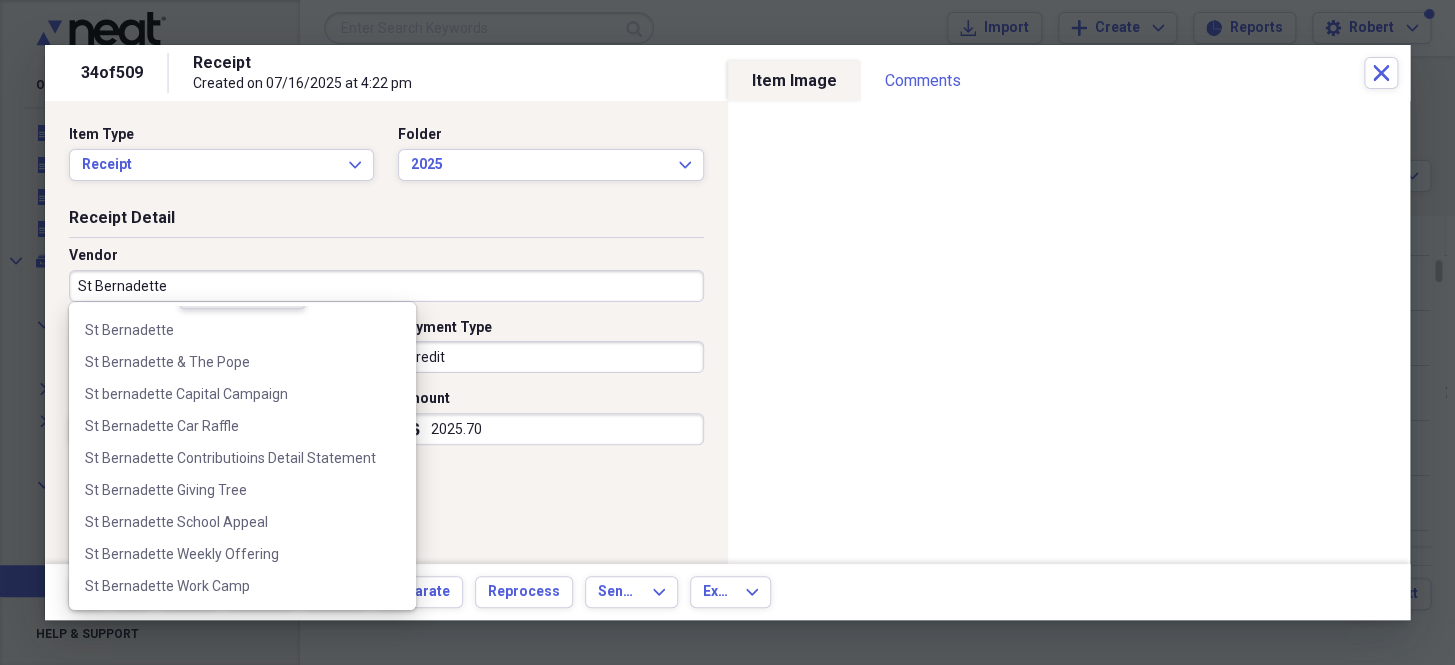 scroll, scrollTop: 0, scrollLeft: 0, axis: both 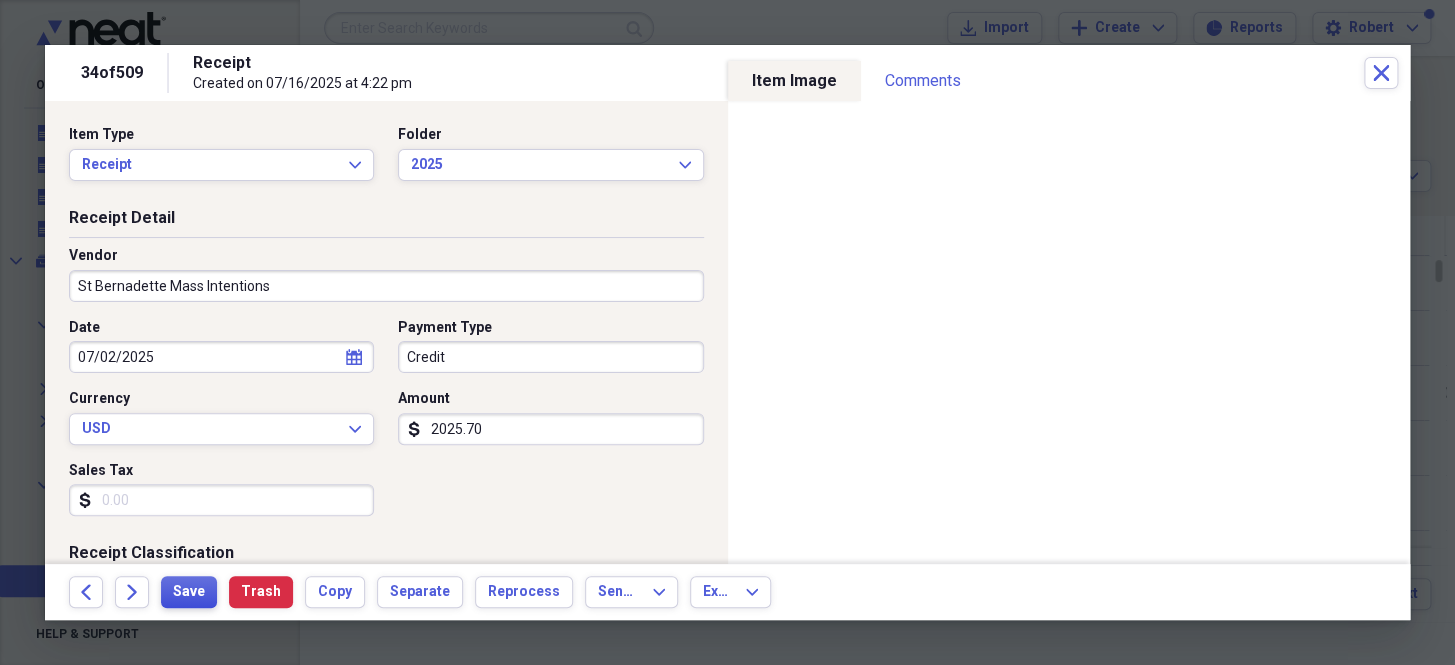 type on "St Bernadette Mass Intentions" 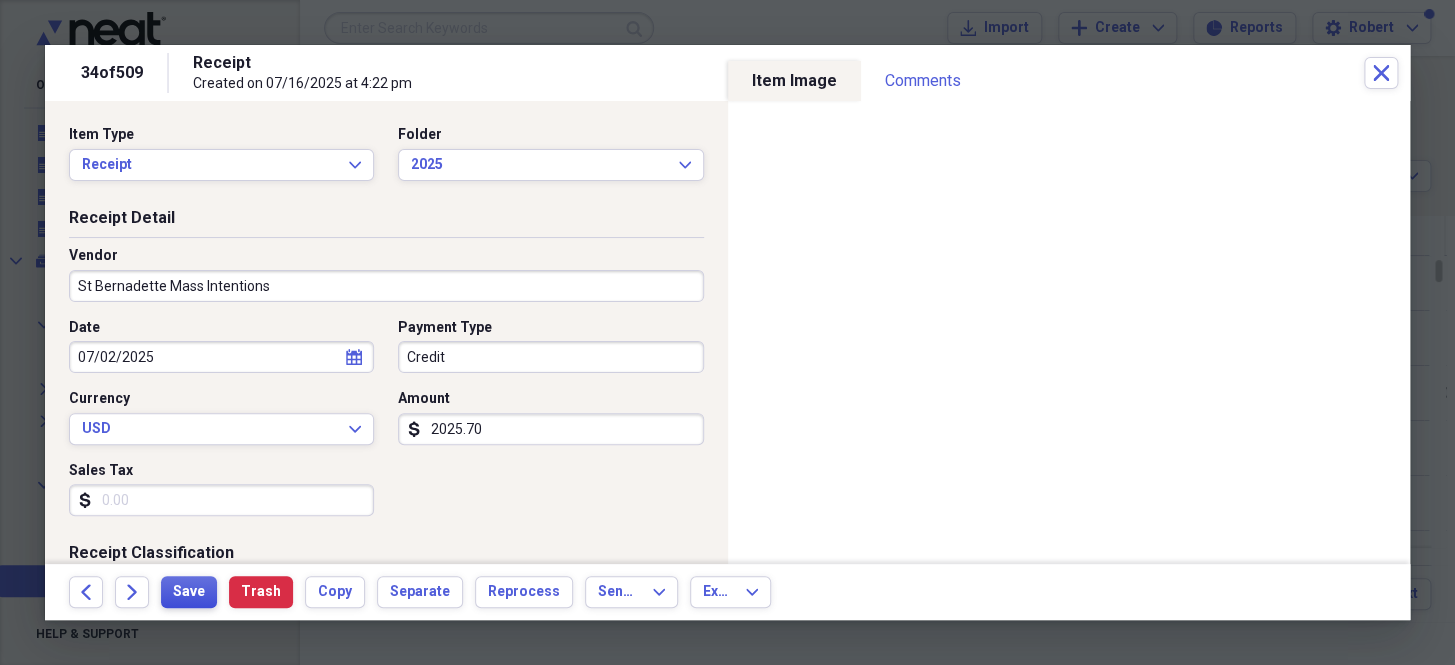click on "Save" at bounding box center [189, 592] 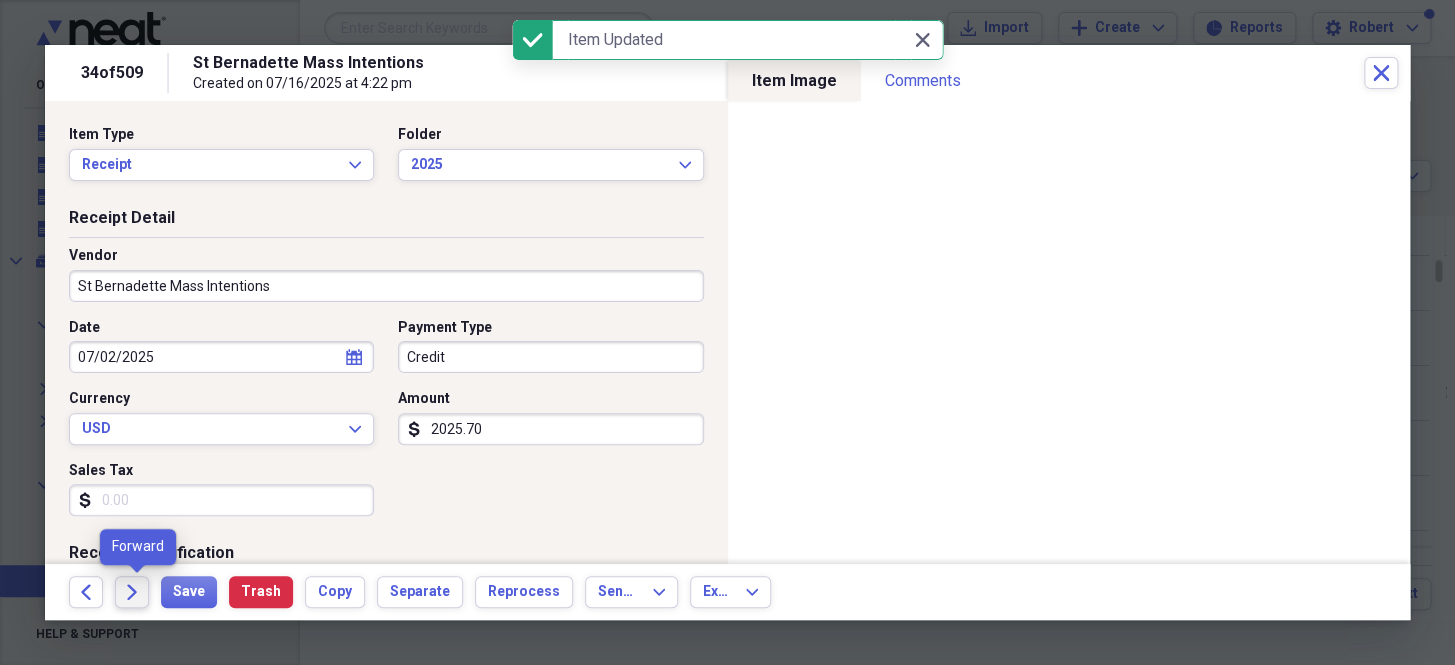 click on "Forward" 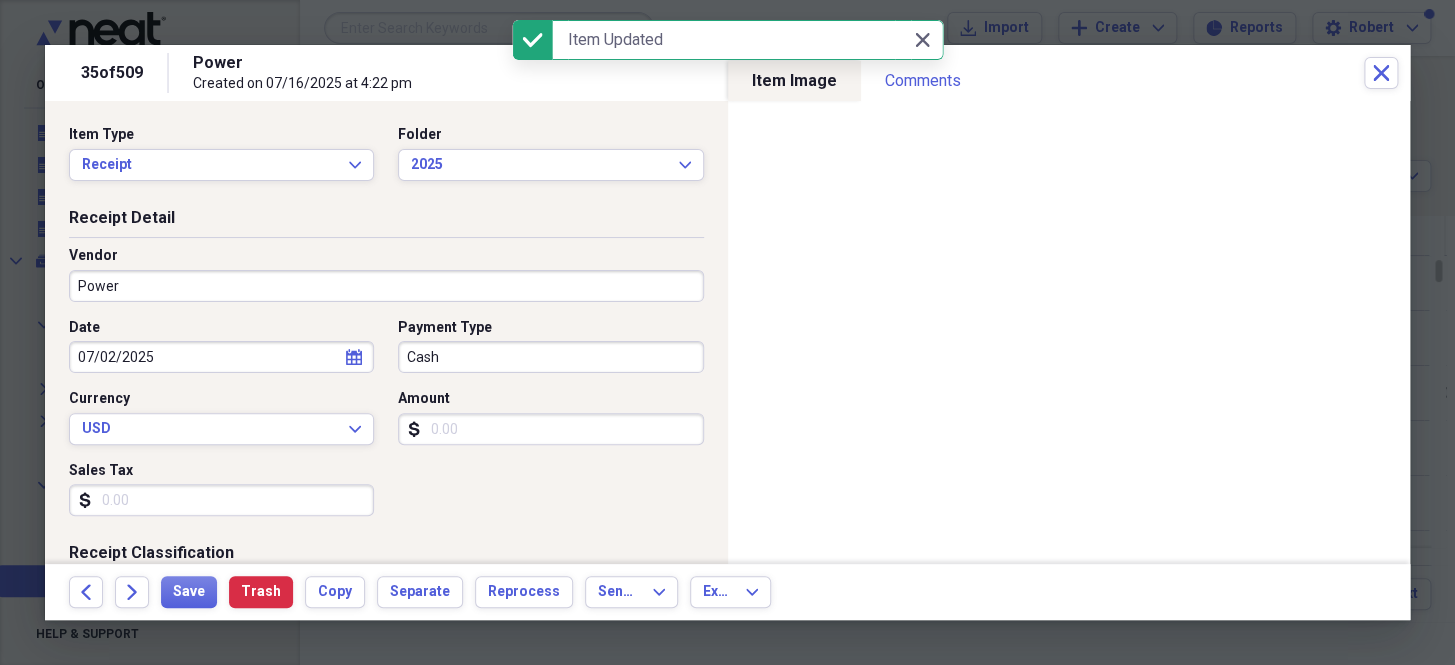 click on "Power" at bounding box center (386, 286) 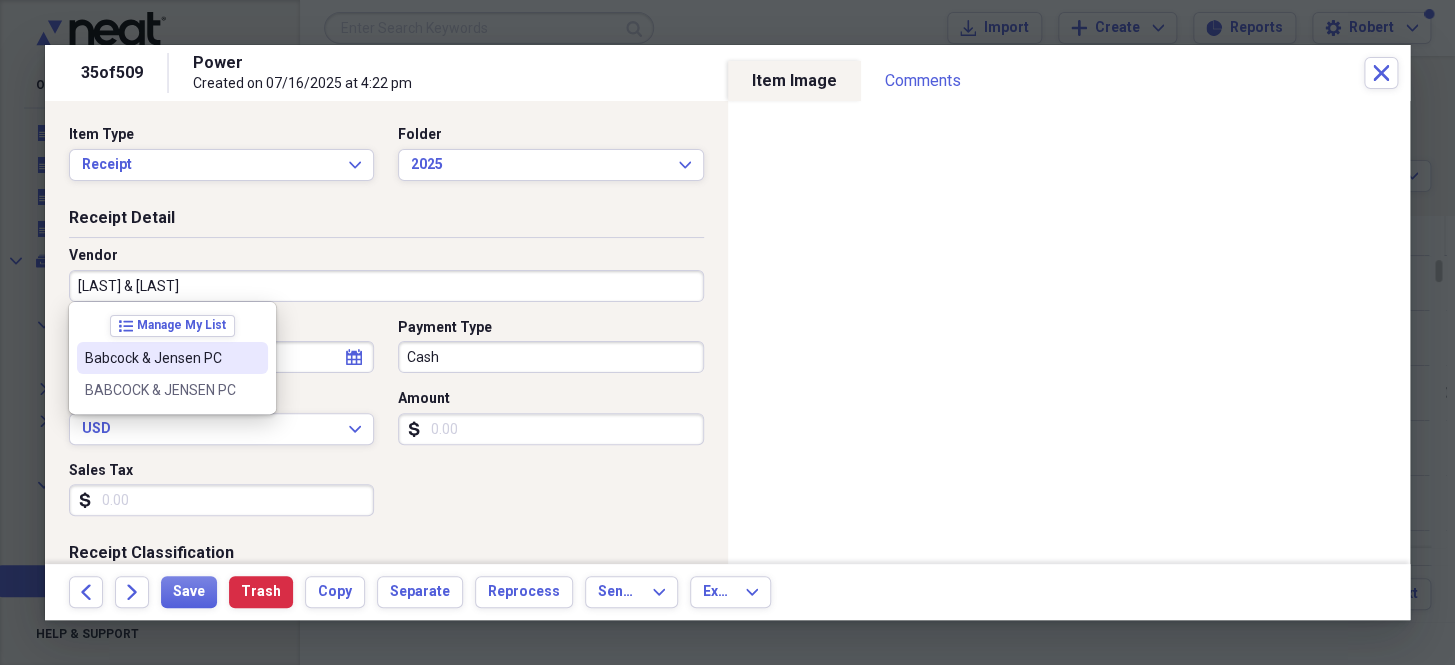 click on "Babcock & Jensen PC" at bounding box center [160, 358] 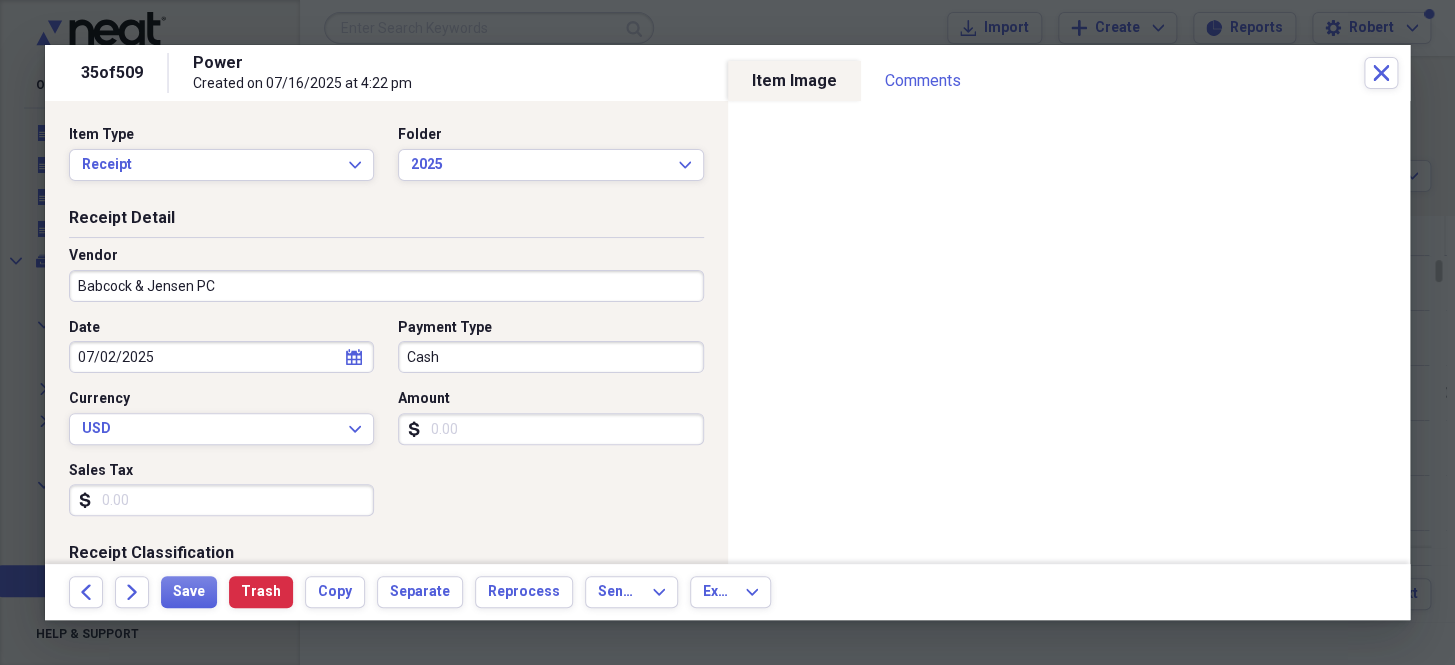 type on "Gifts" 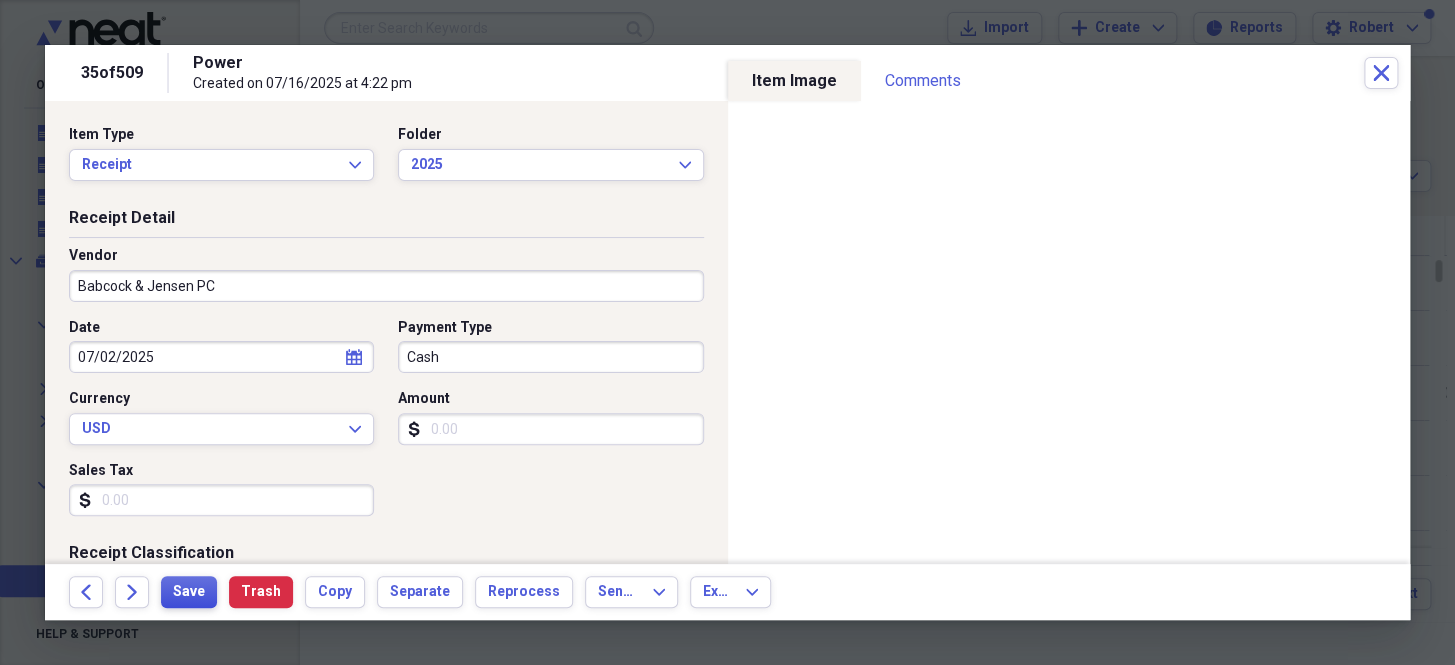 click on "Save" at bounding box center (189, 592) 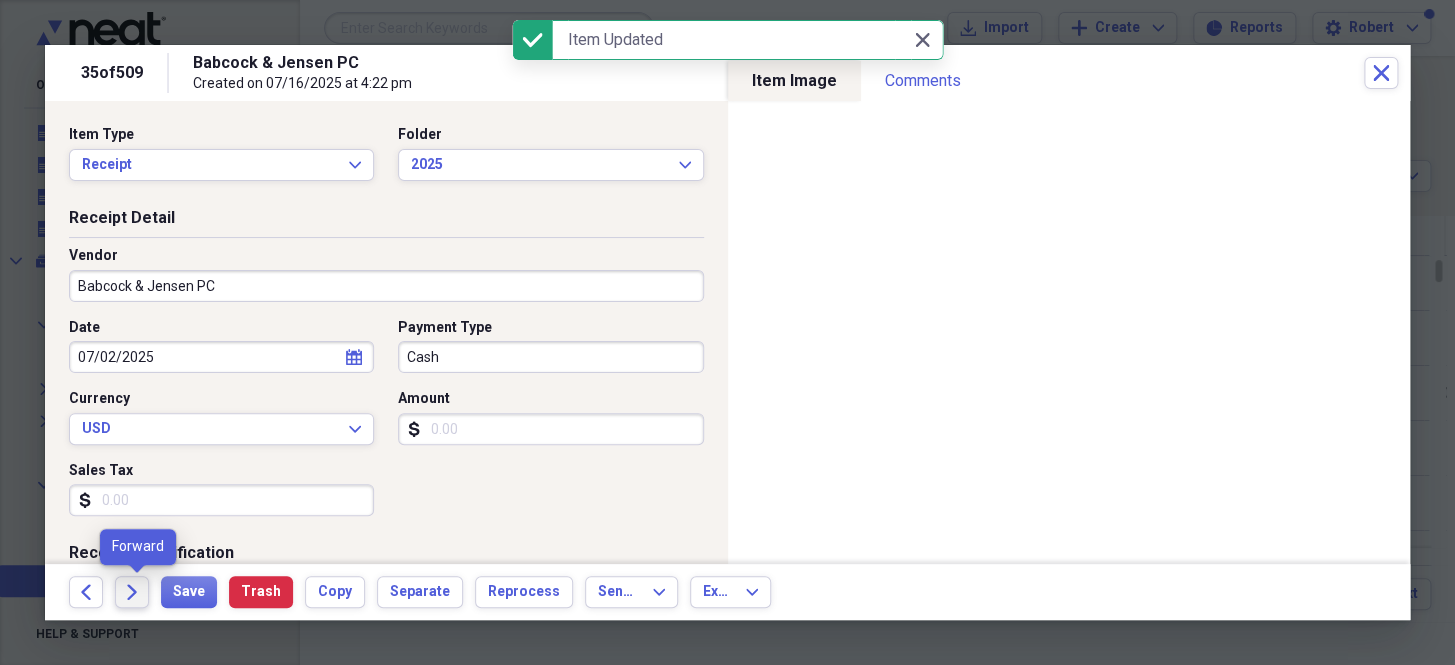click on "Forward" at bounding box center [132, 592] 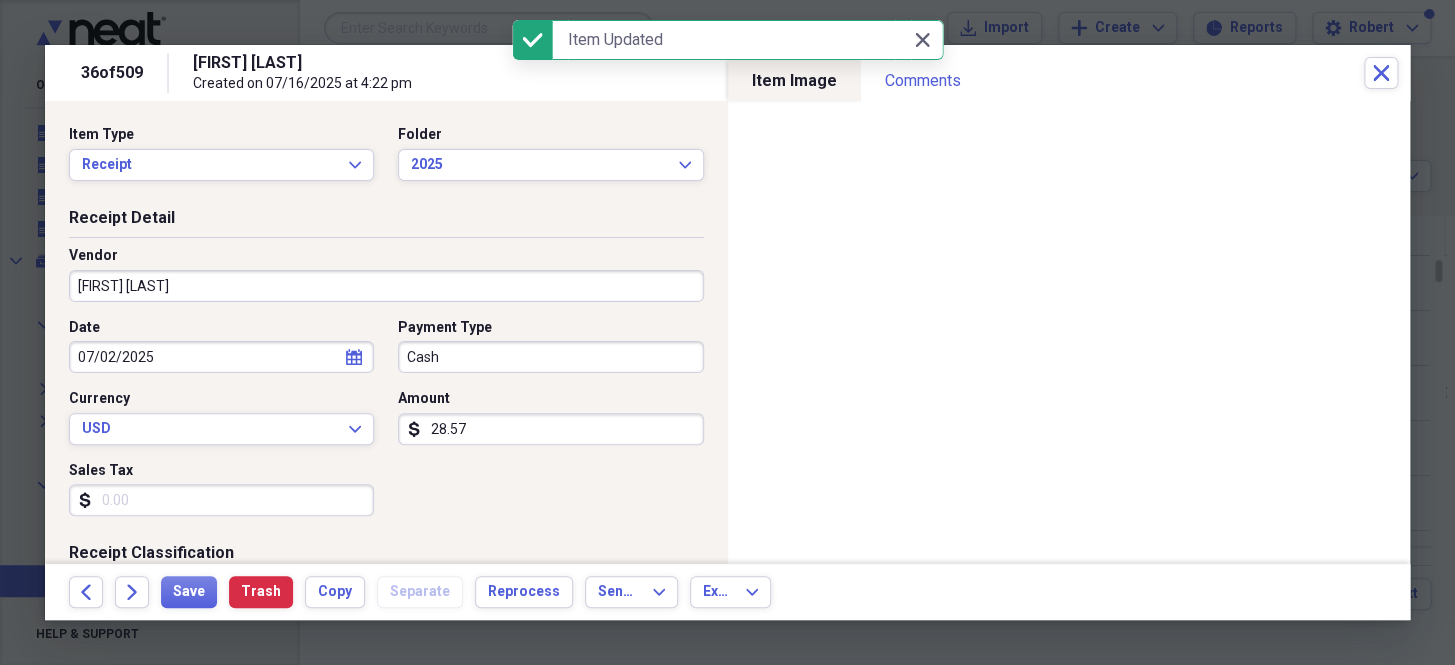 click on "[FIRST] [LAST]" at bounding box center (386, 286) 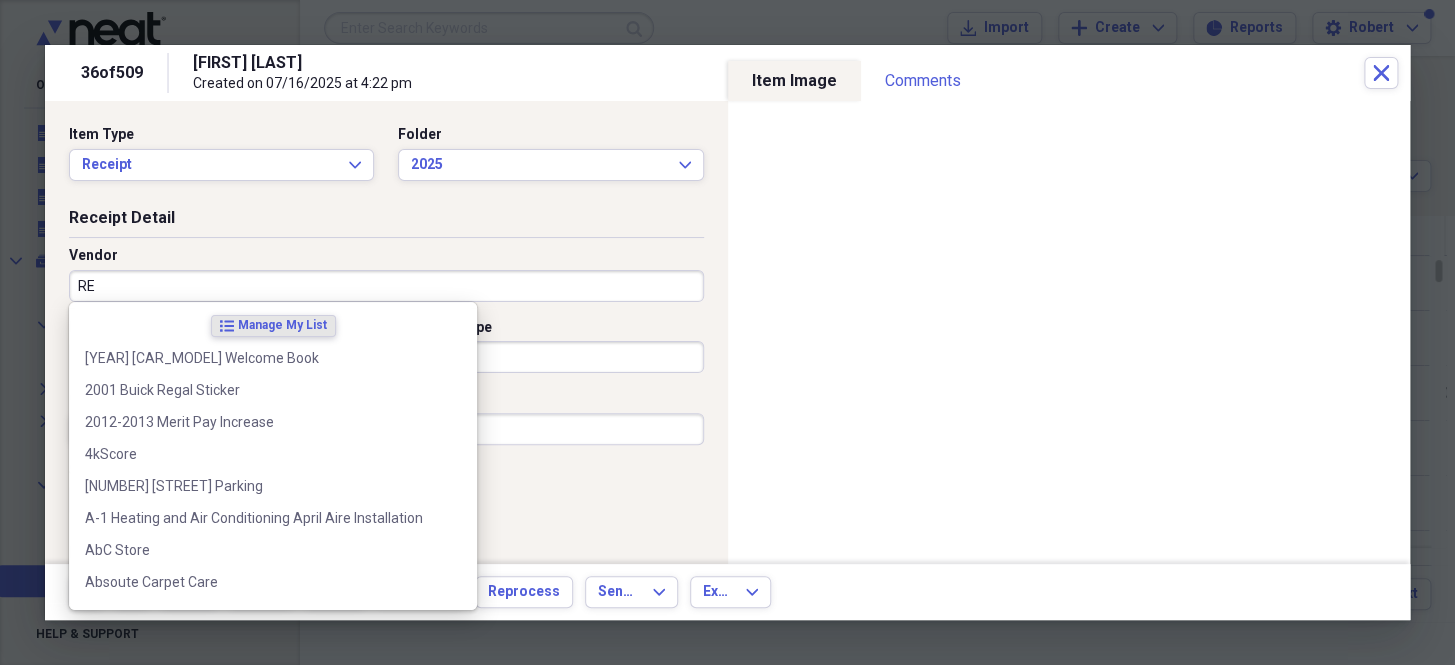 type on "REI" 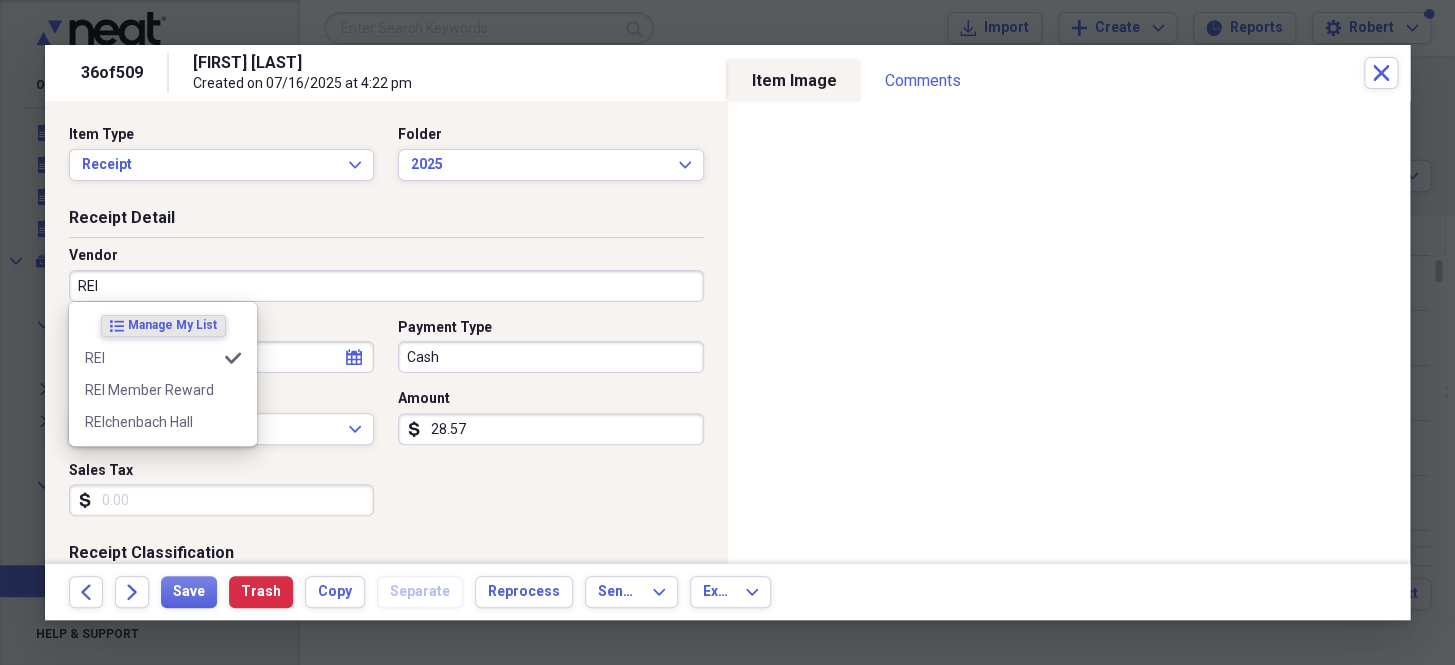 type on "Gifts" 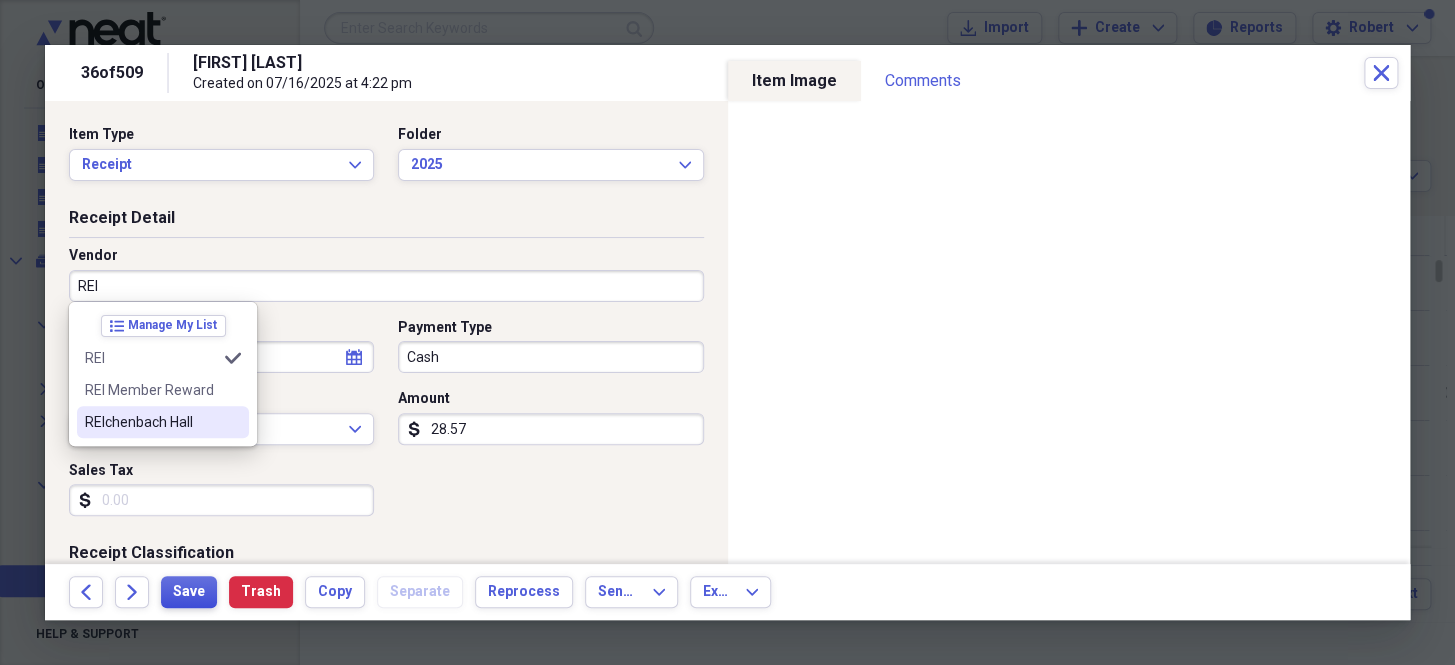 type on "REI" 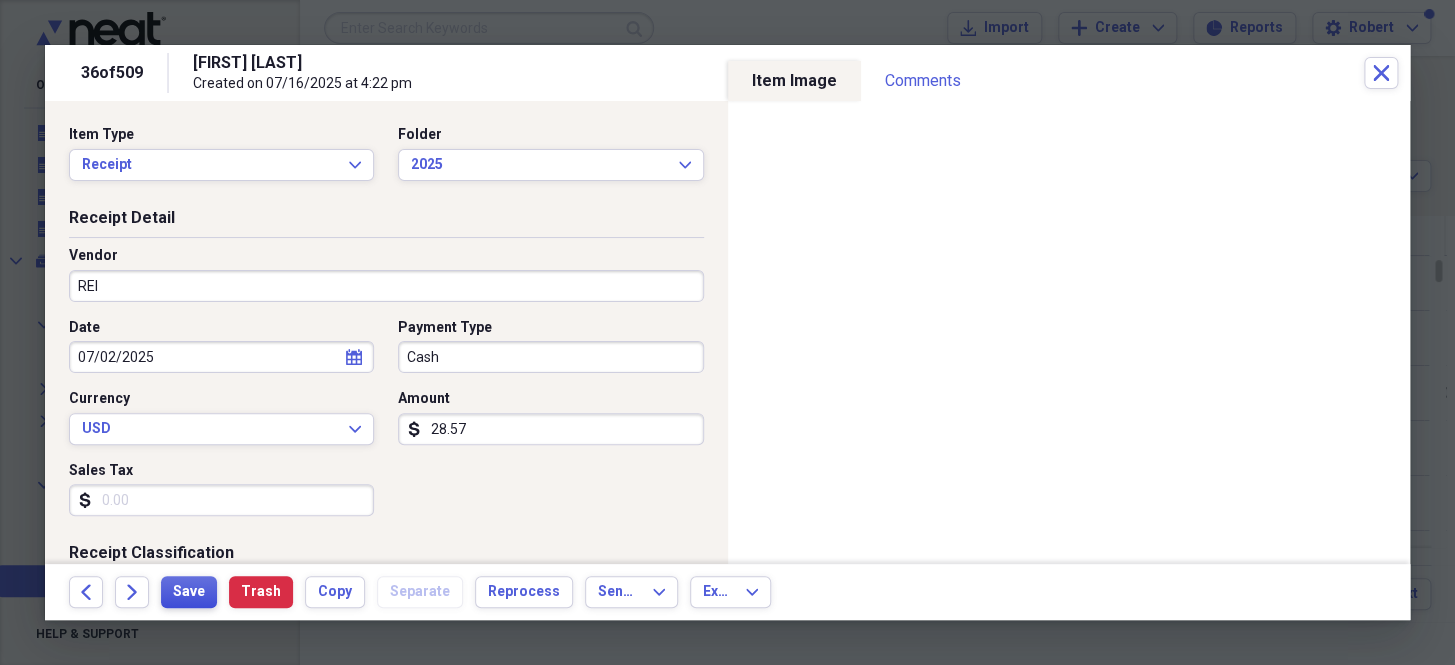 click on "Save" at bounding box center [189, 592] 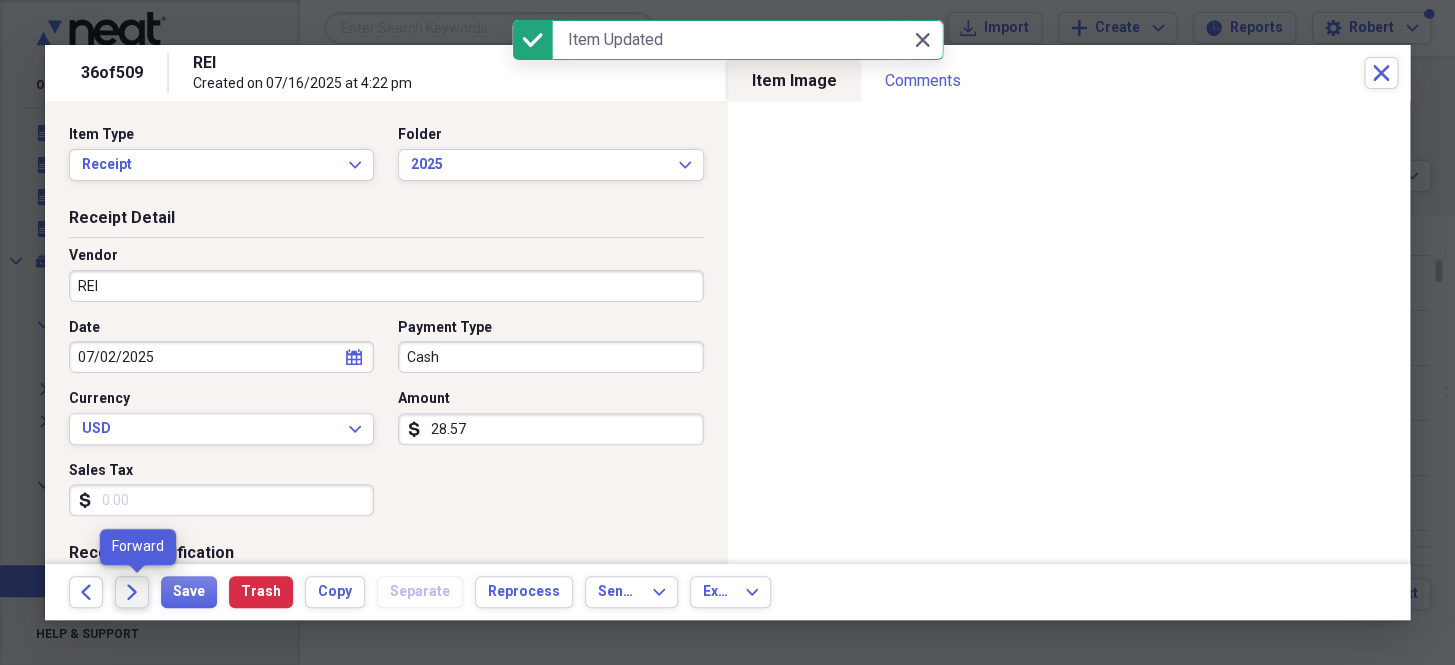 click on "Forward" 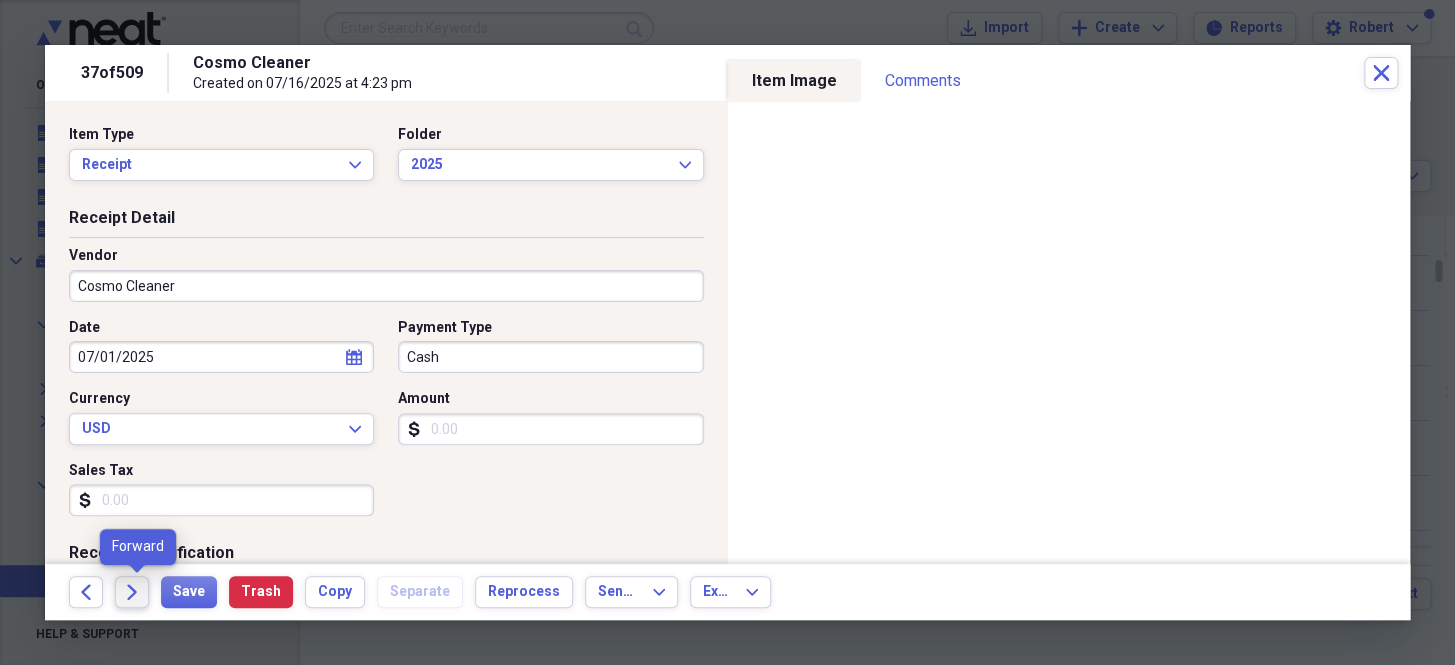 click 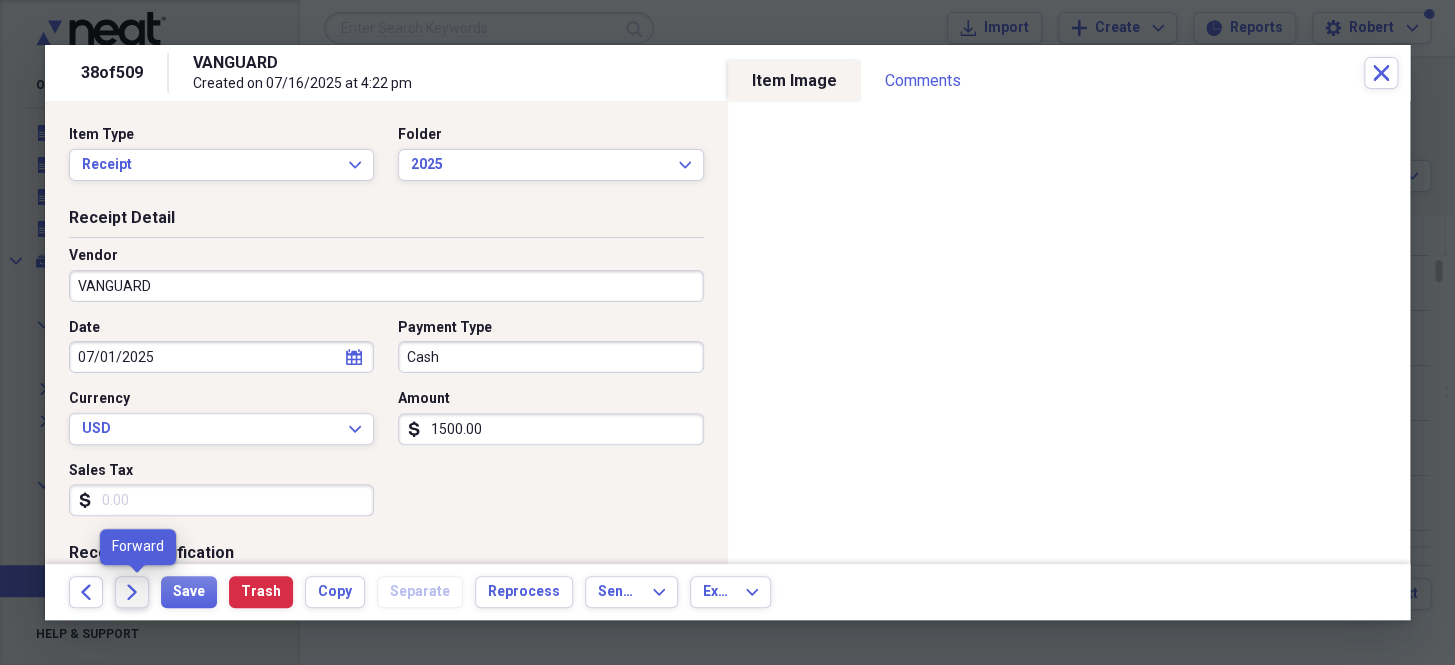 click 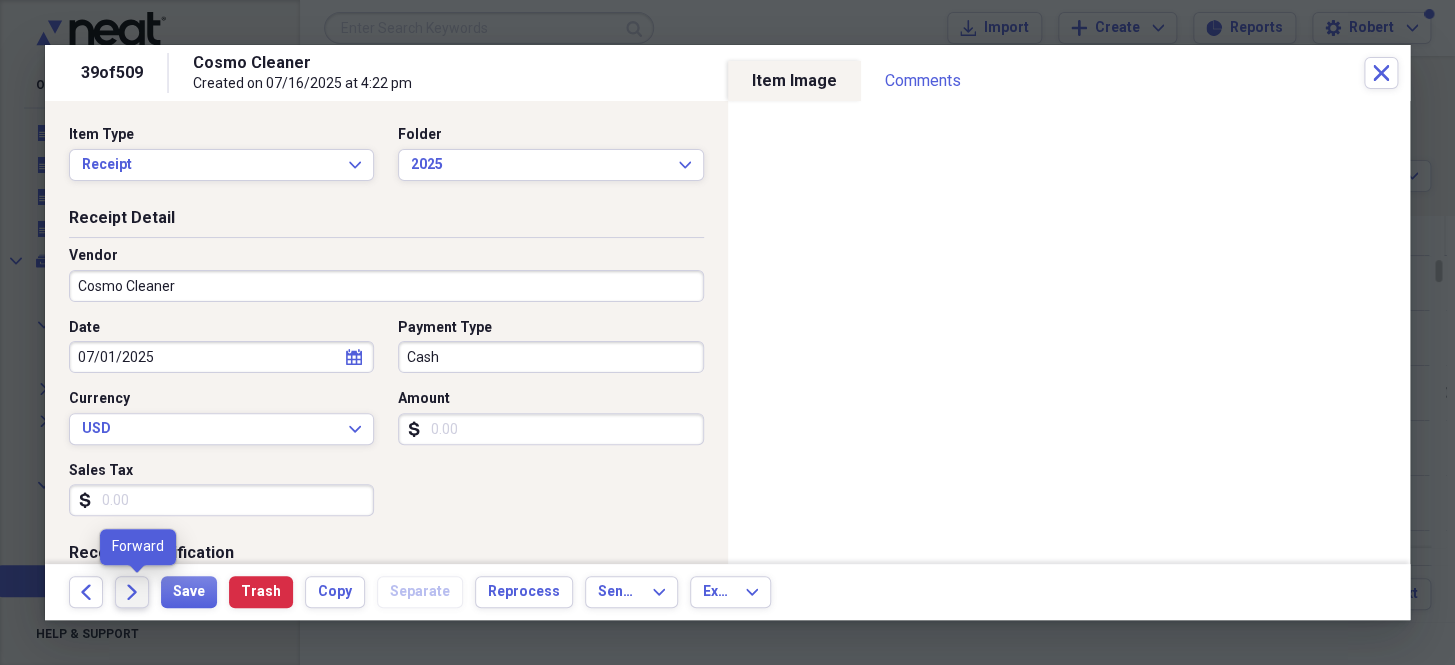 click on "Forward" 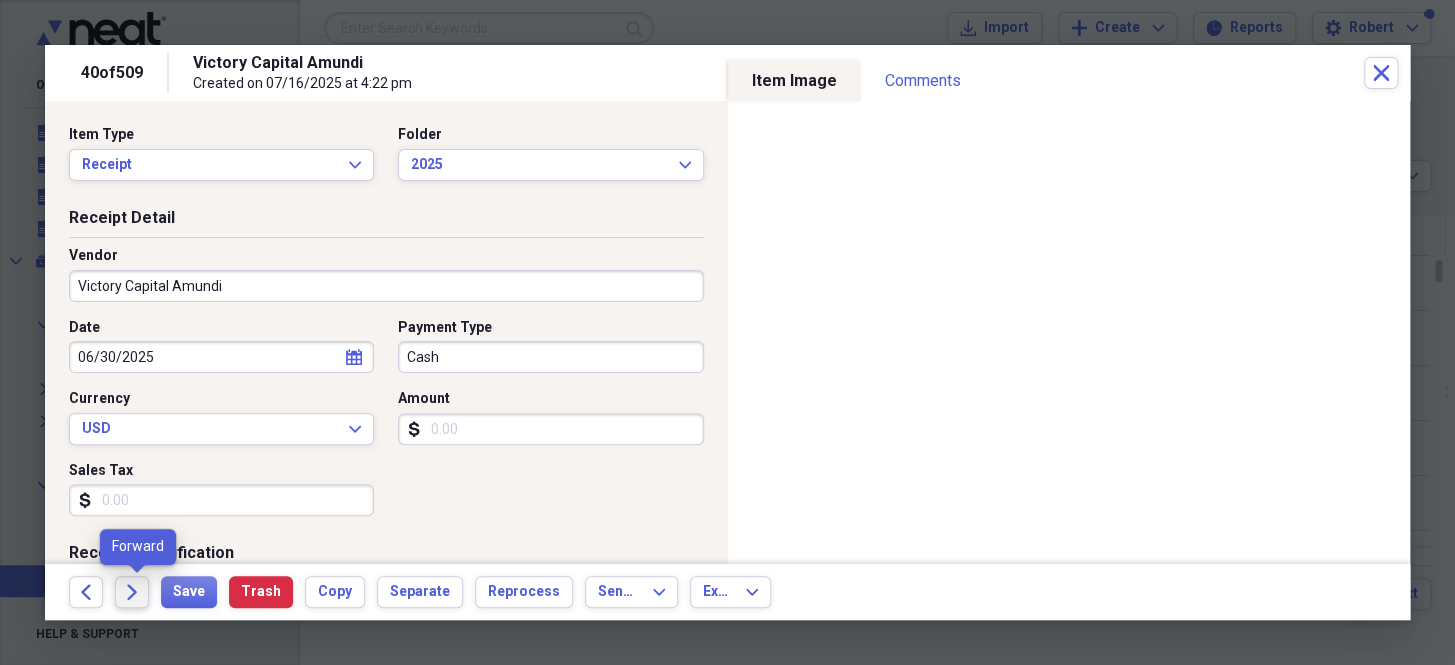 click on "Forward" 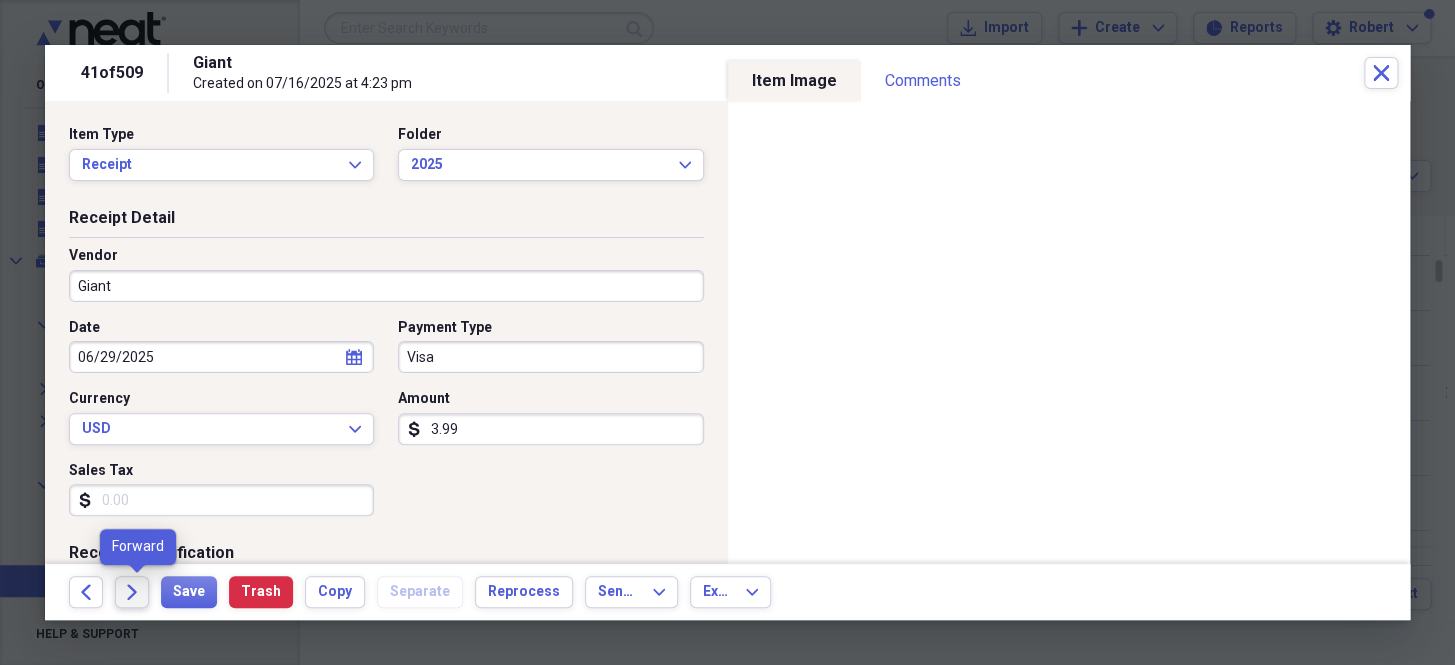 click on "Forward" 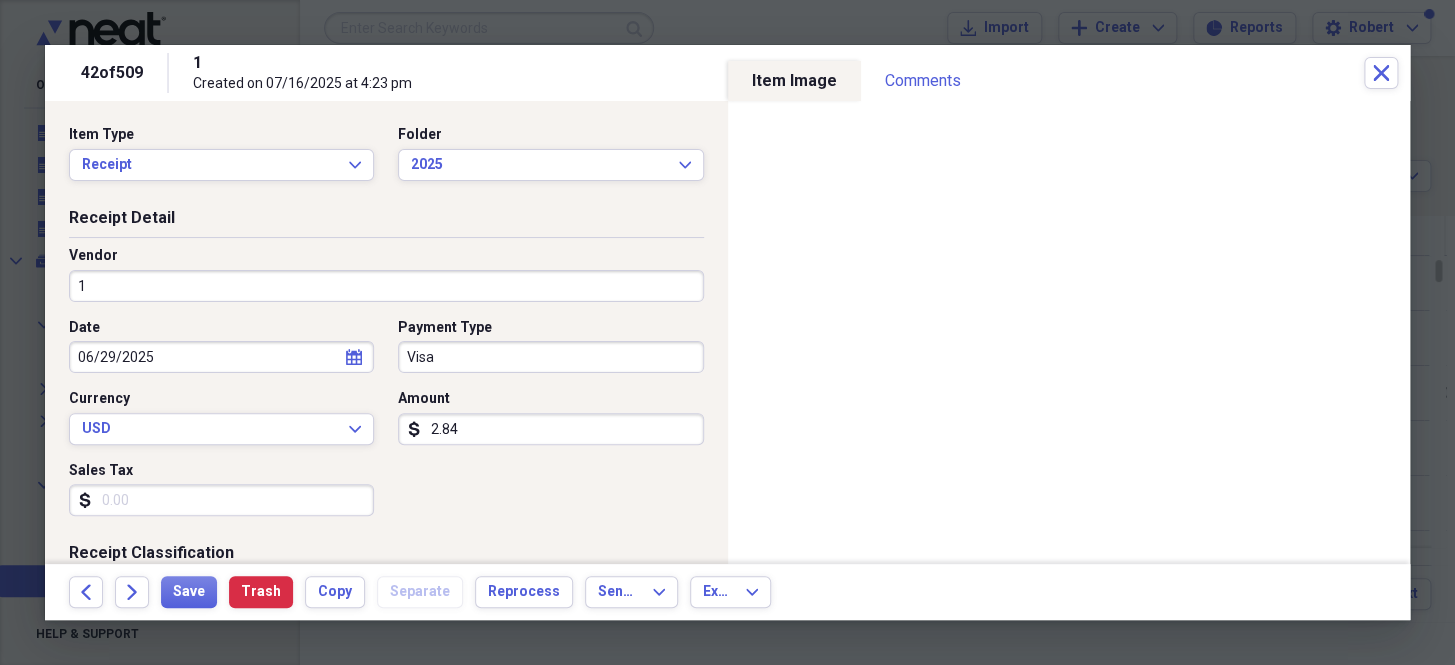 click on "1" at bounding box center [386, 286] 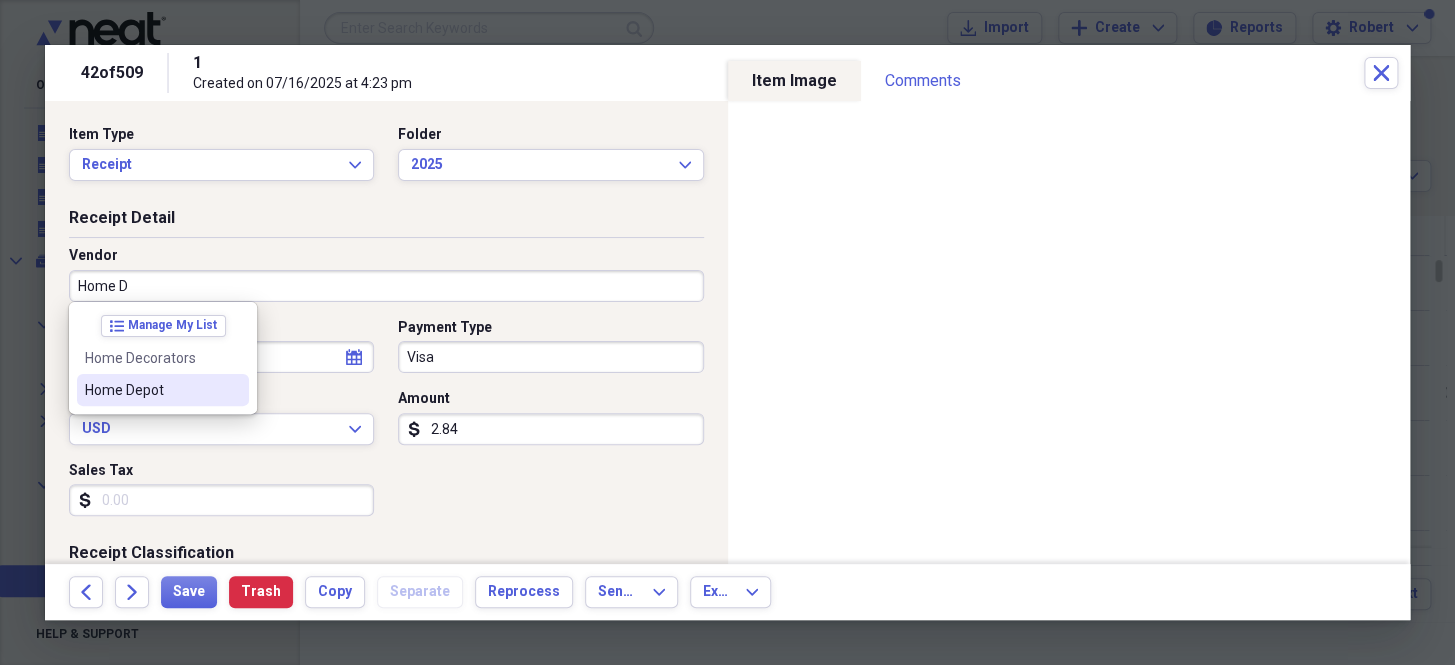 click on "Home Depot" at bounding box center [151, 390] 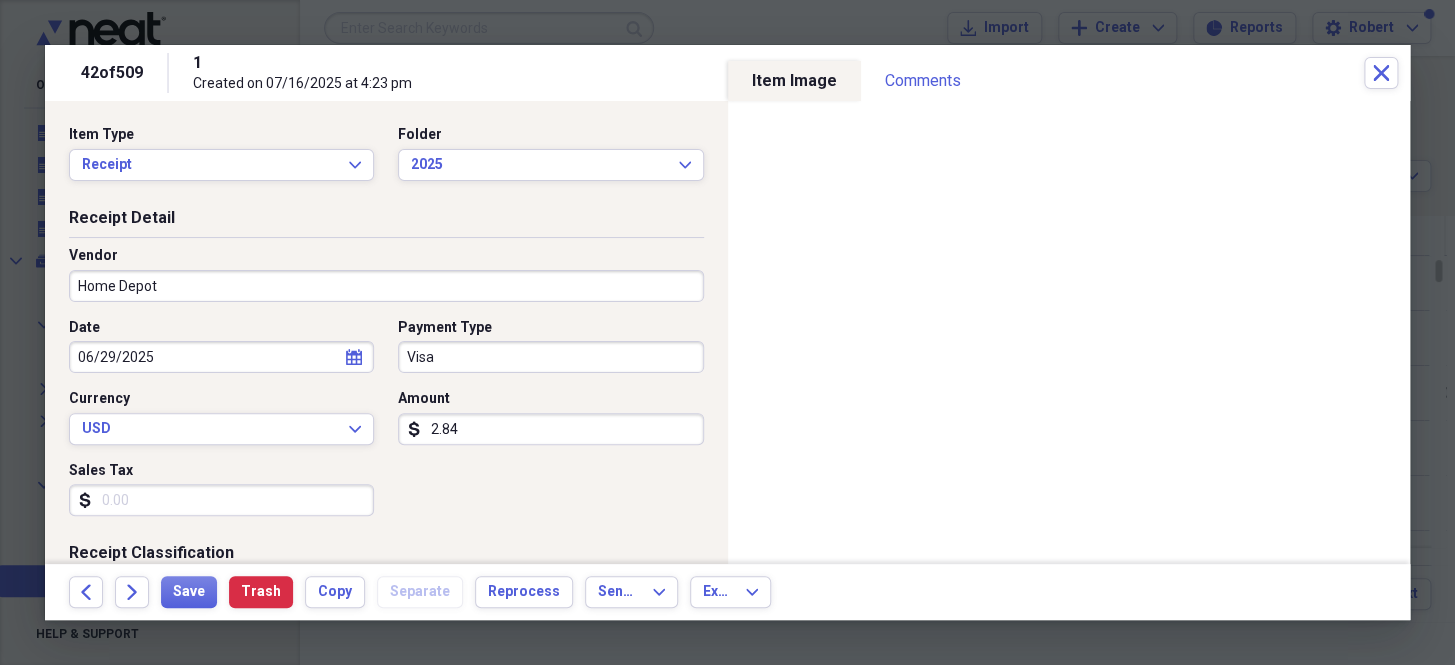 type on "Housing" 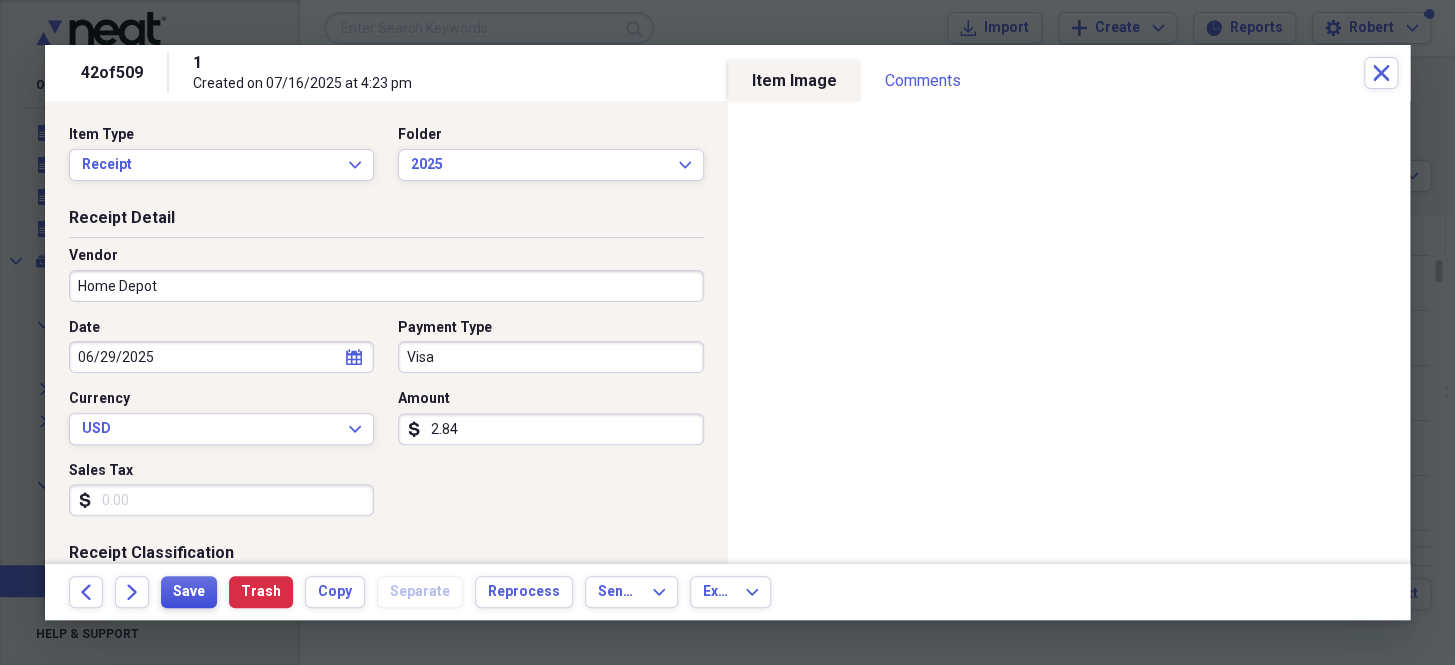 click on "Save" at bounding box center (189, 592) 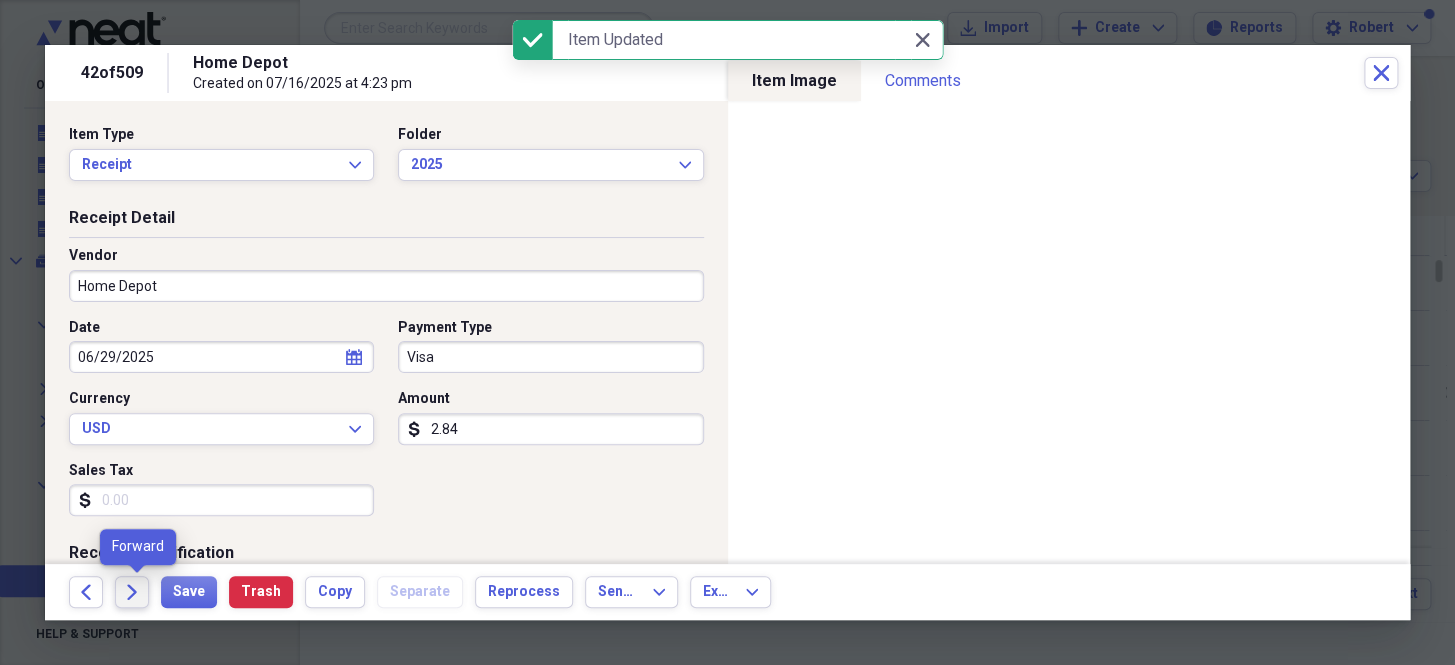 click 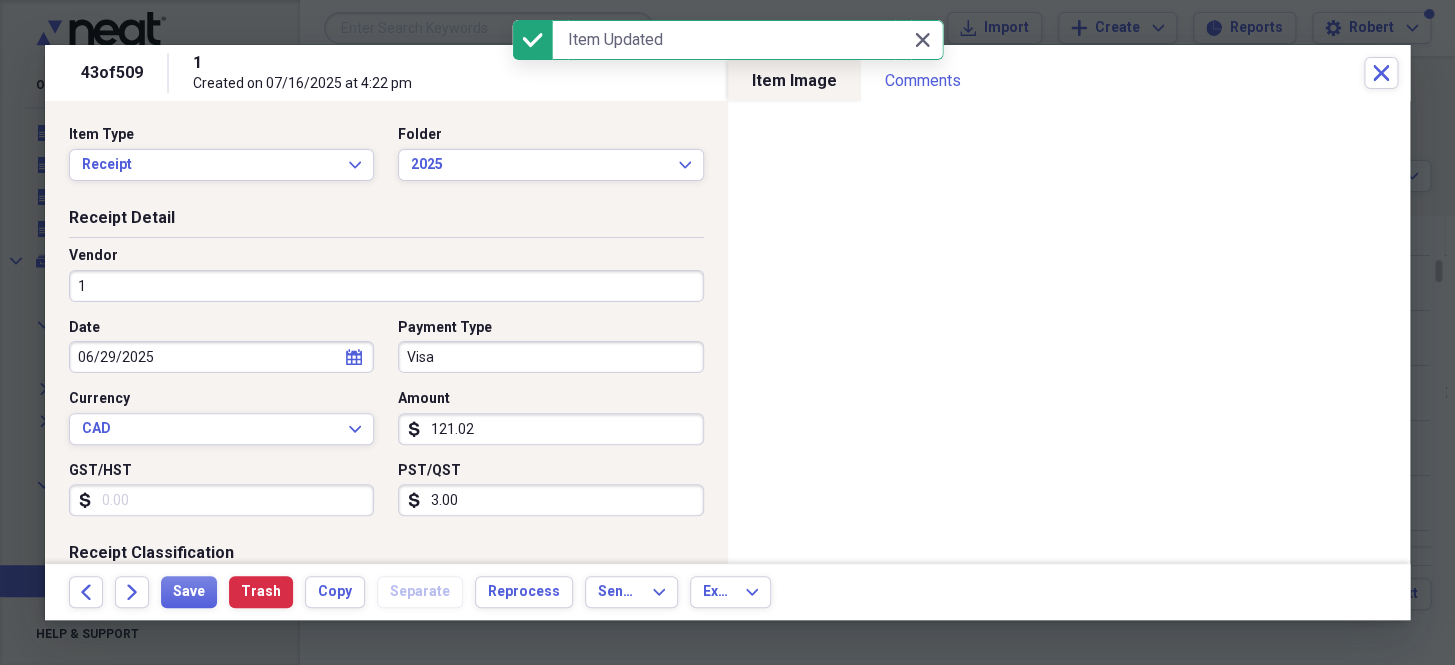 click on "1" at bounding box center [386, 286] 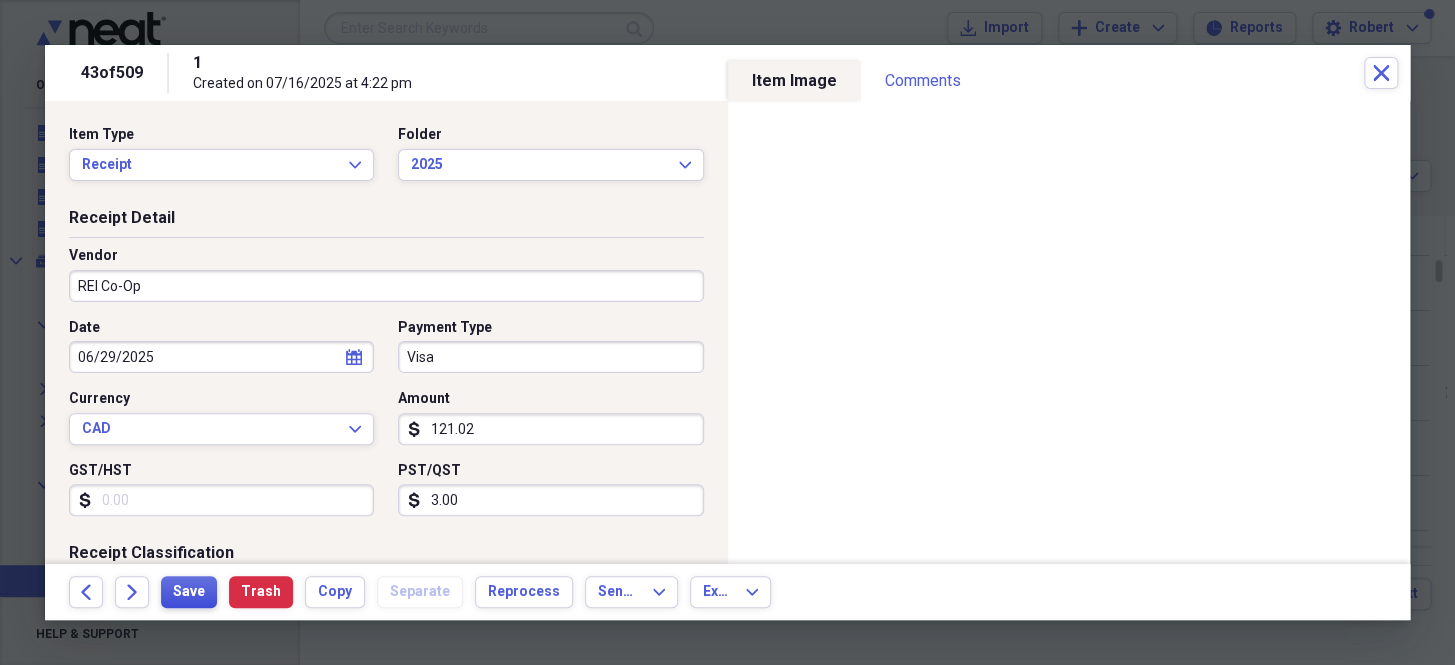 type on "REI Co-Op" 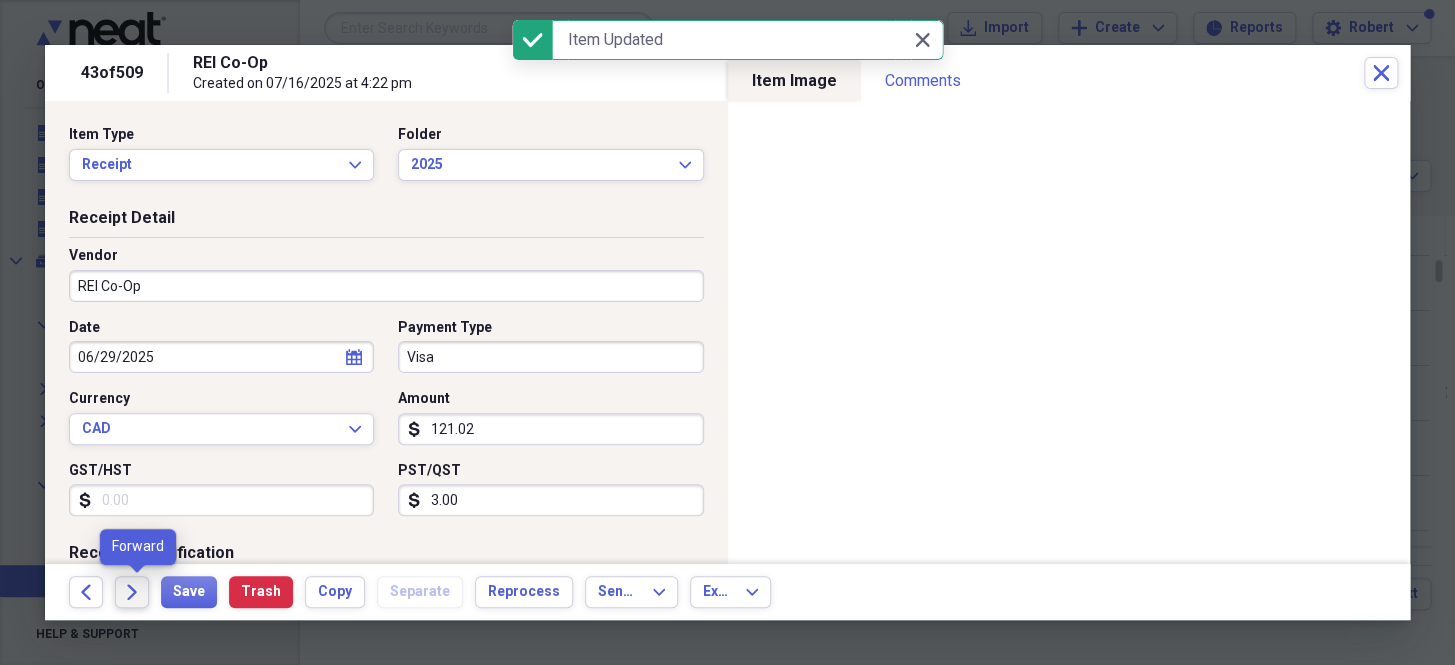 click 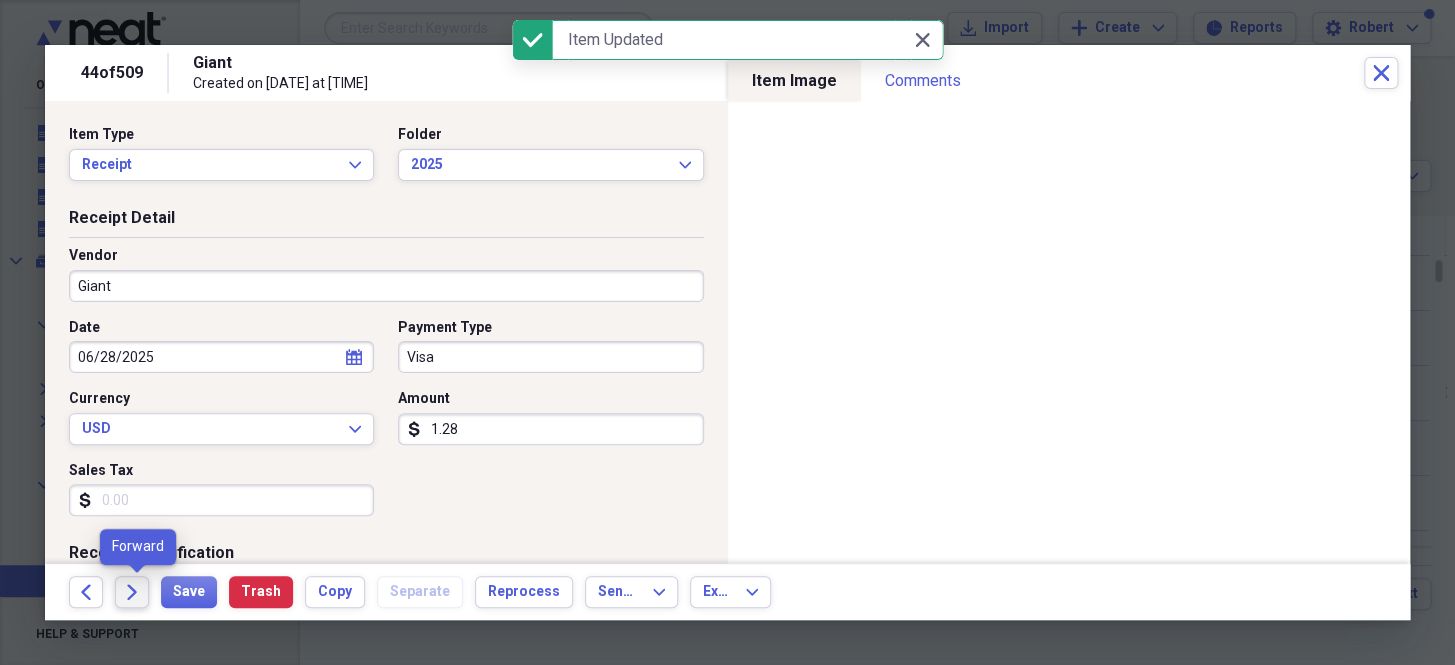 click on "Forward" 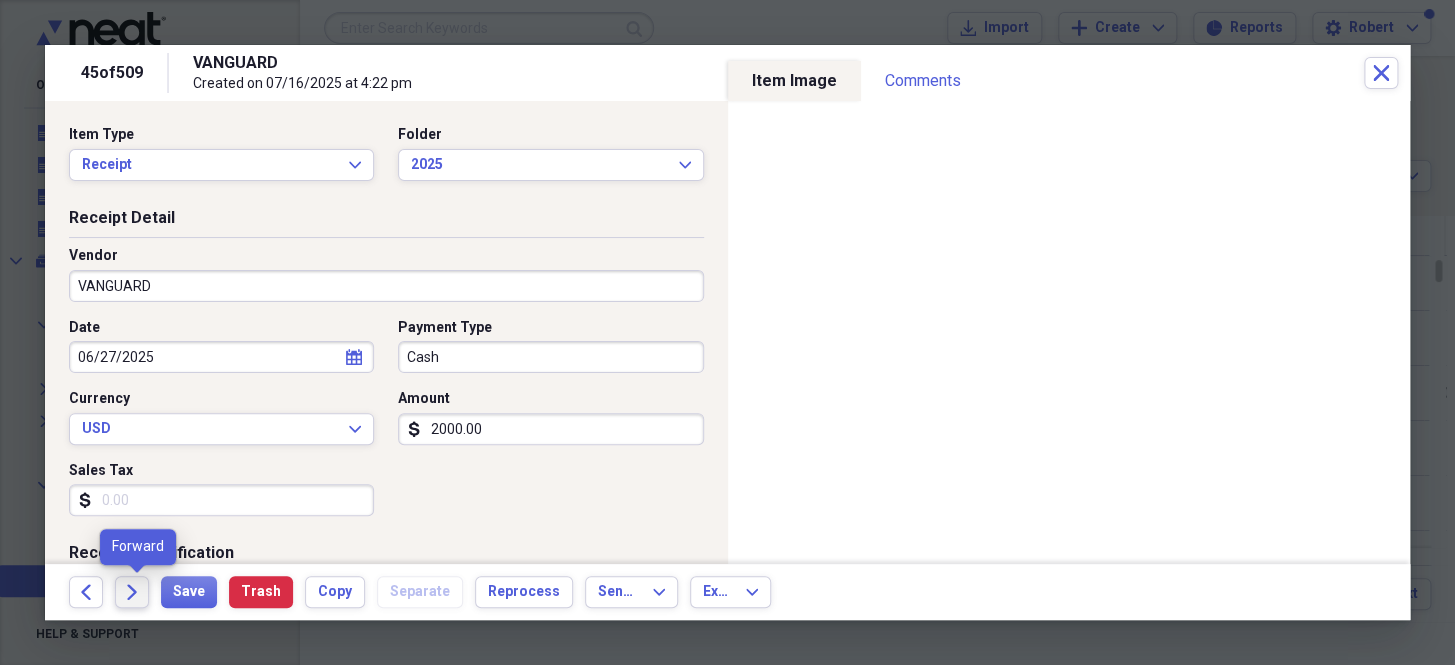 click on "Forward" 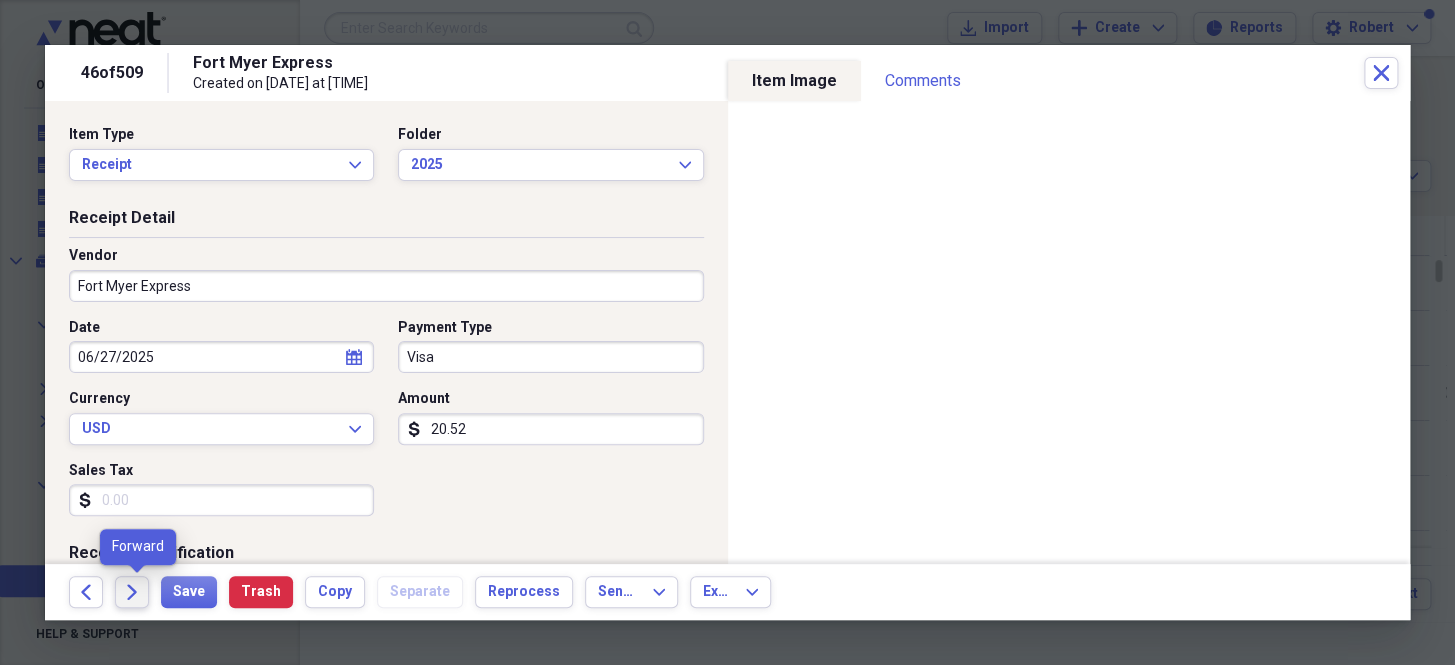 click on "Forward" 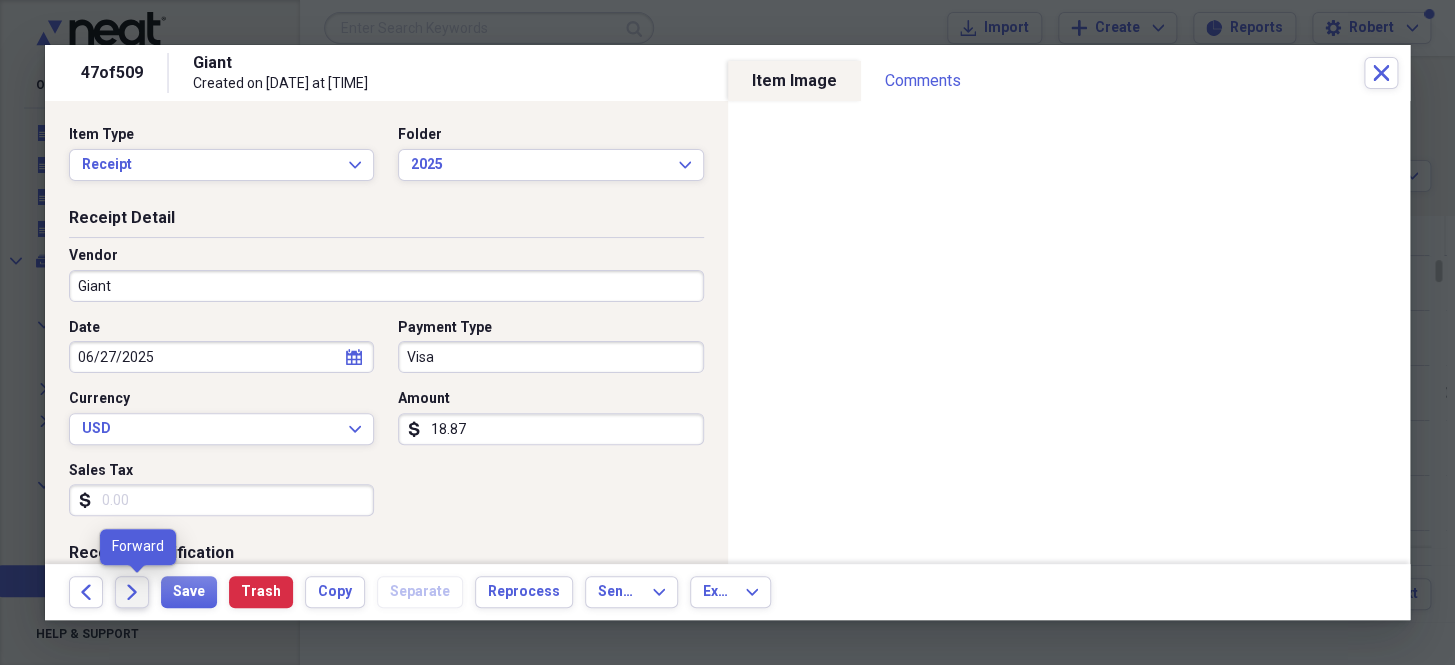 click on "Forward" 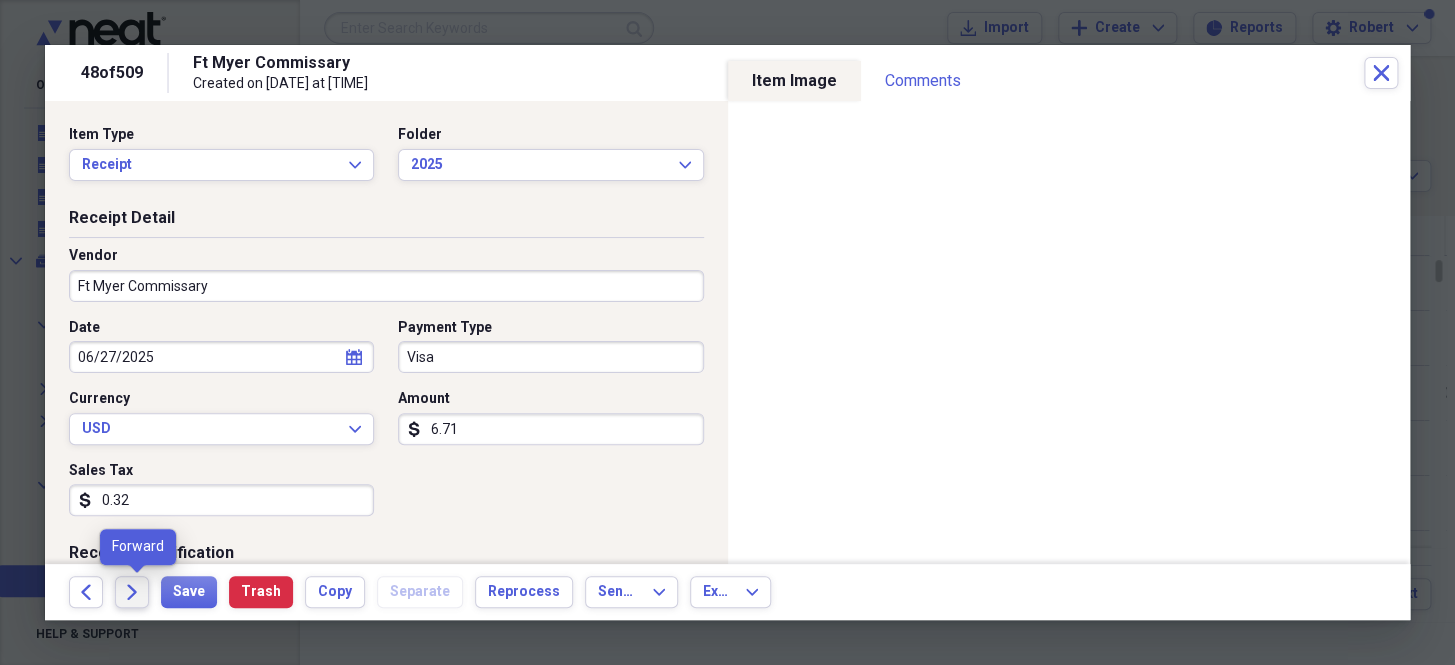 click on "Forward" 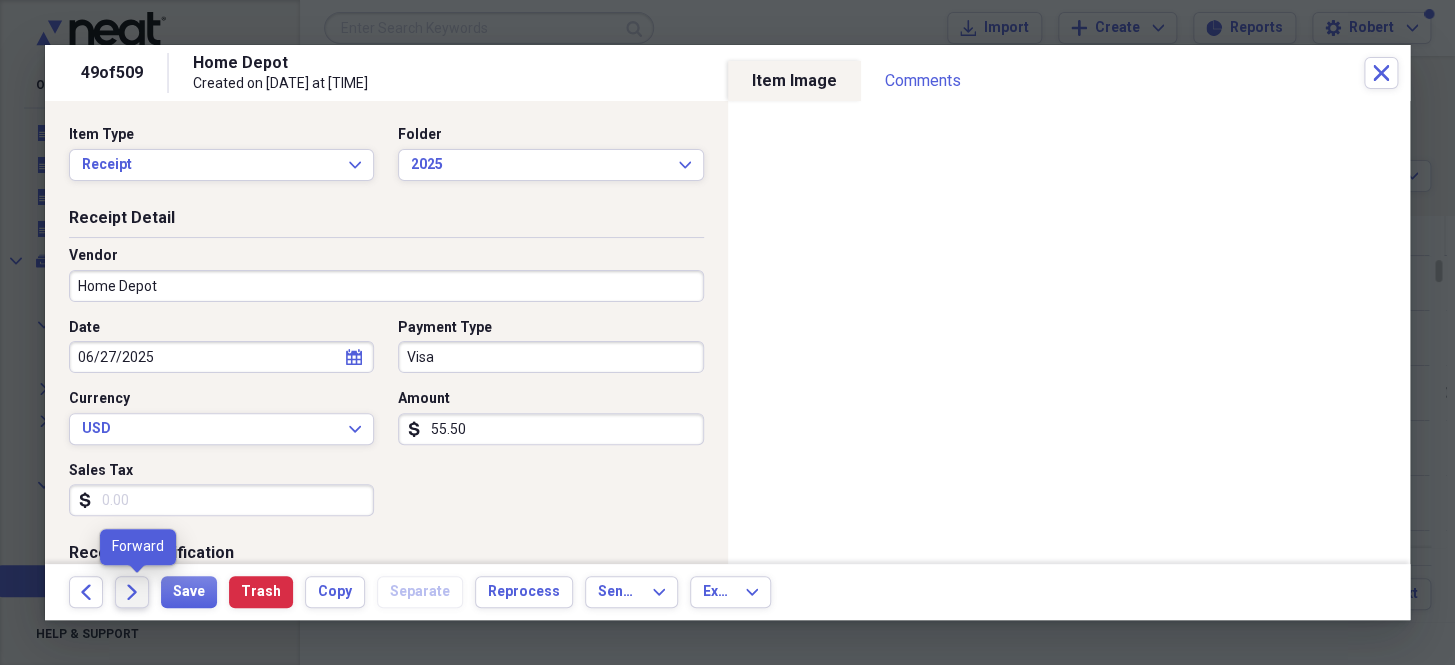 click on "Forward" 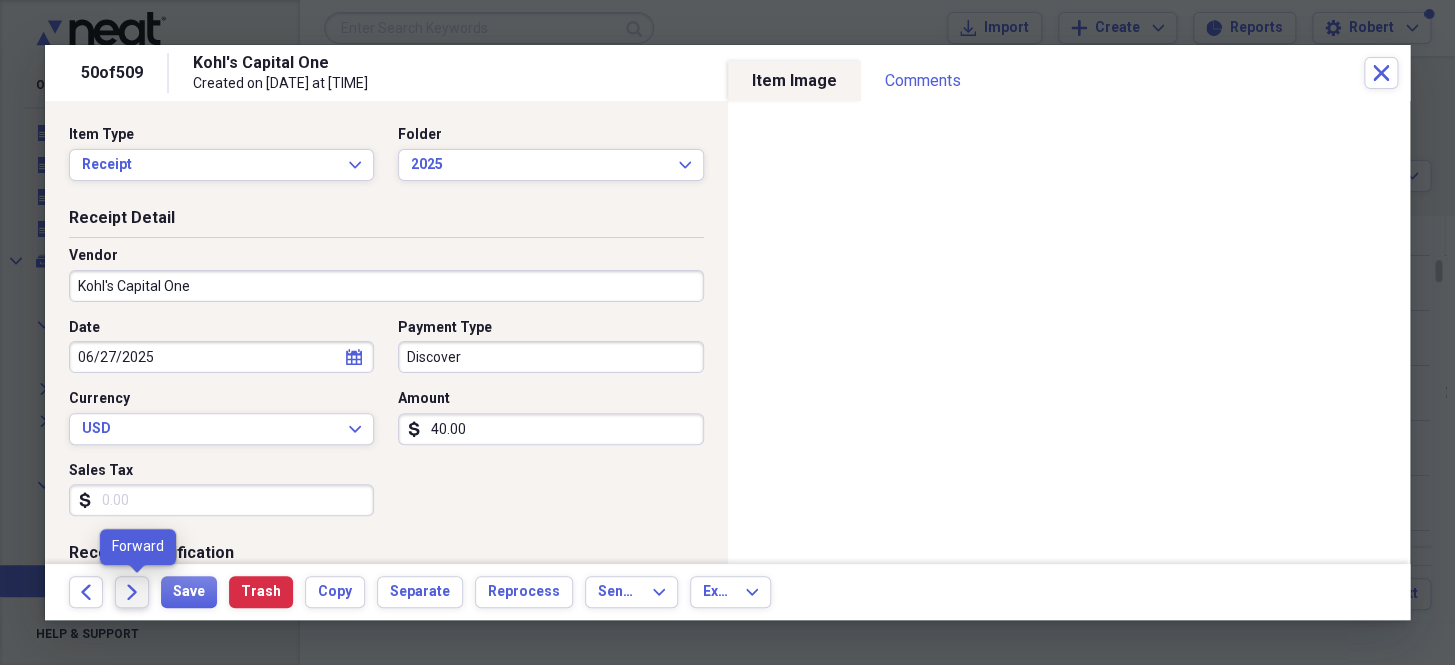 click on "Forward" 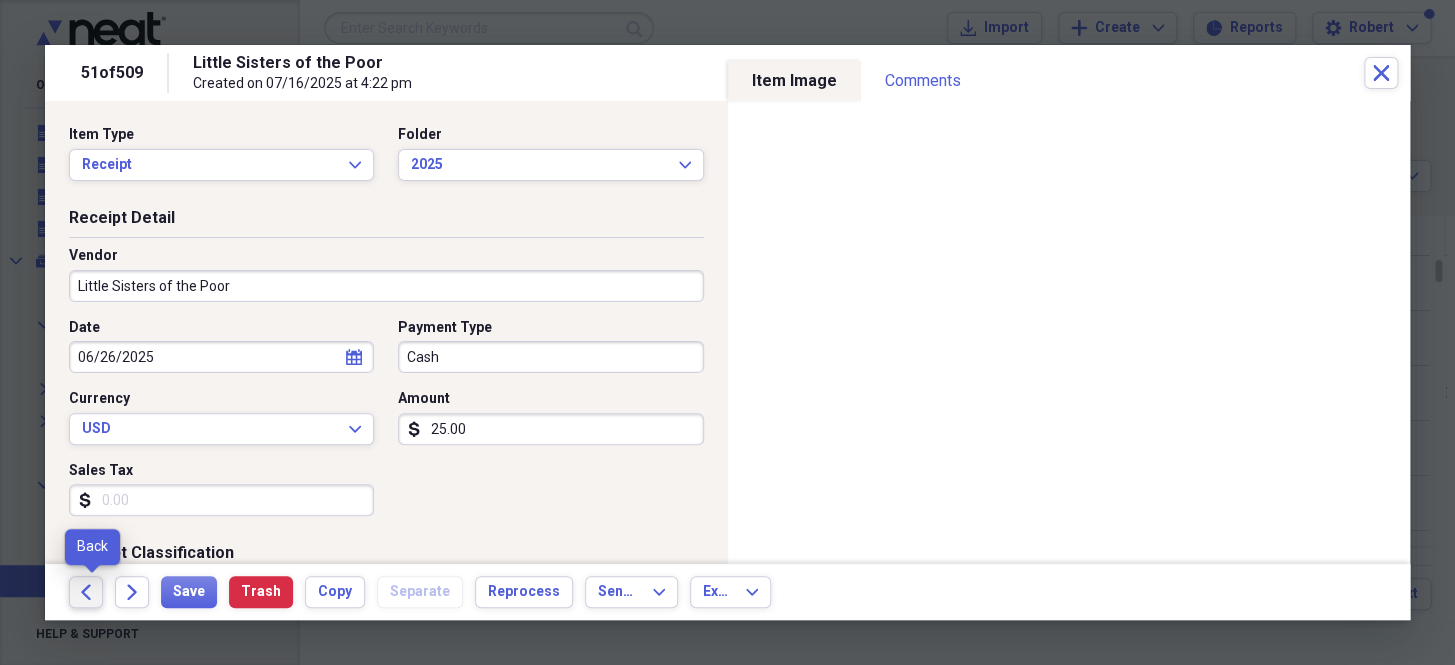 click on "Back" 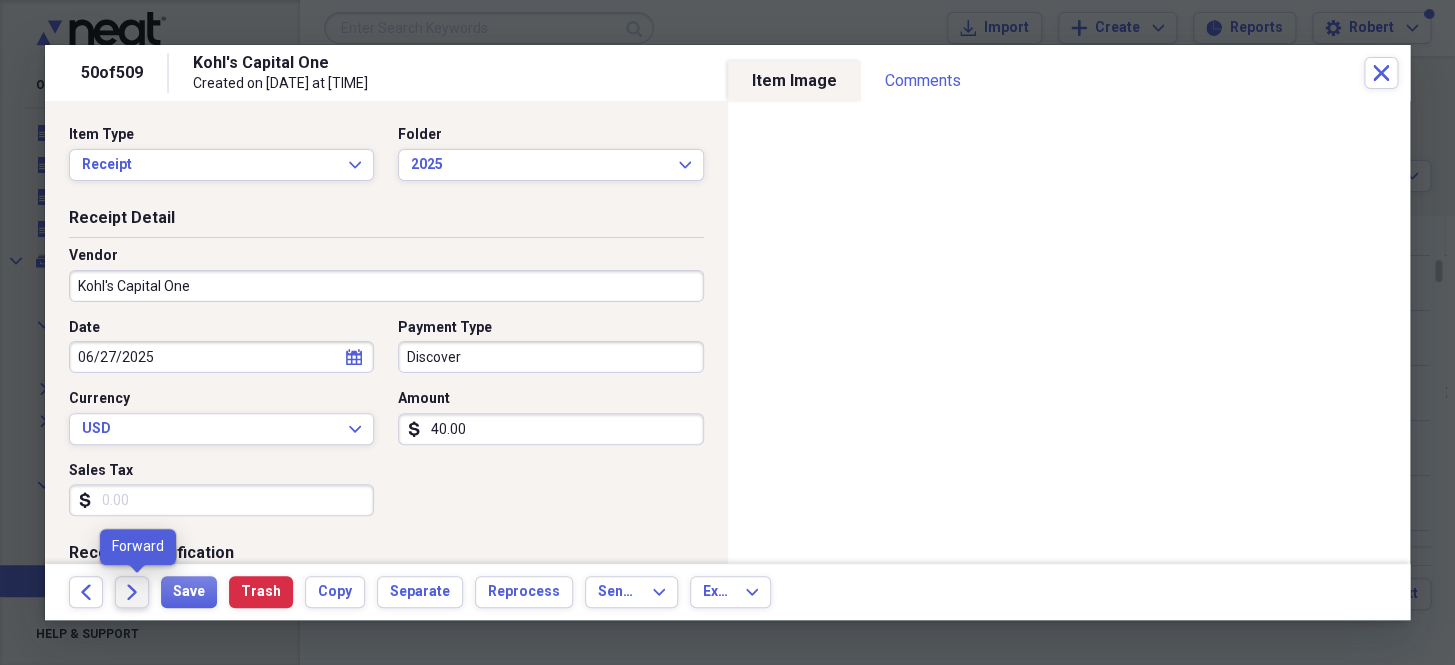 click on "Forward" 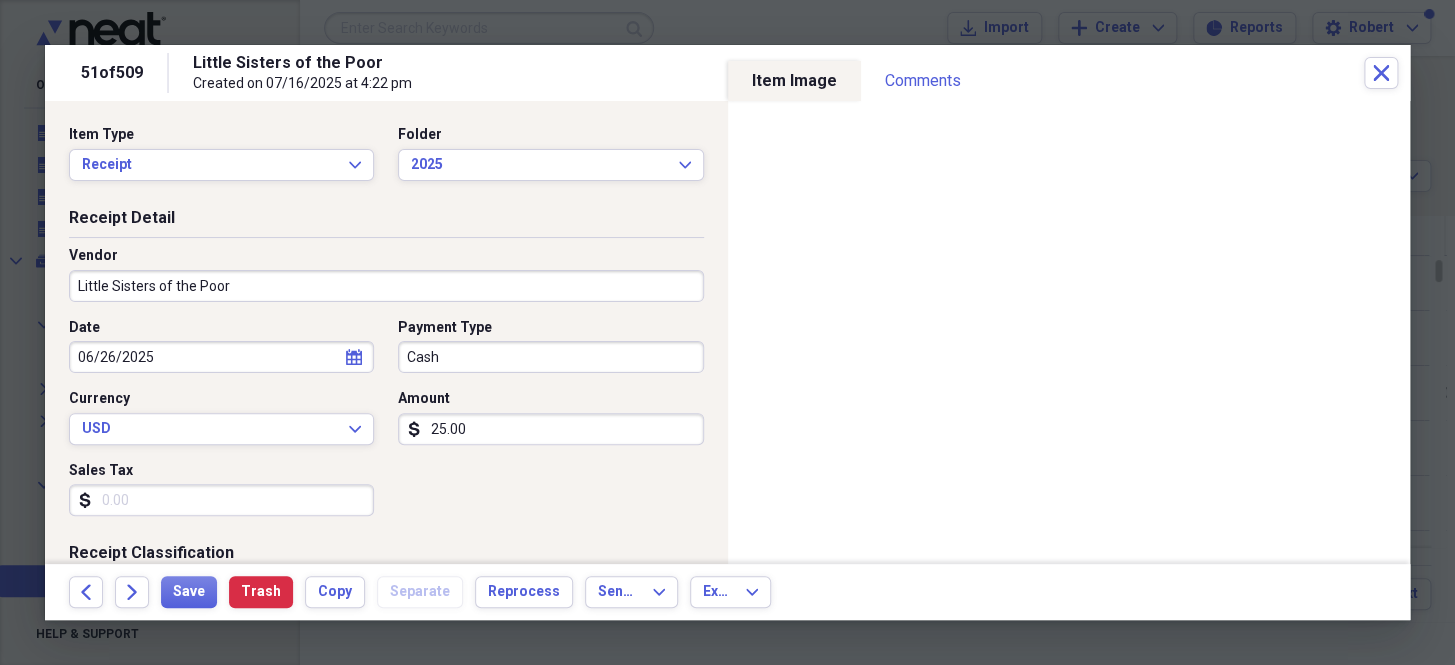 click on "Little Sisters of the Poor" at bounding box center [386, 286] 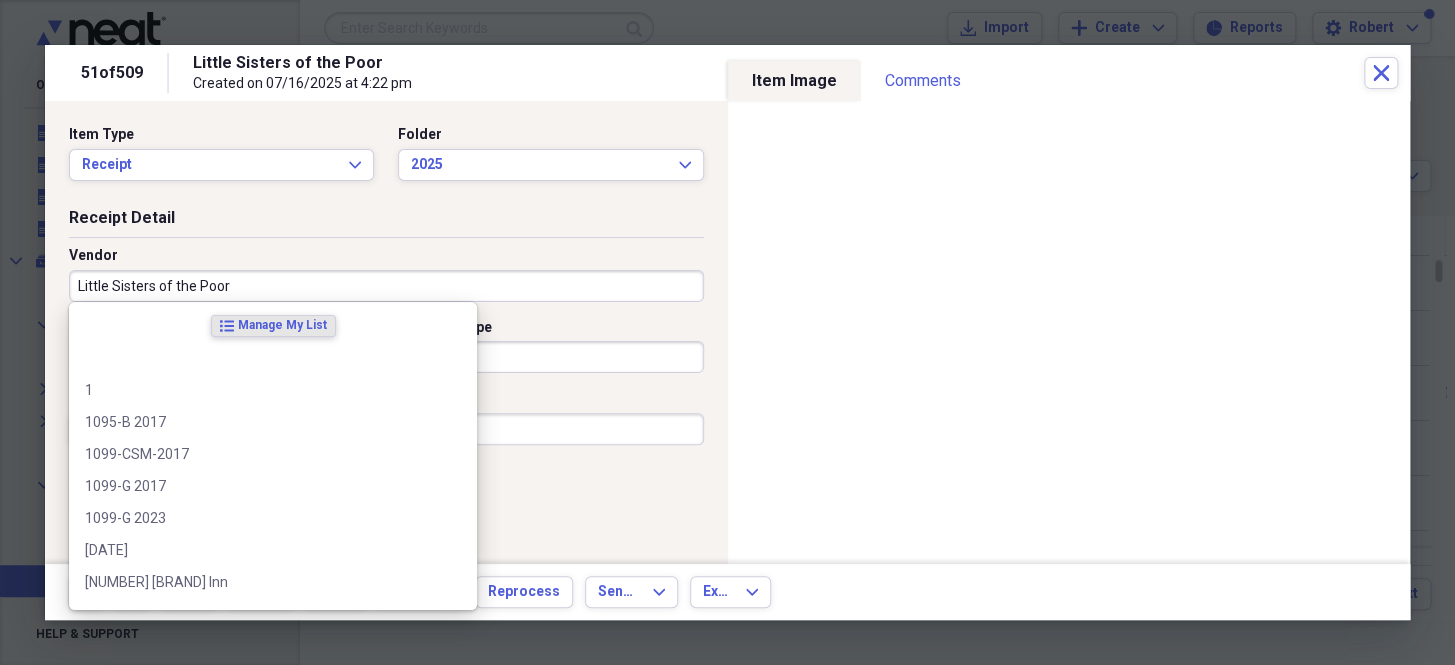 click on "Little Sisters of the Poor" at bounding box center (386, 286) 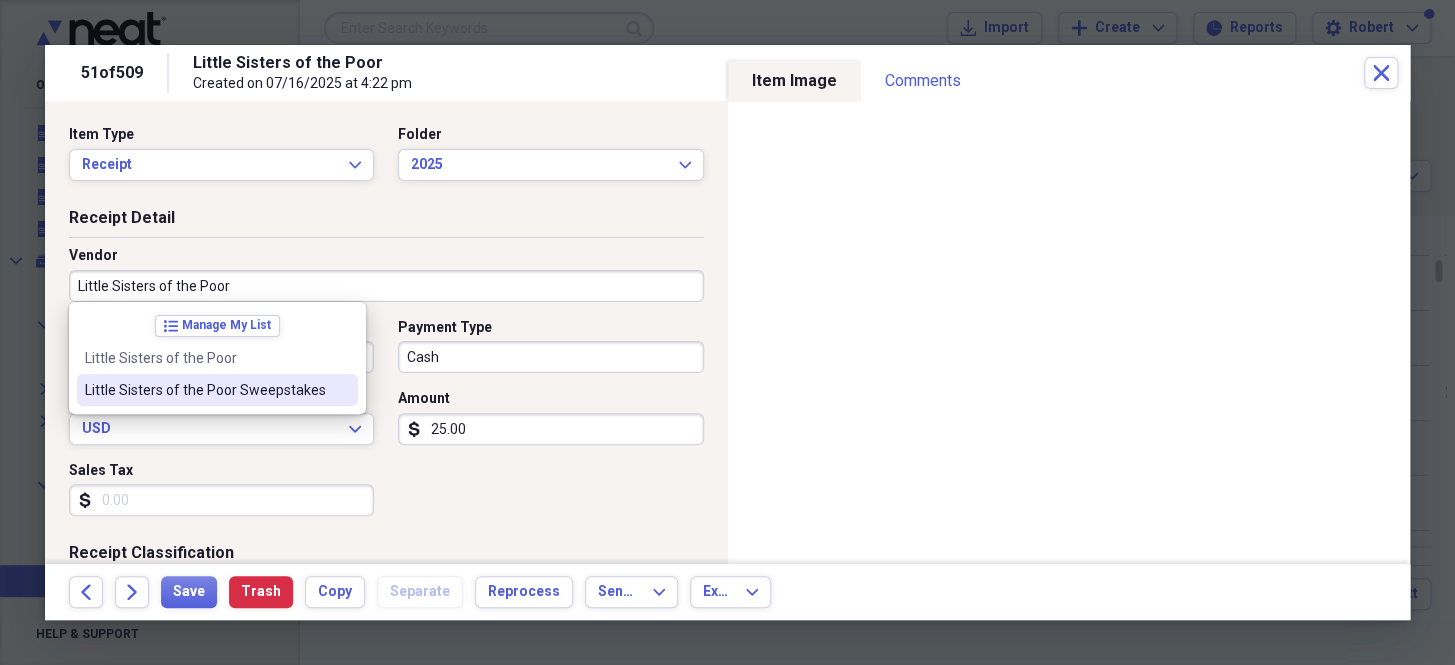 click on "Little Sisters of the Poor Sweepstakes" at bounding box center (205, 390) 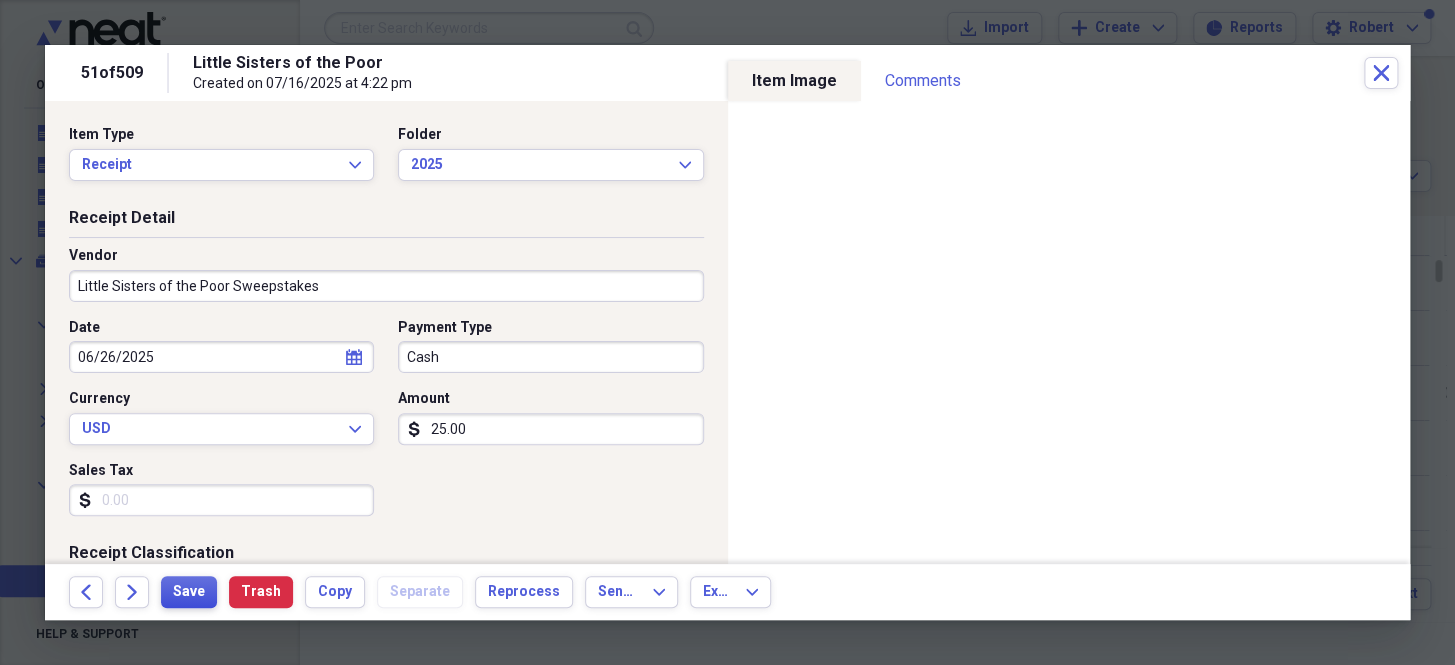 click on "Save" at bounding box center (189, 592) 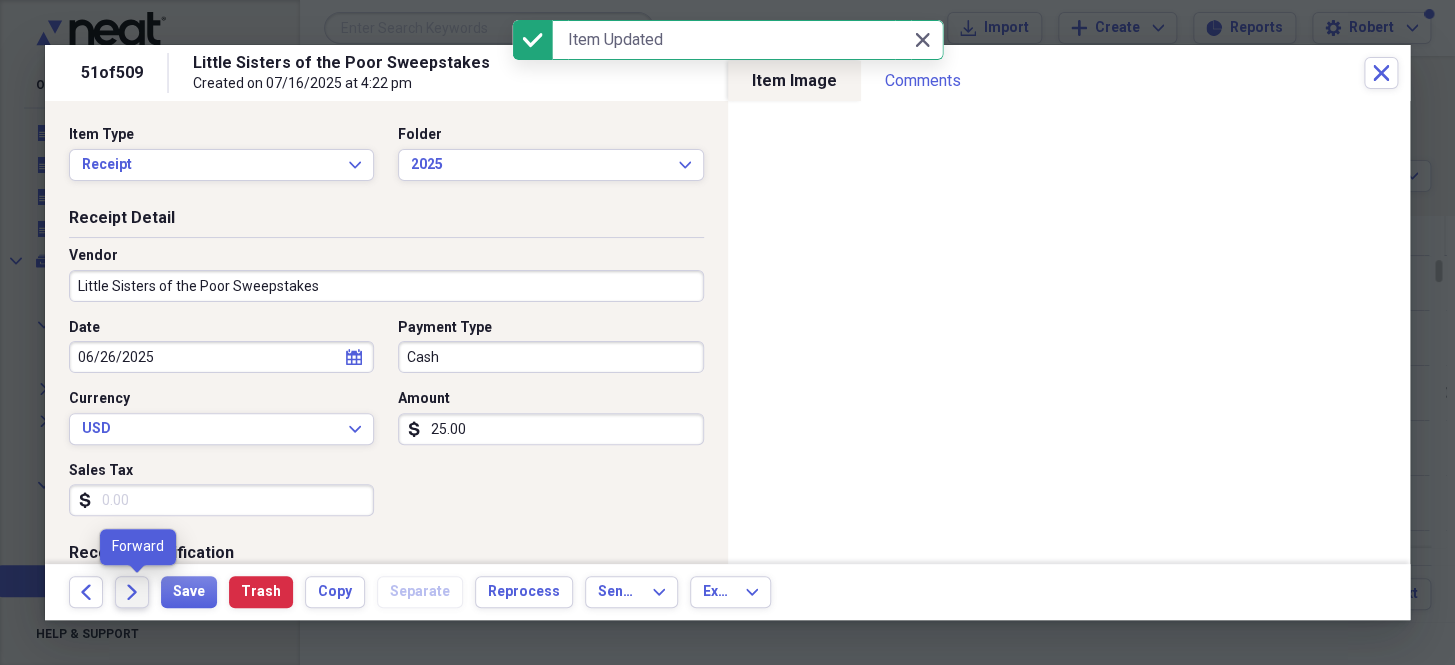 click 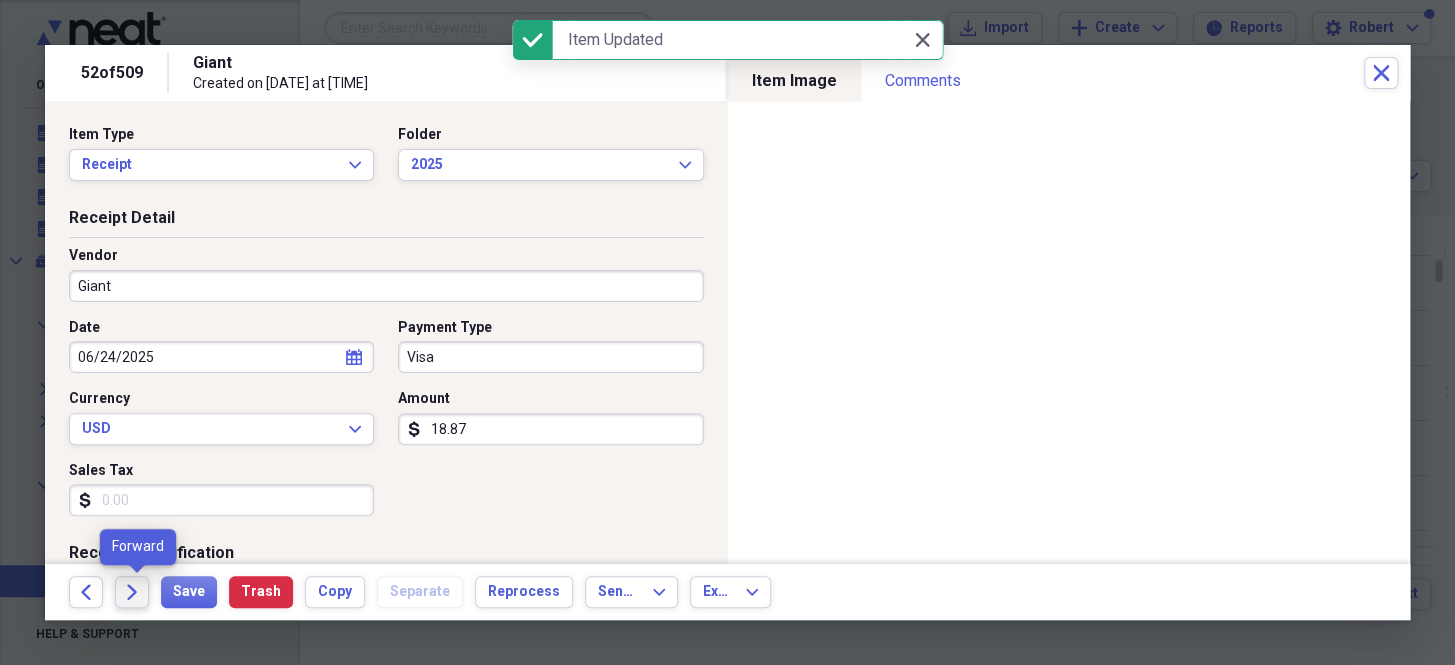 click on "Forward" 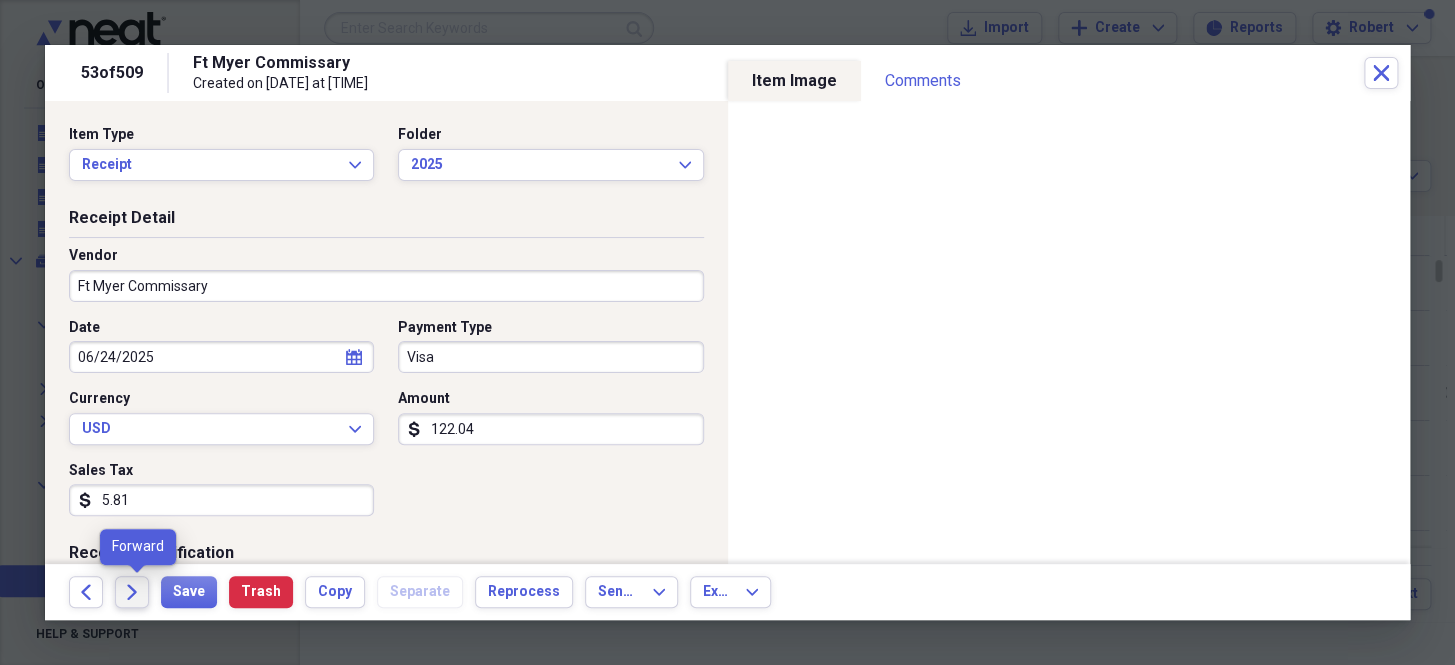 click on "Forward" at bounding box center [132, 592] 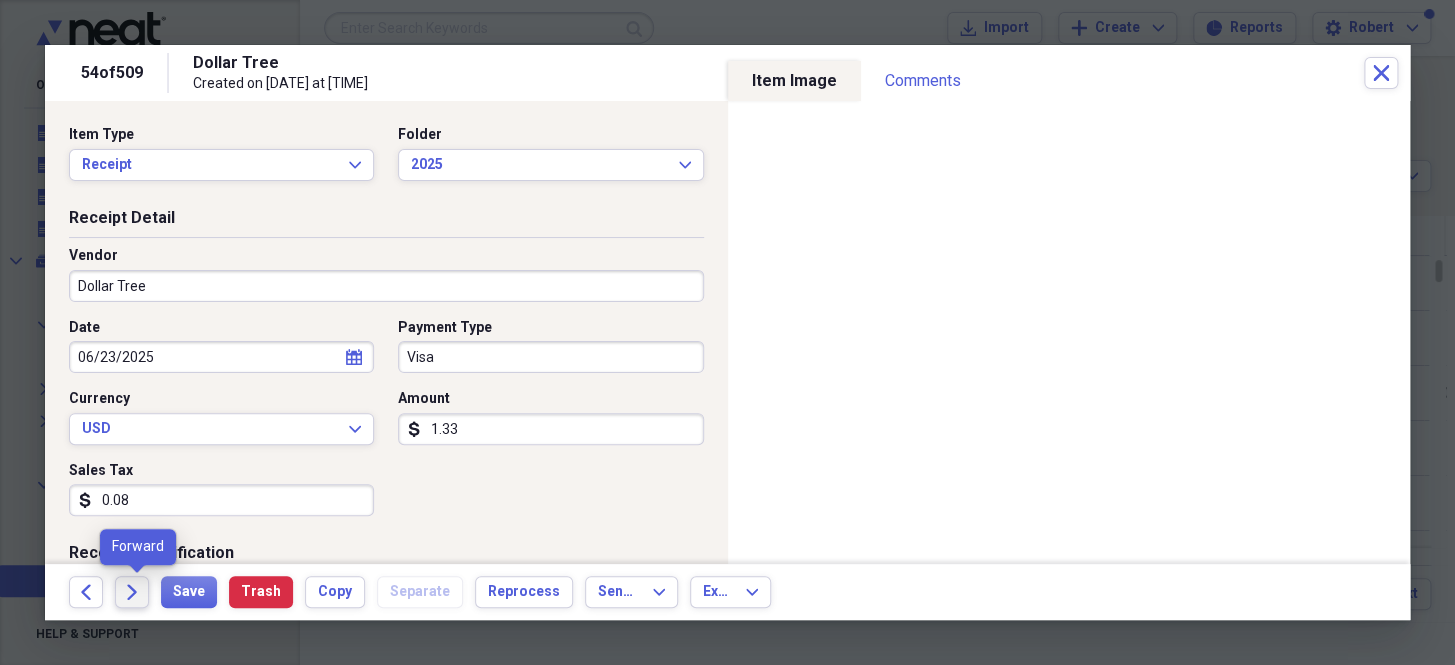 click on "Forward" at bounding box center (132, 592) 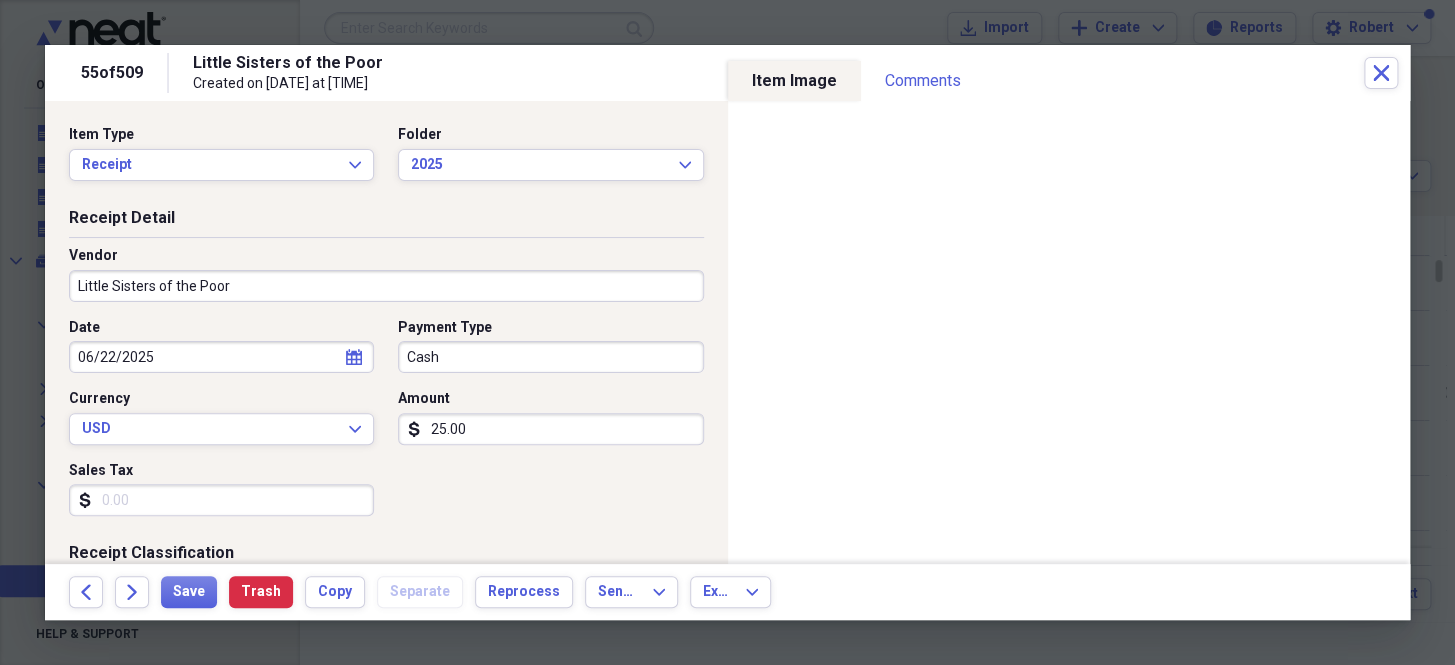 click on "Little Sisters of the Poor" at bounding box center (386, 286) 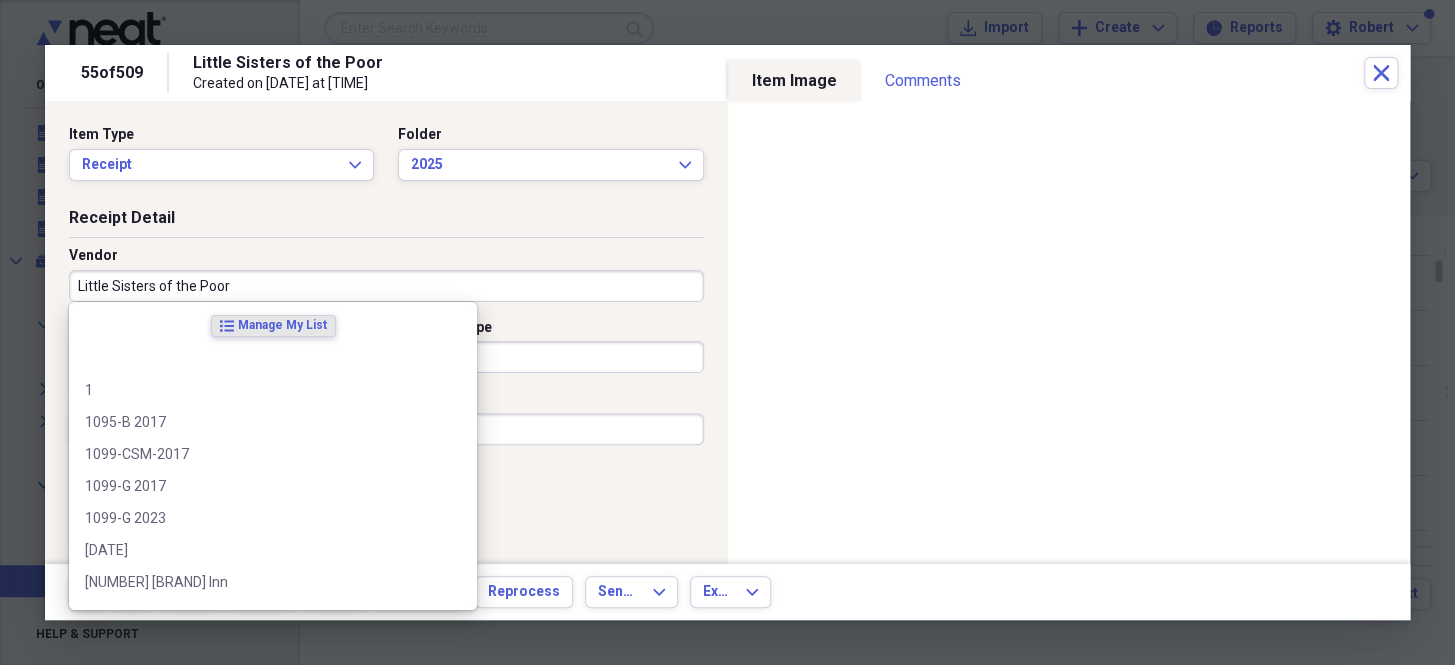 click on "Little Sisters of the Poor" at bounding box center [386, 286] 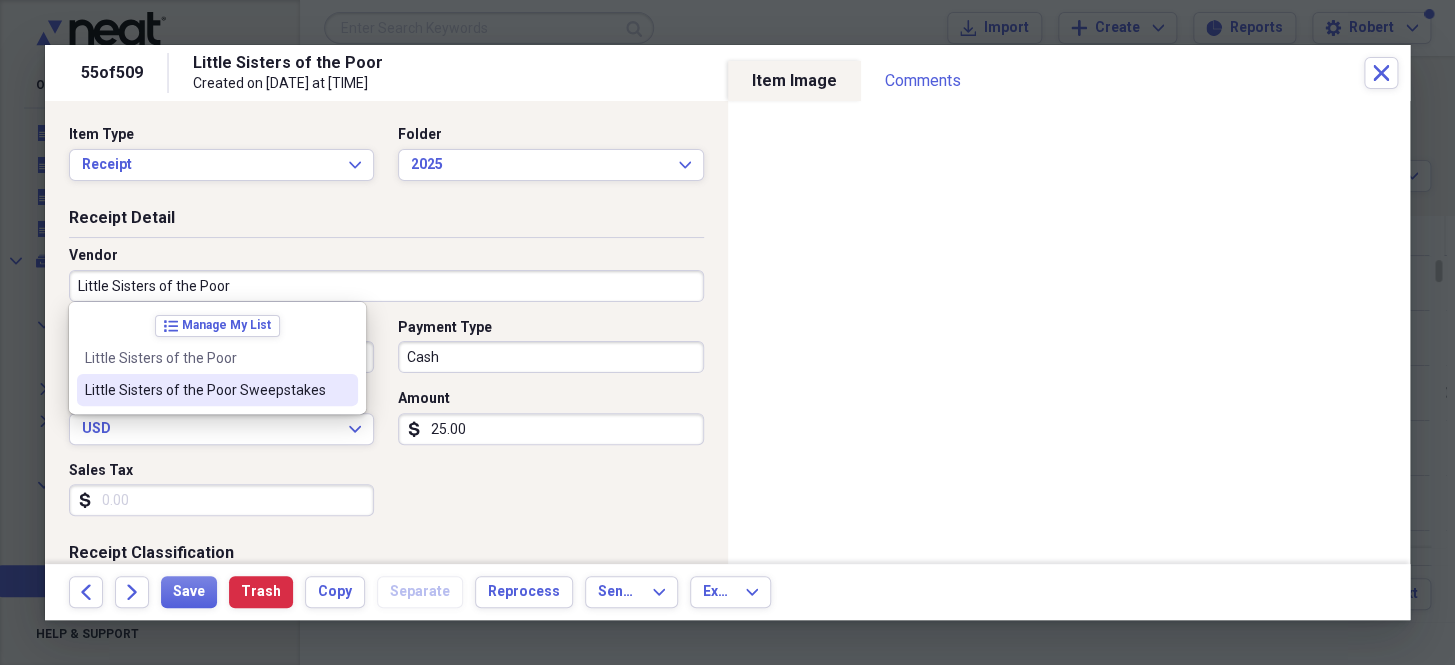 click on "Little Sisters of the Poor Sweepstakes" at bounding box center [205, 390] 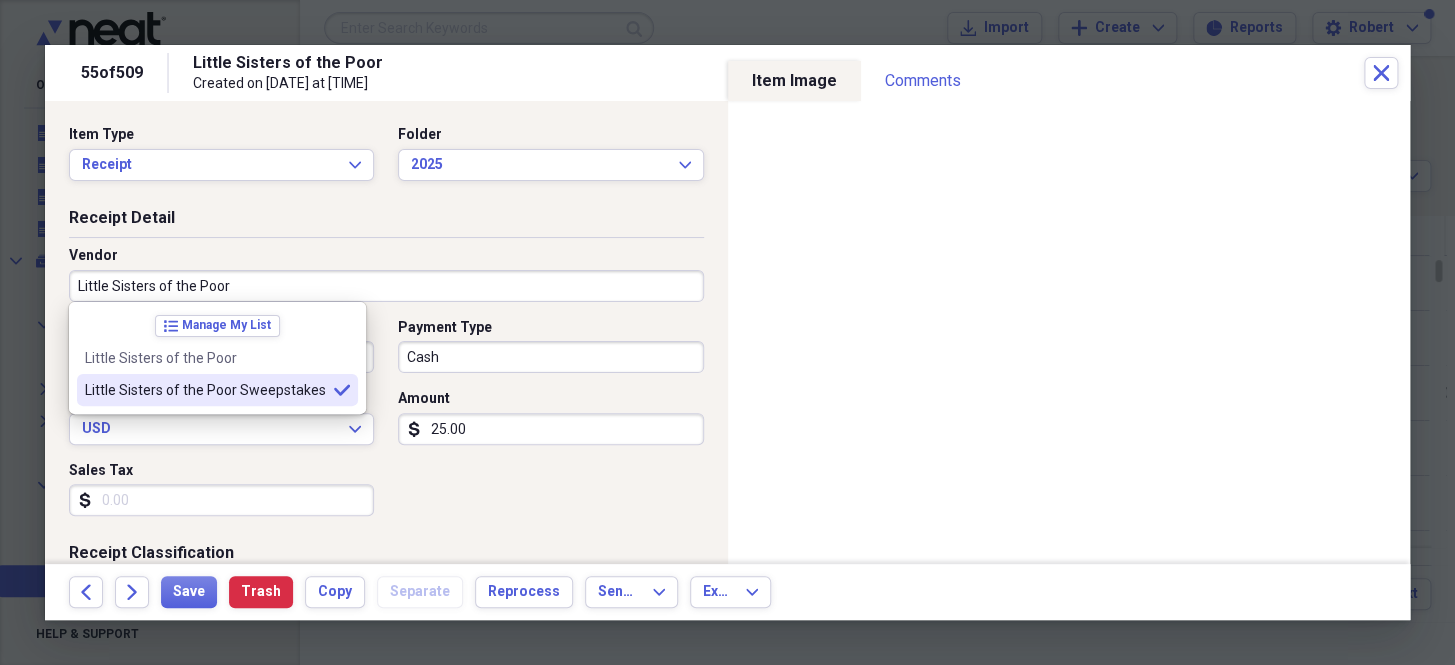 type on "Little Sisters of the Poor Sweepstakes" 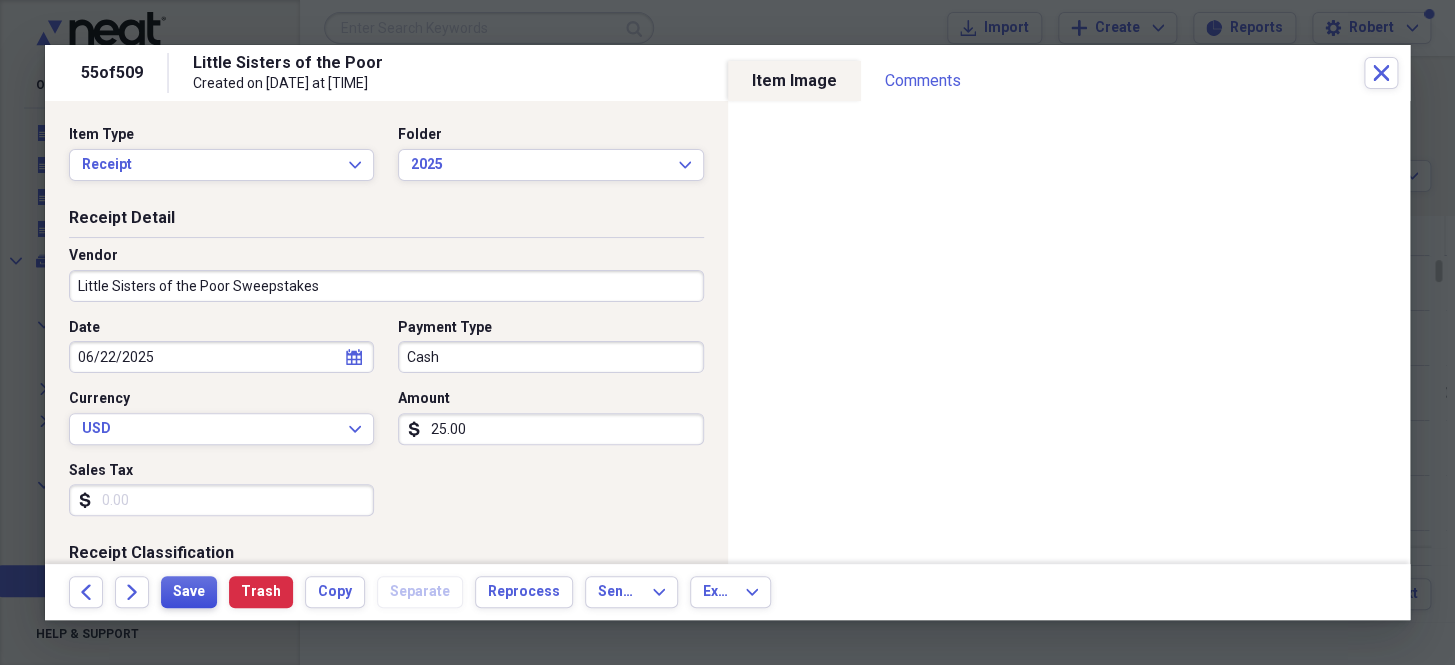click on "Save" at bounding box center (189, 592) 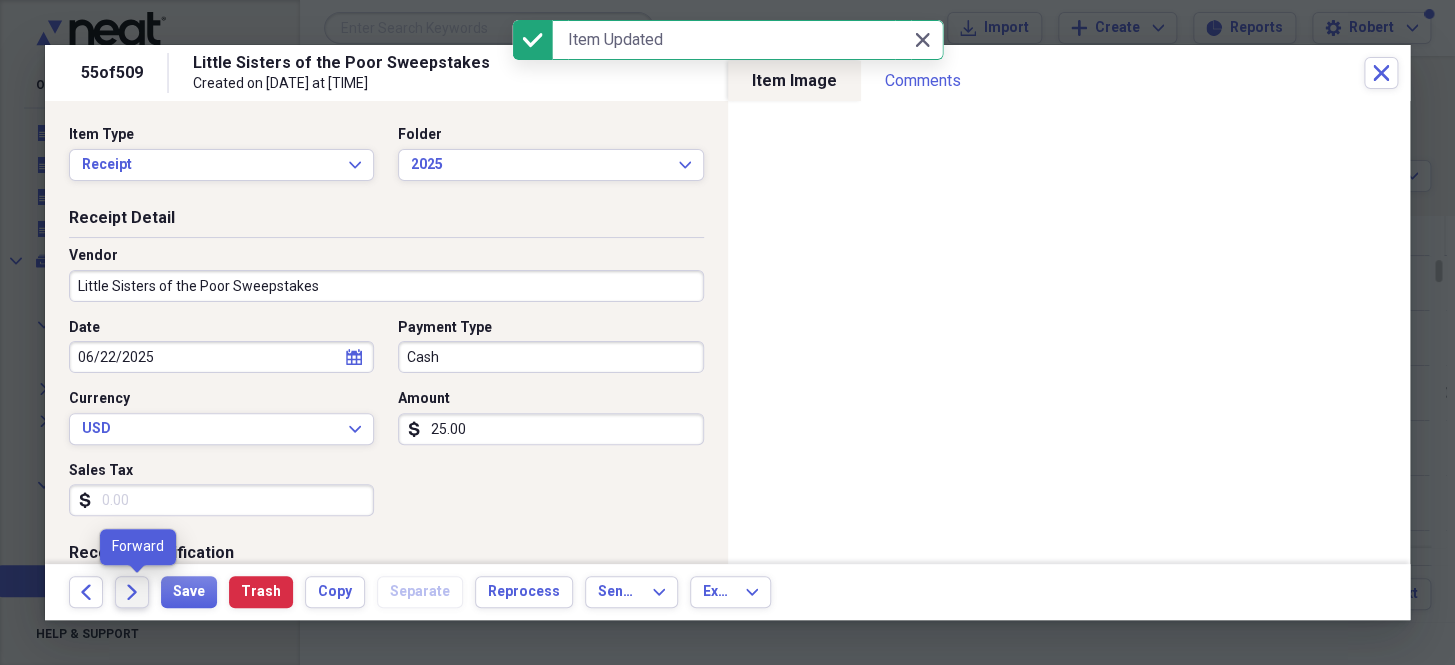 click 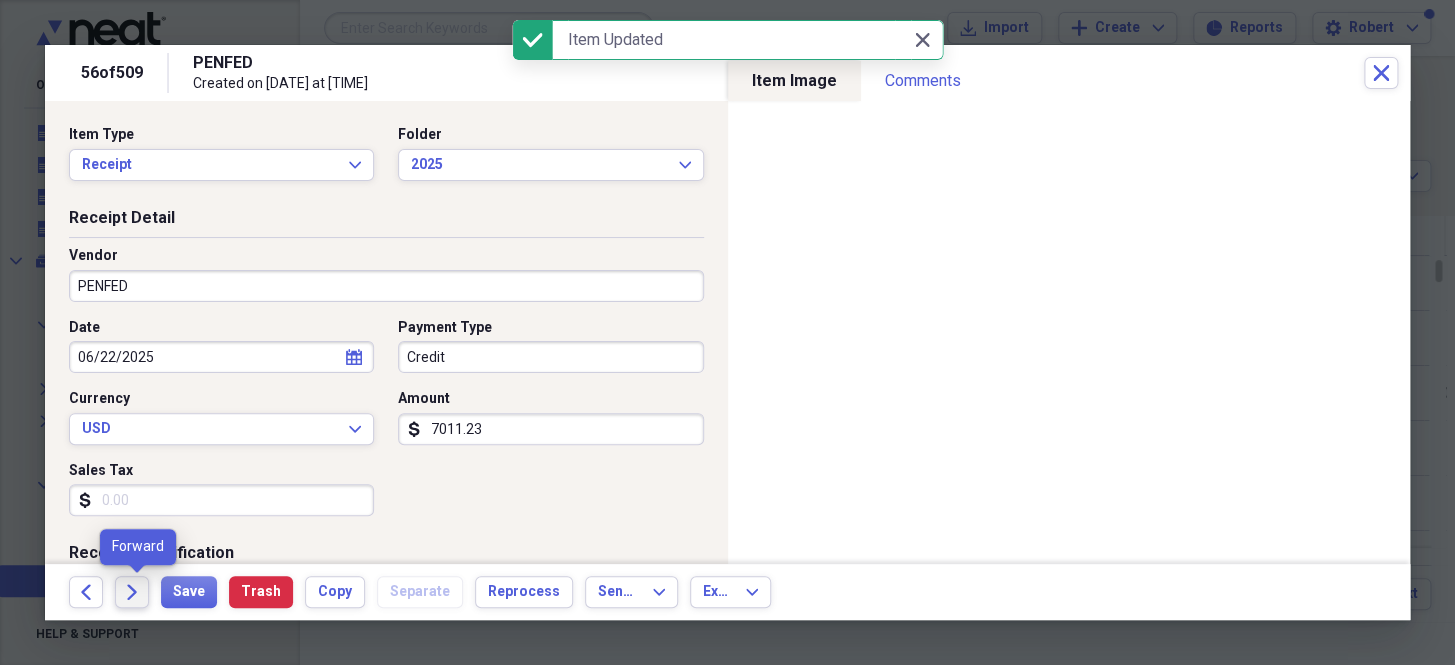 click on "Forward" 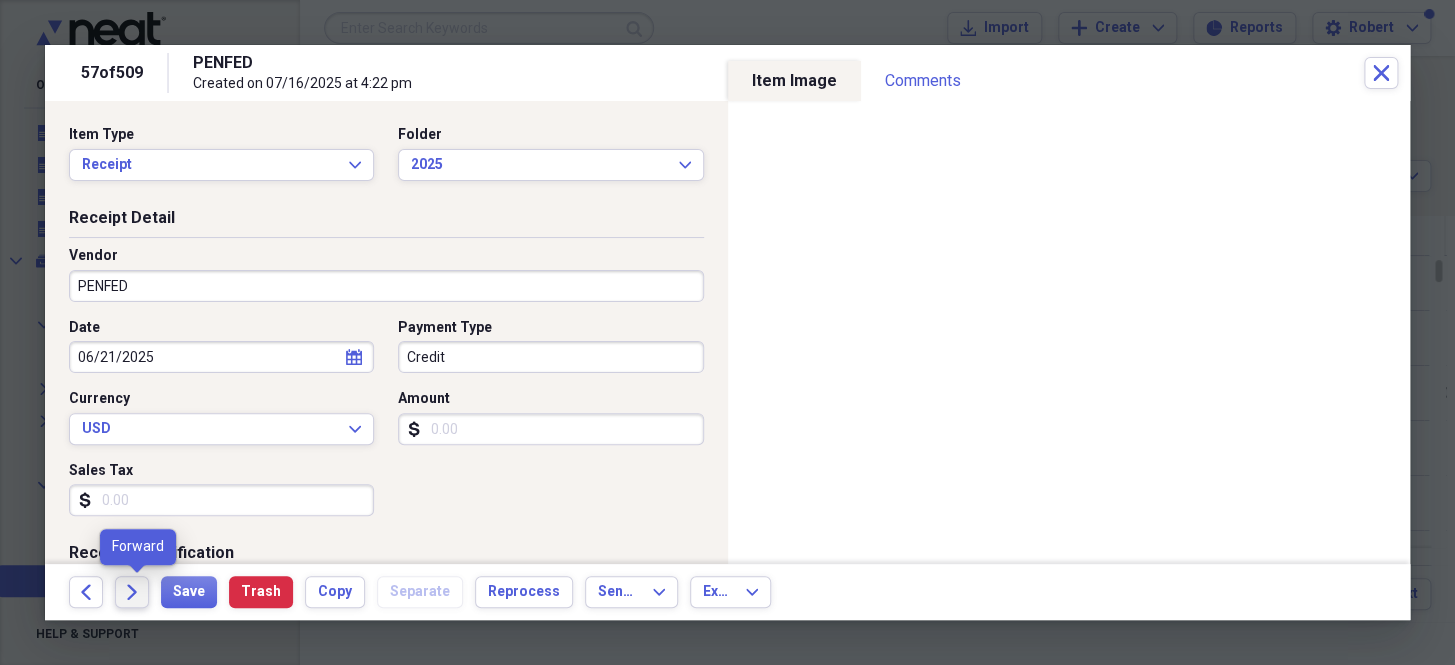 click on "Forward" 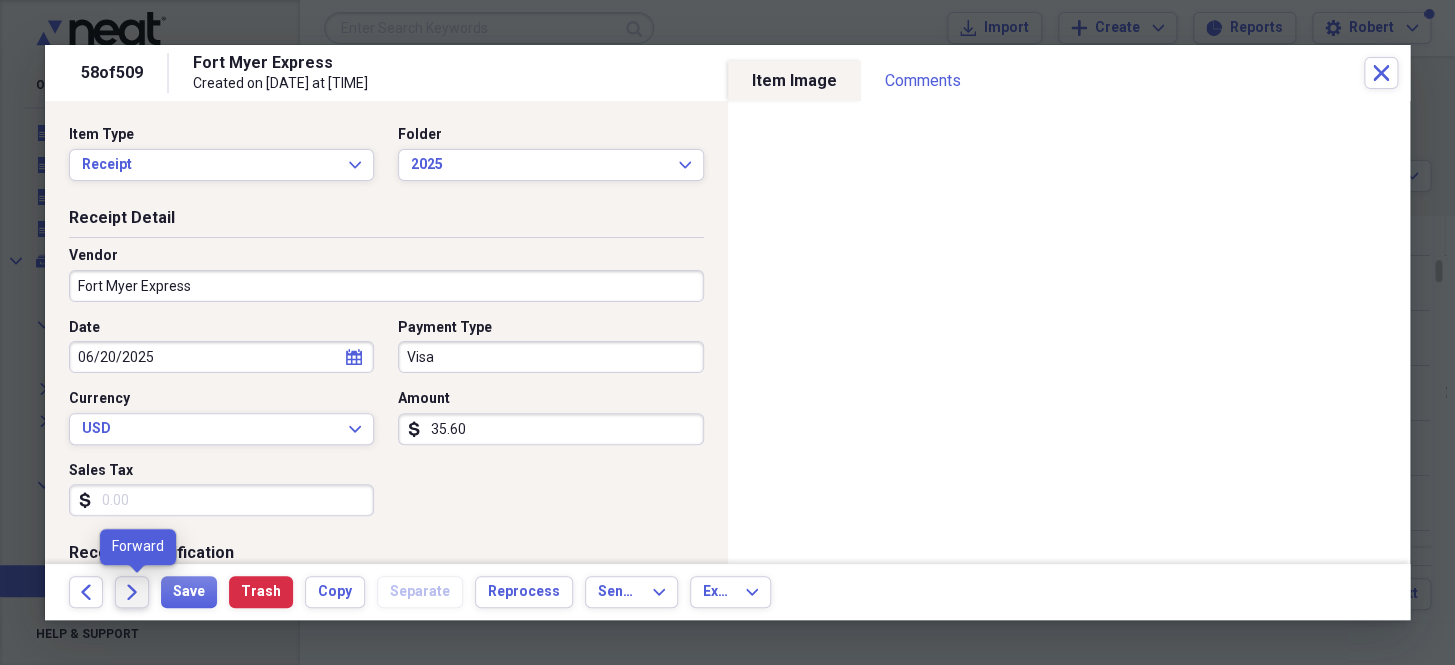 click on "Forward" 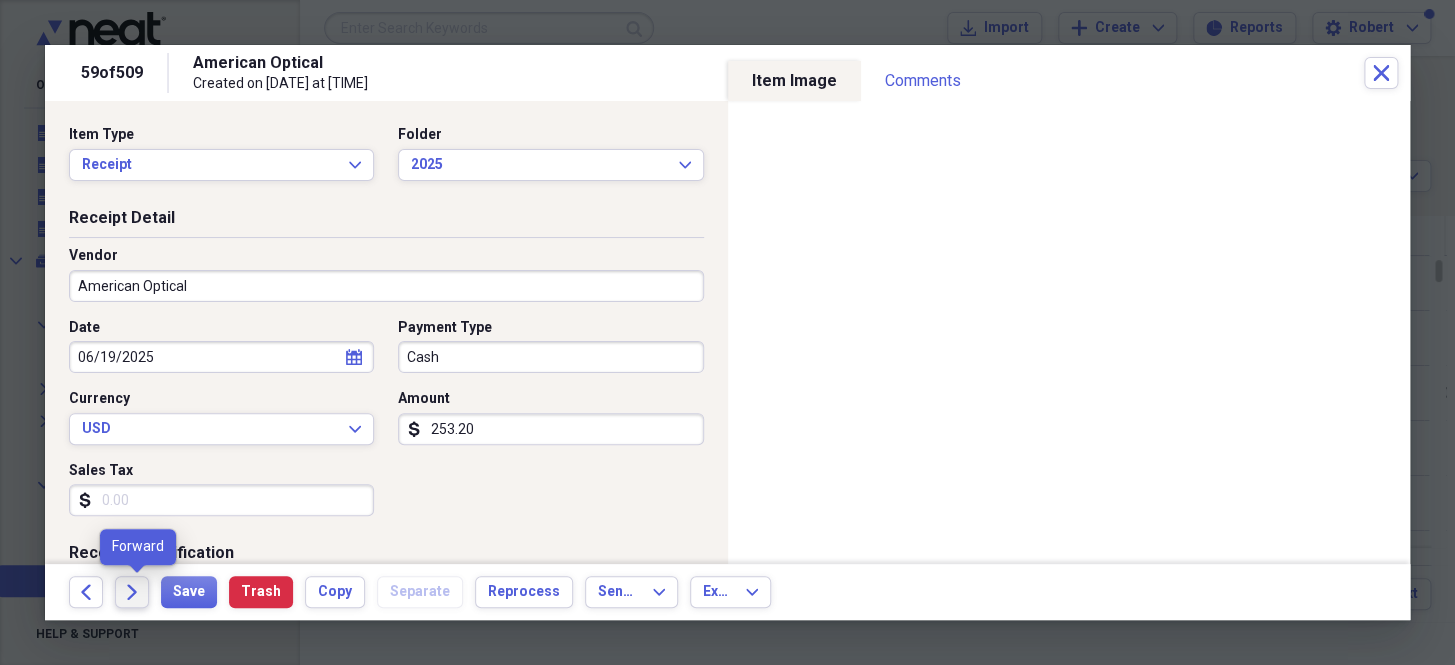 click on "Forward" 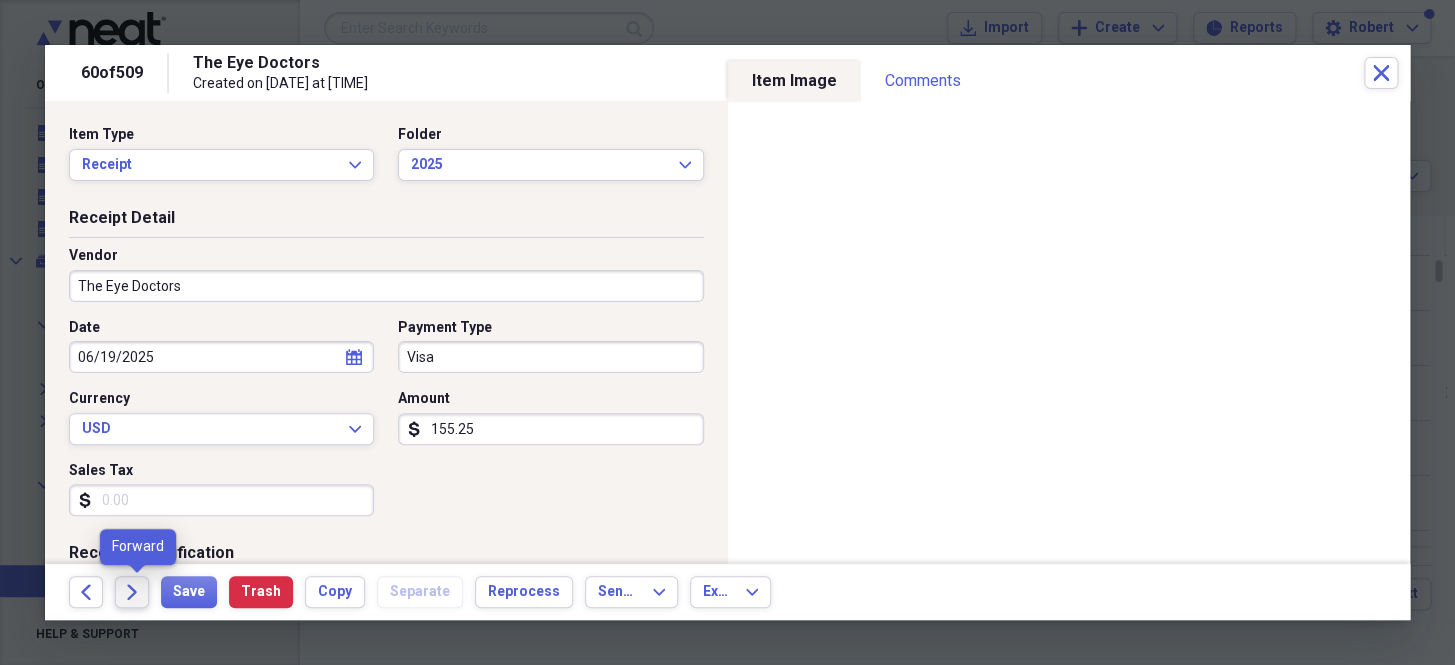 click on "Forward" 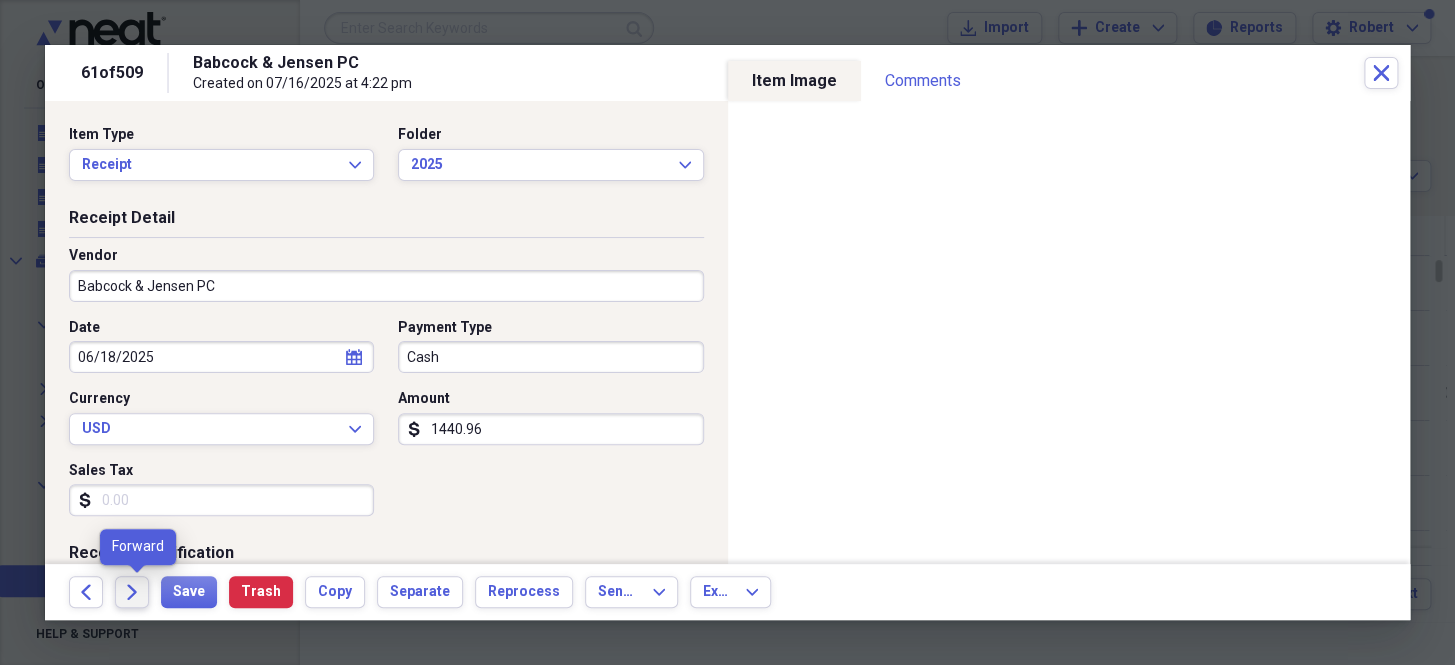 click on "Forward" 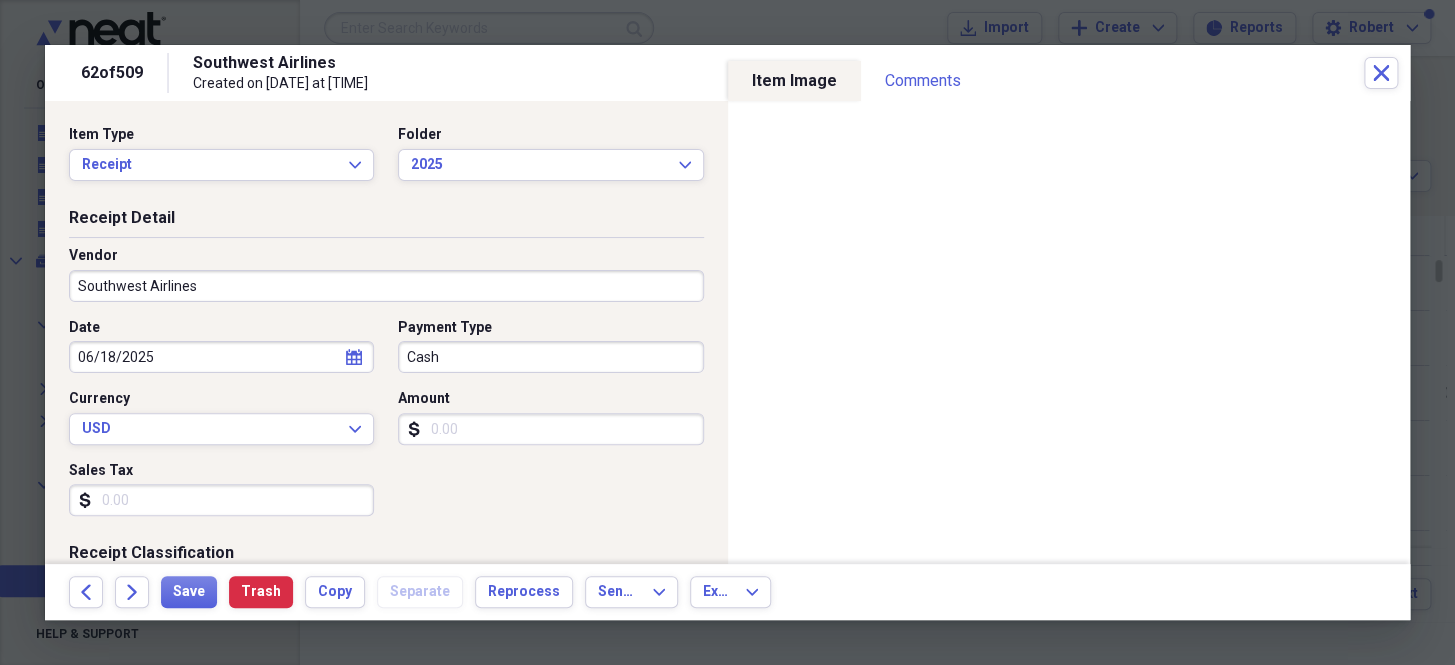 click on "Southwest Airlines" at bounding box center [386, 286] 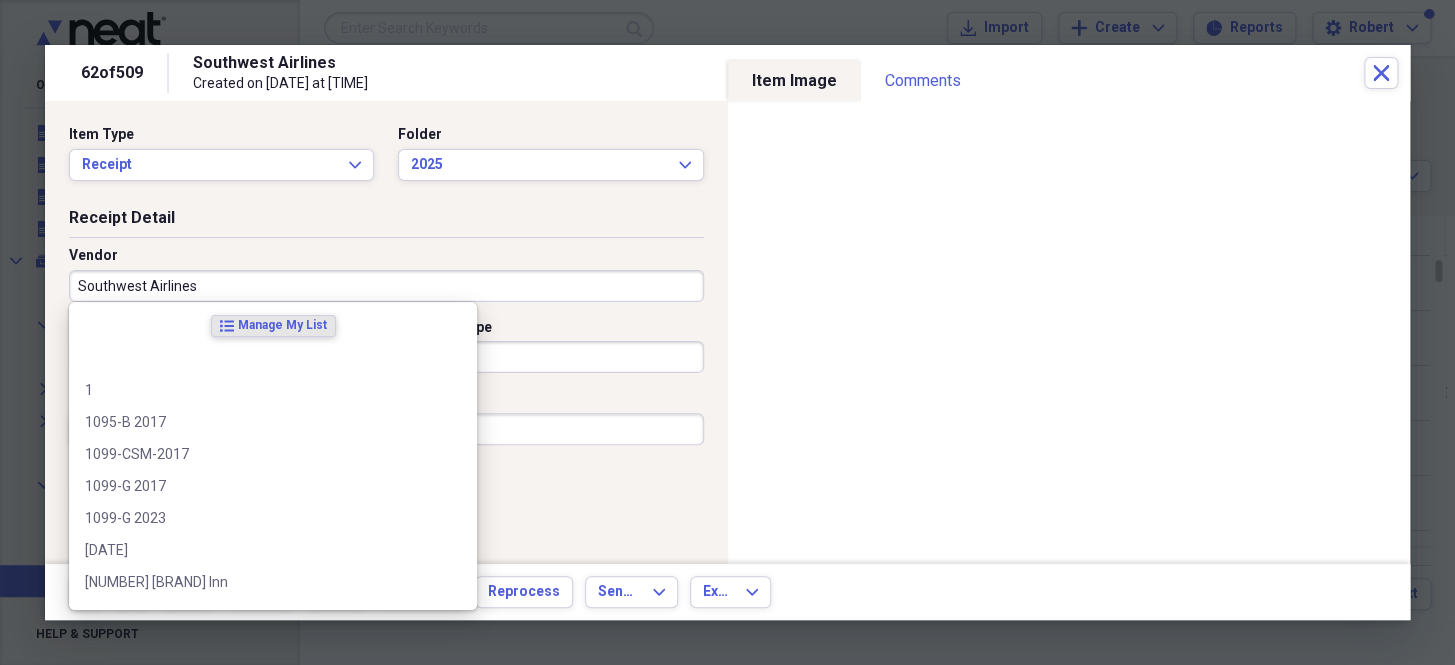 click on "Southwest Airlines" at bounding box center (386, 286) 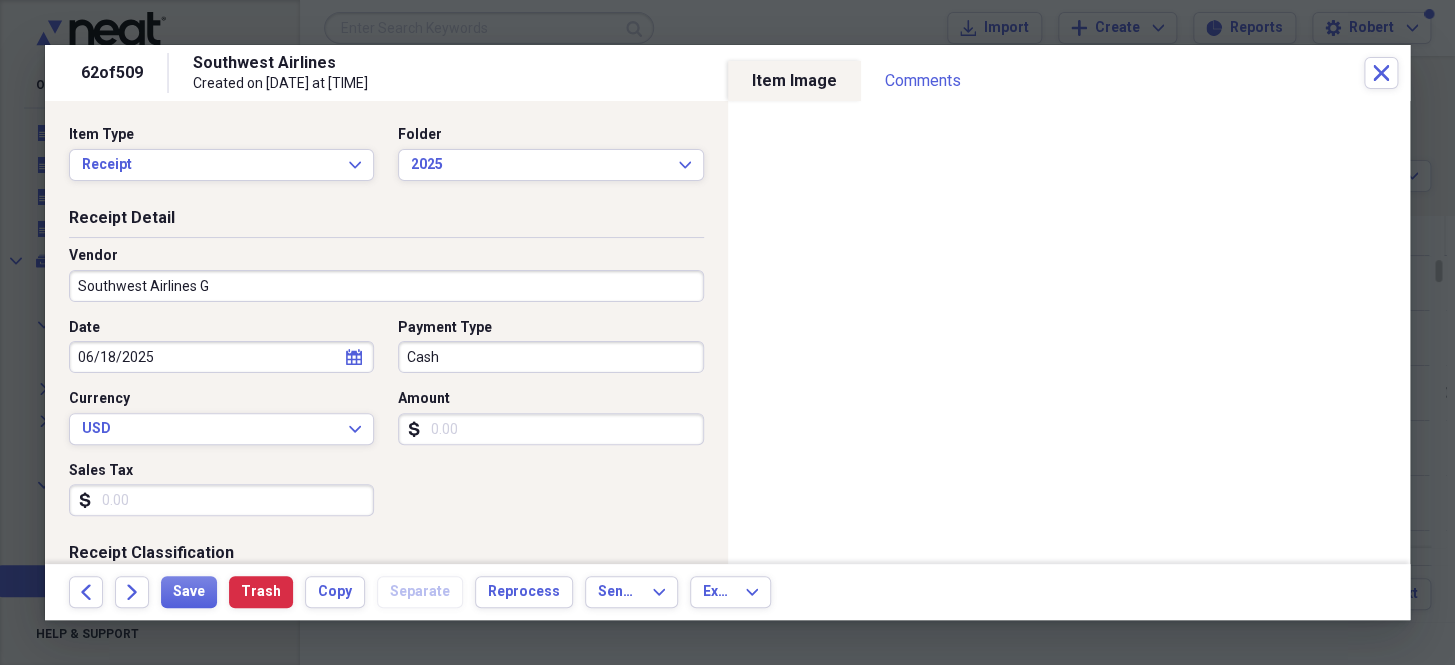drag, startPoint x: 253, startPoint y: 282, endPoint x: 70, endPoint y: 290, distance: 183.17477 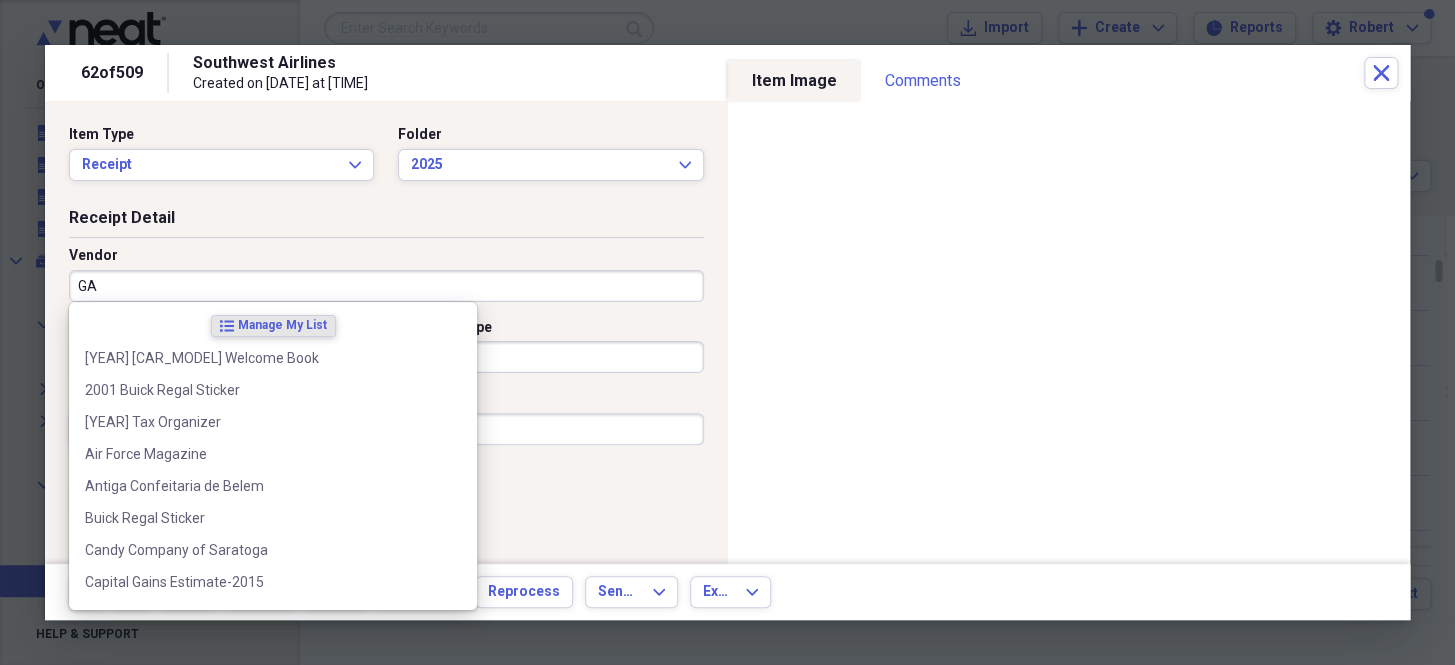 type on "GAP" 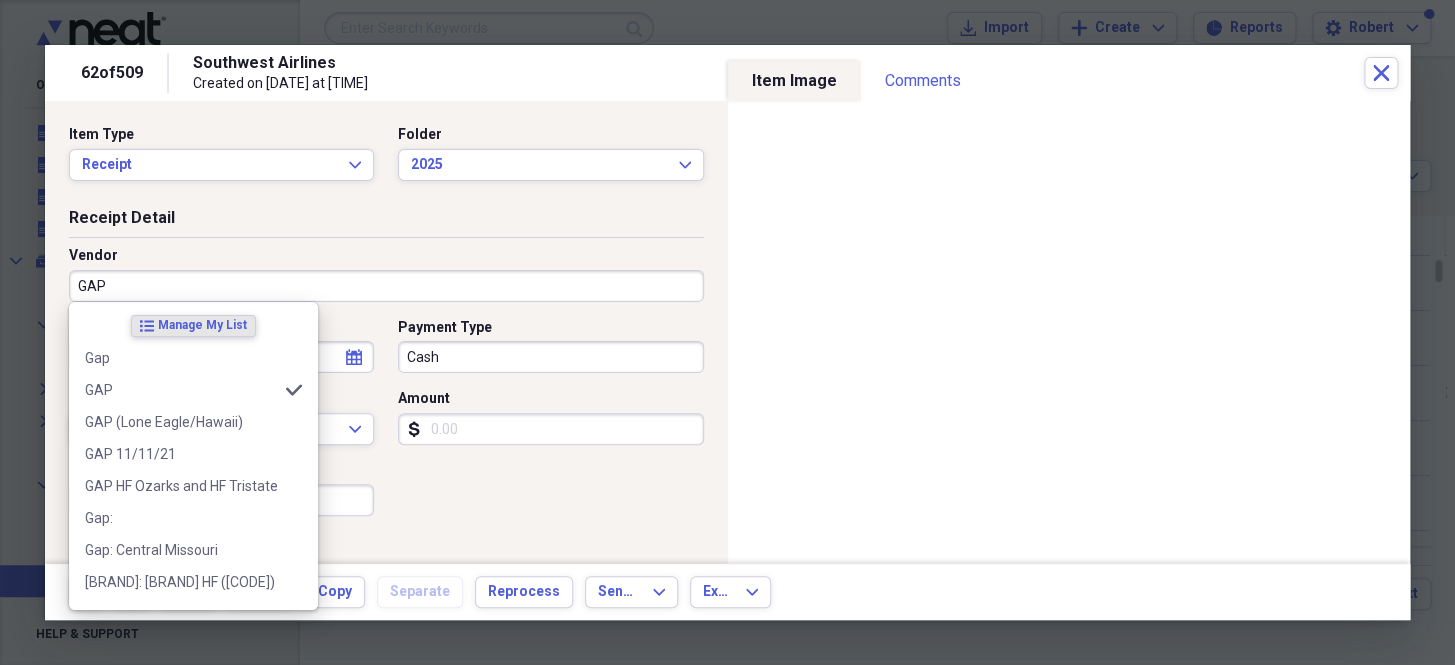 type on "Airline" 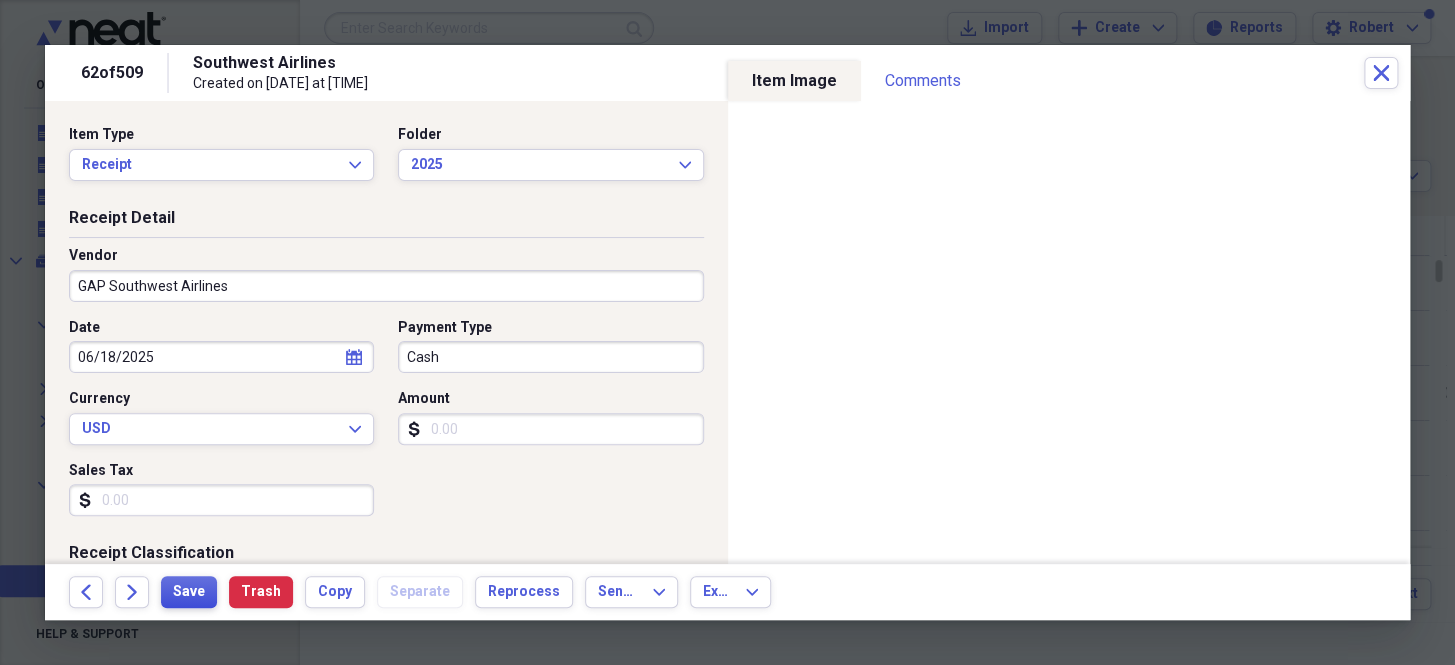 type on "GAP Southwest Airlines" 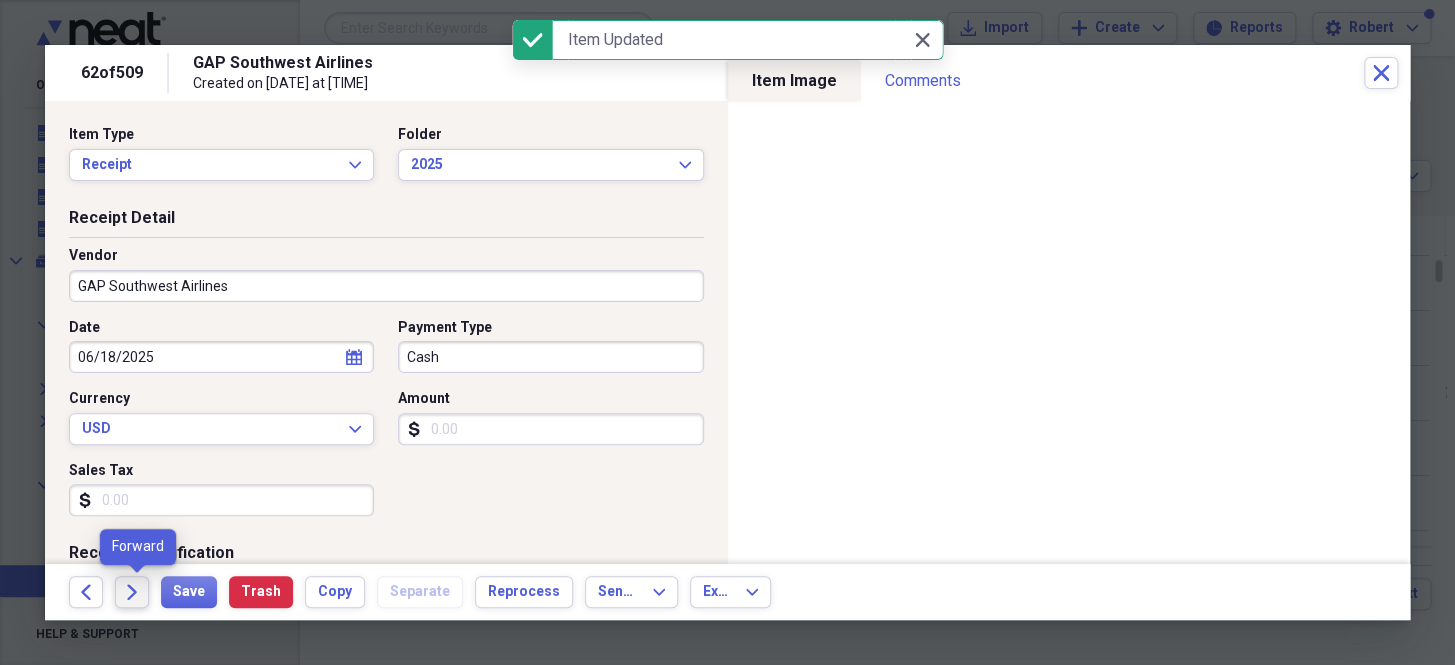 click on "Forward" 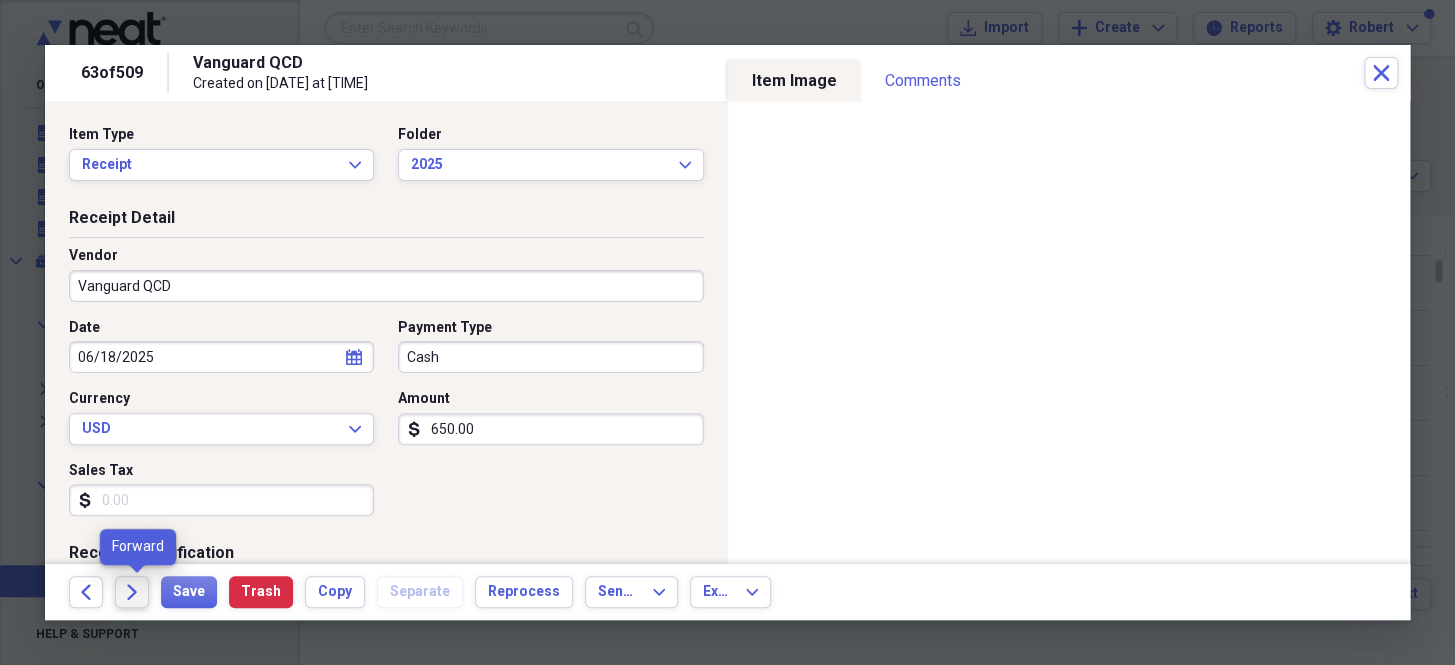 click on "Forward" 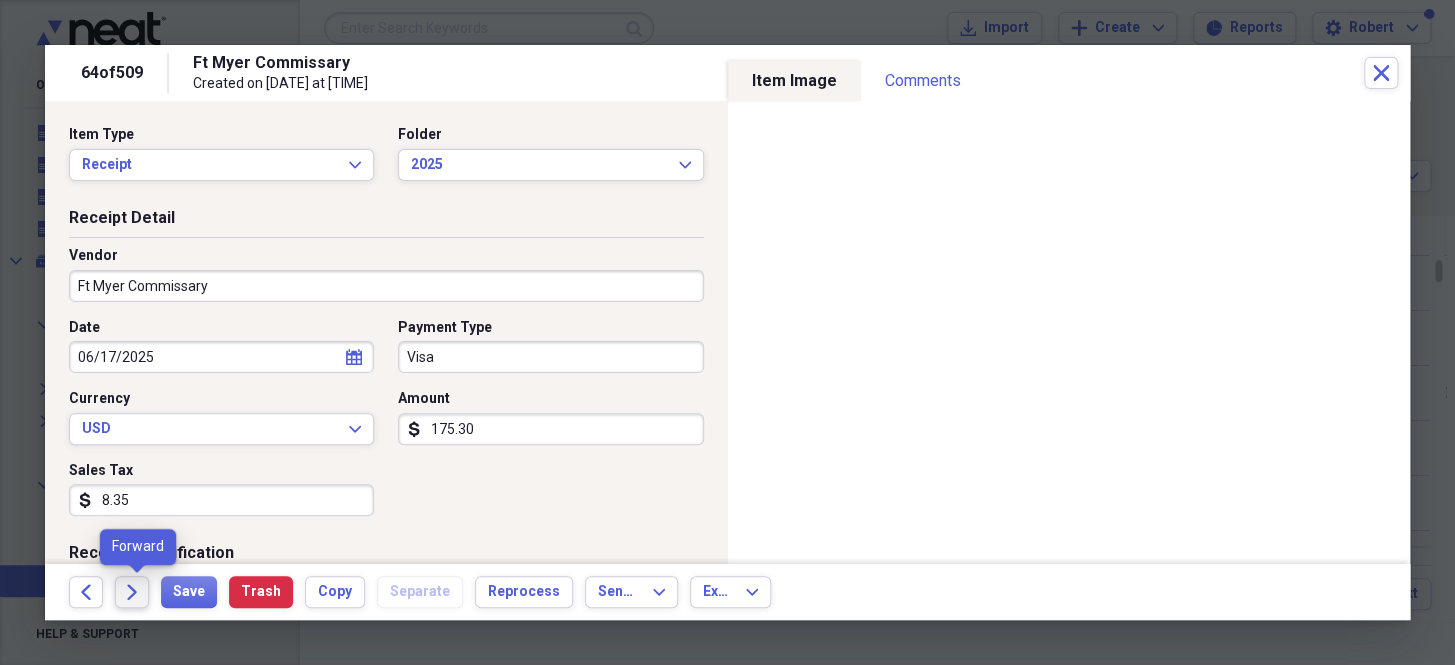 click 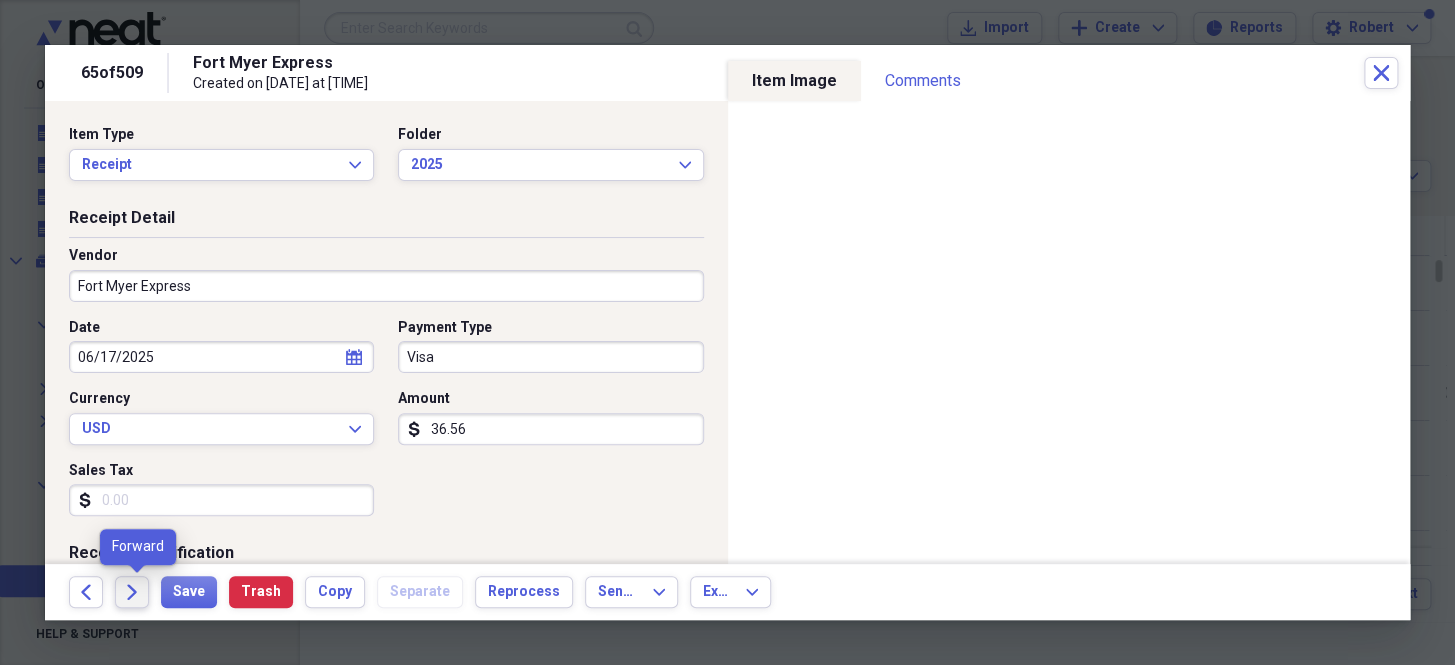 click 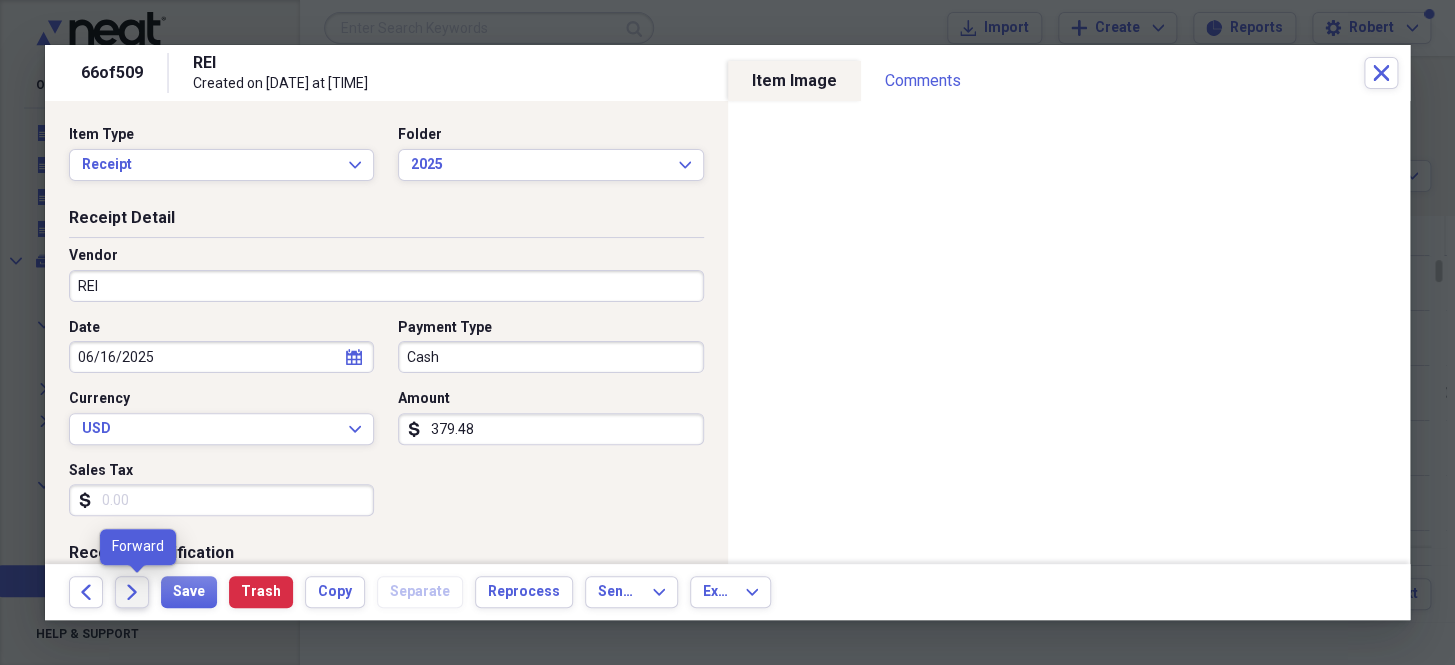 click 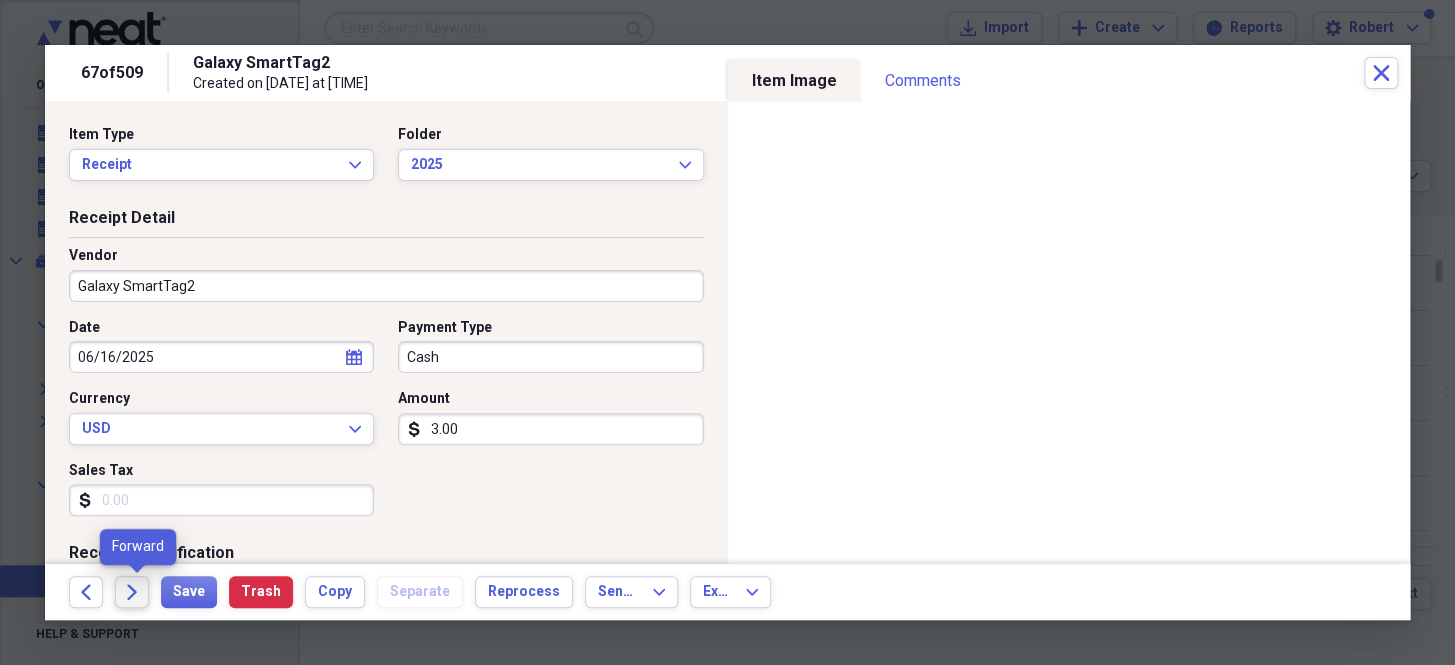 click 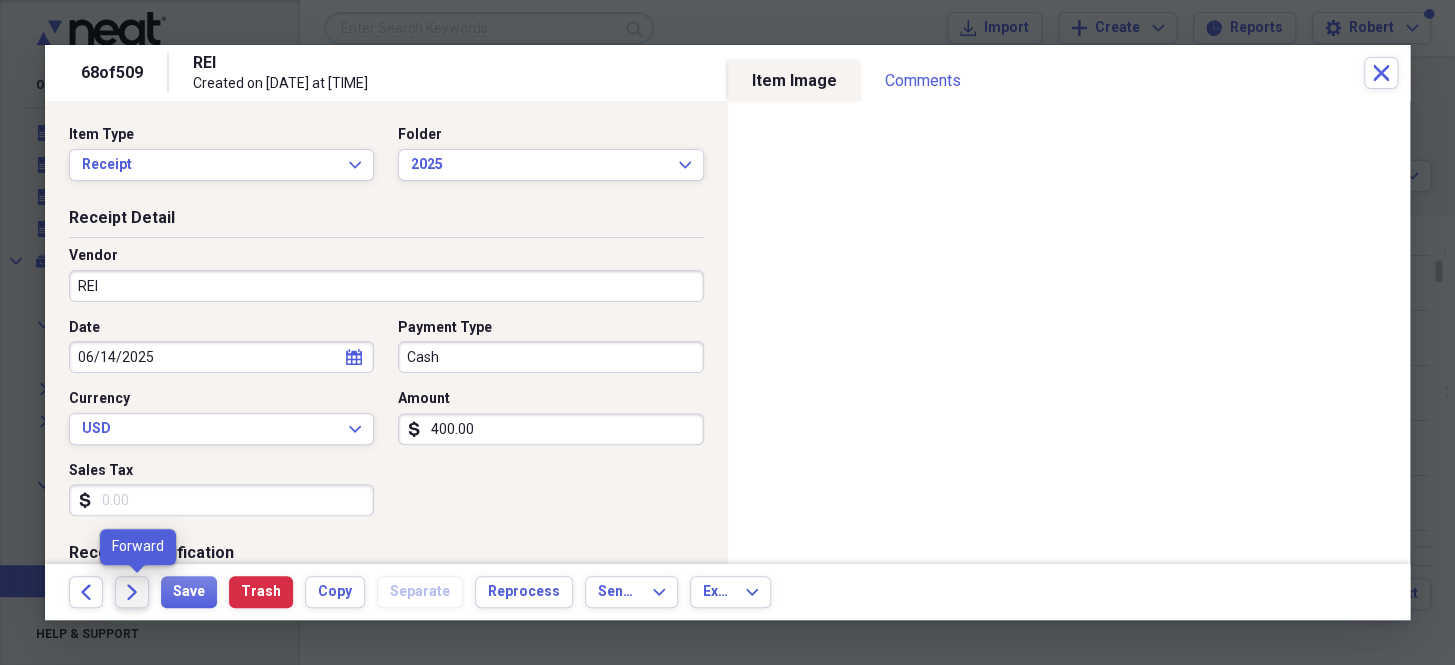 click 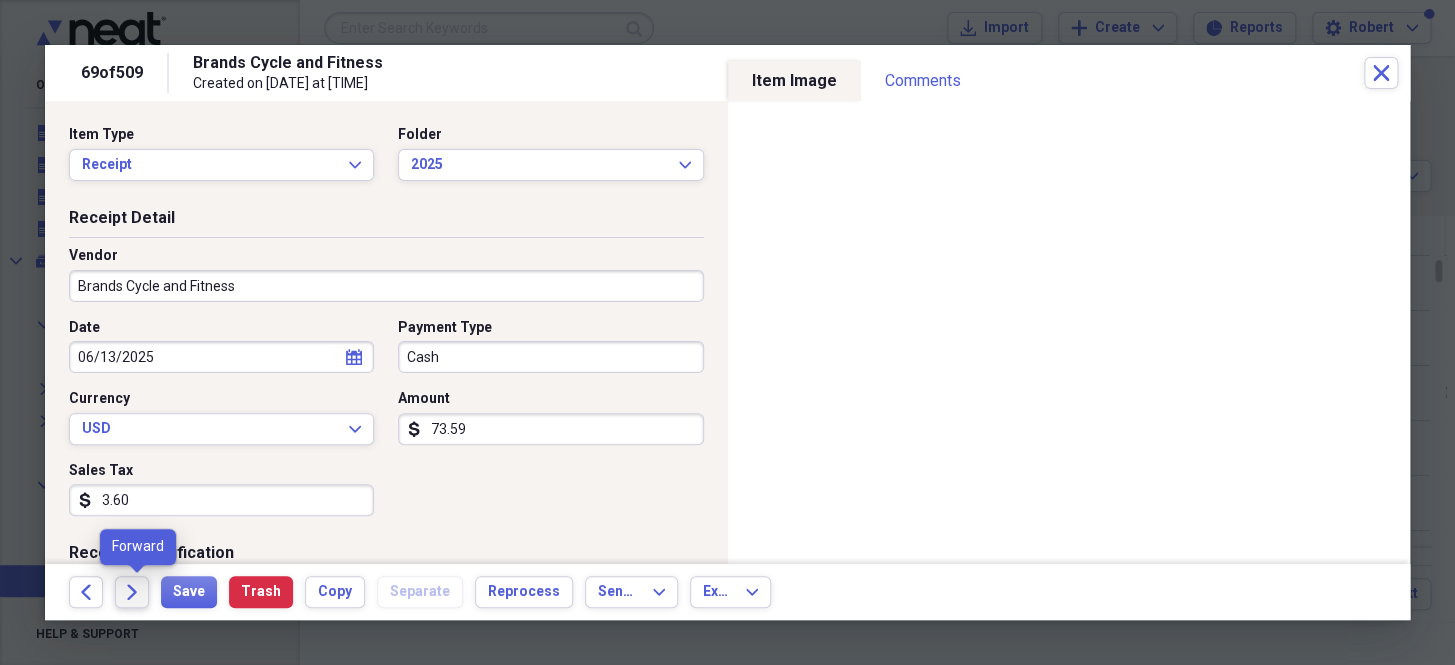 click on "Forward" 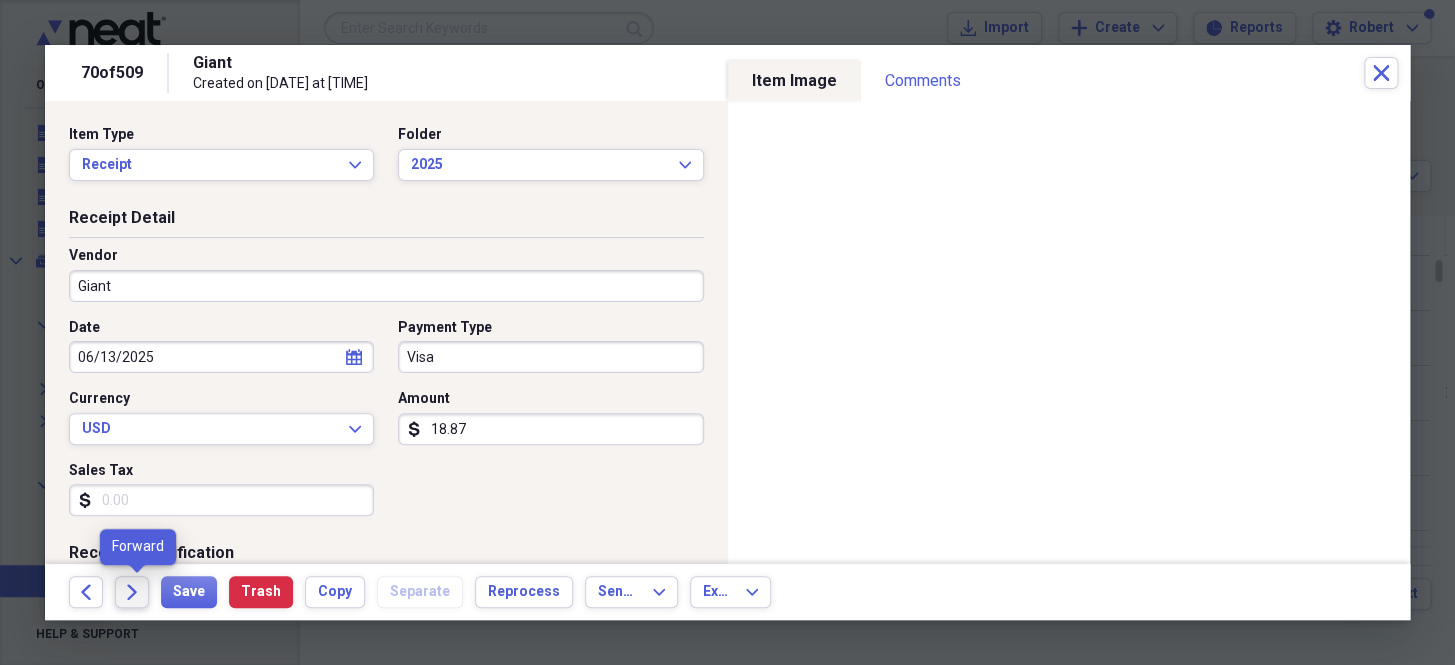 click on "Forward" 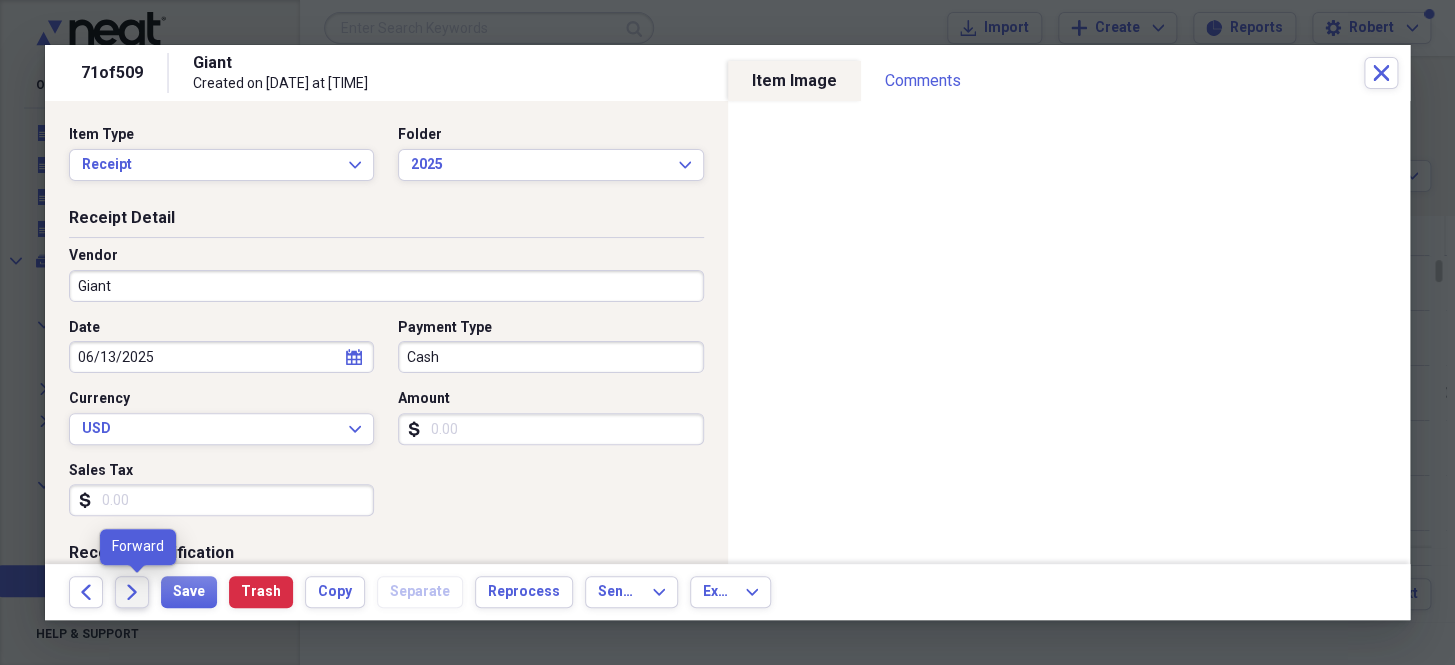 click on "Forward" 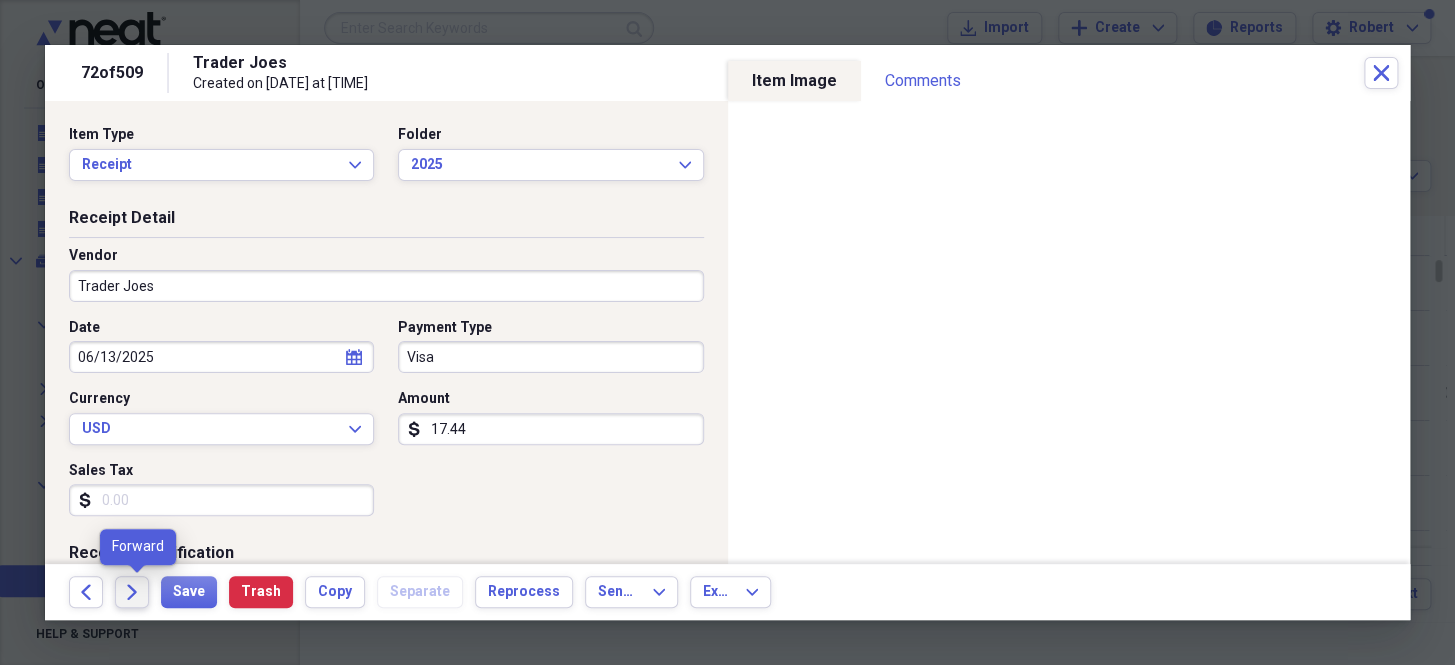 click on "Forward" 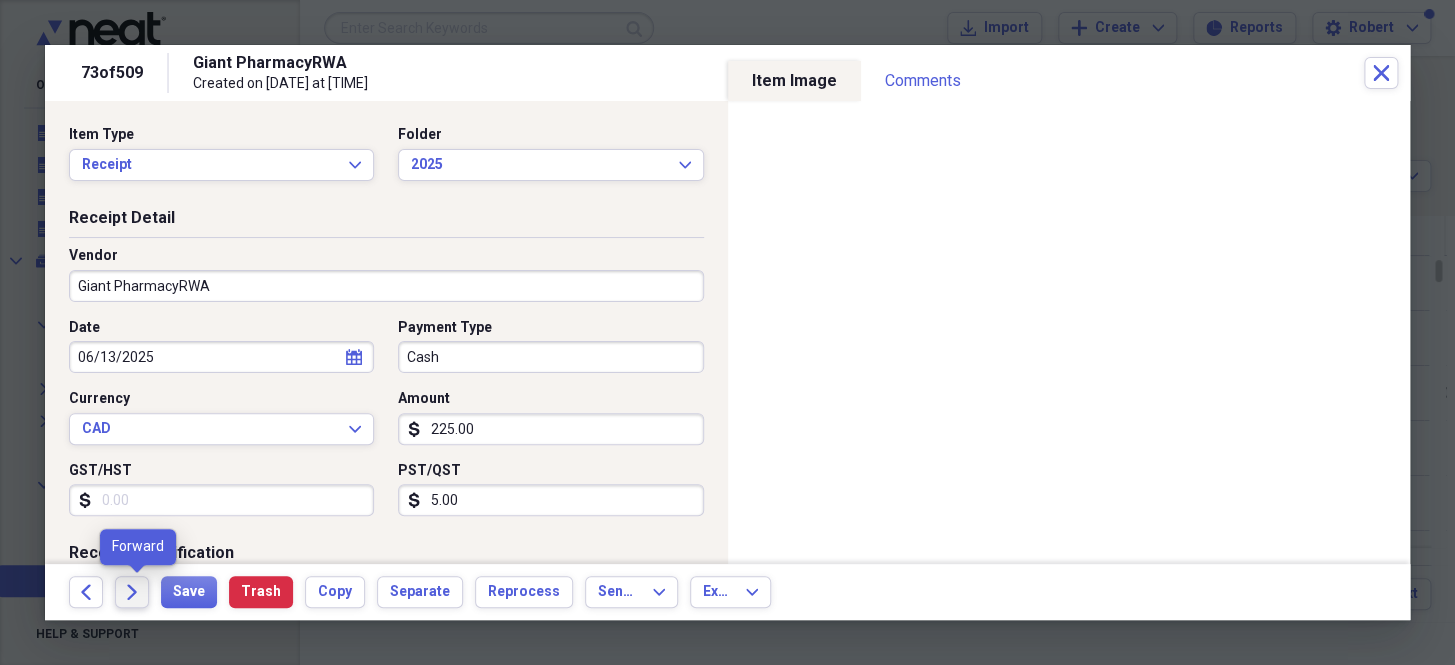 click on "Forward" 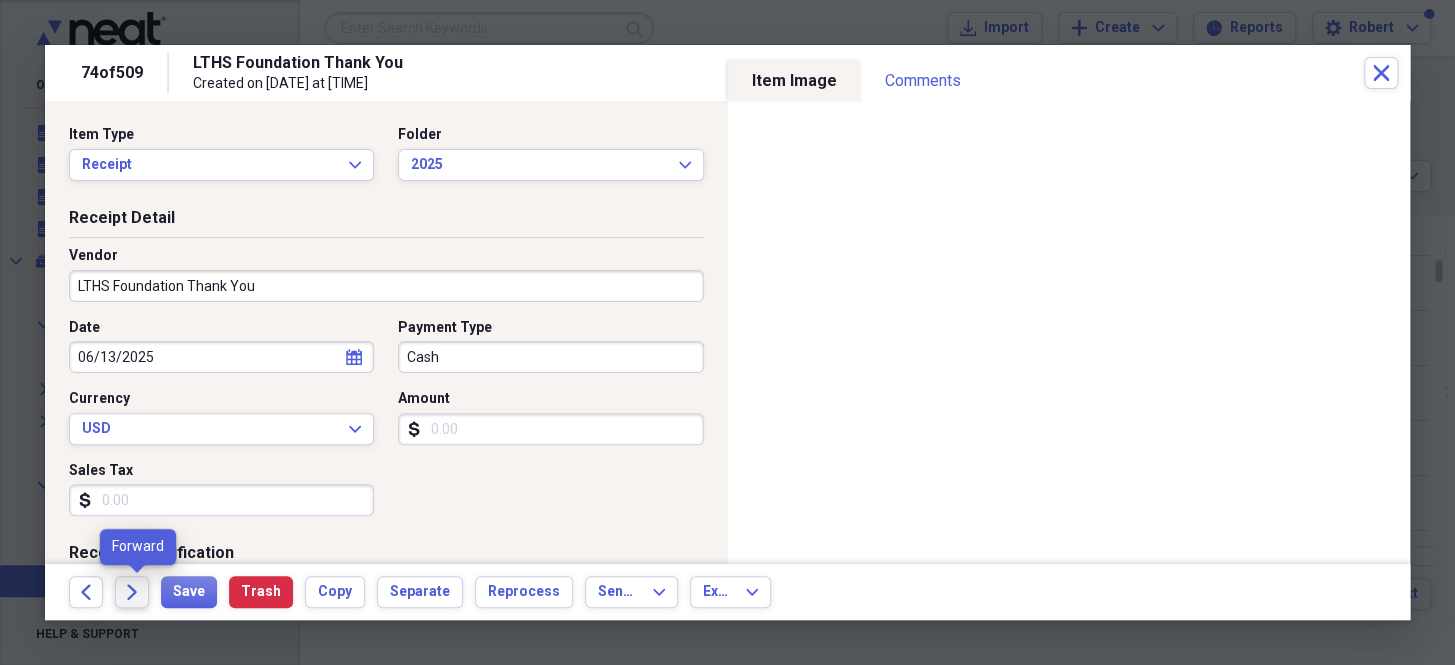 click on "Forward" 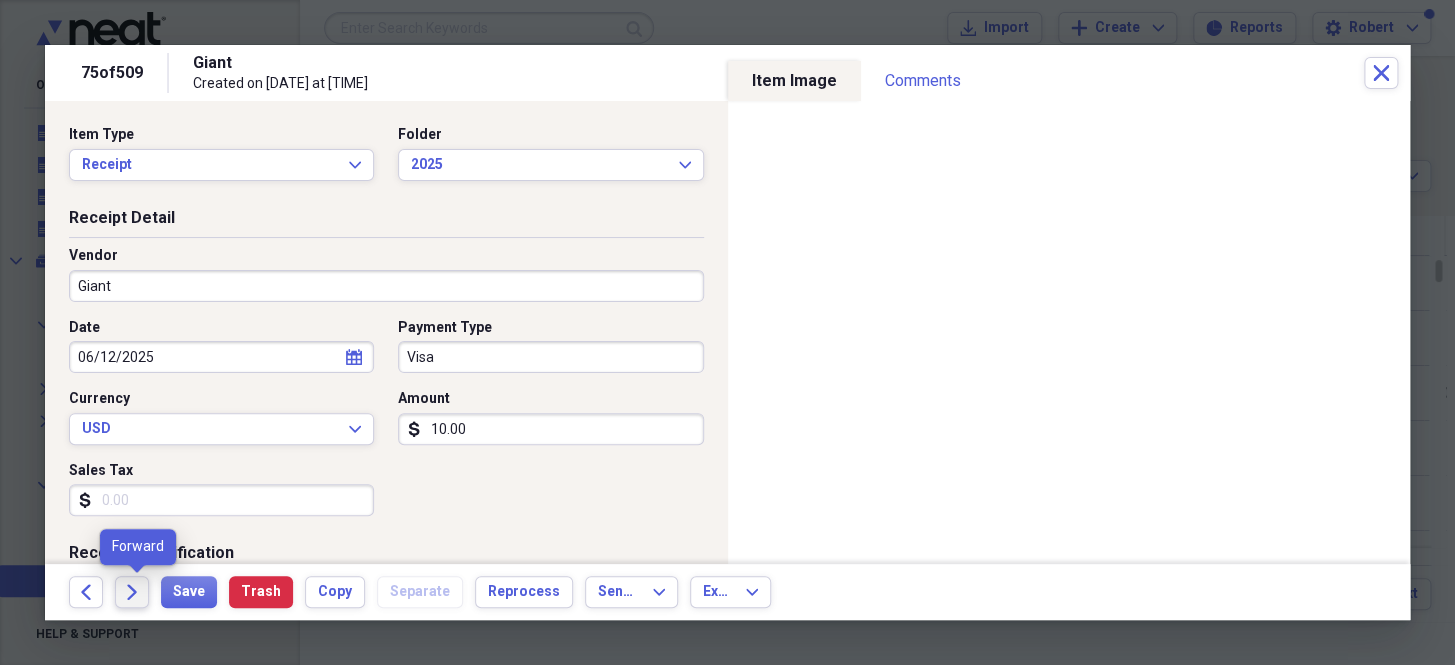 click on "Forward" 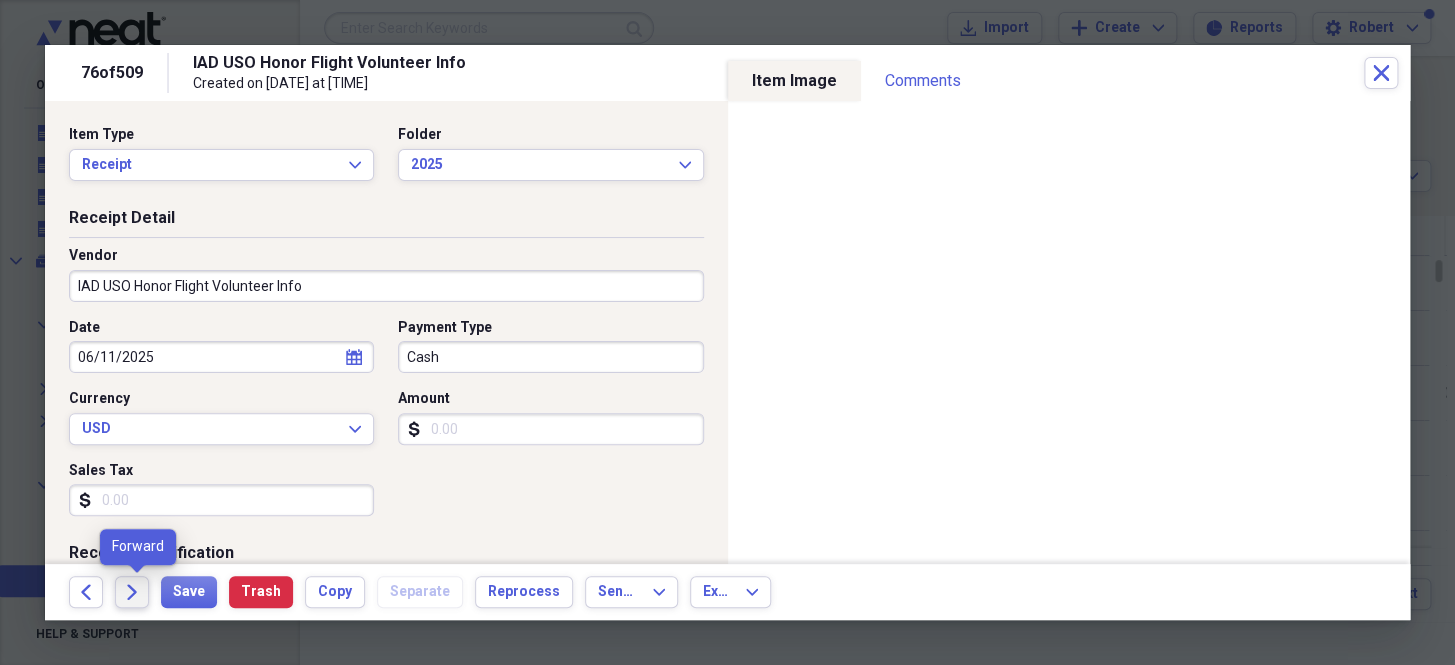 click on "Forward" 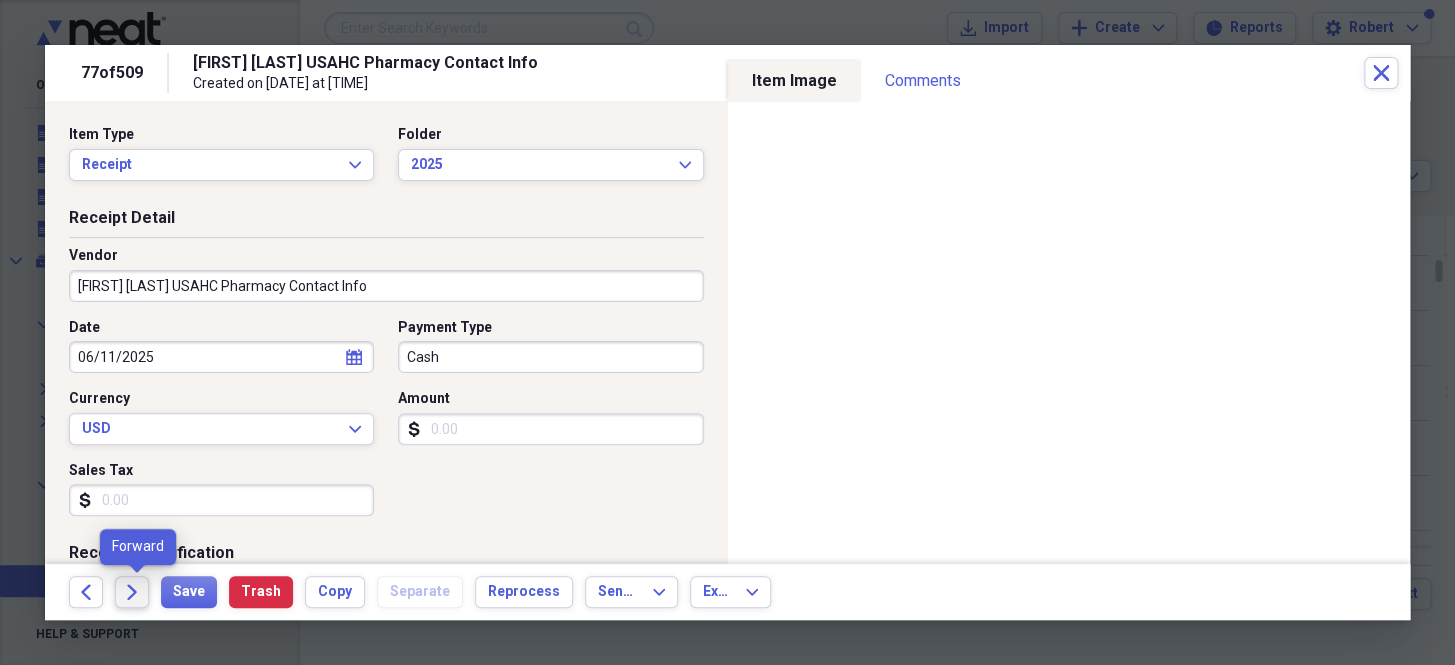 click on "Forward" 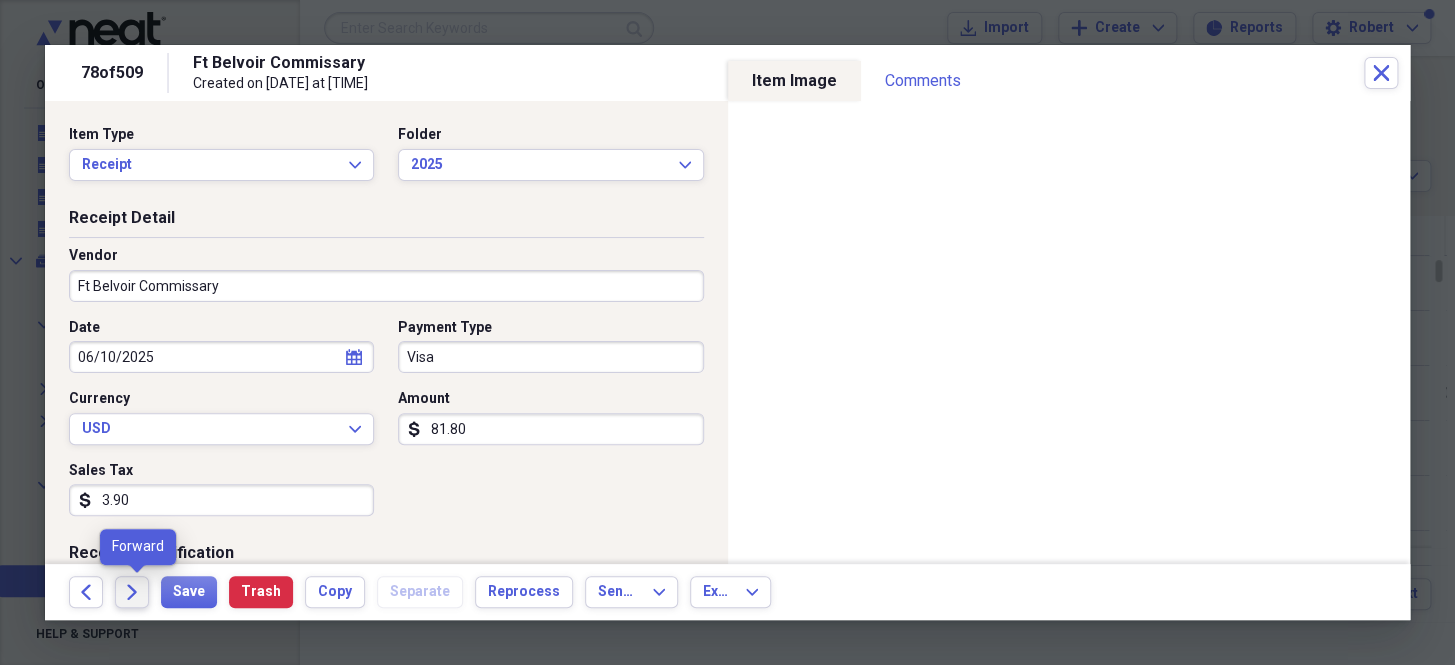 click on "Forward" 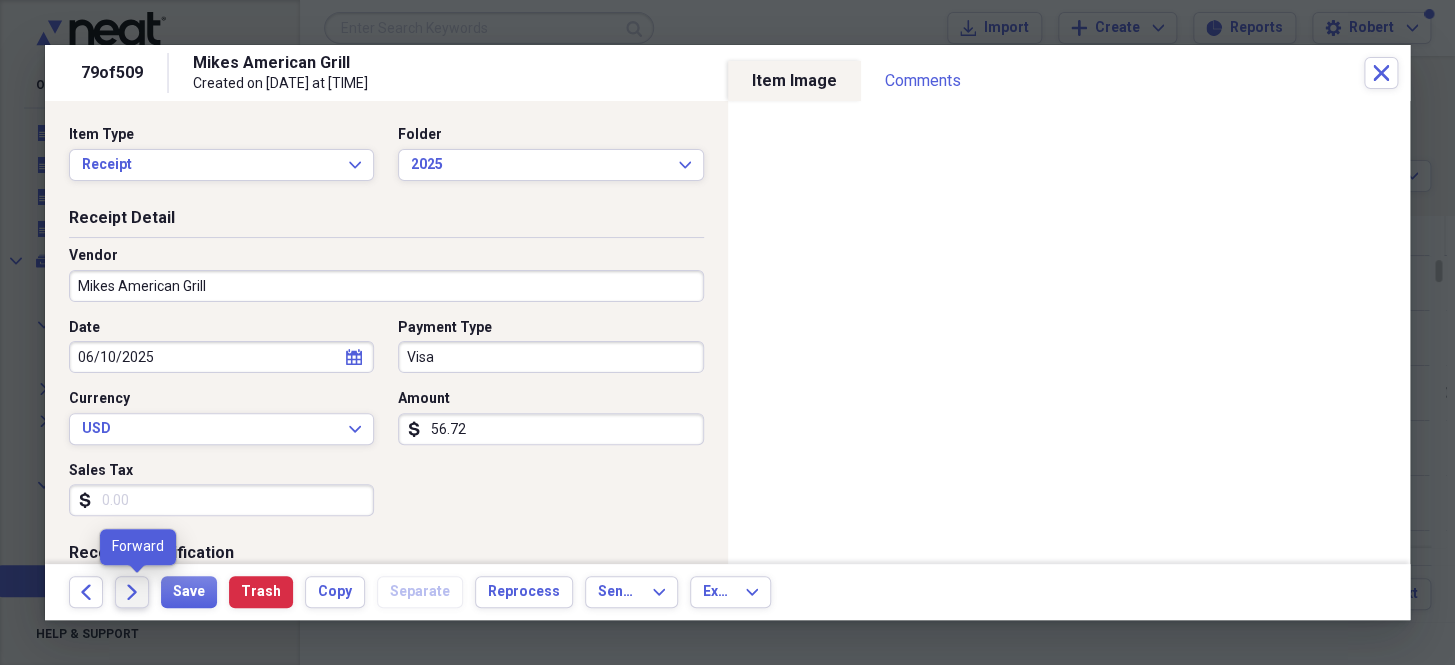 click on "Forward" 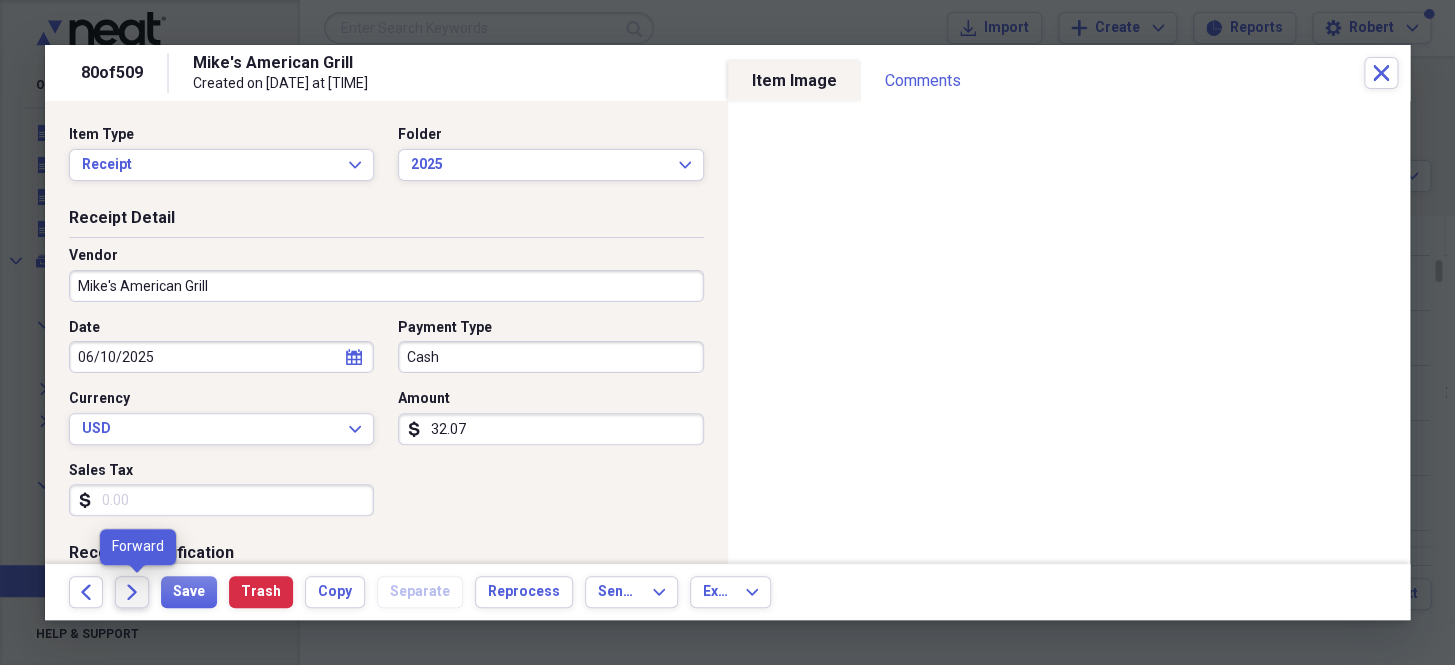 click on "Forward" 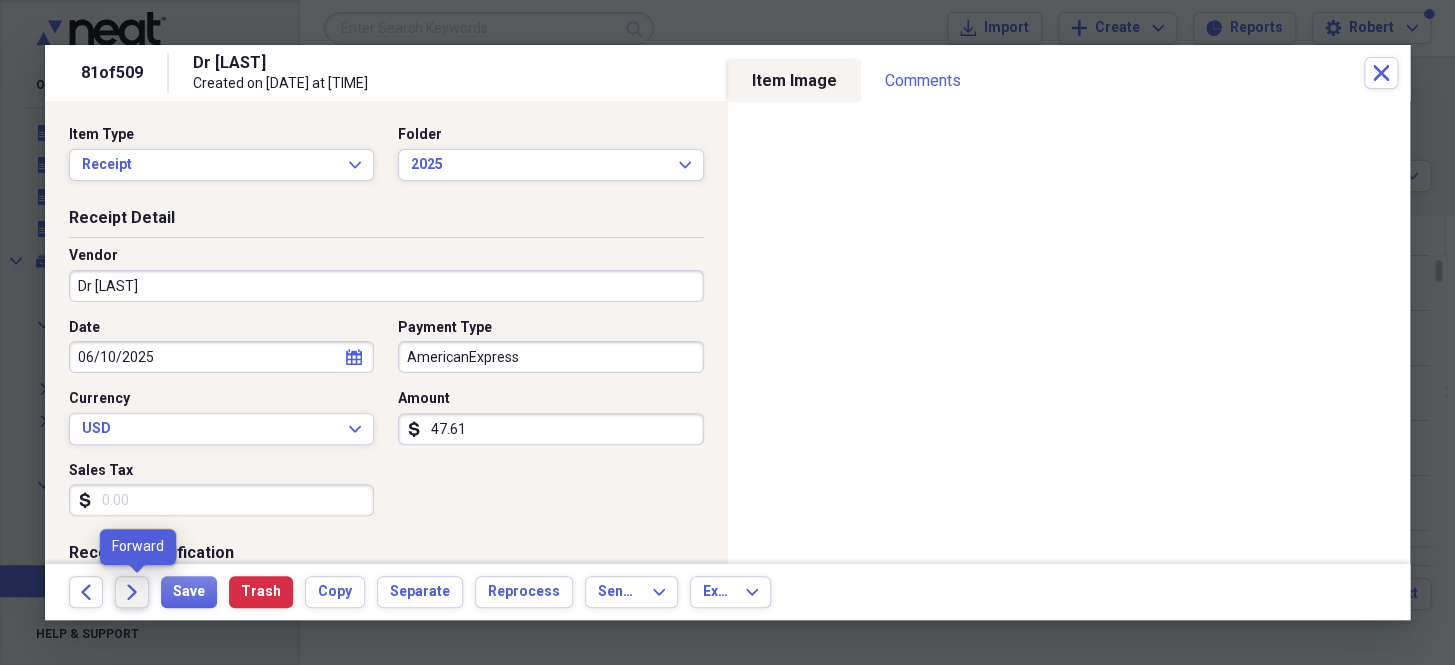 click 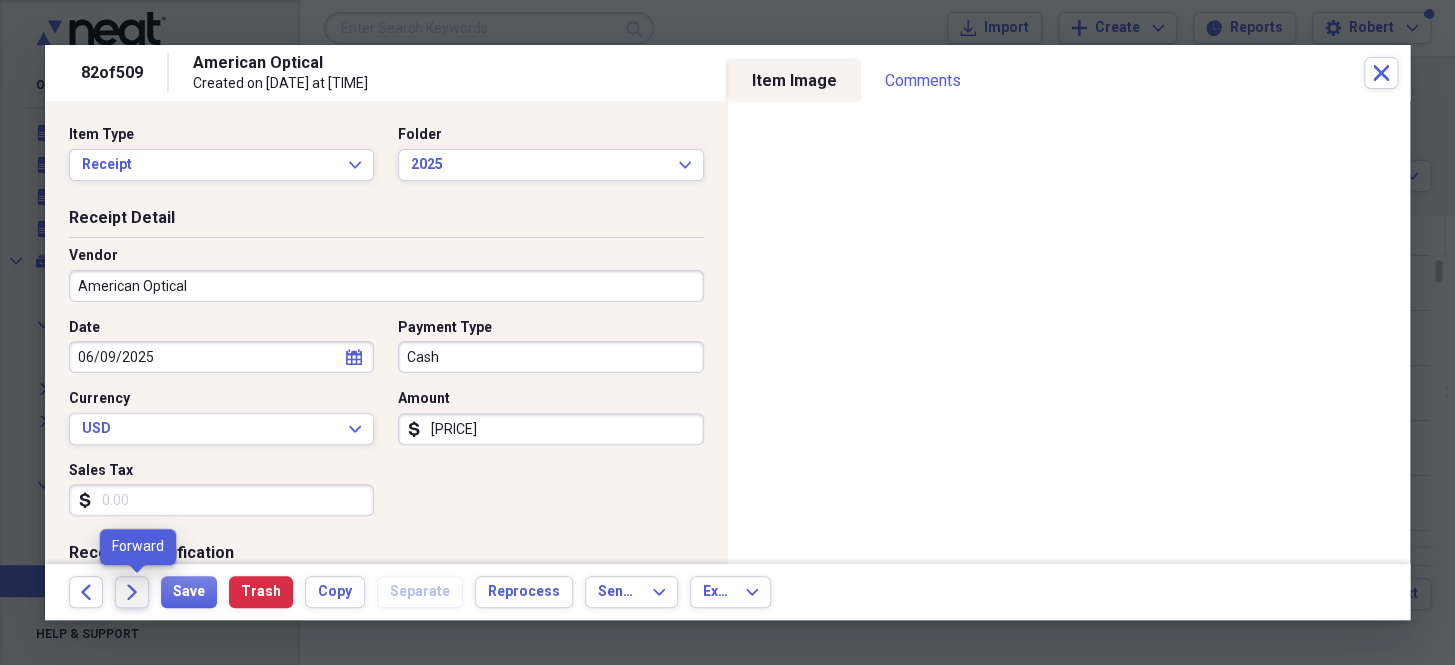 click on "Forward" 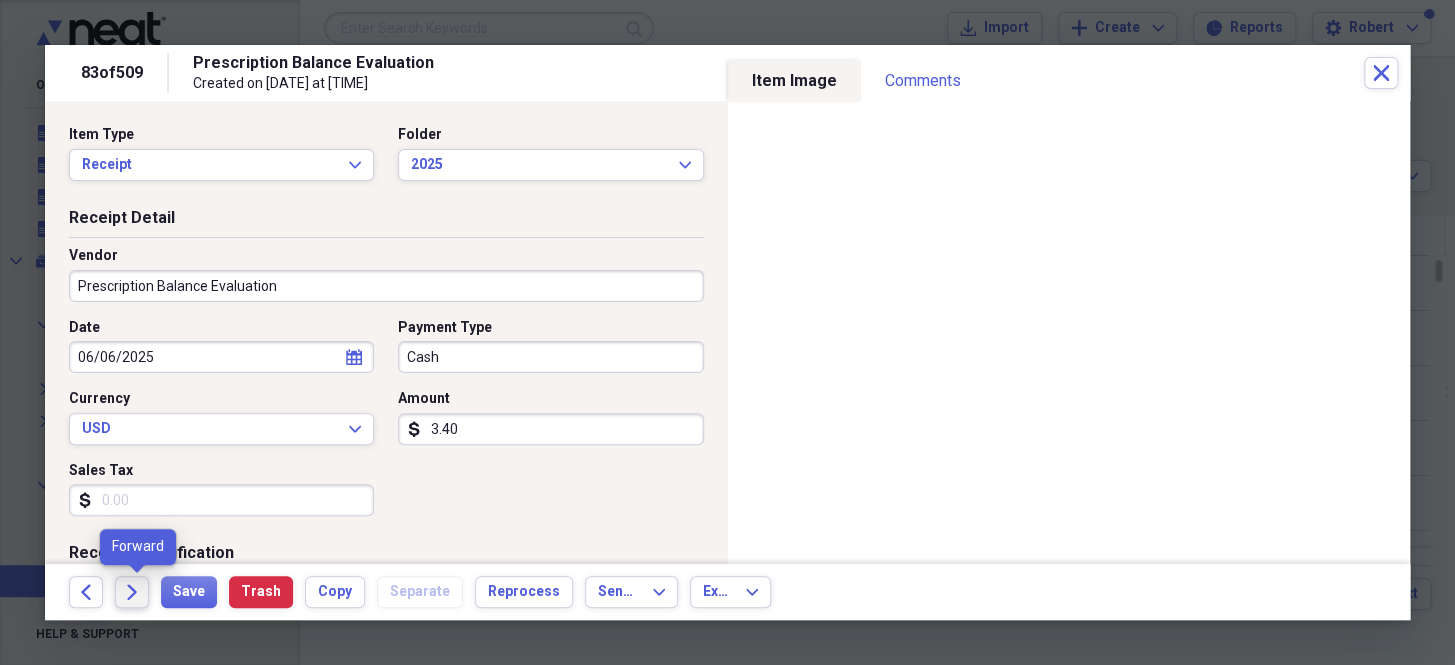 click on "Forward" 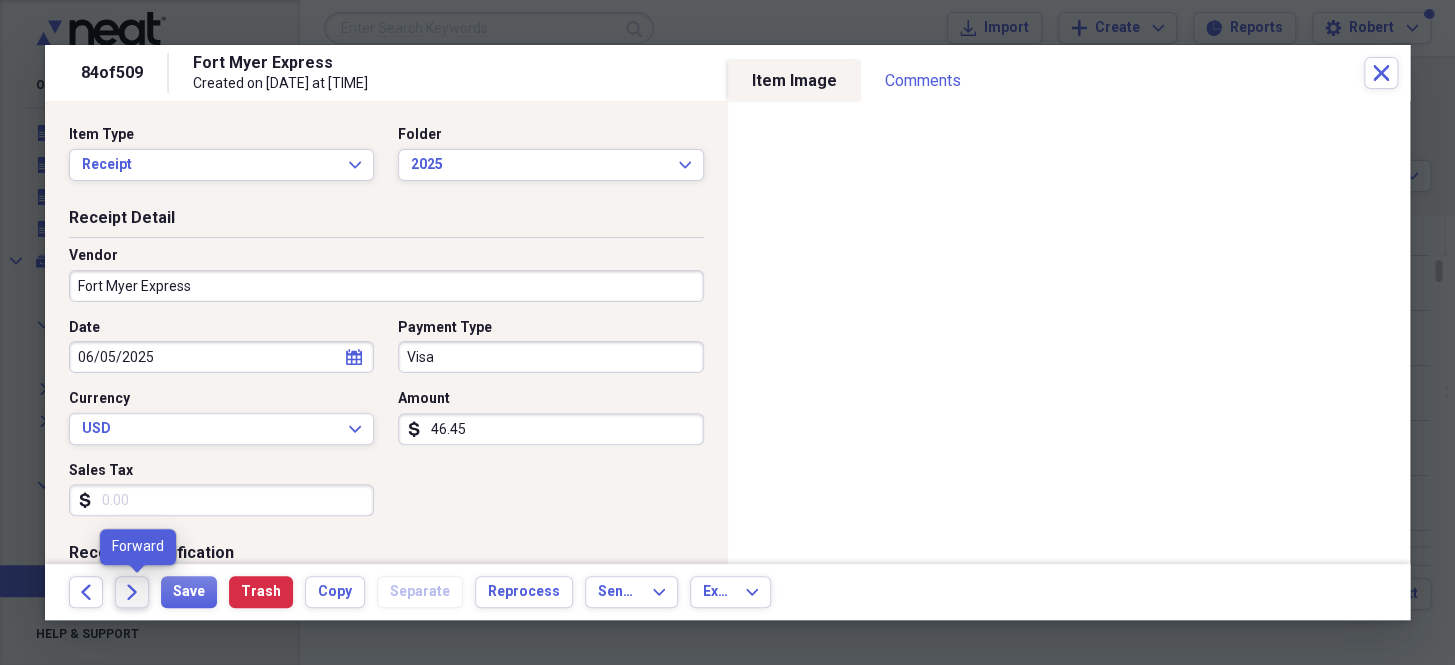 click on "Forward" 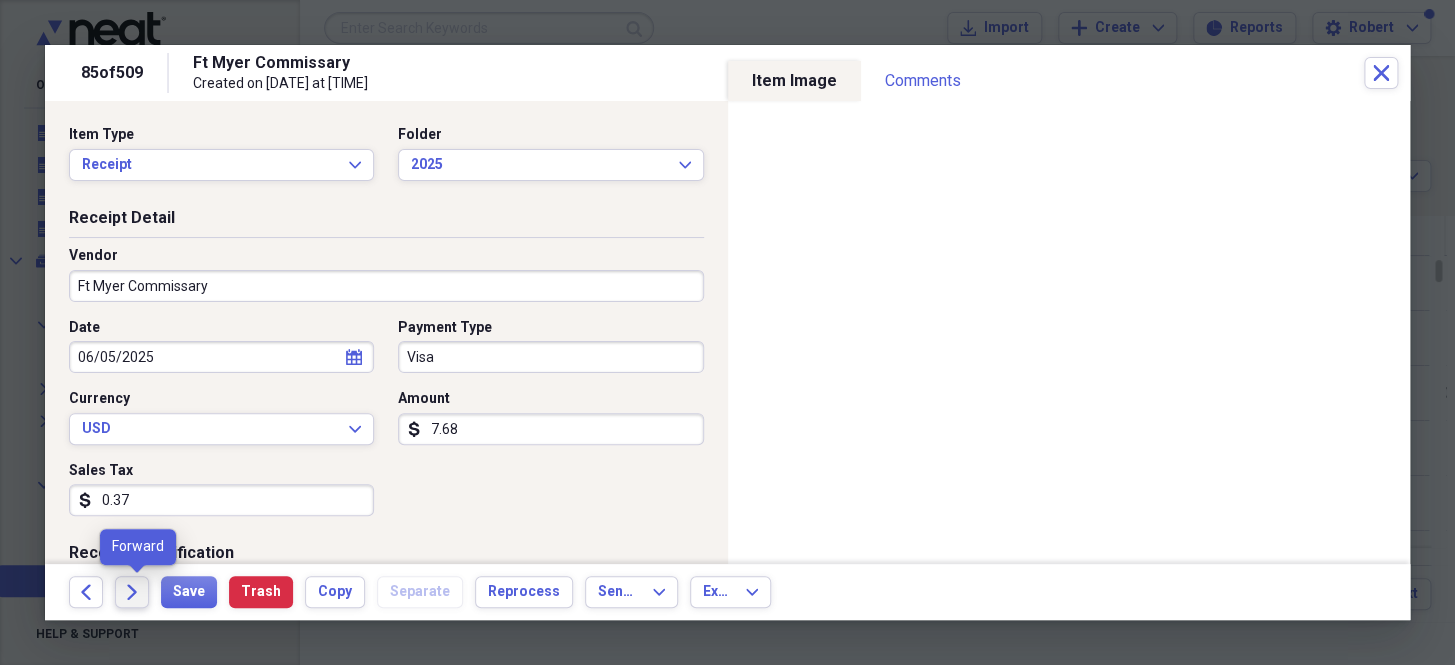 click on "Forward" 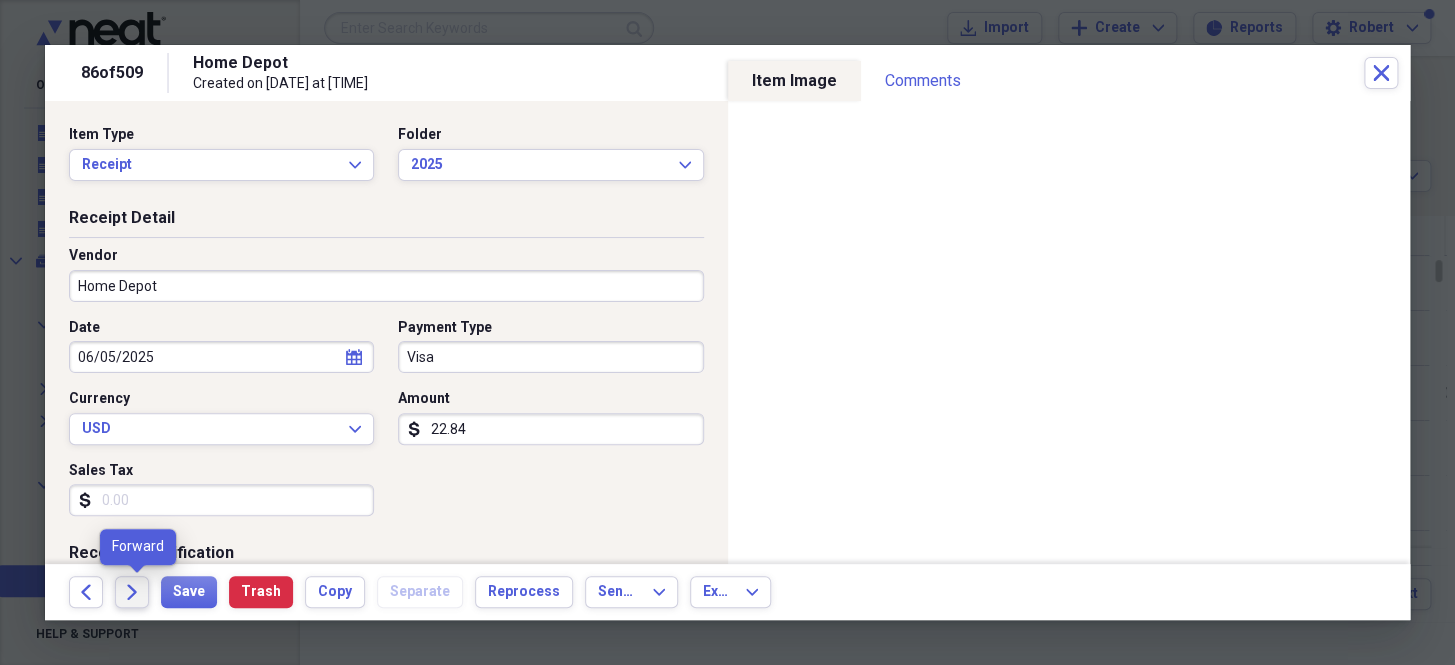 click on "Forward" 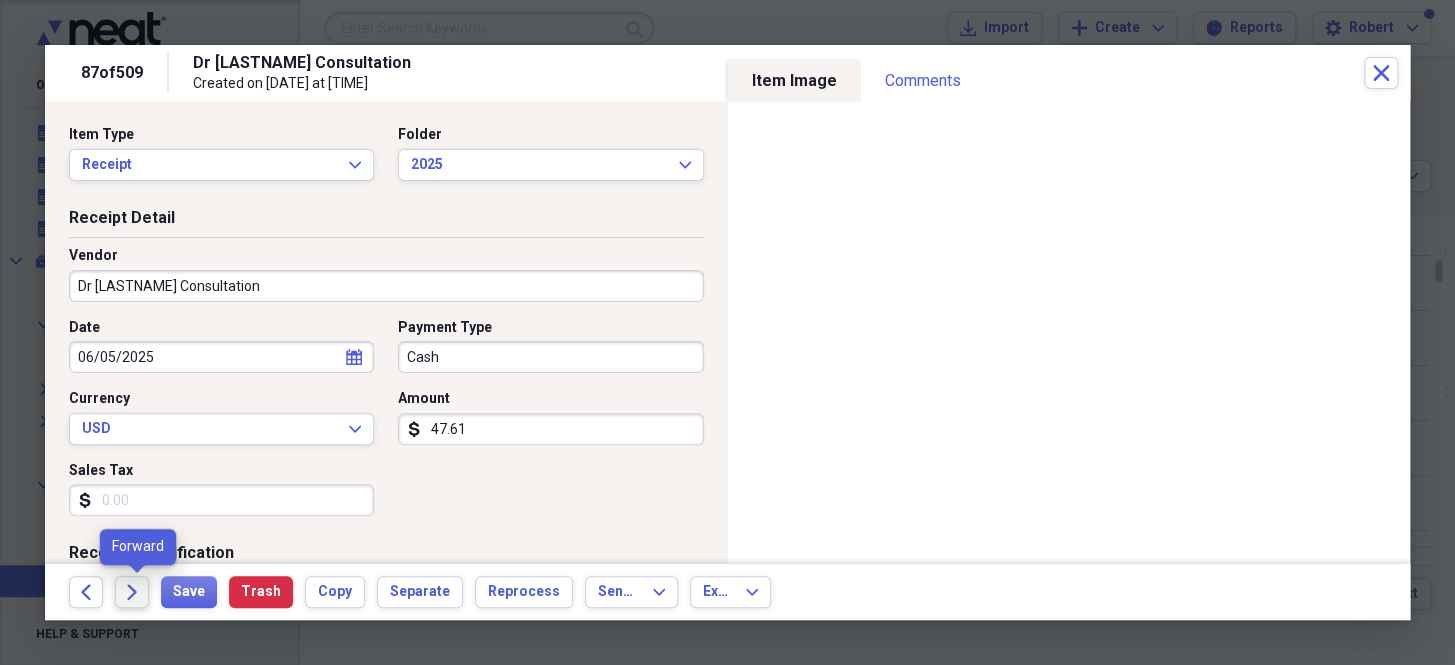 click on "Forward" 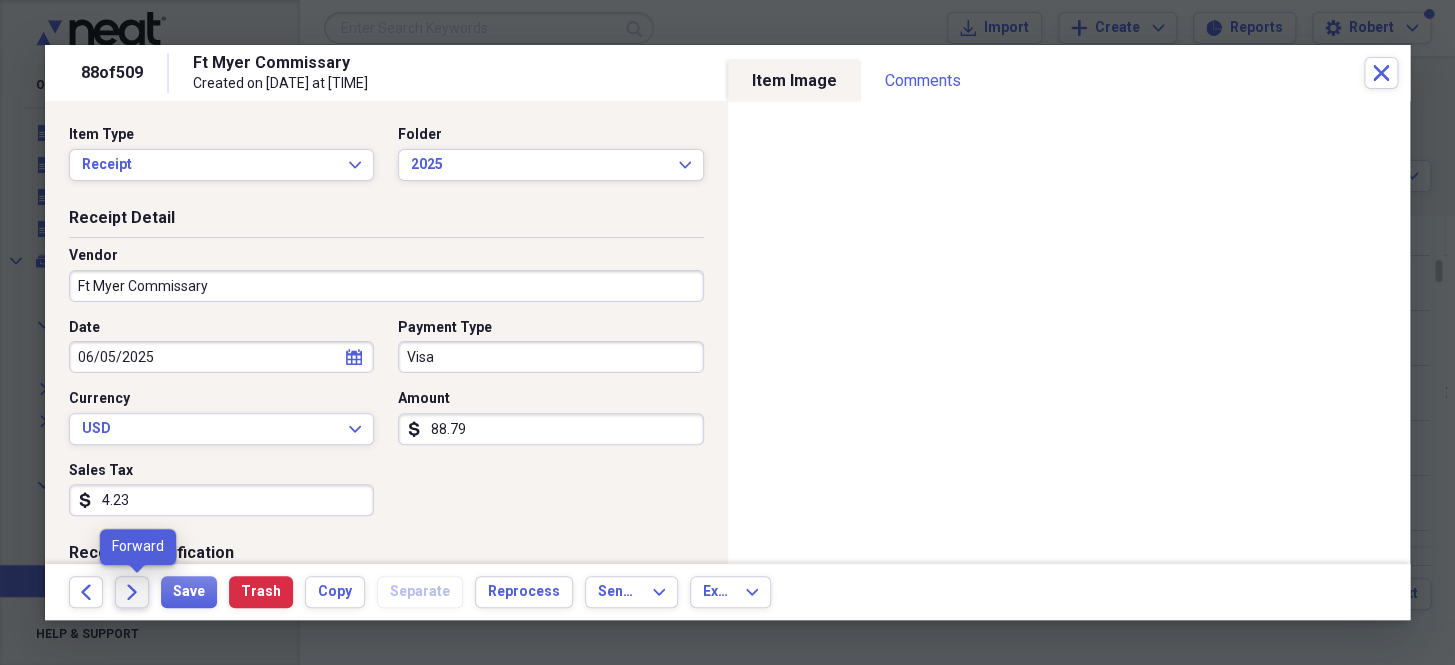 click on "Forward" 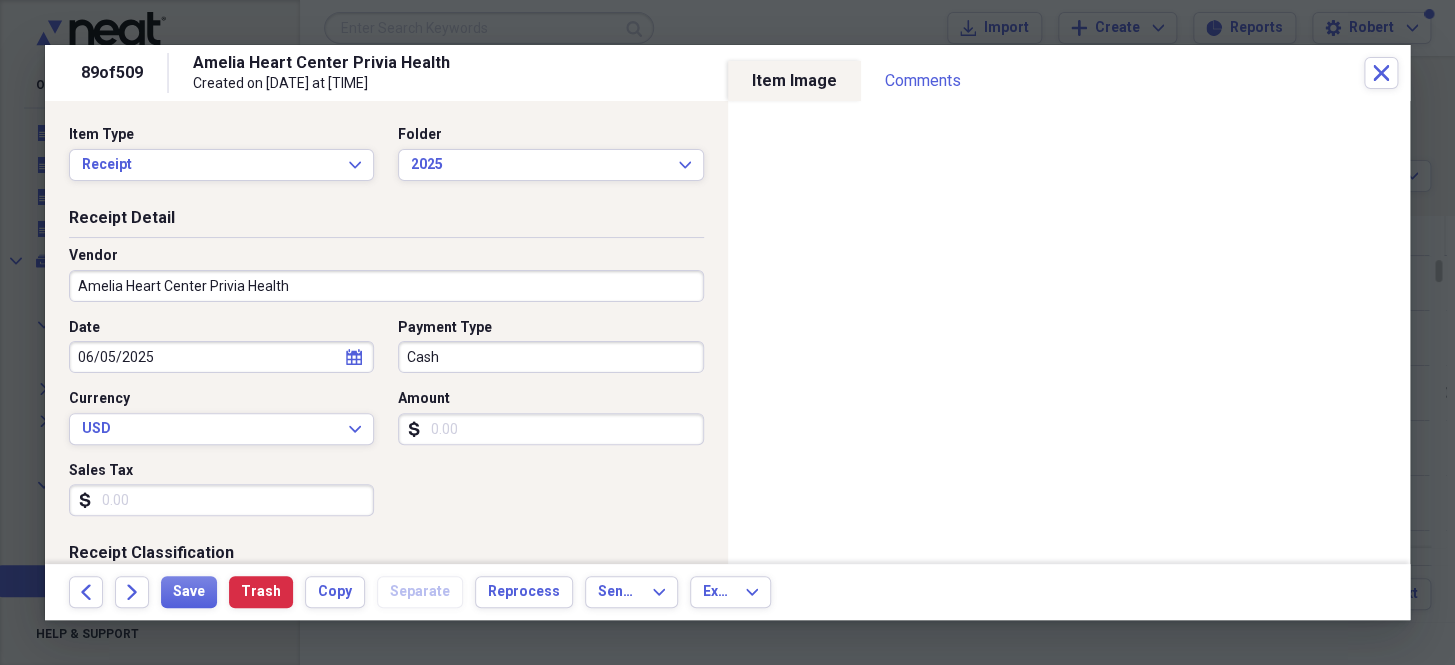 click on "Forward" 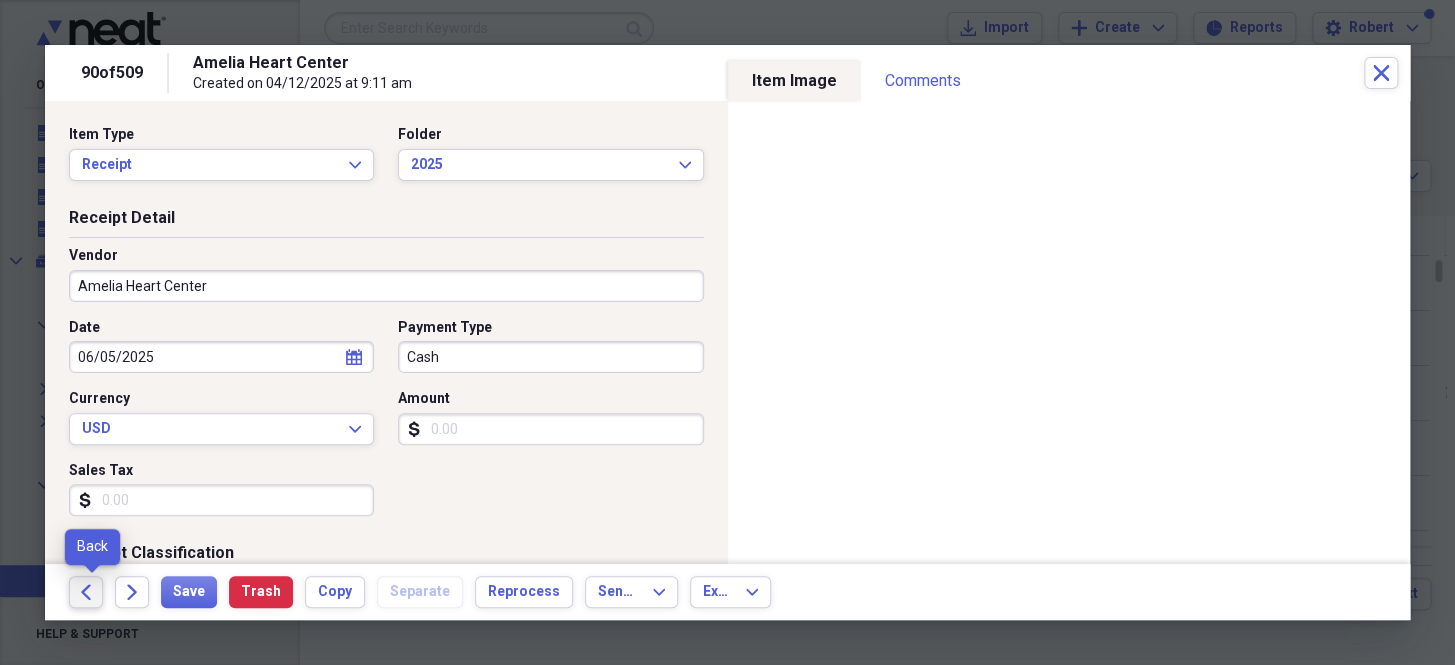 click on "Back" at bounding box center (86, 592) 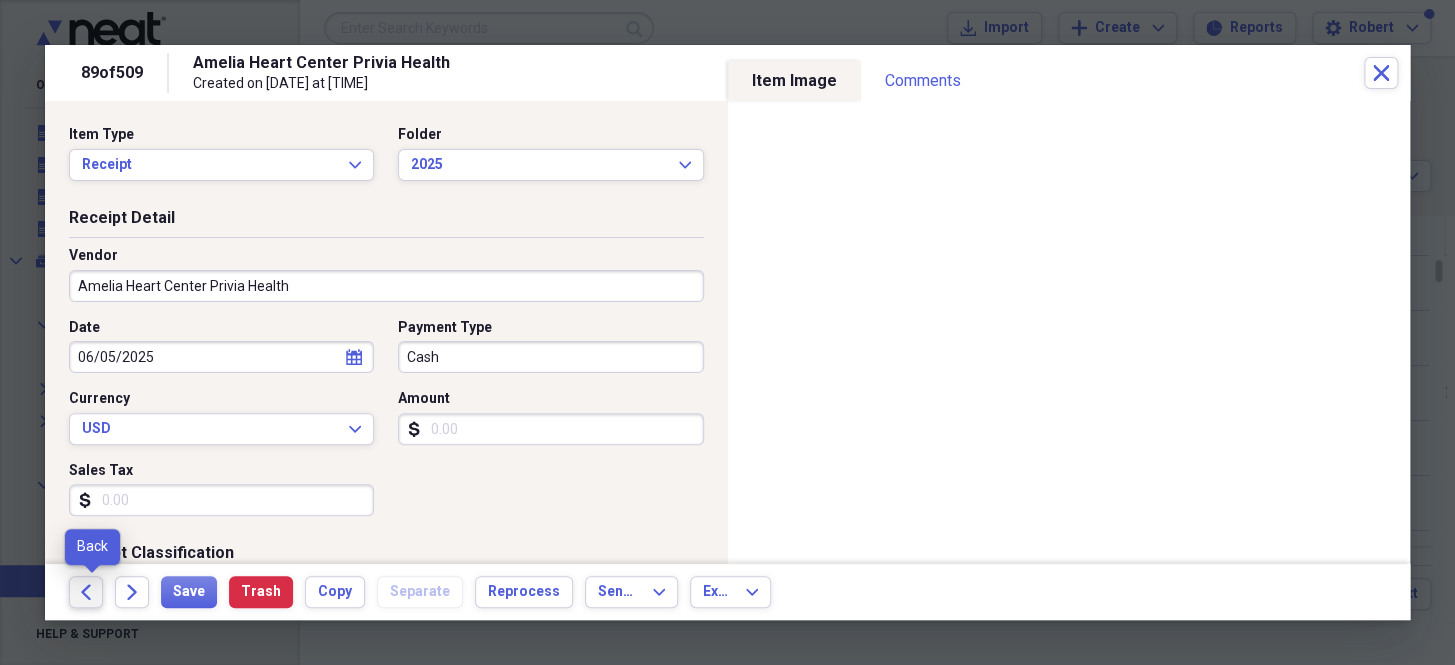 click on "Back" at bounding box center [86, 592] 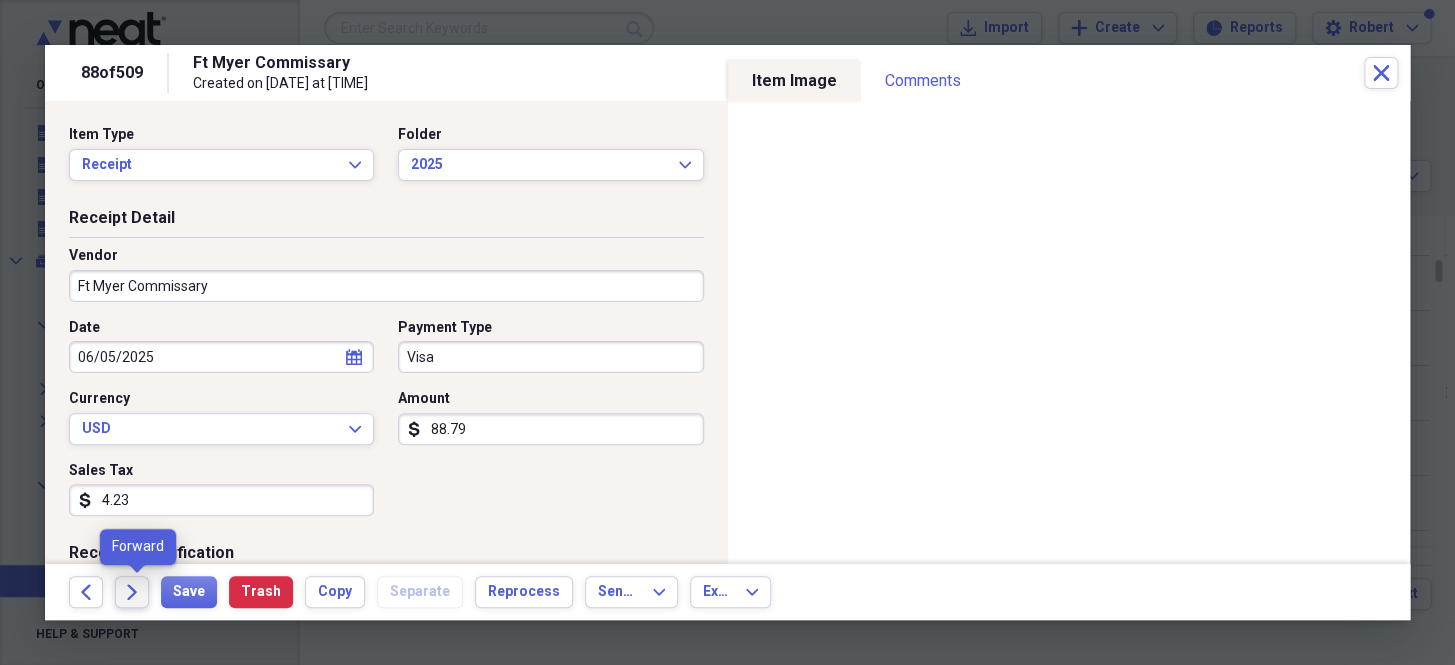 click on "Forward" 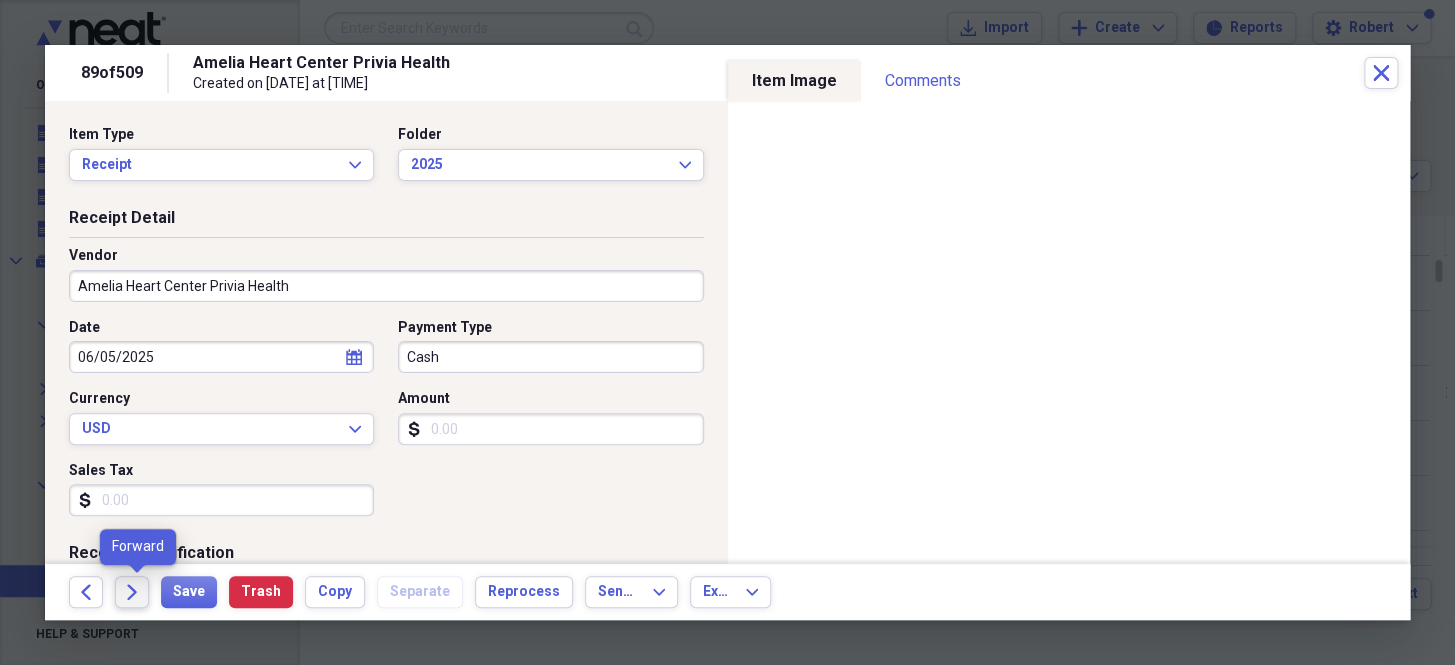 click on "Forward" 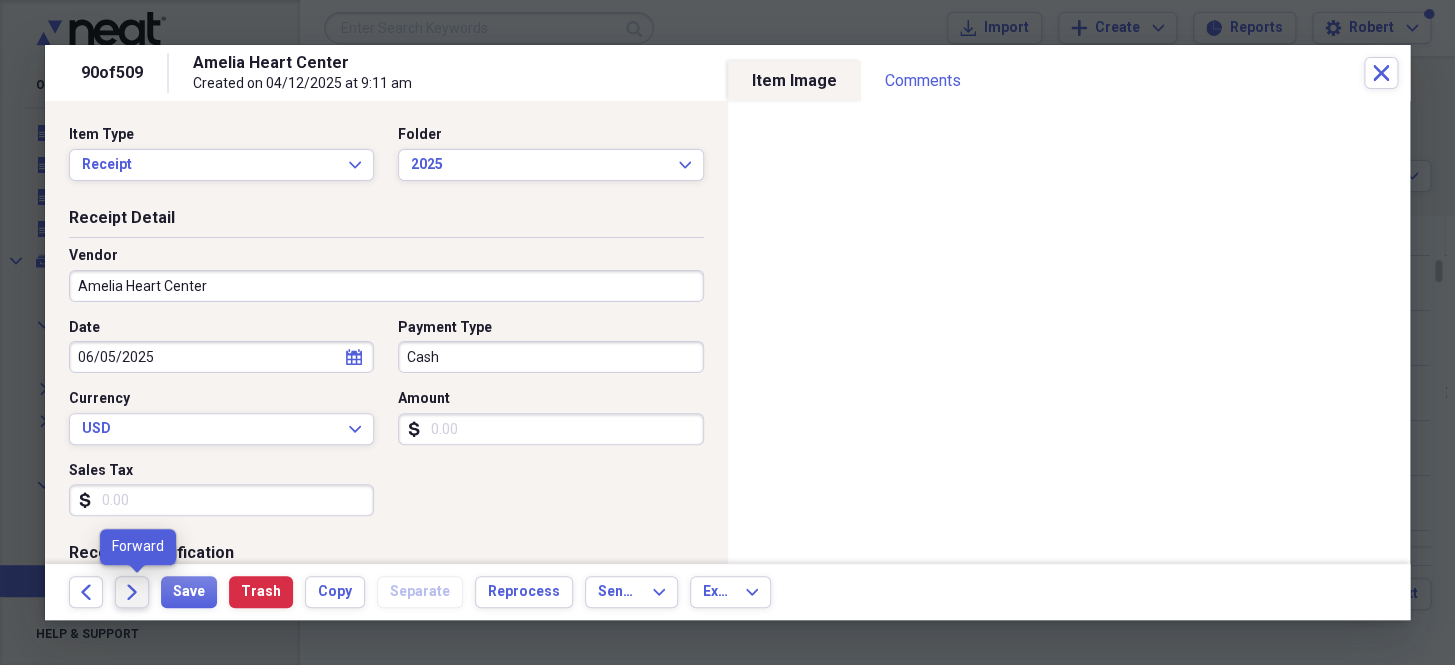 click on "Forward" 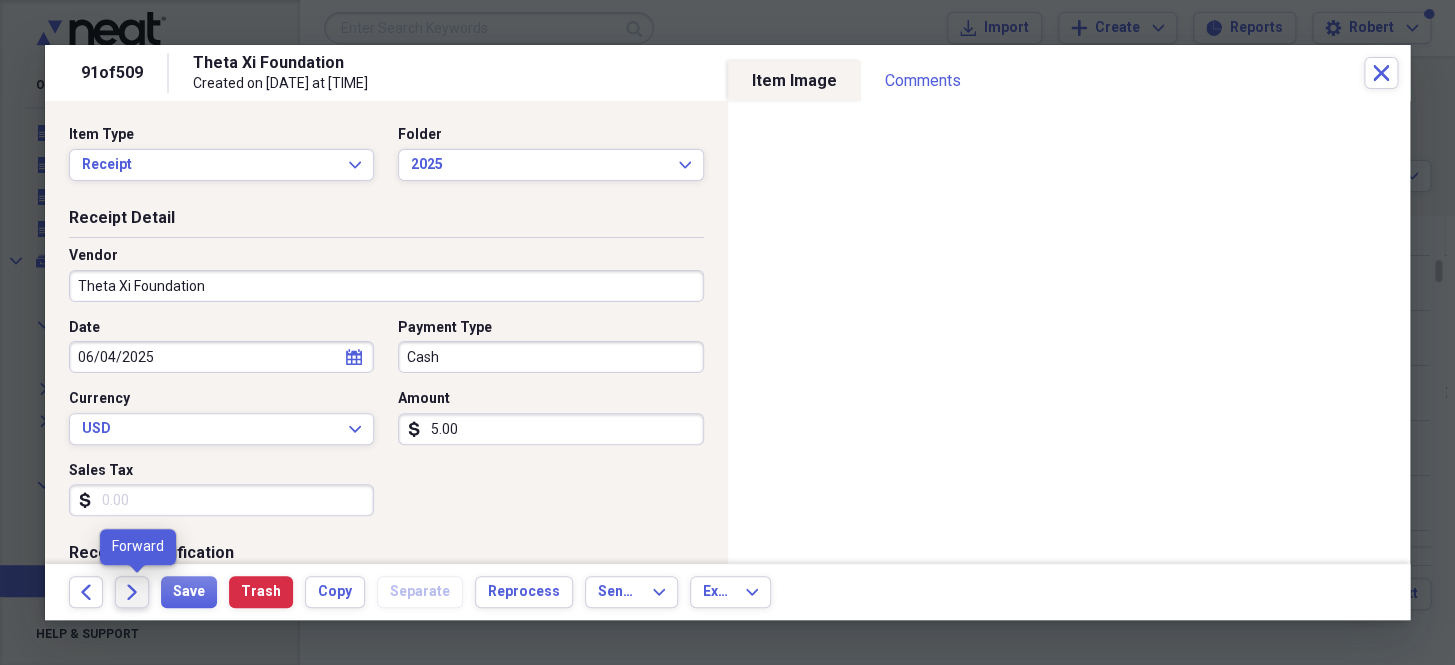 click on "Forward" 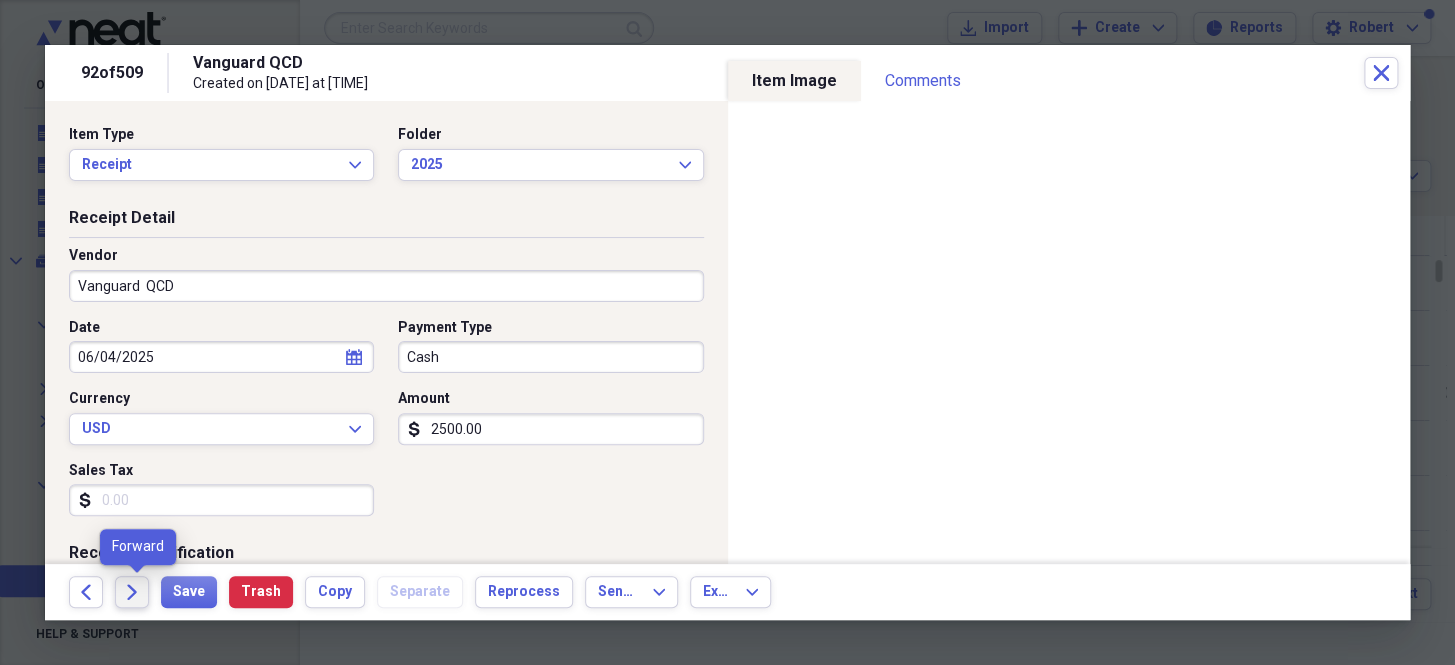click on "Forward" 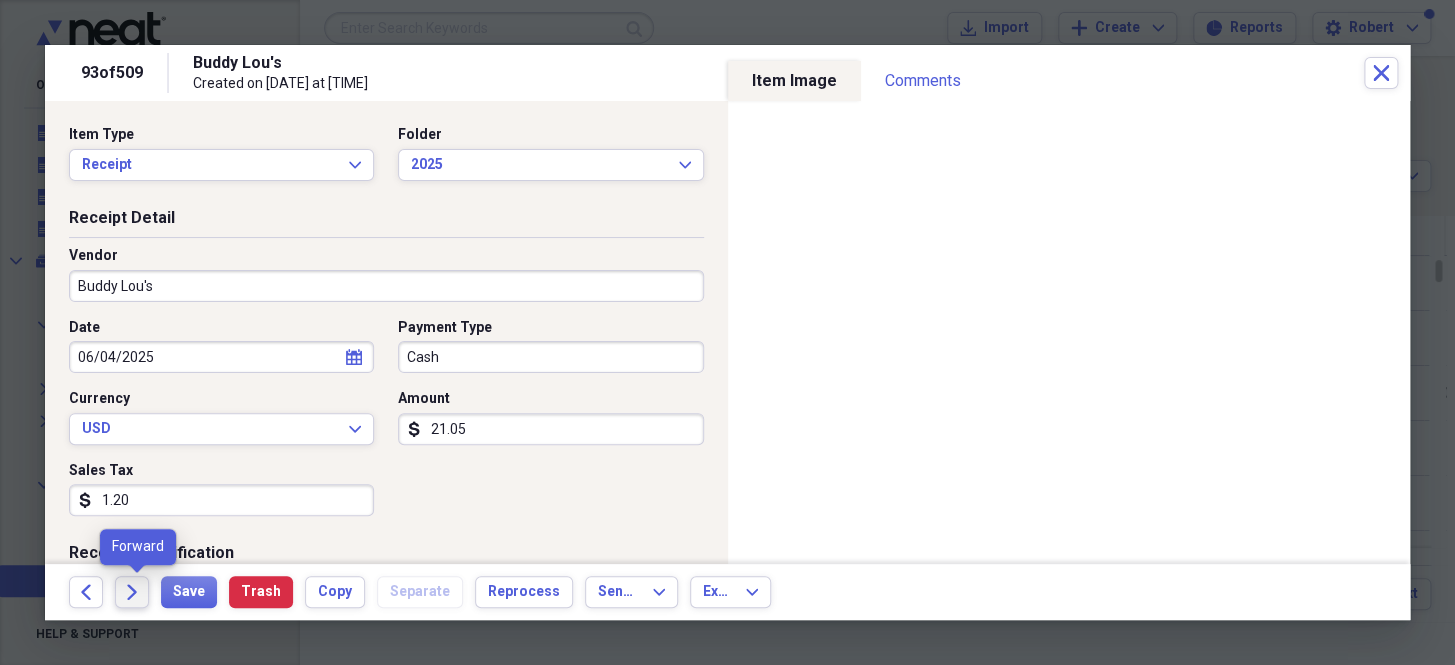 click on "Forward" 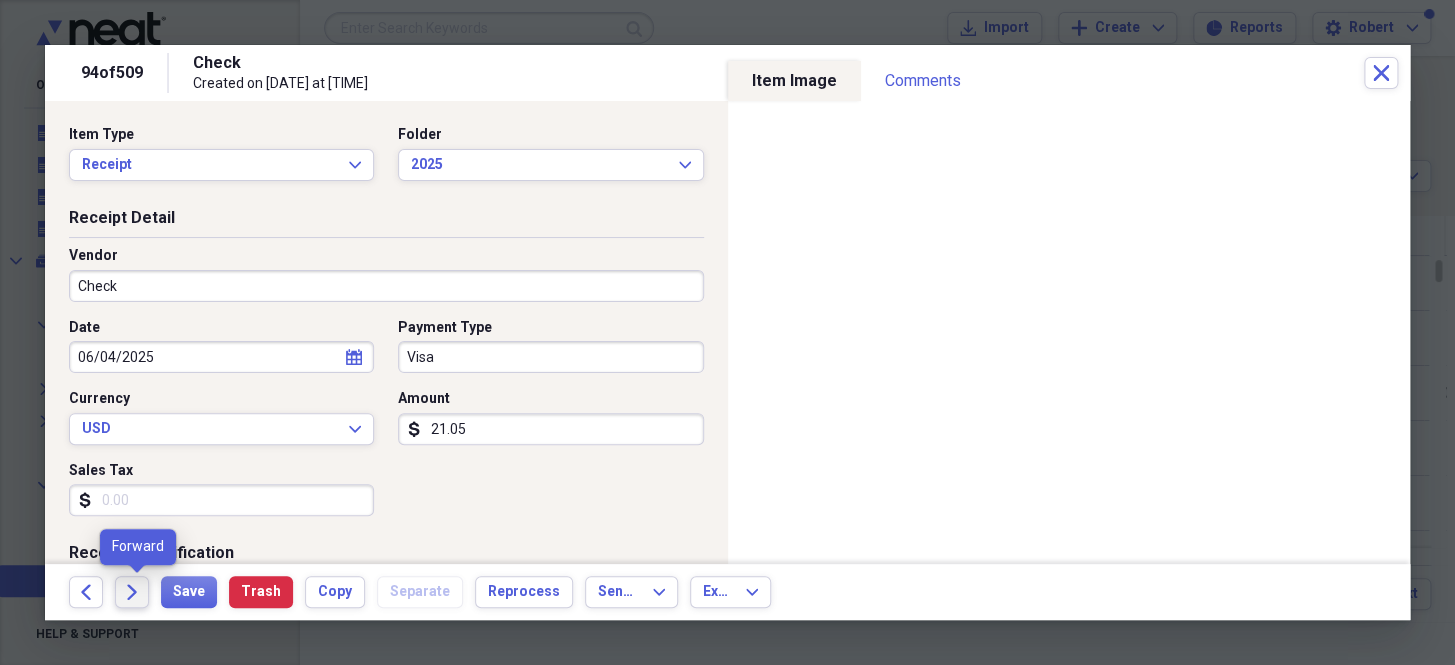 click on "Forward" 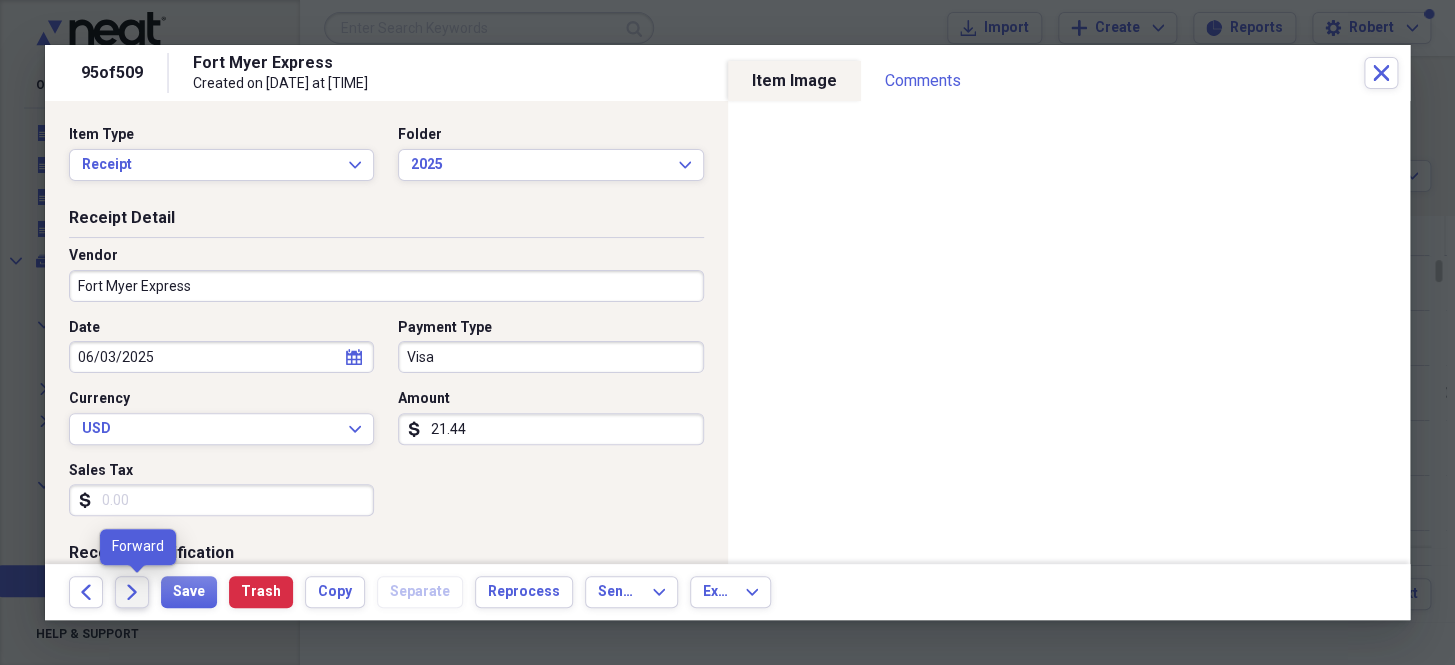 click on "Forward" 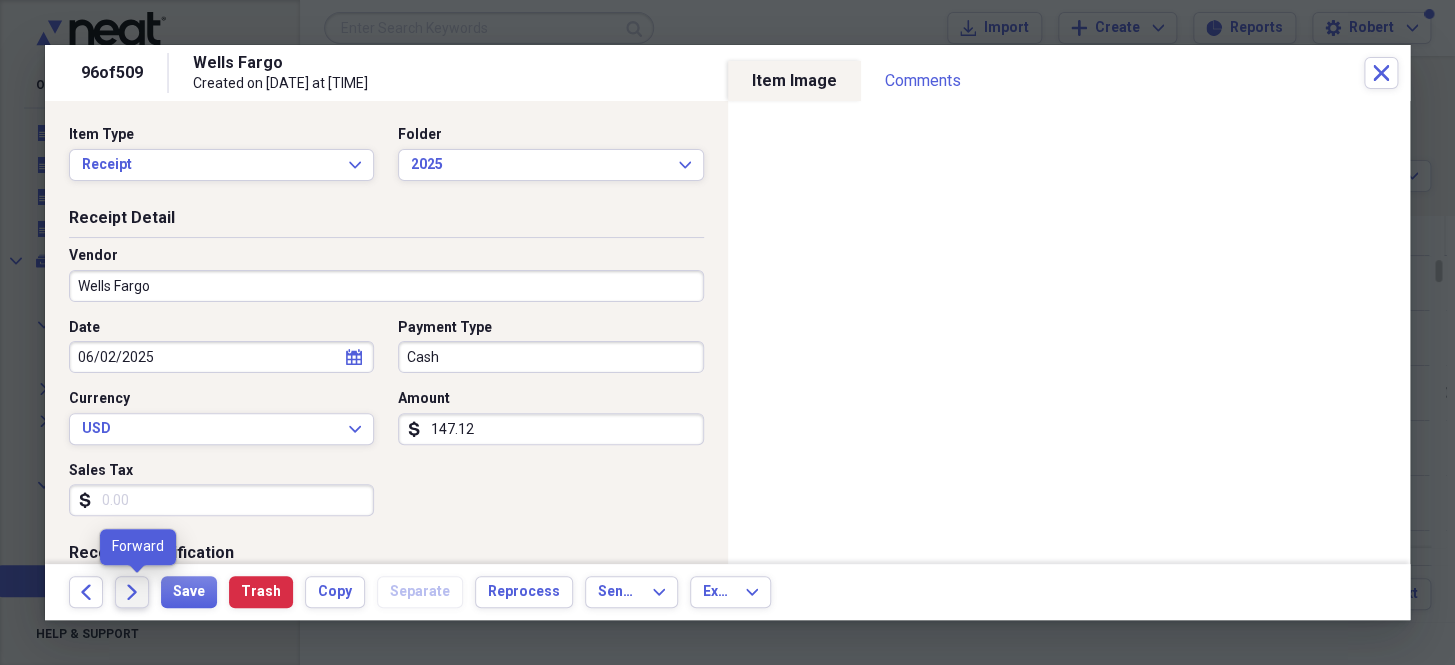 click on "Forward" 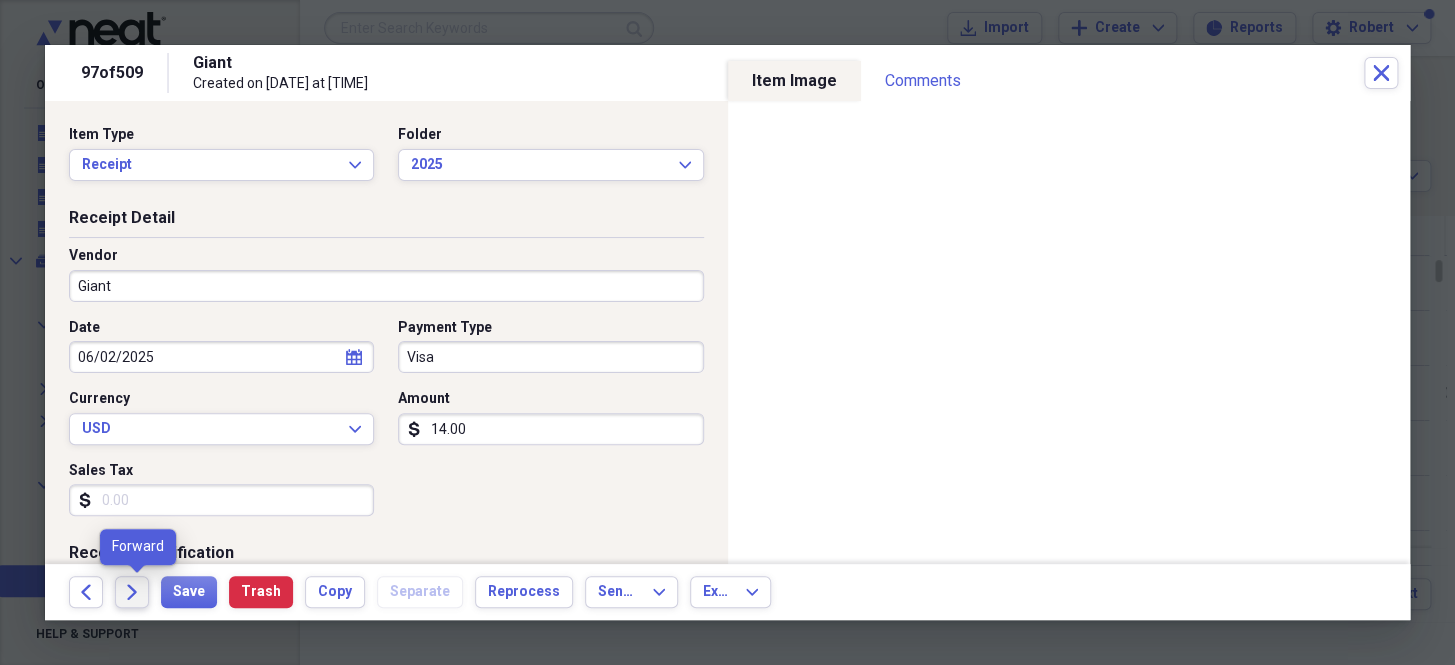 click on "Forward" 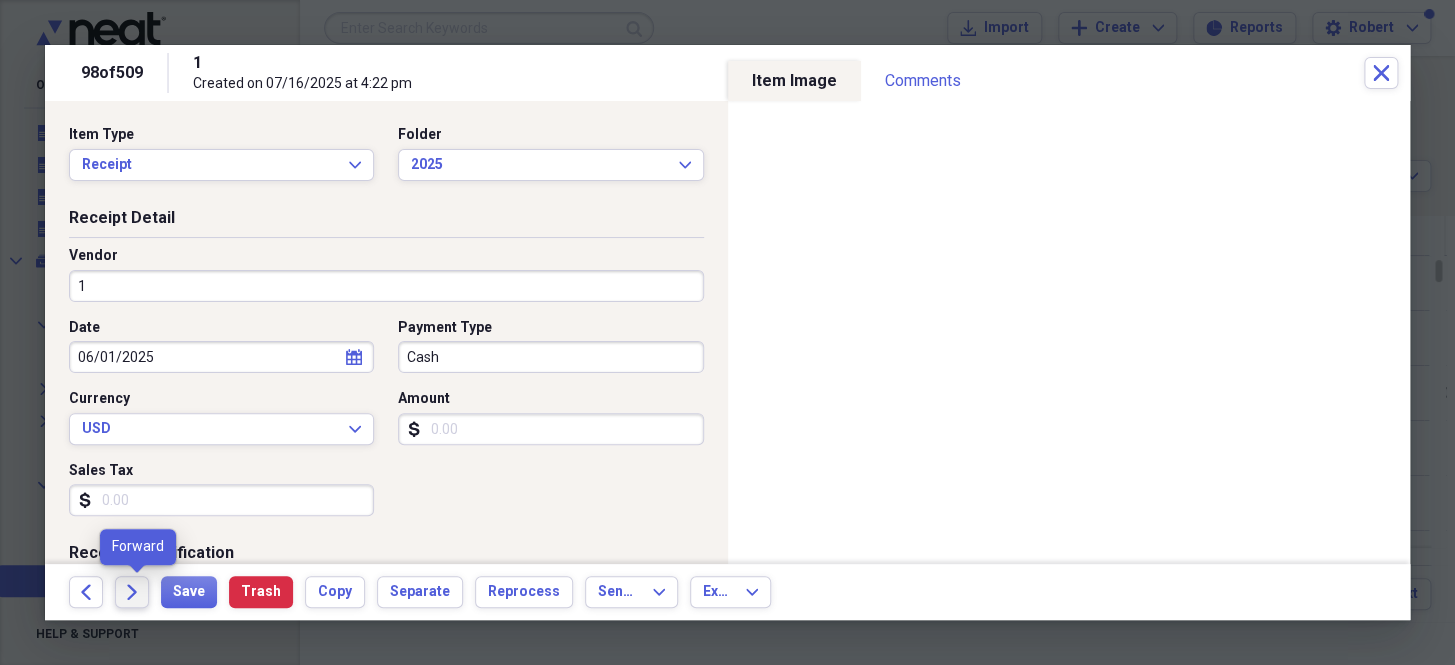 click on "Forward" 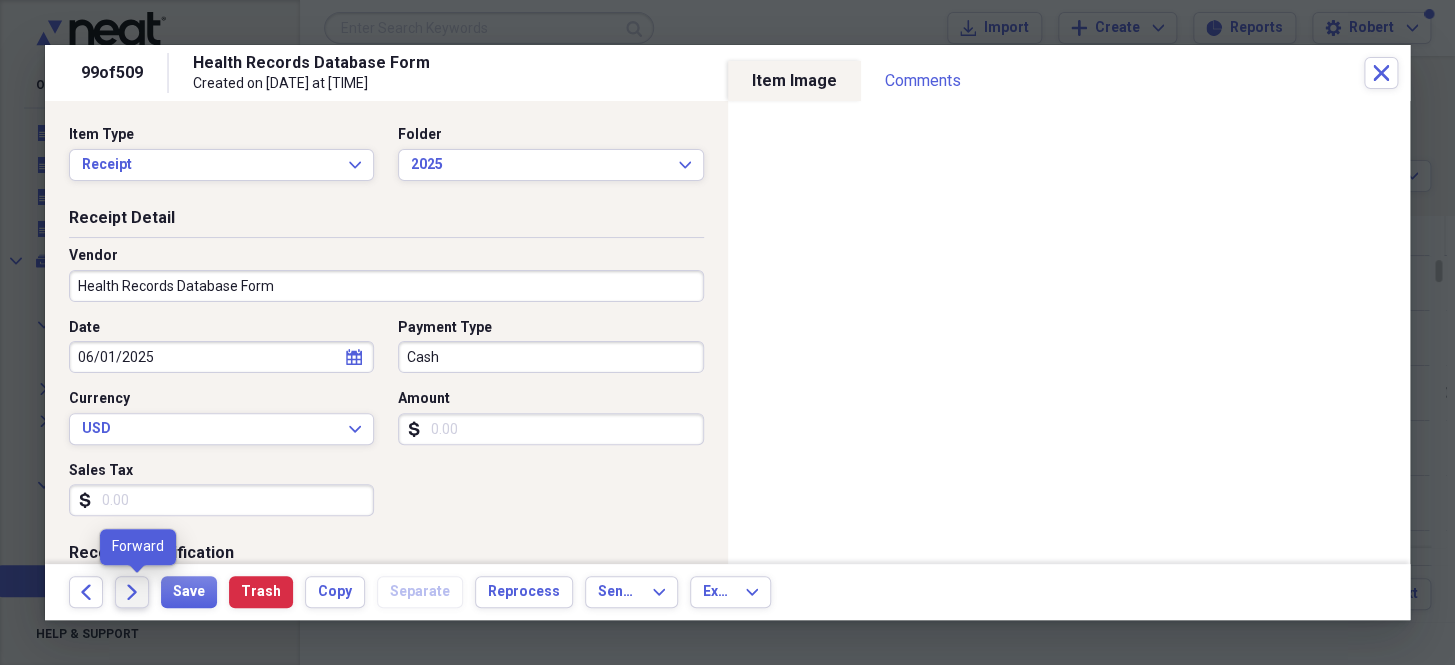 click on "Forward" 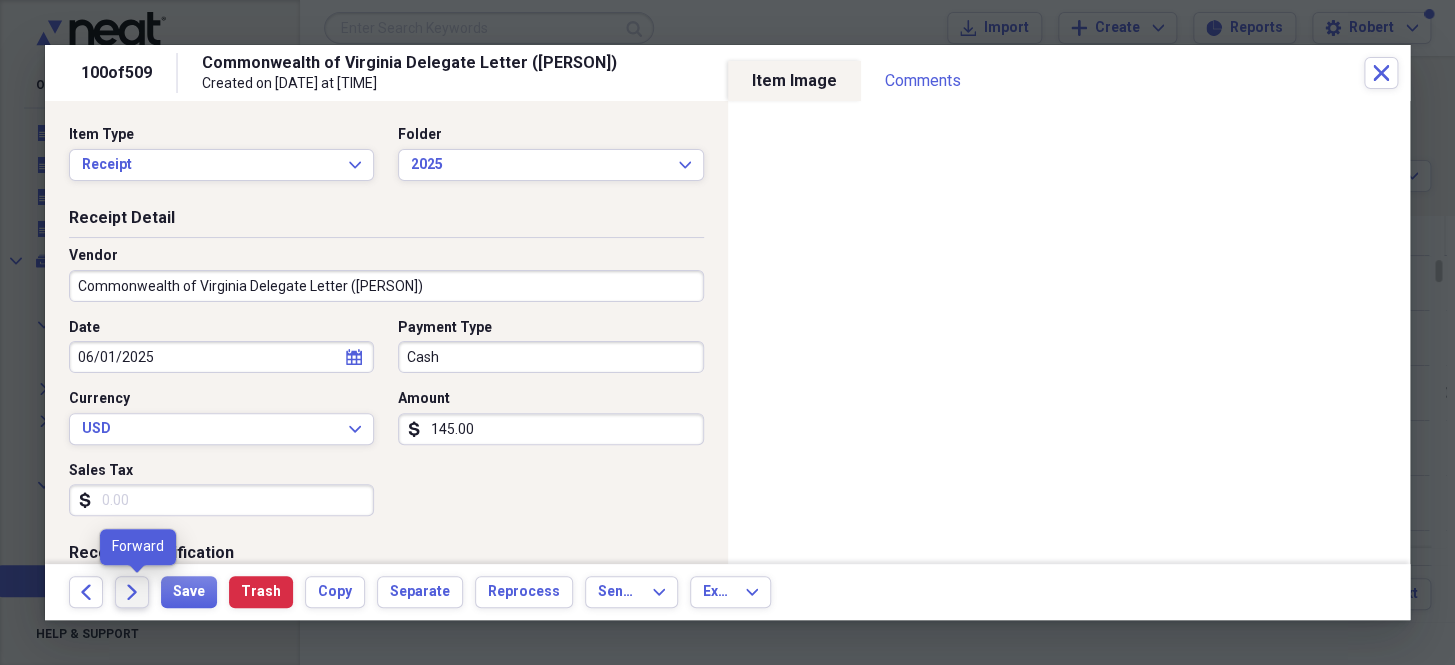 click on "Forward" 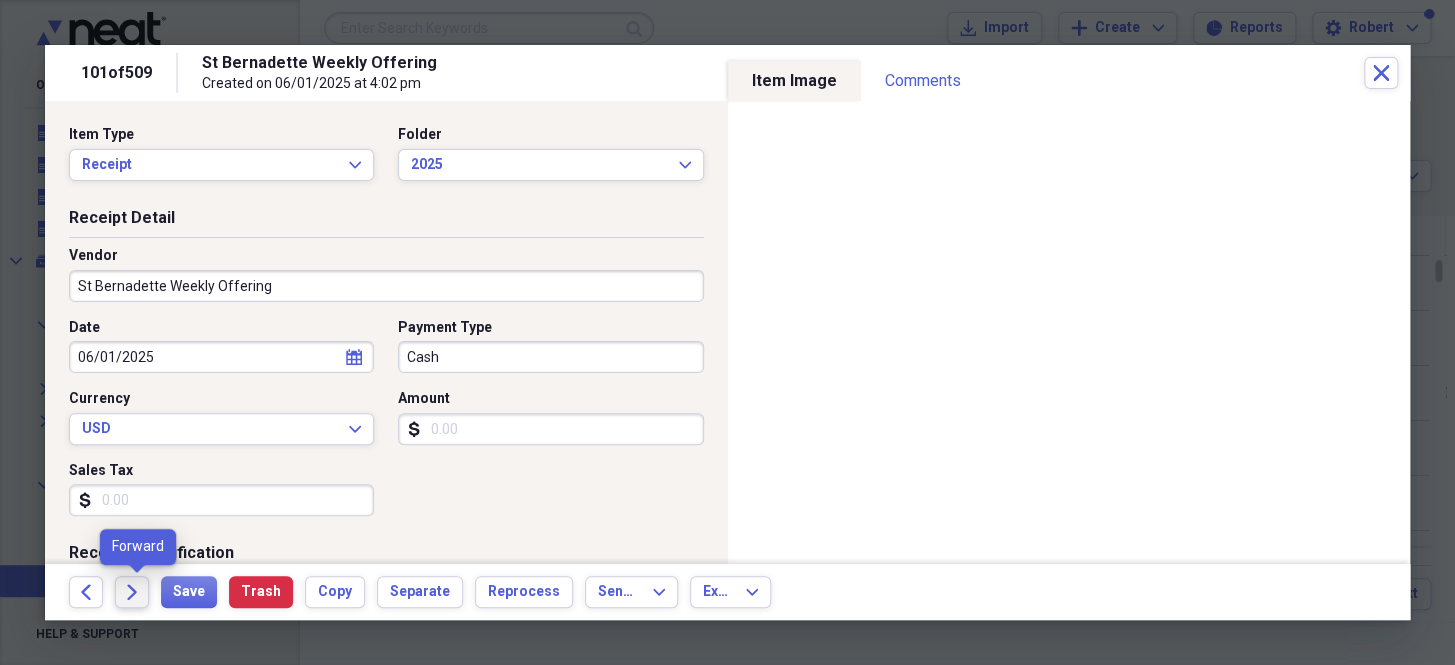 click on "Forward" 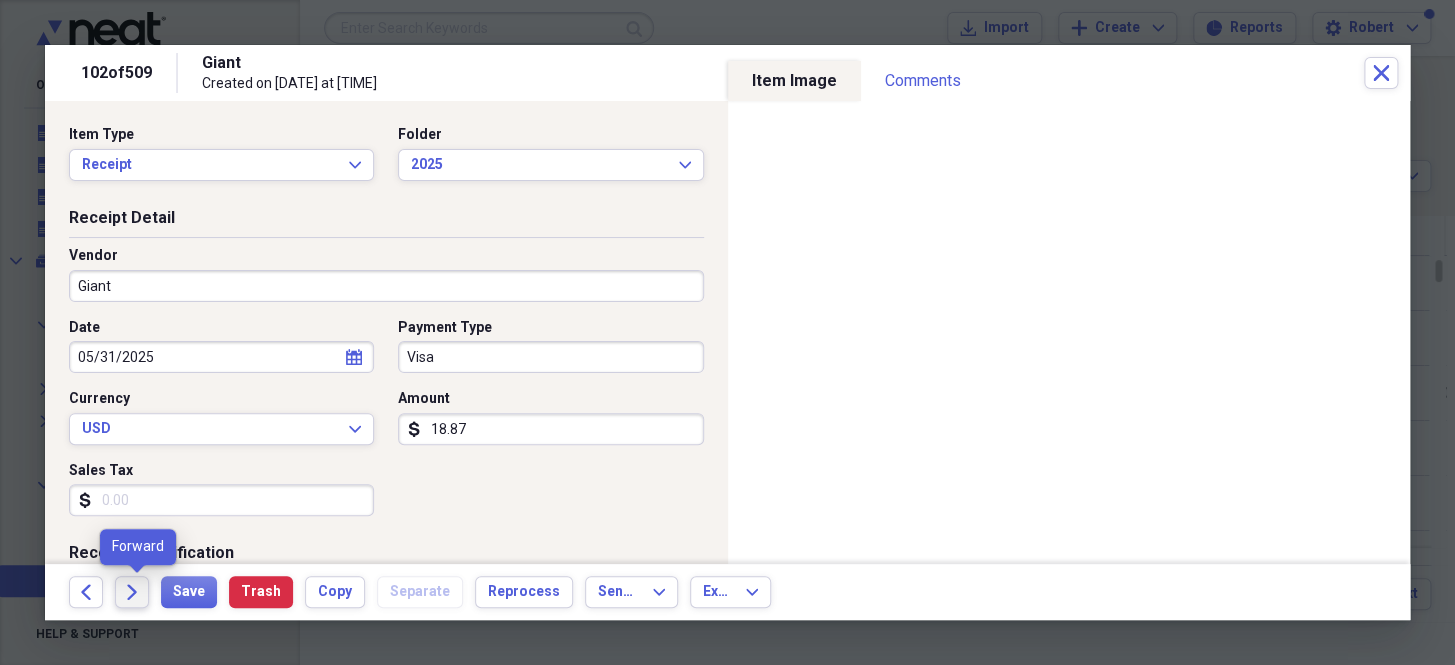 click on "Forward" 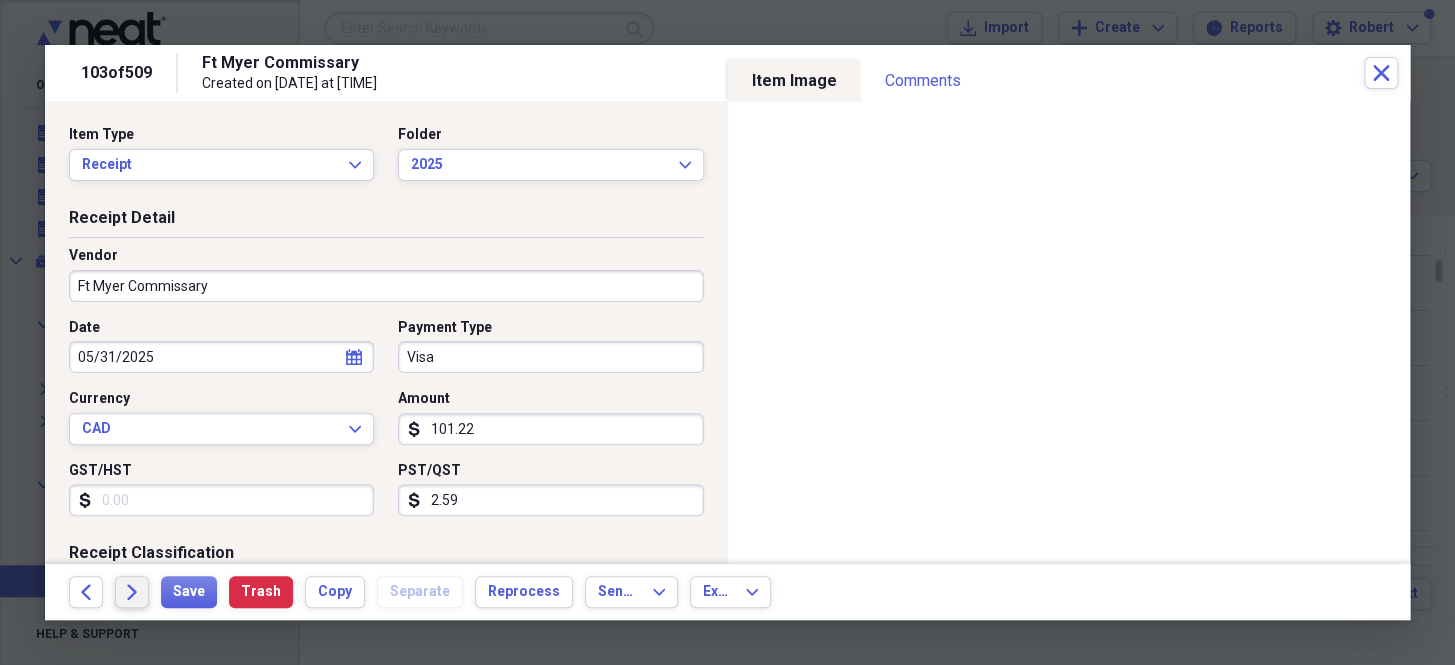 drag, startPoint x: 130, startPoint y: 588, endPoint x: 288, endPoint y: 530, distance: 168.30923 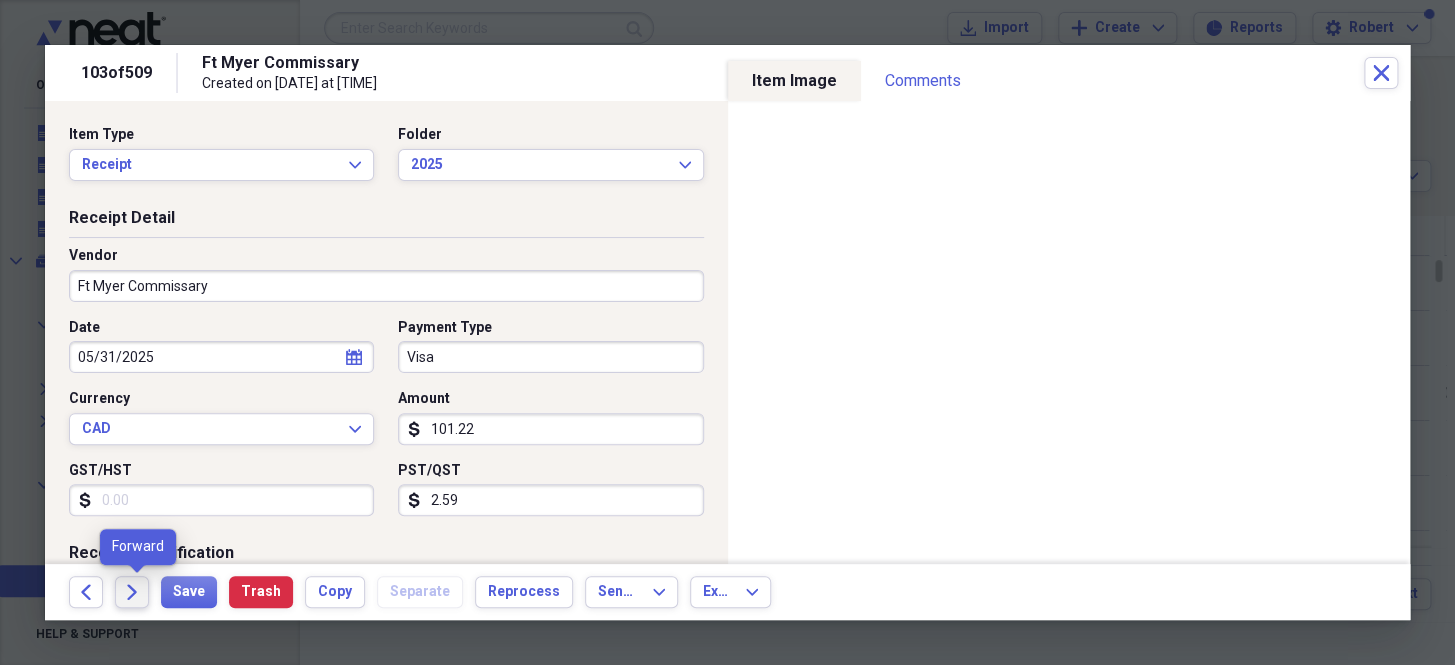 click on "Forward" 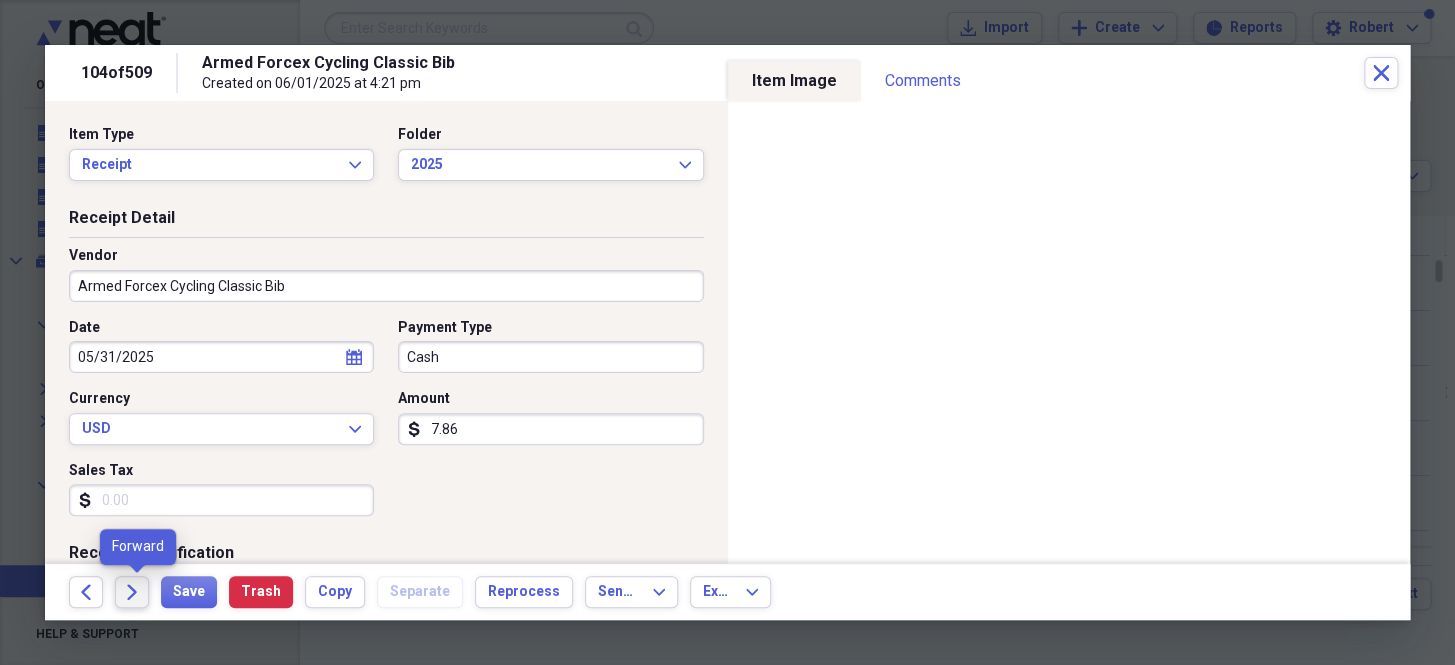 click on "Forward" 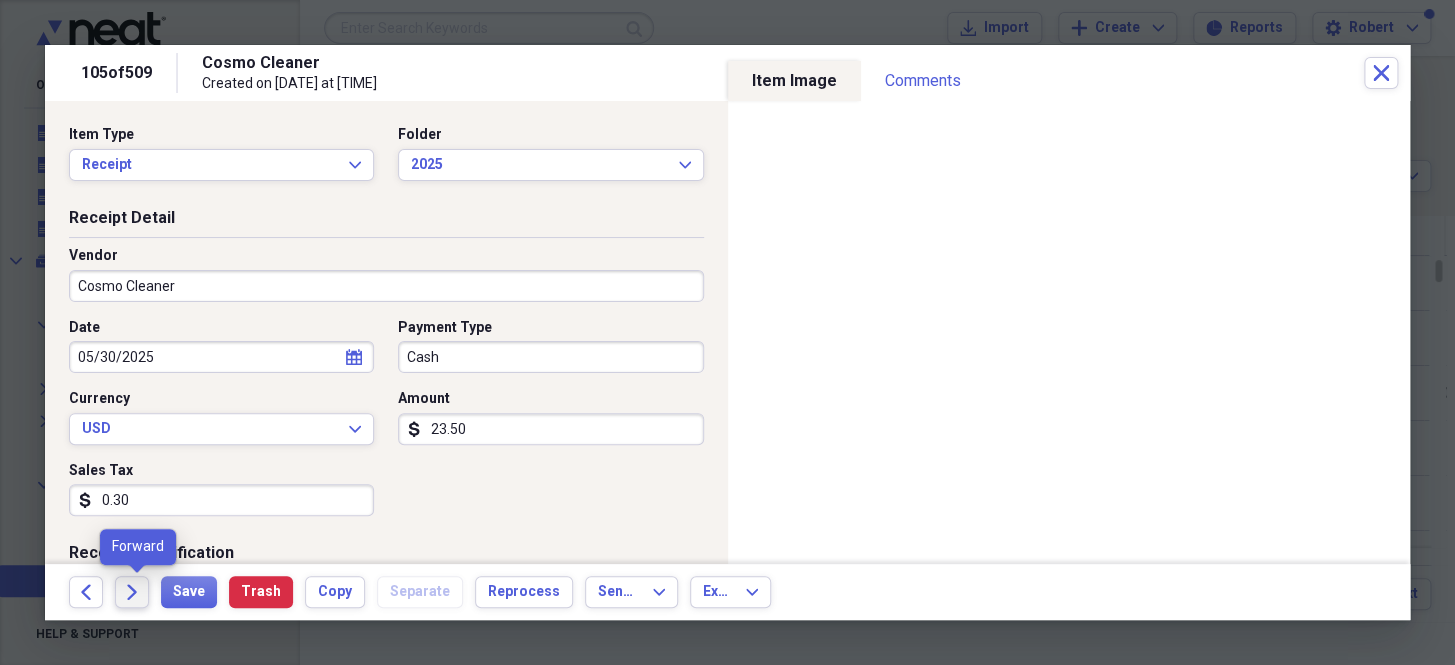 click on "Forward" 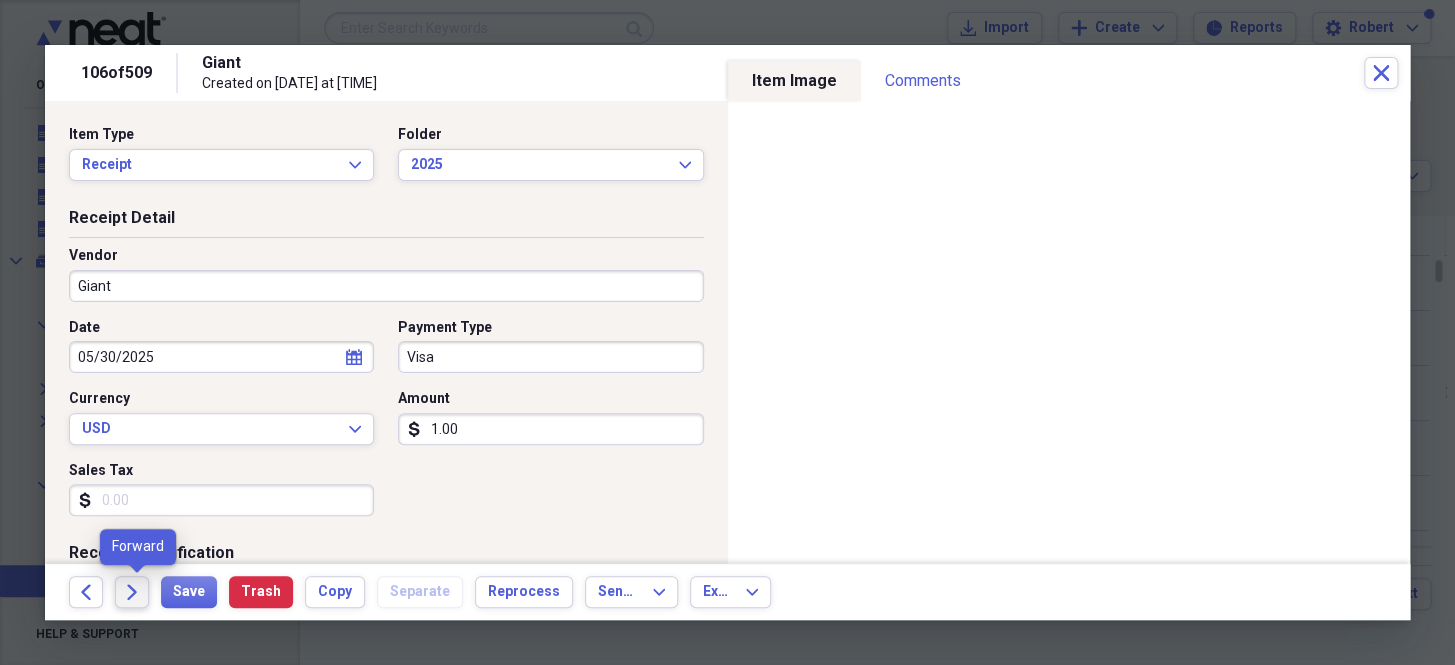 click on "Forward" 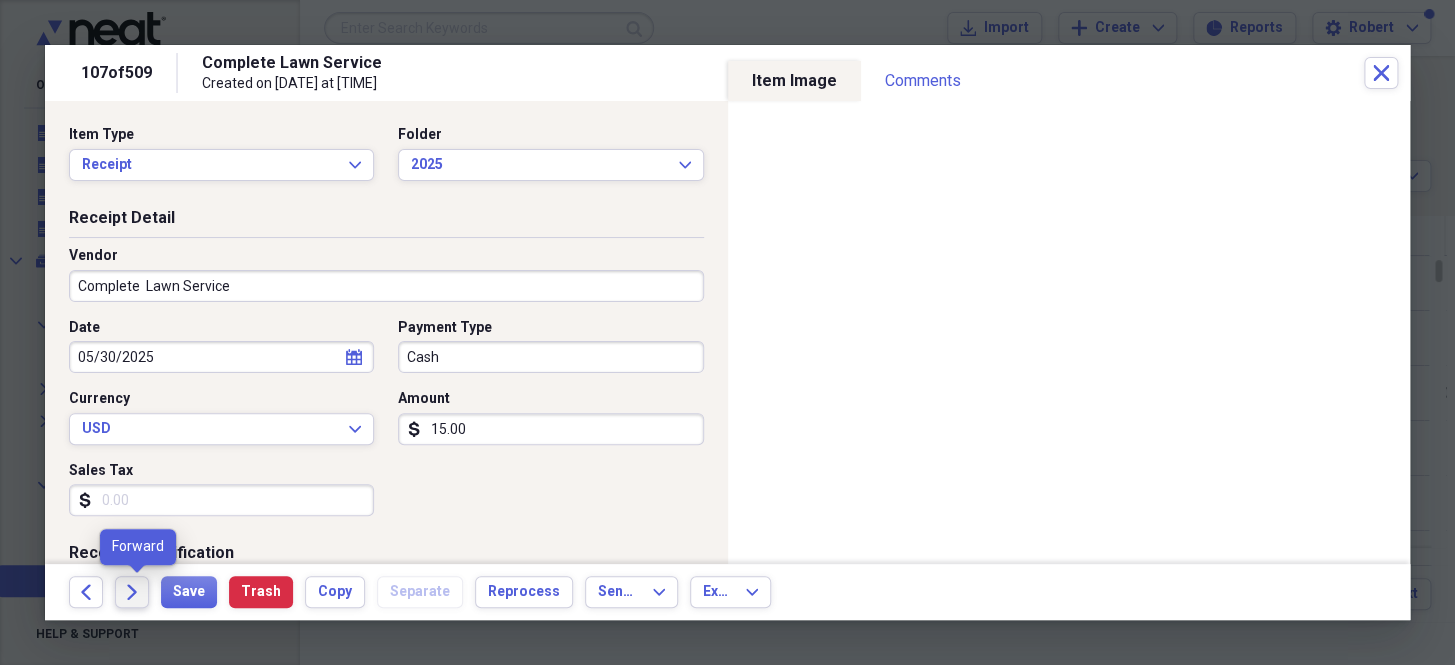 click on "Forward" 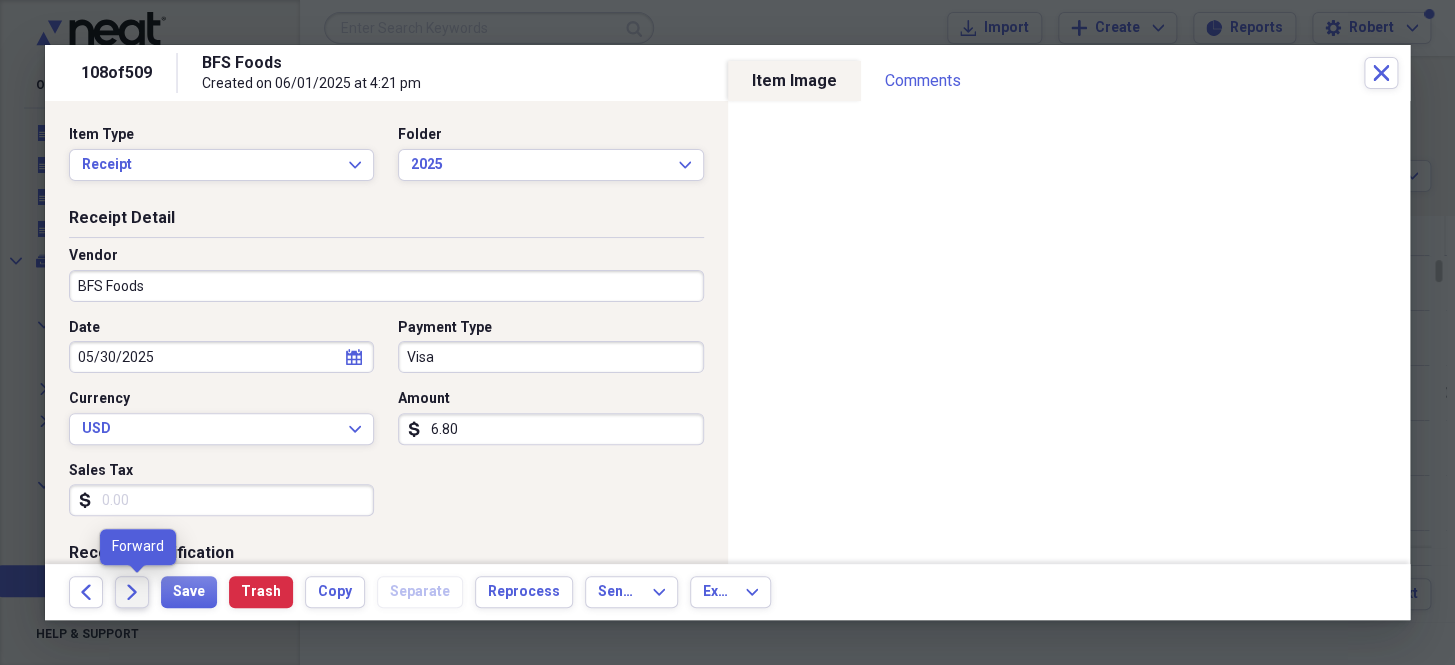 click on "Forward" 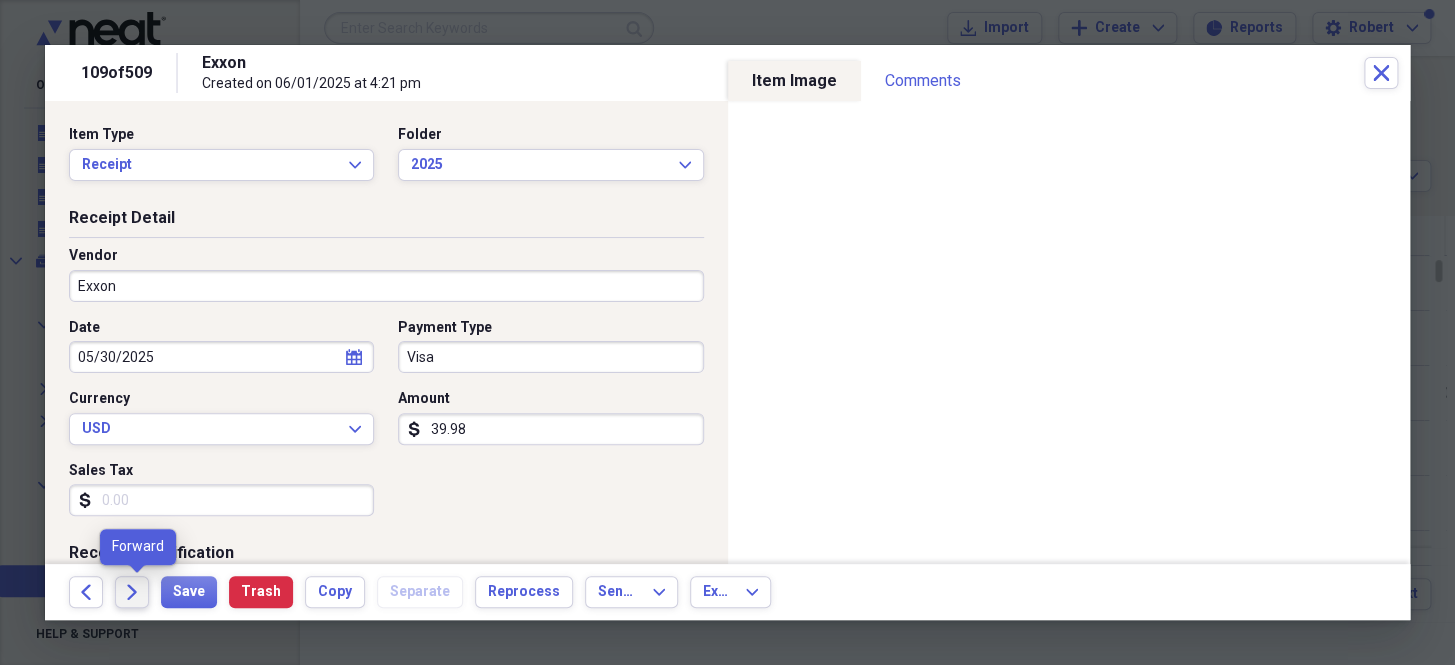 click on "Forward" 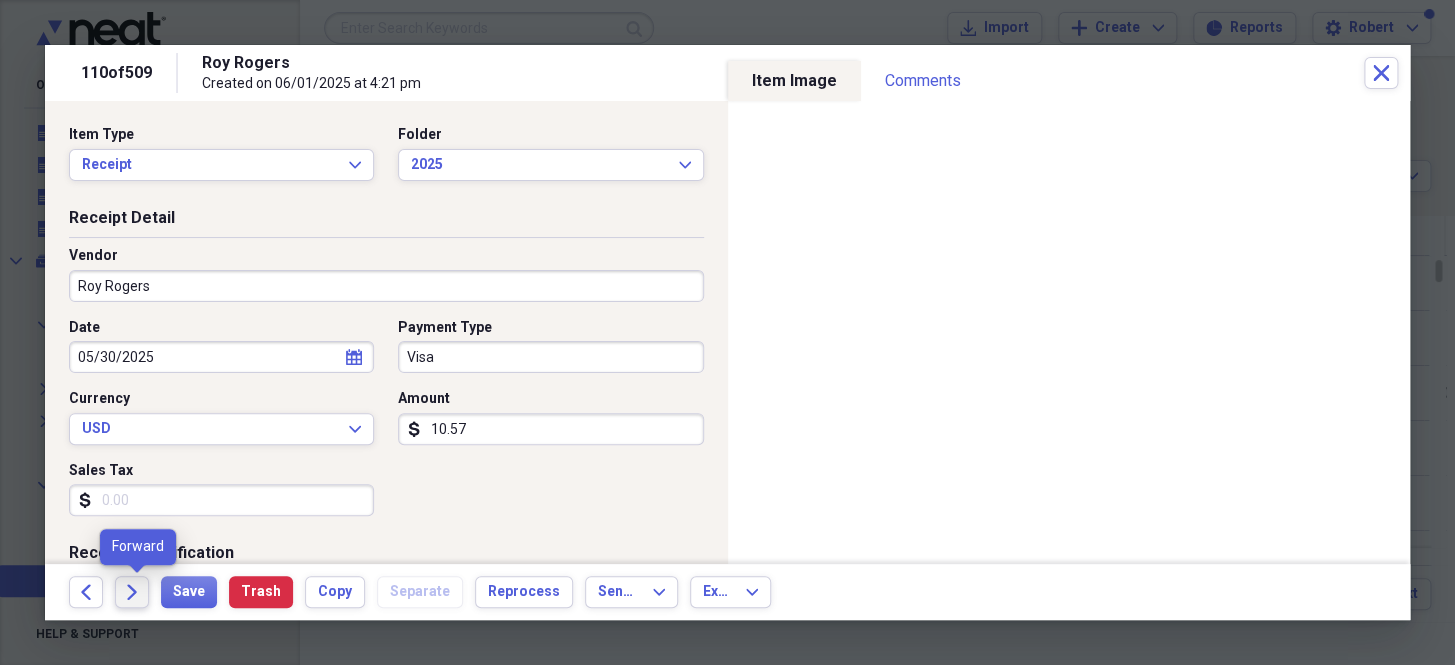 click on "Forward" 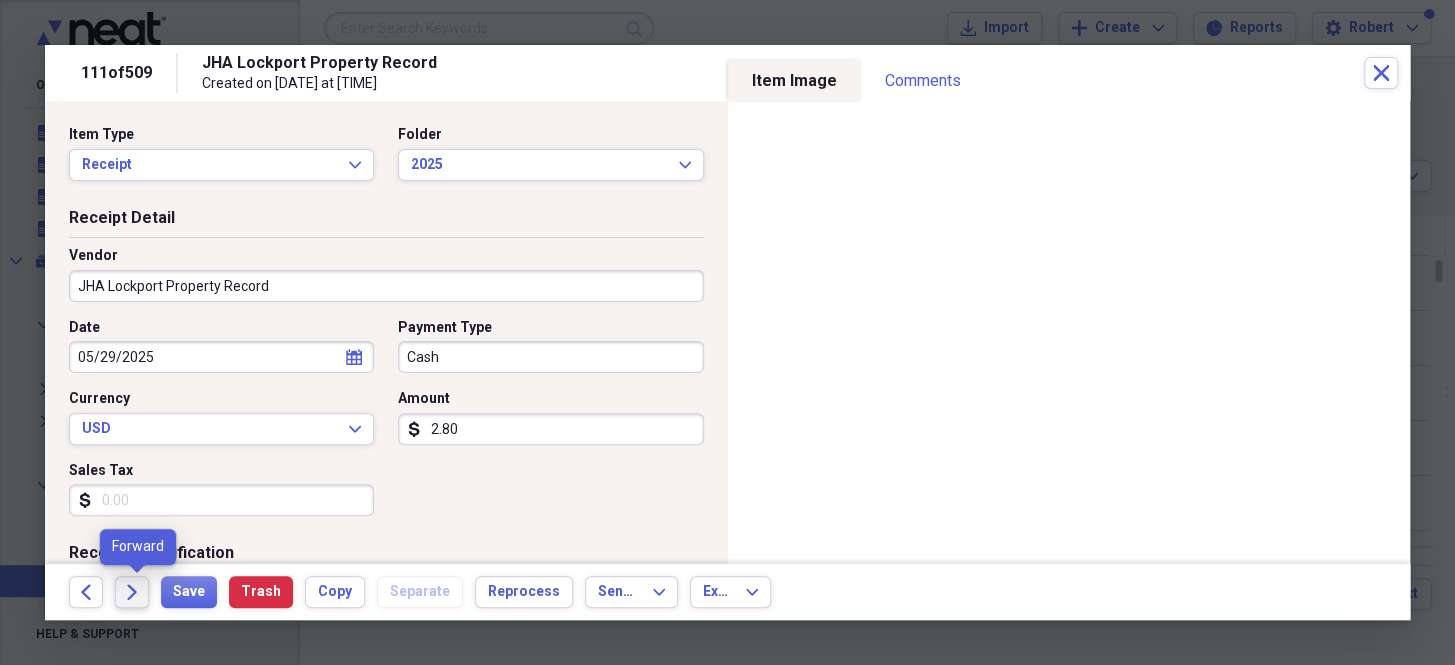 click on "Forward" 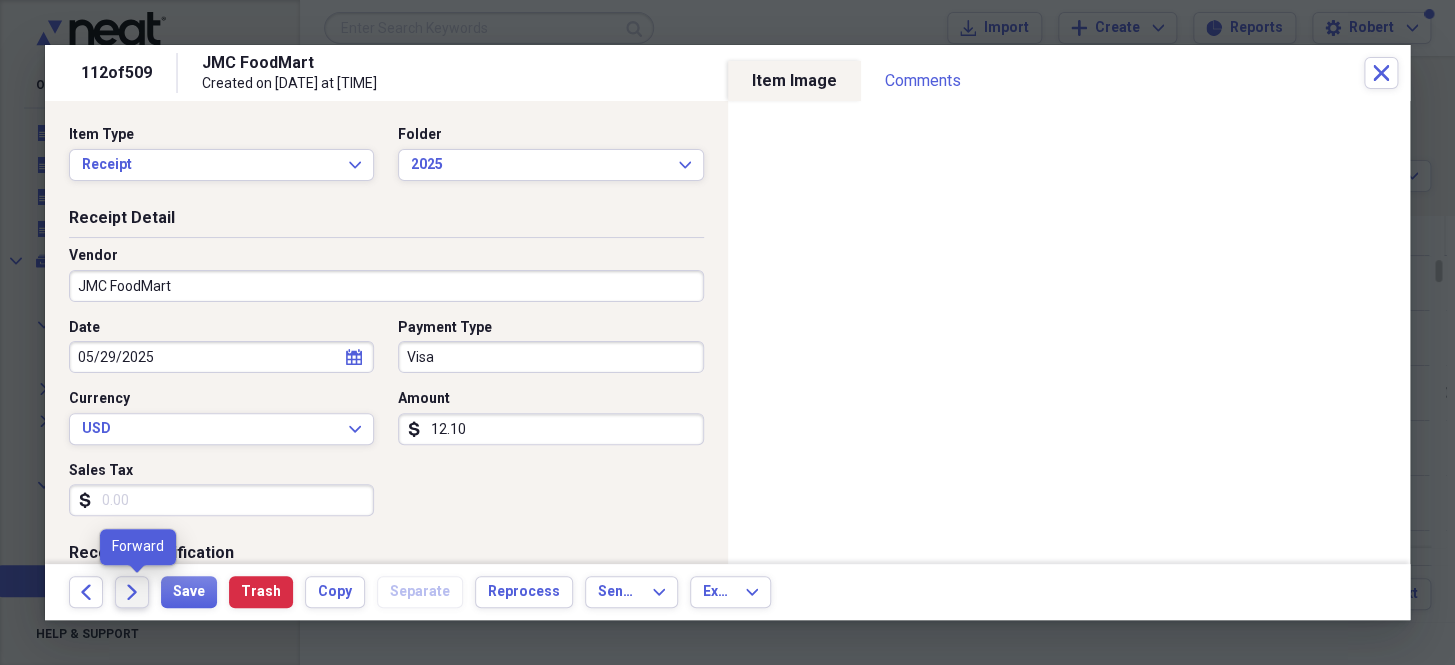 click on "Forward" 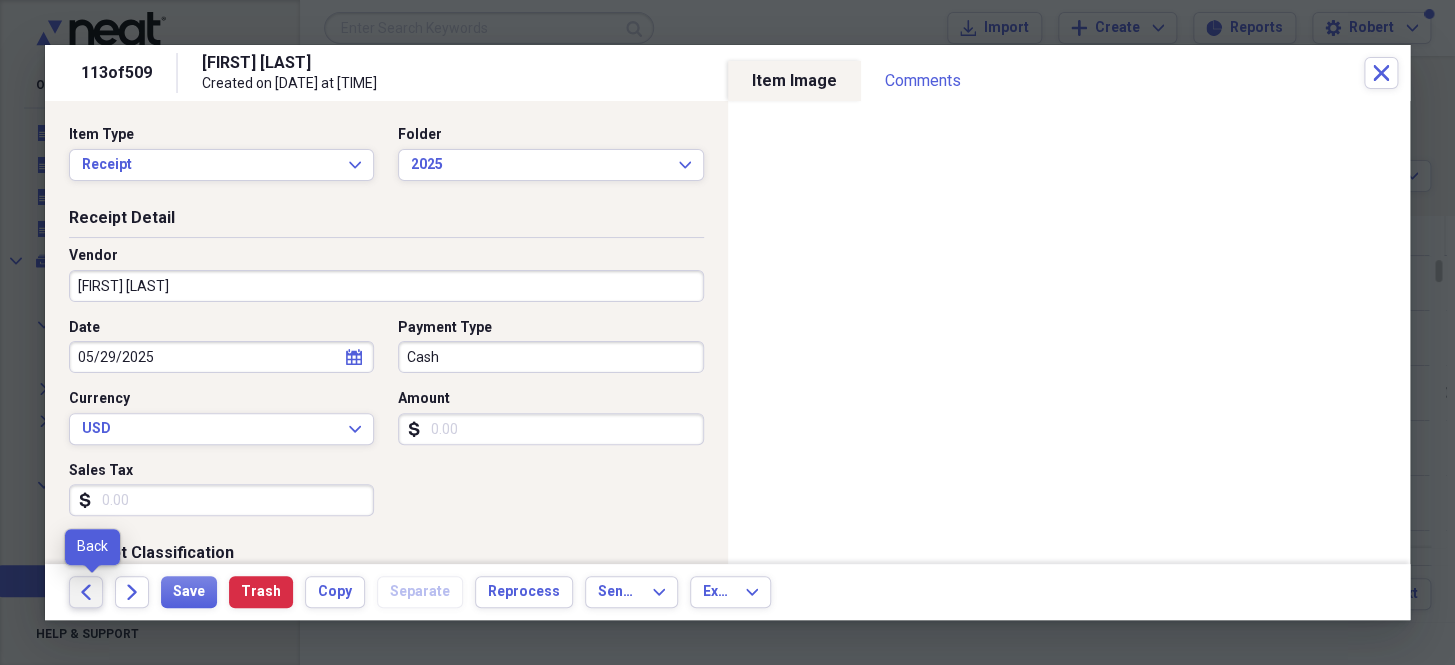 click on "Back" 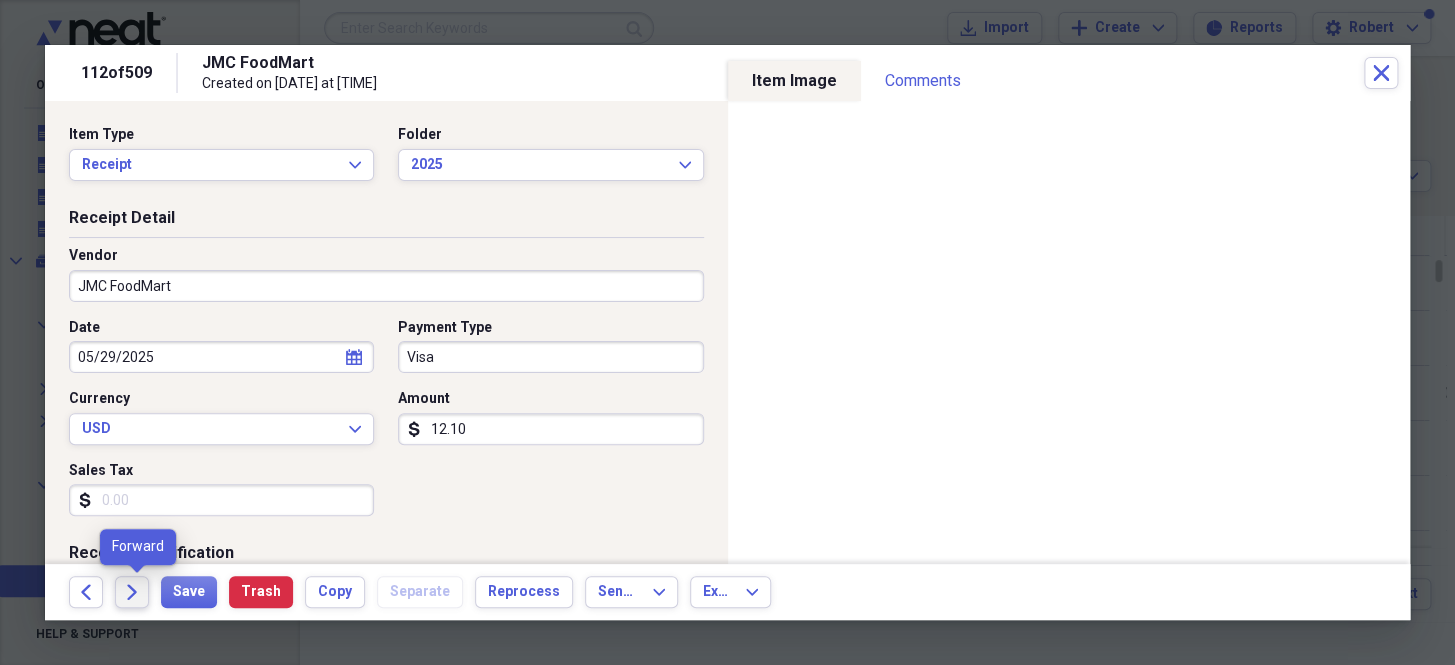 click 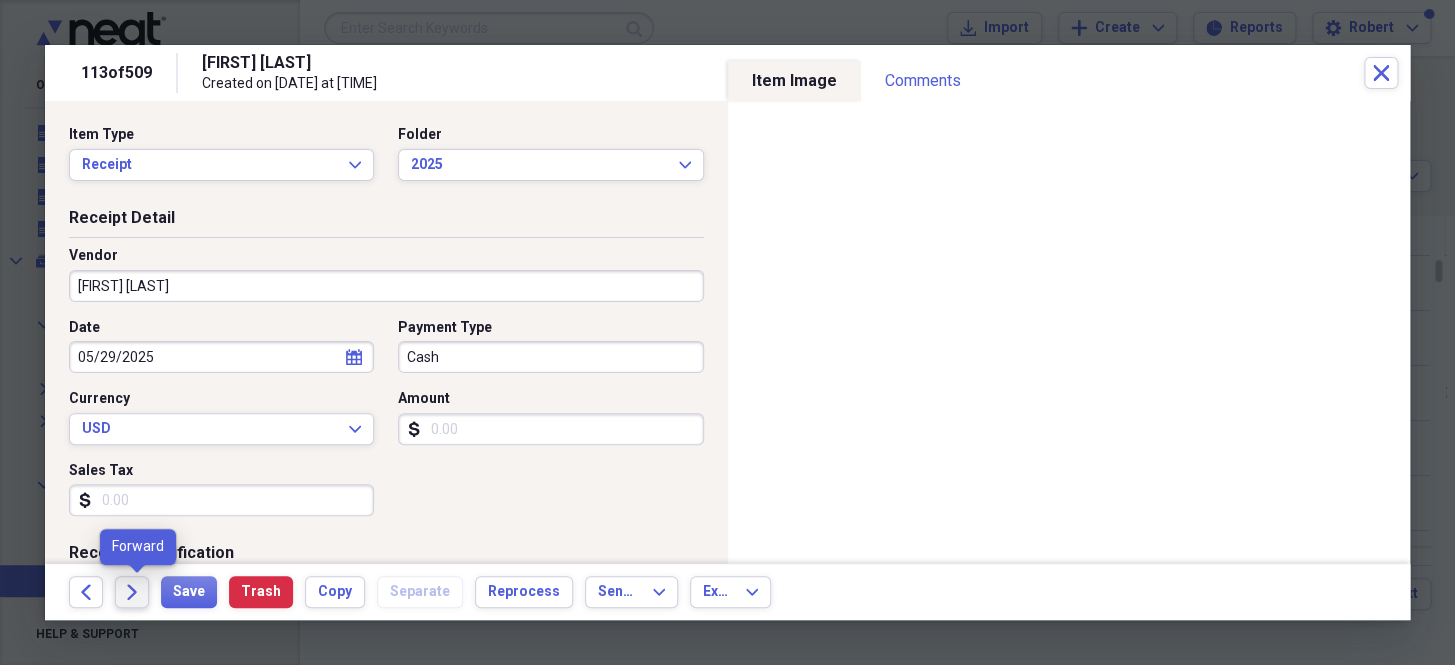 click 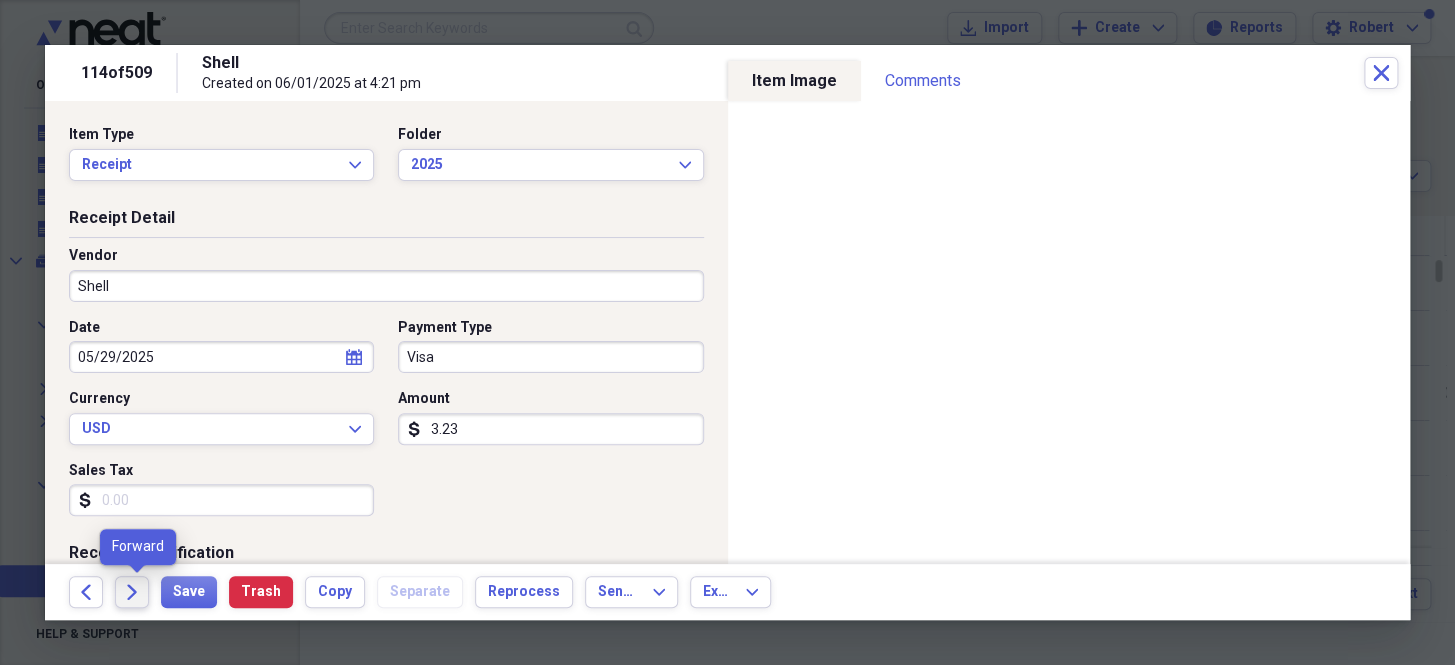 click 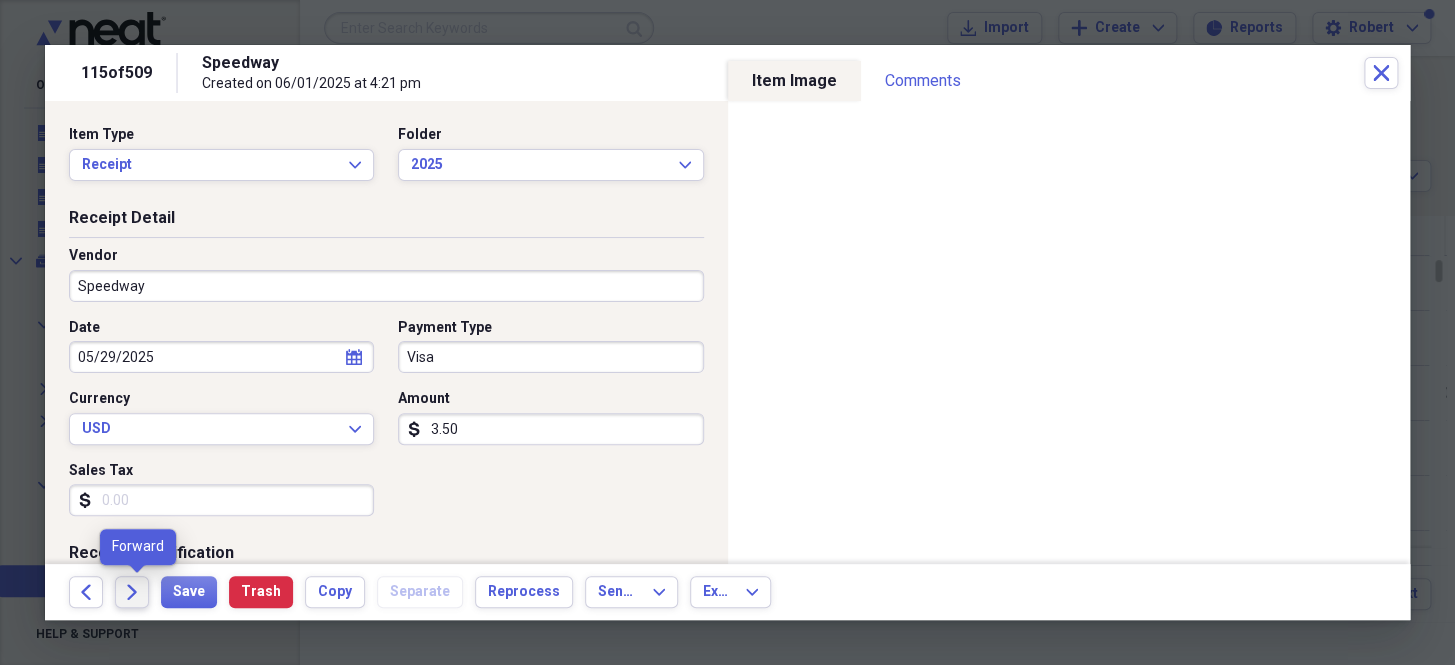 click 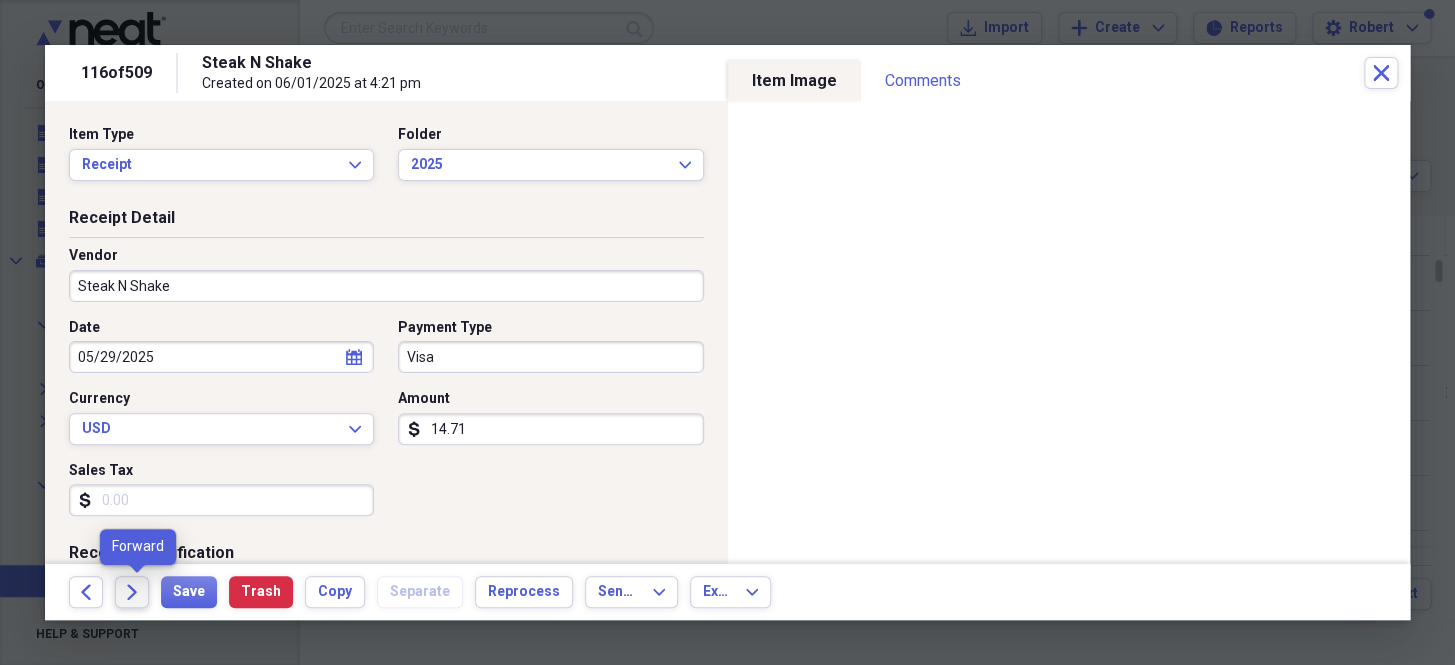 click 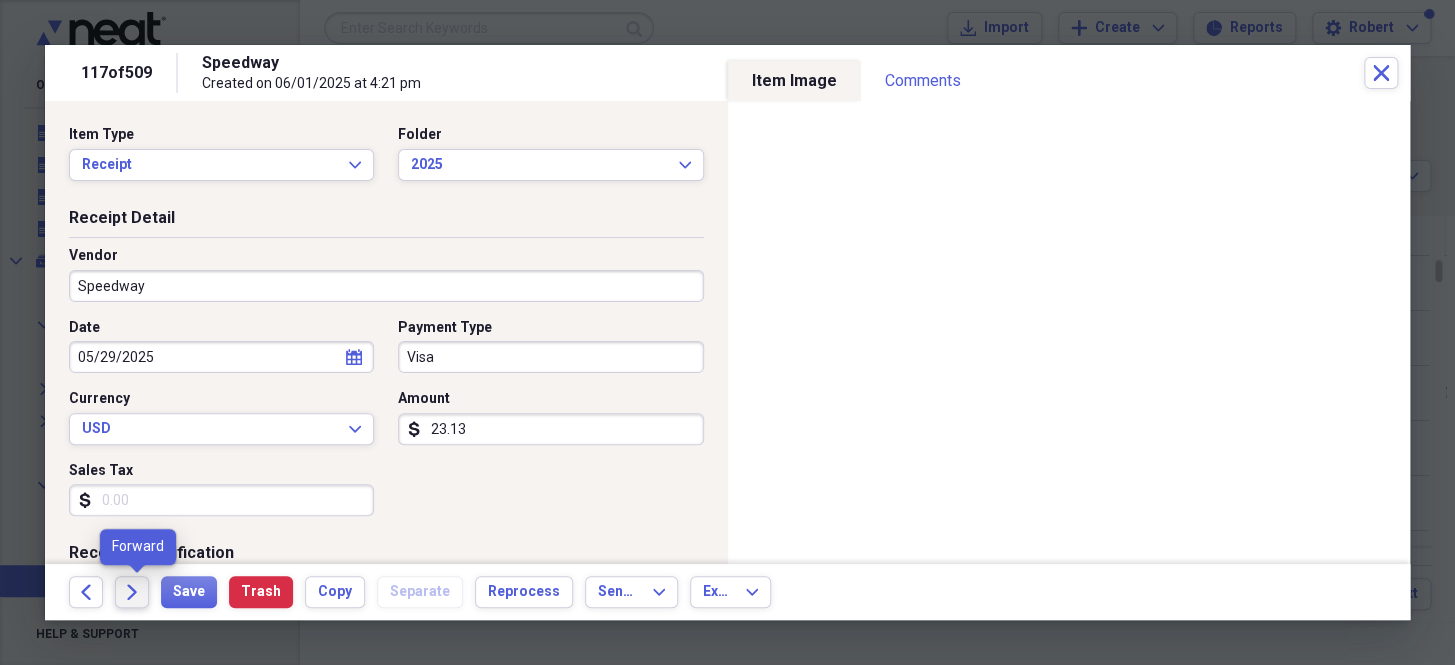 click 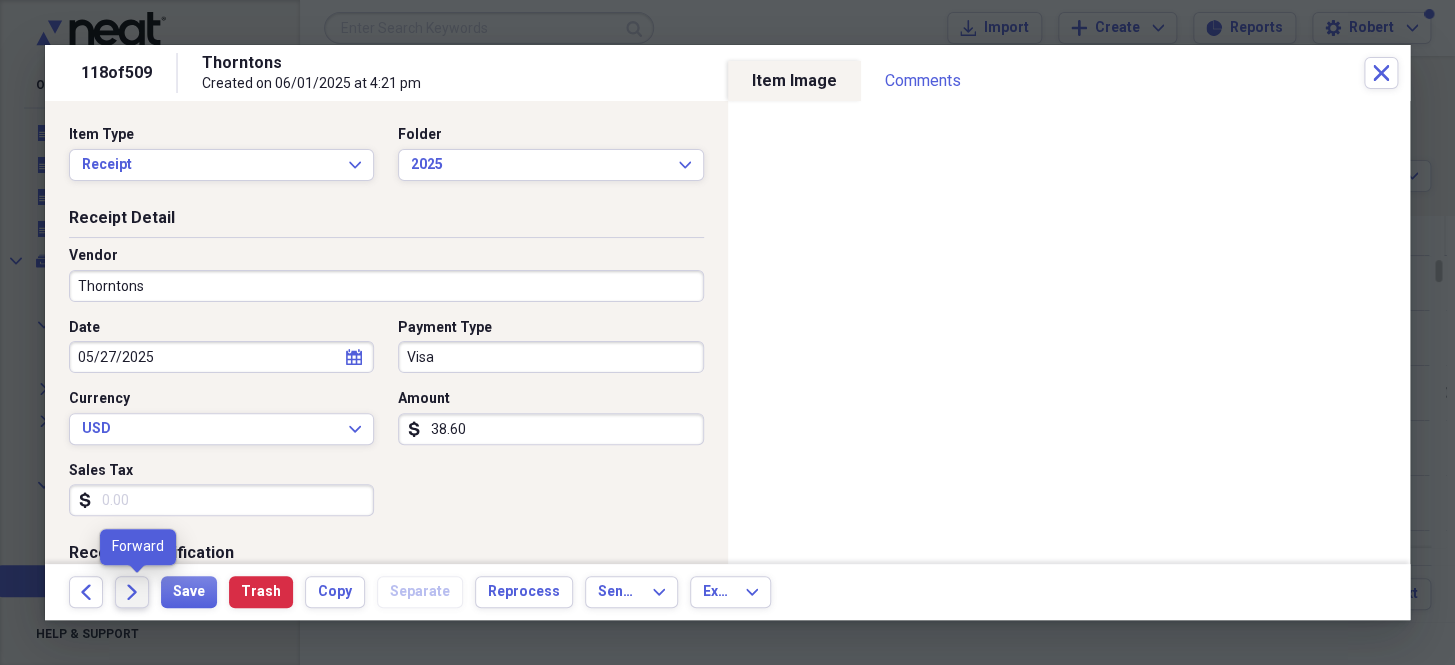 click 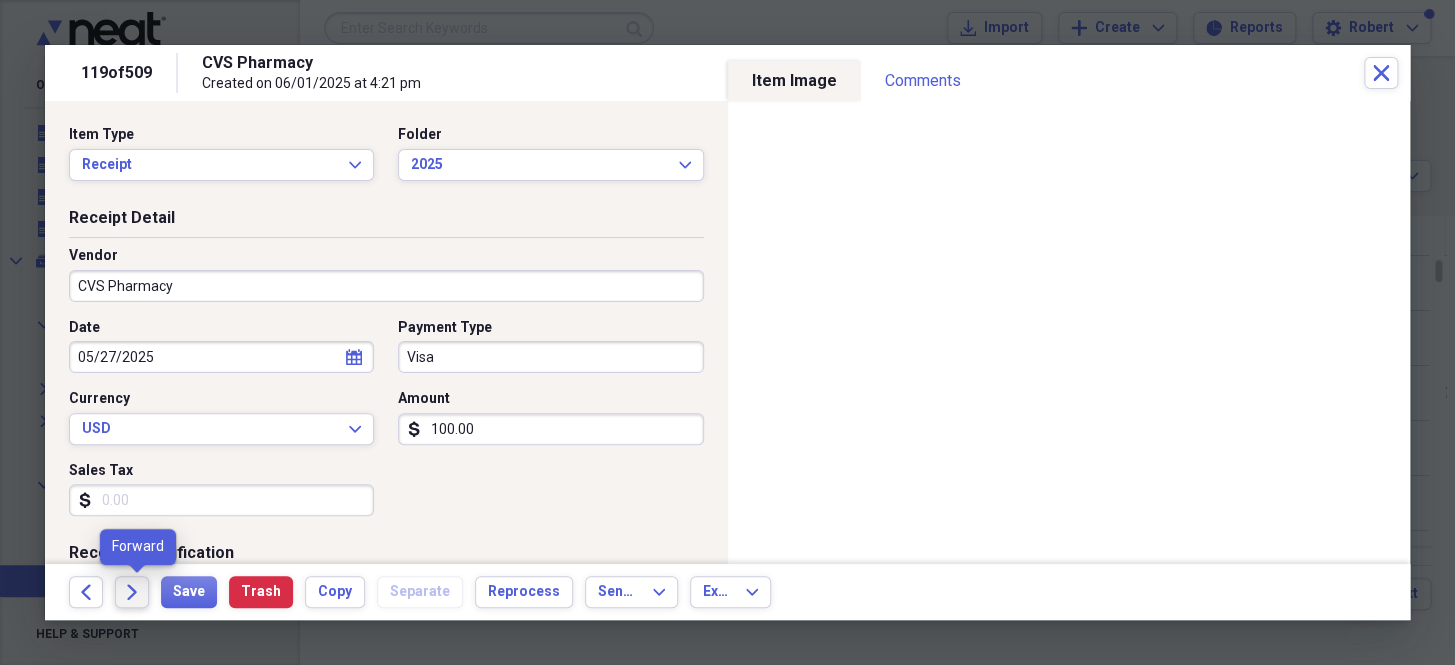 click 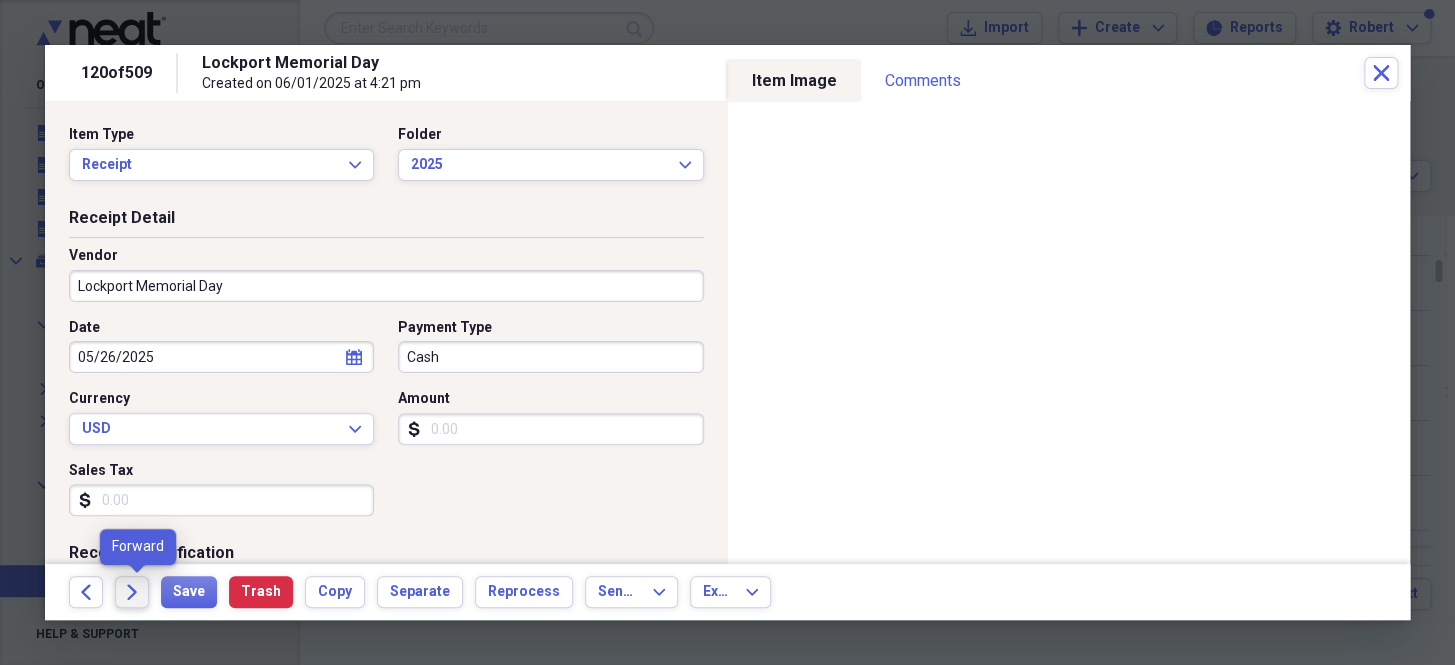 click 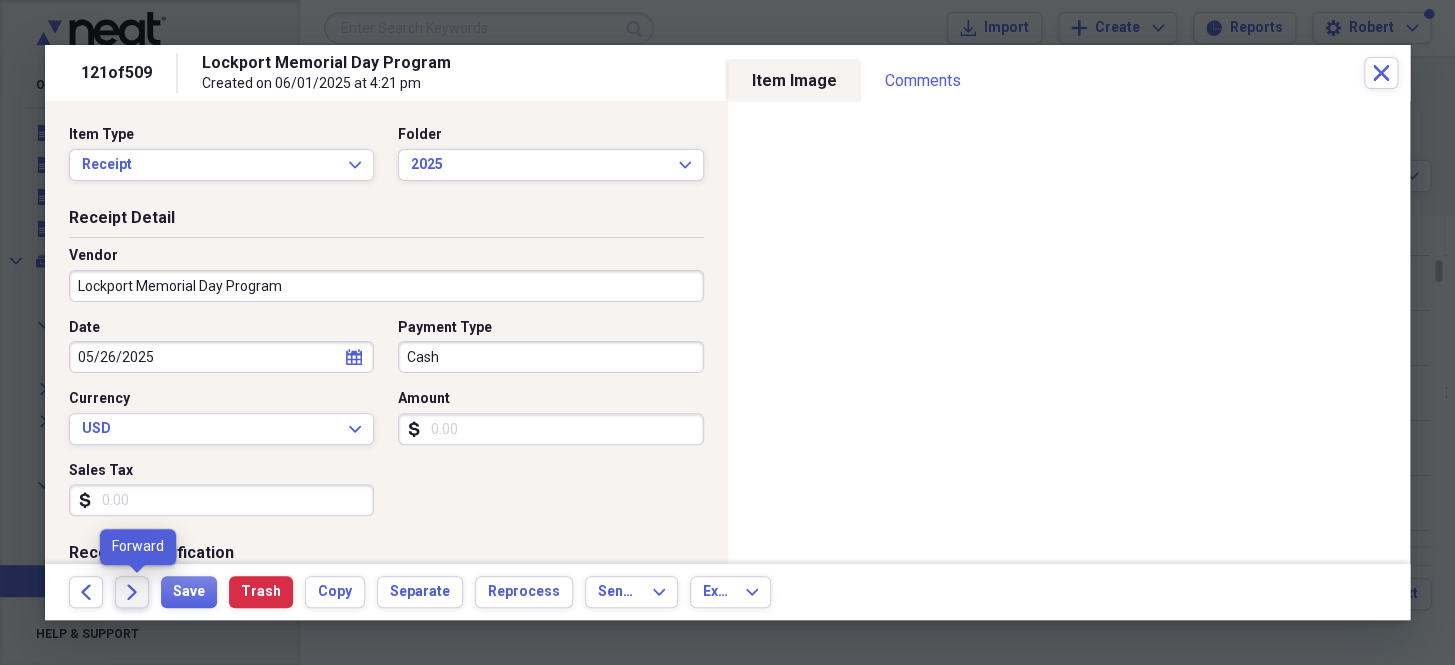 click 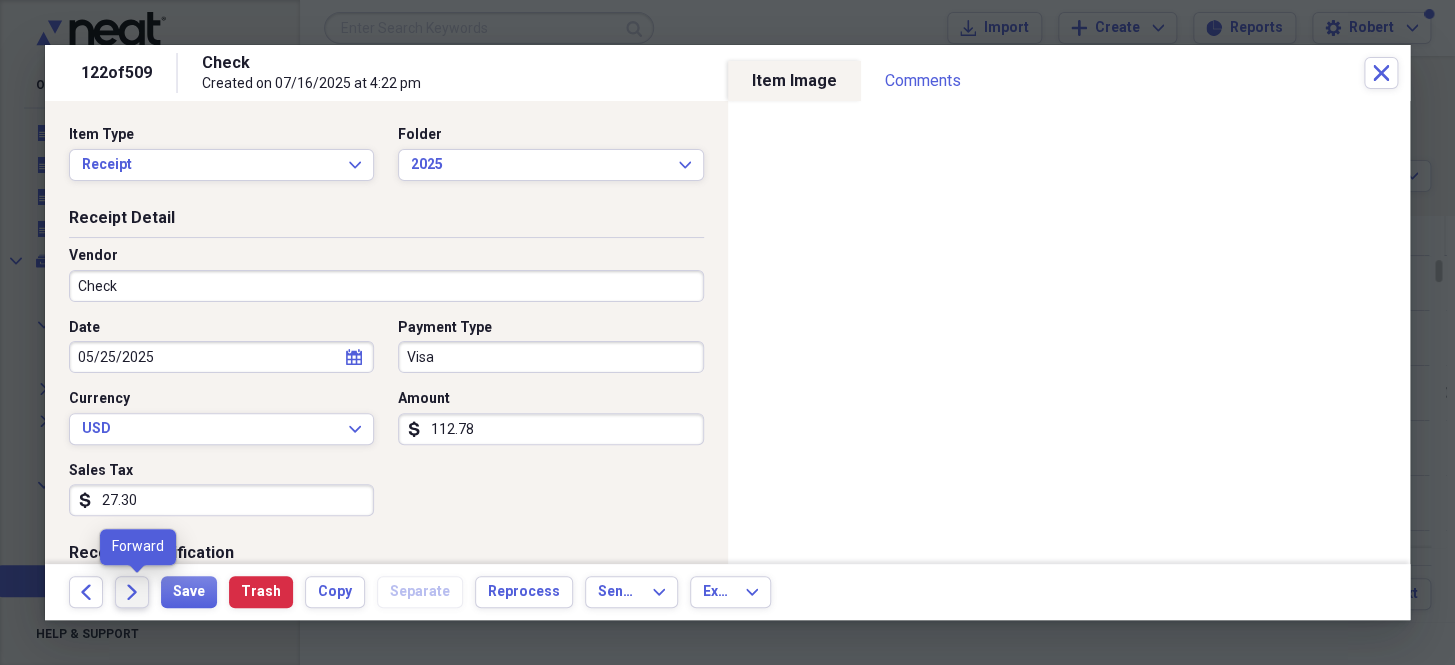 click 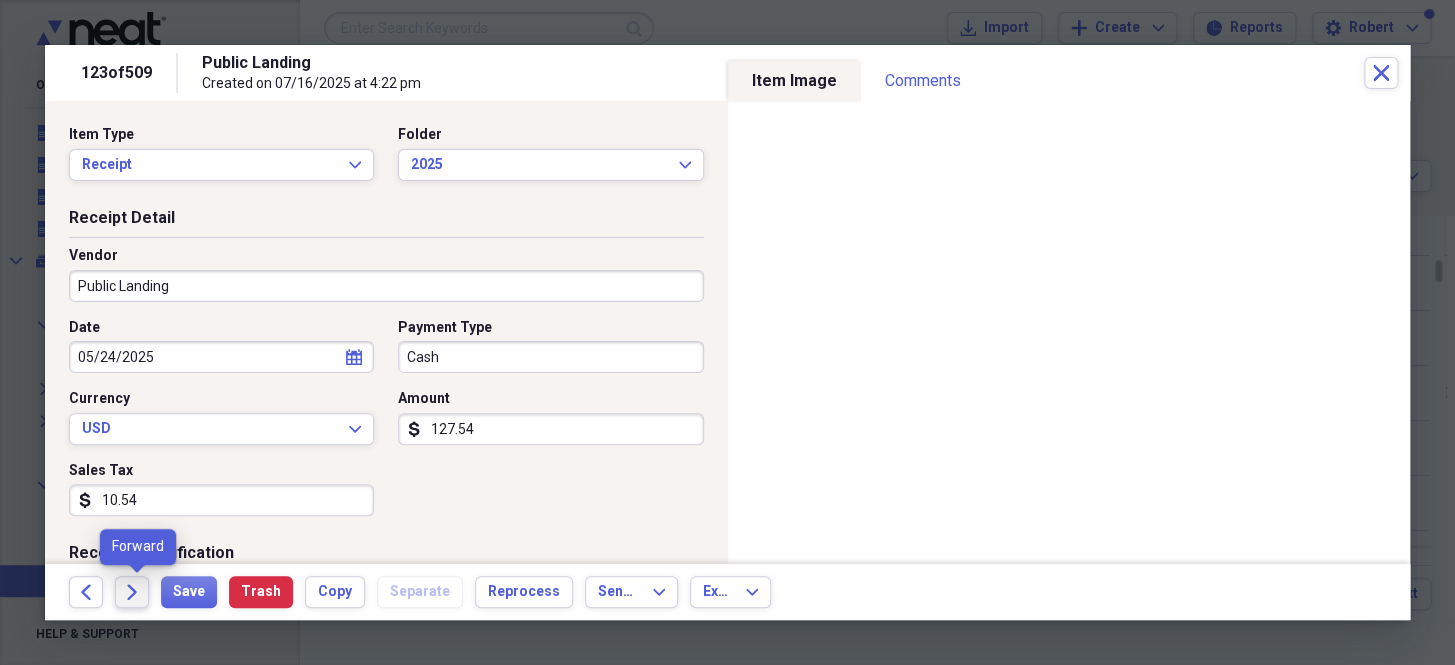 click 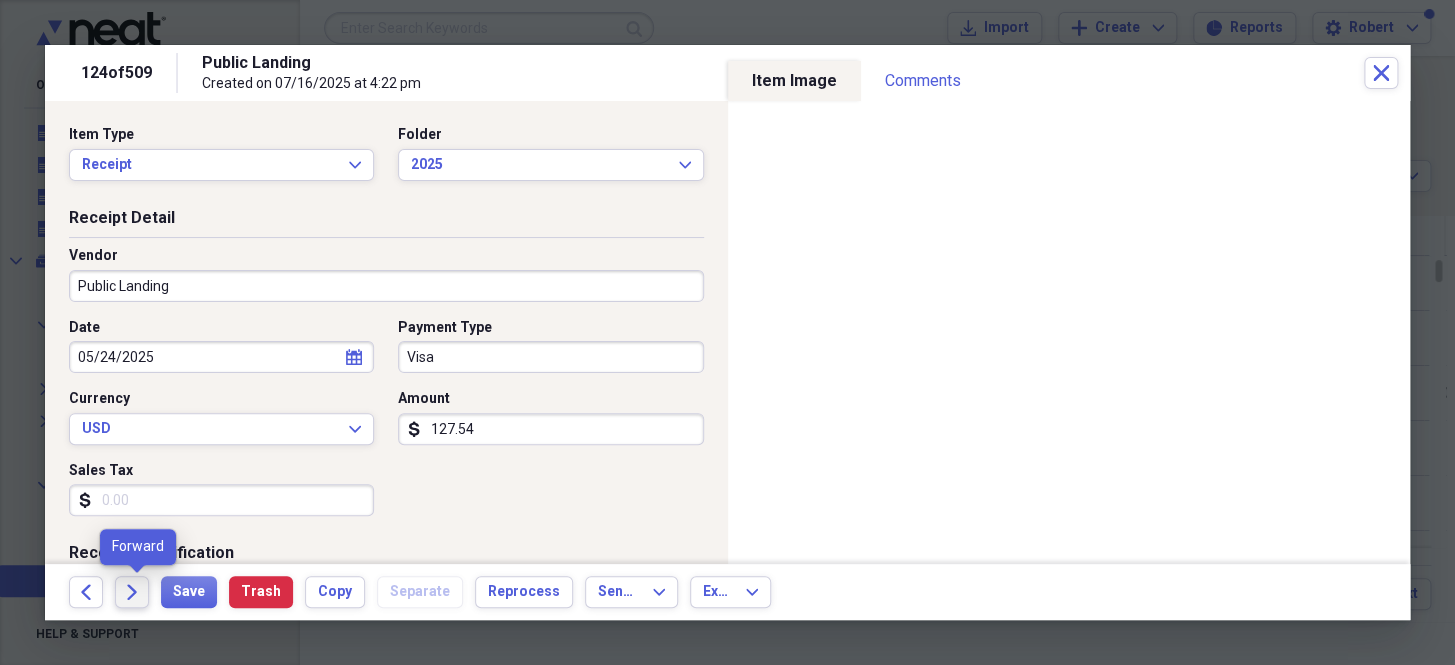 click 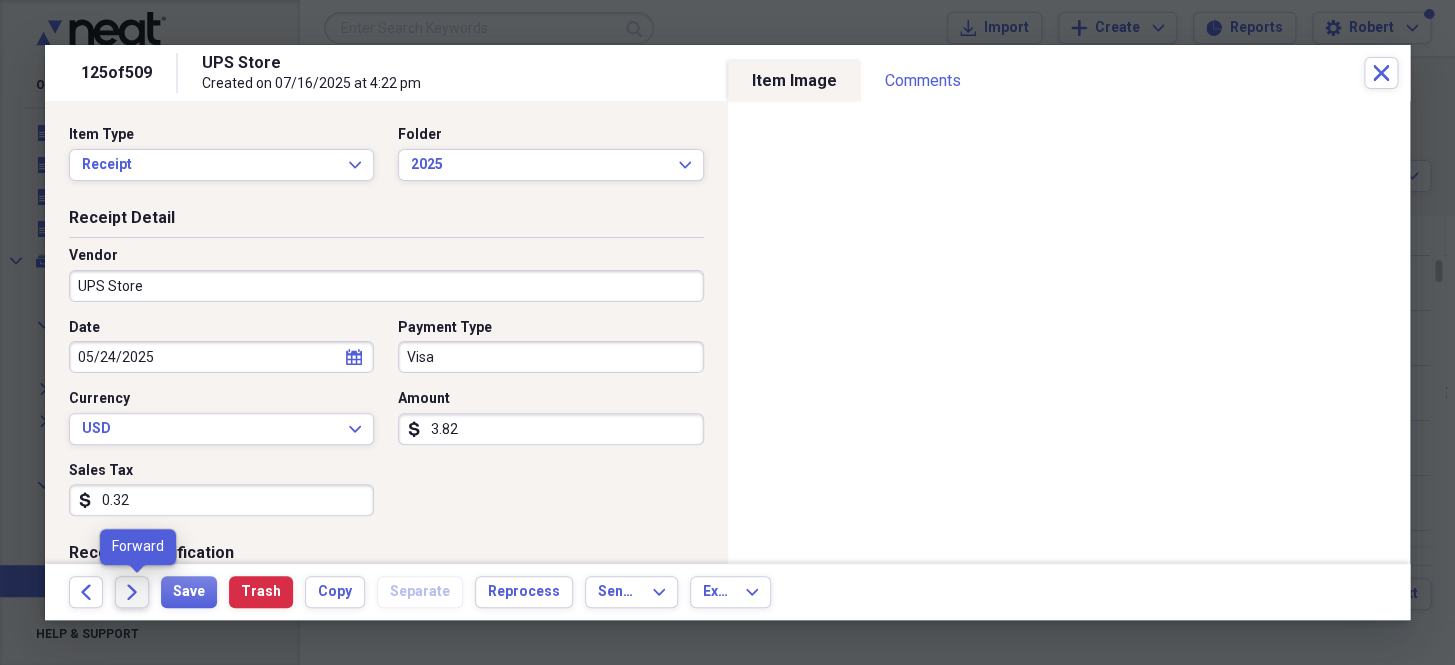 click 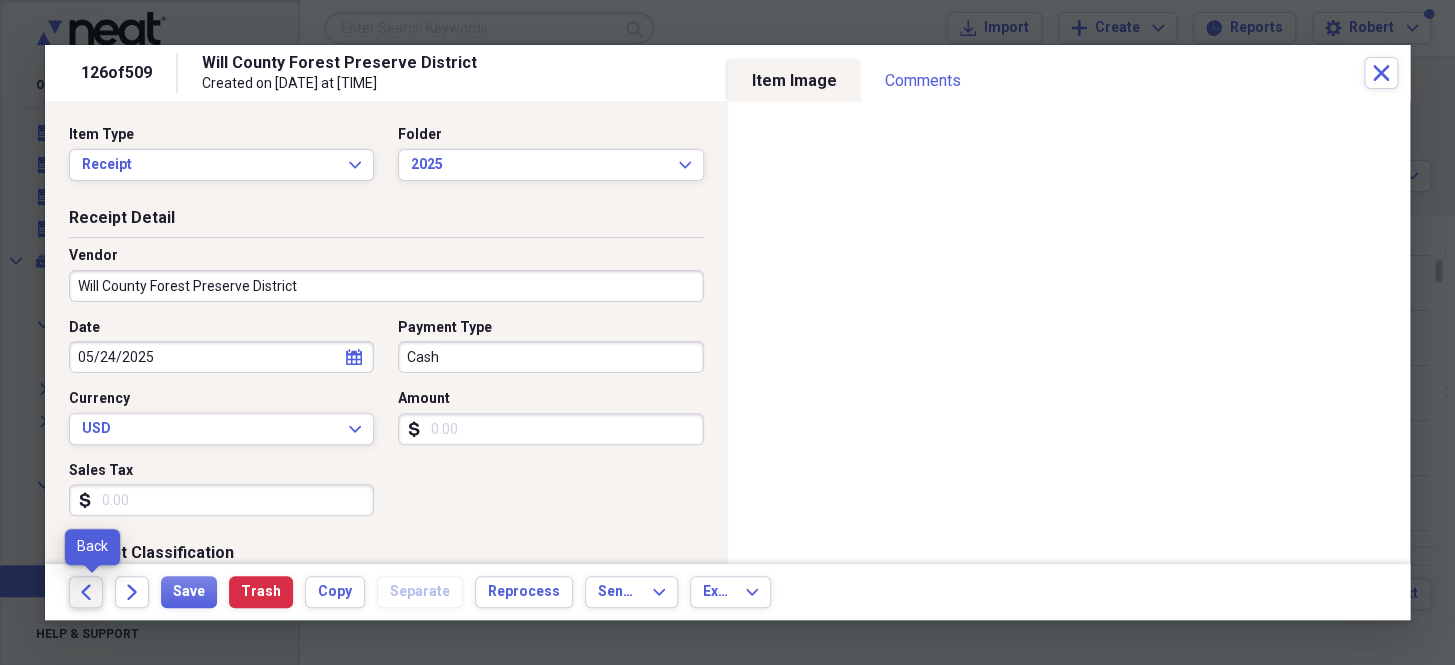 click on "Back" at bounding box center (86, 592) 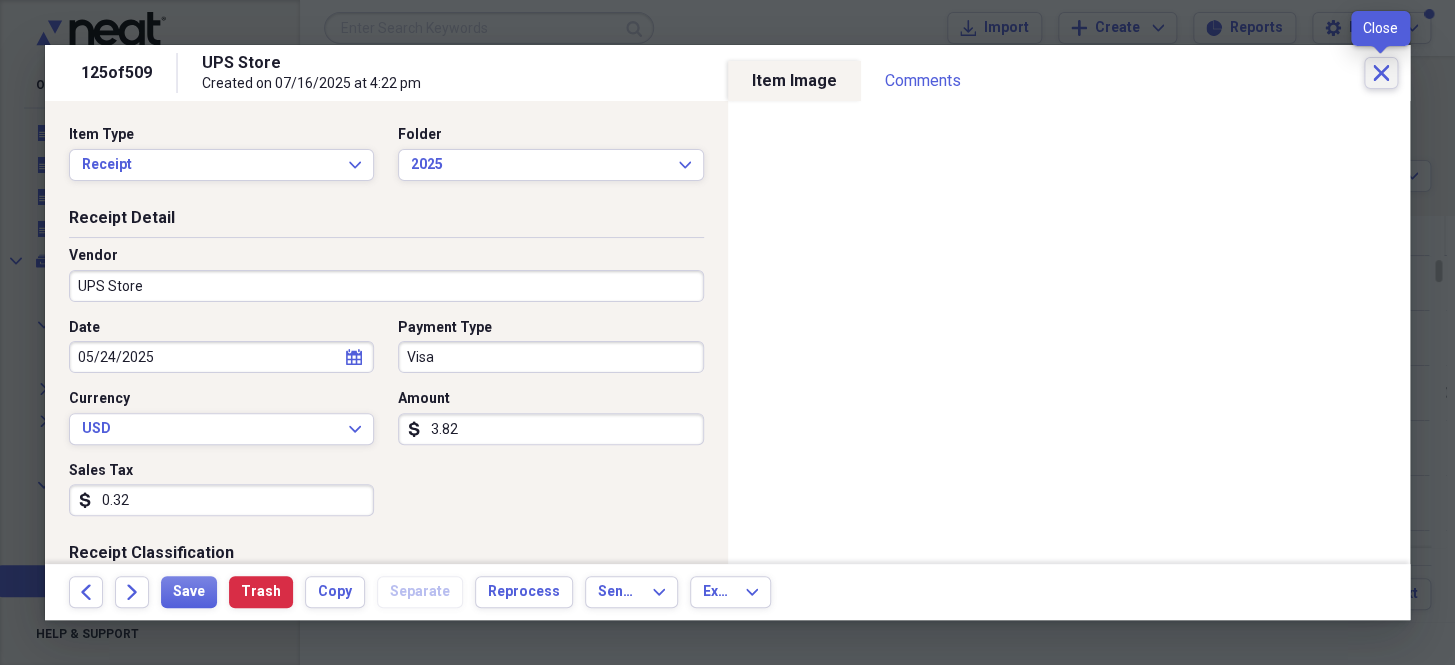 click on "Close" at bounding box center (1381, 73) 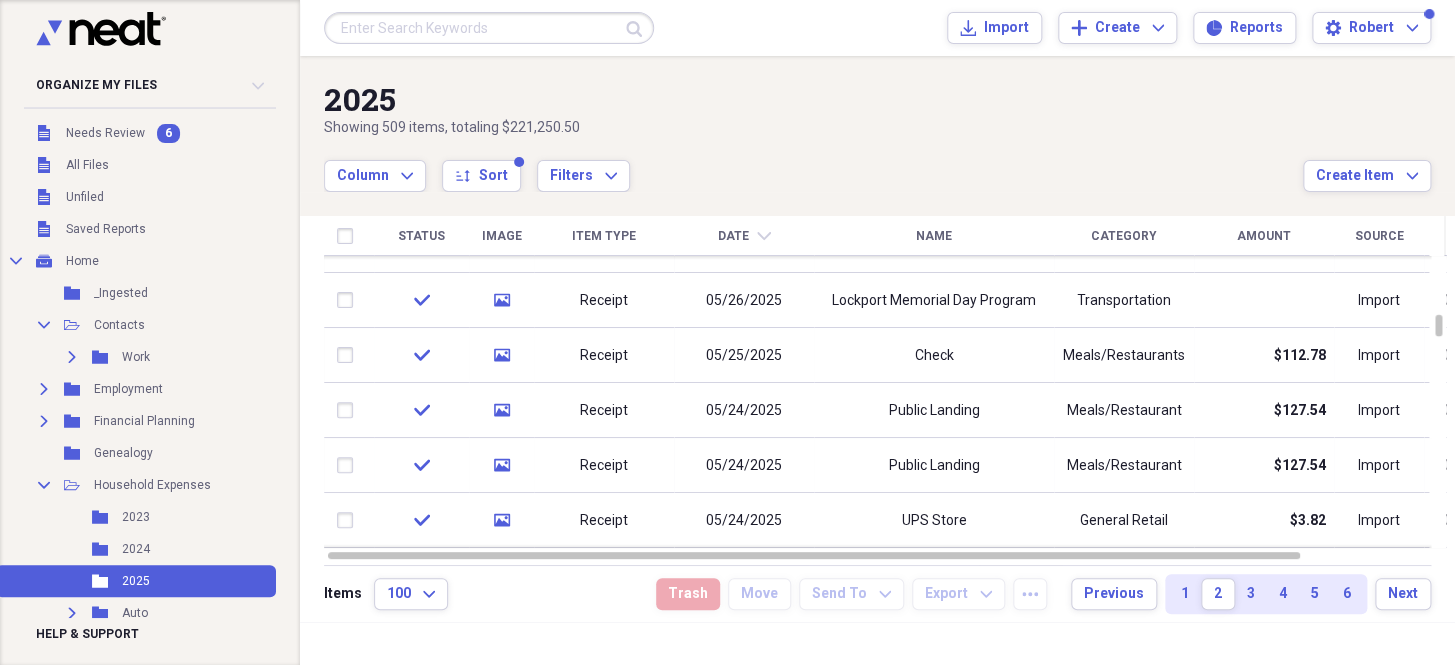 click on "chevron-down" 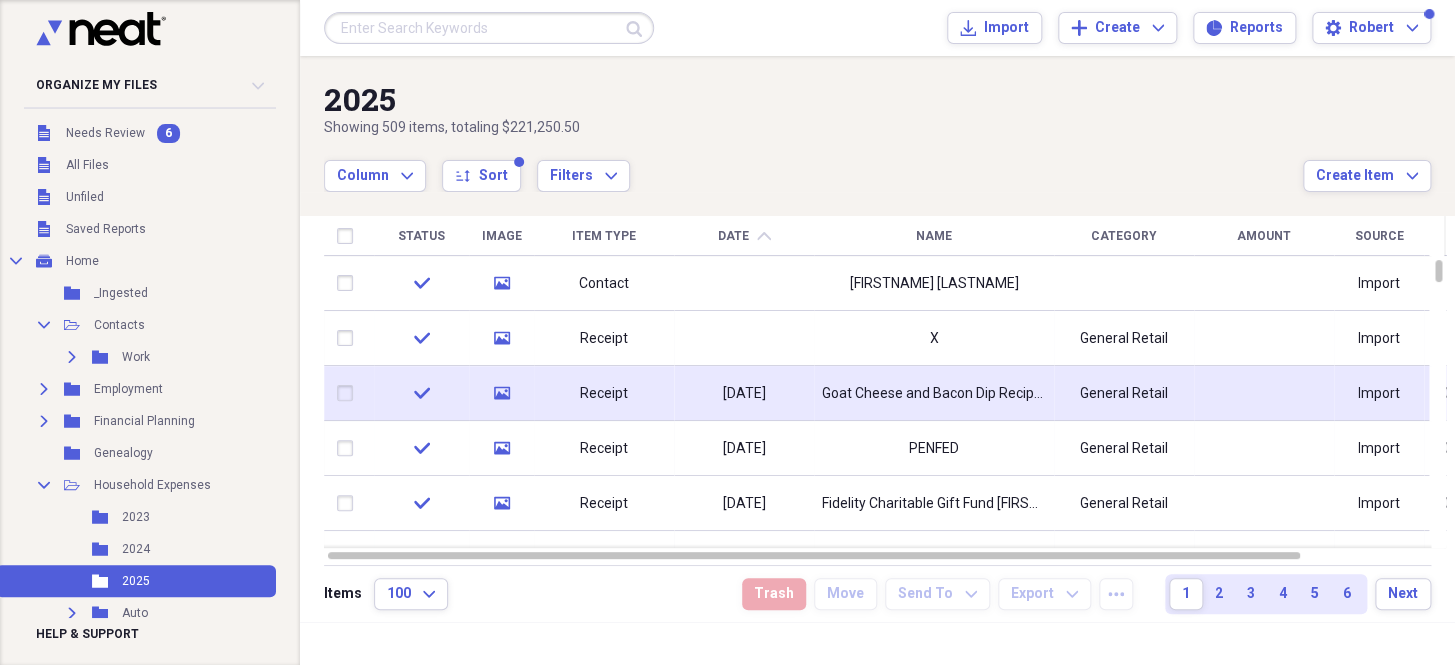 click on "[DATE]" at bounding box center [744, 394] 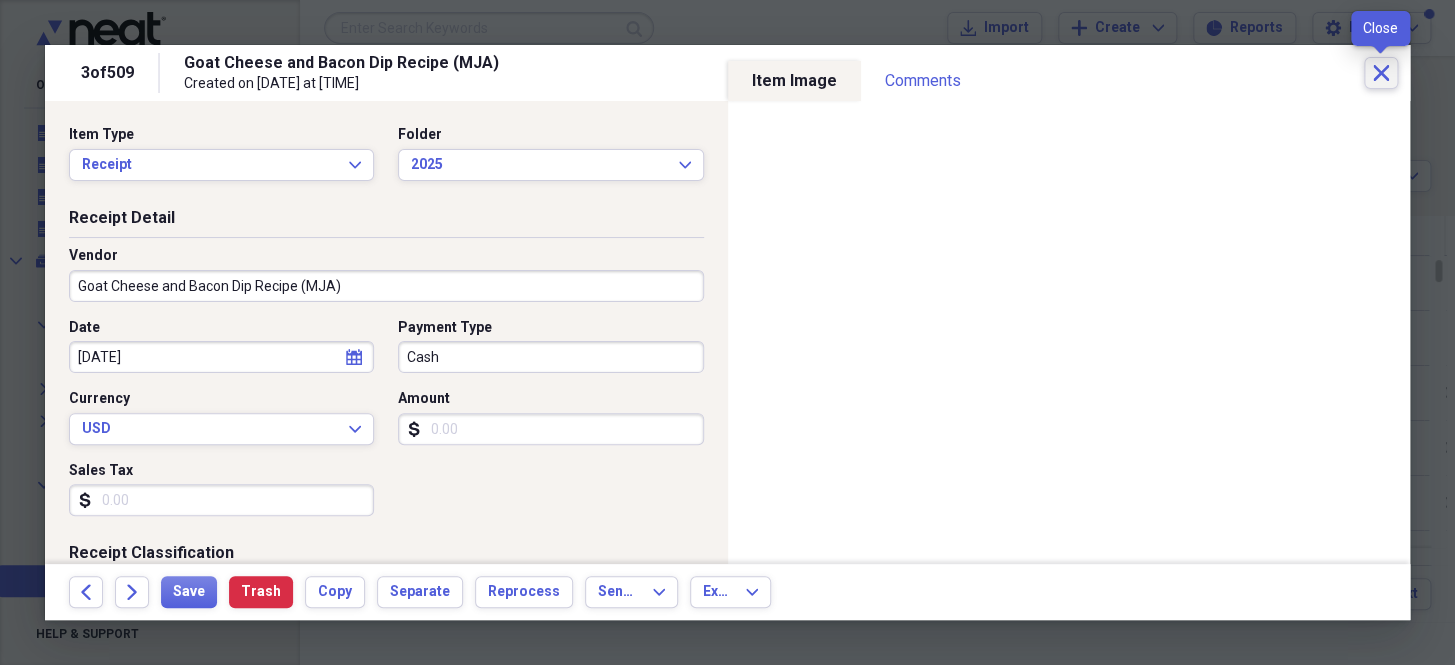 click on "Close" 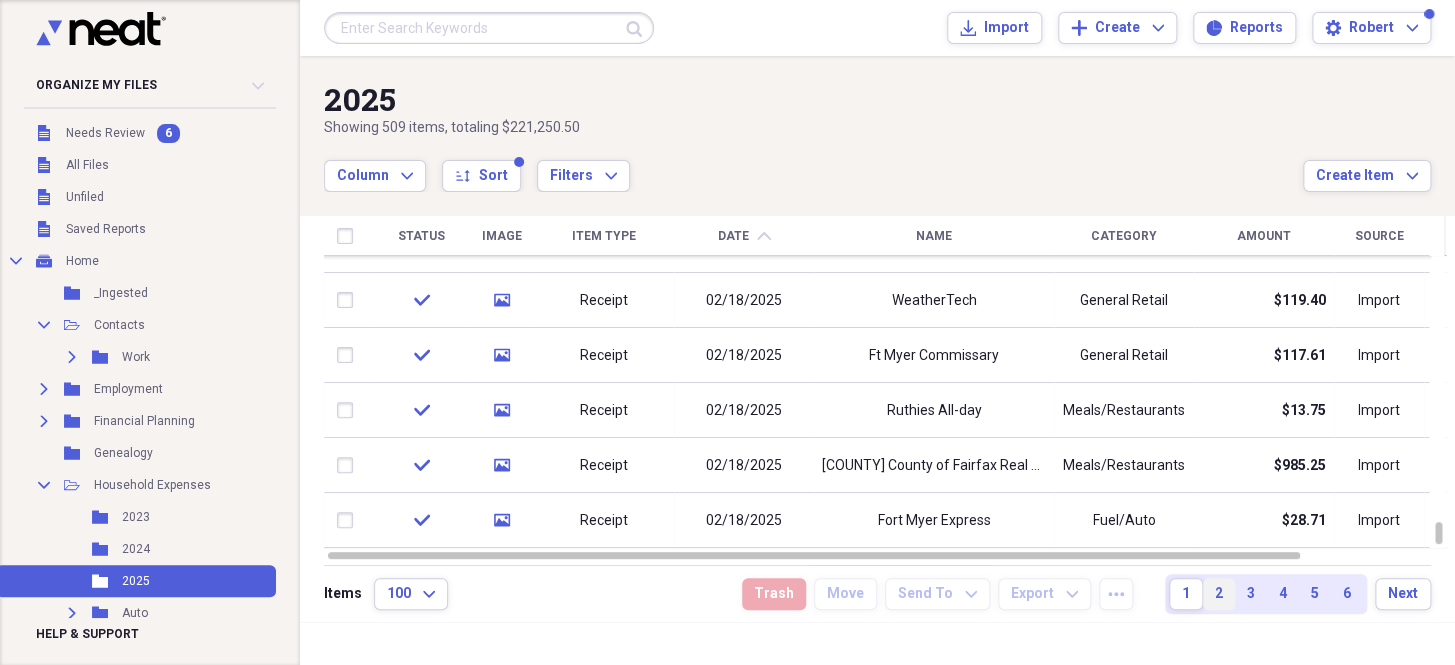 click on "2" at bounding box center (1219, 594) 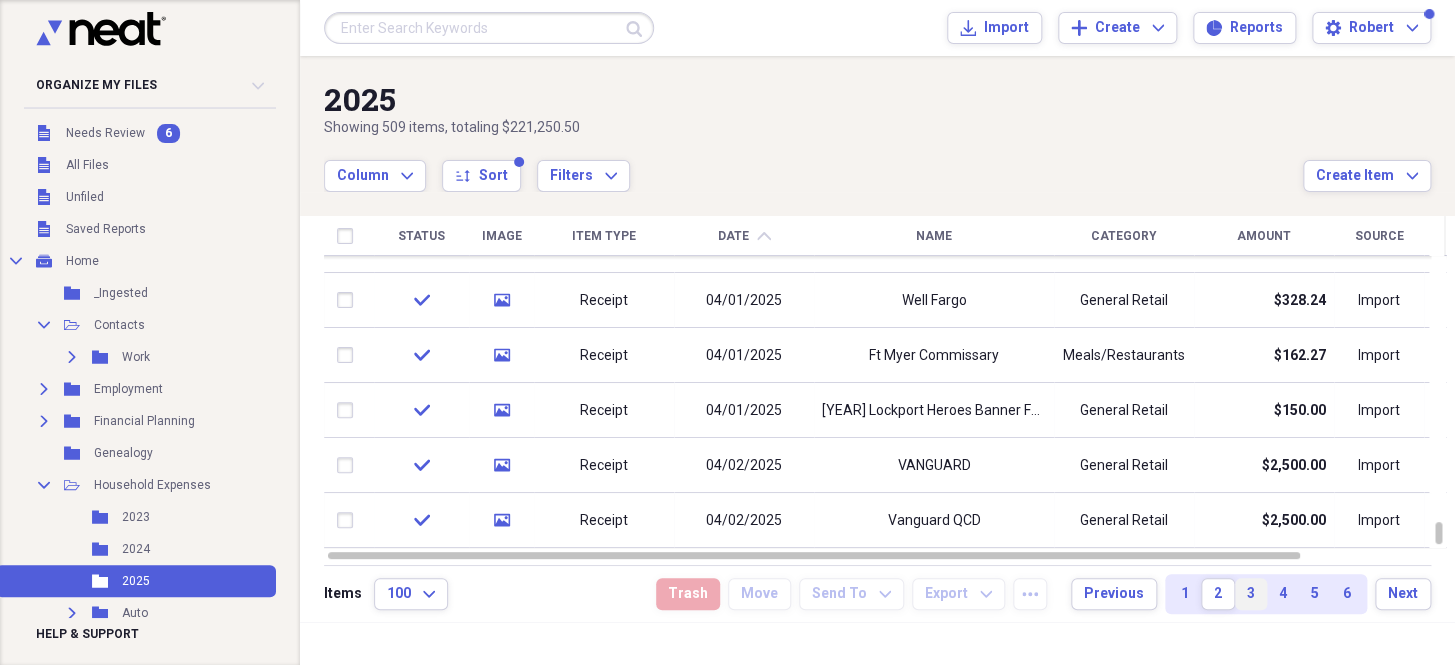 click on "3" at bounding box center [1251, 594] 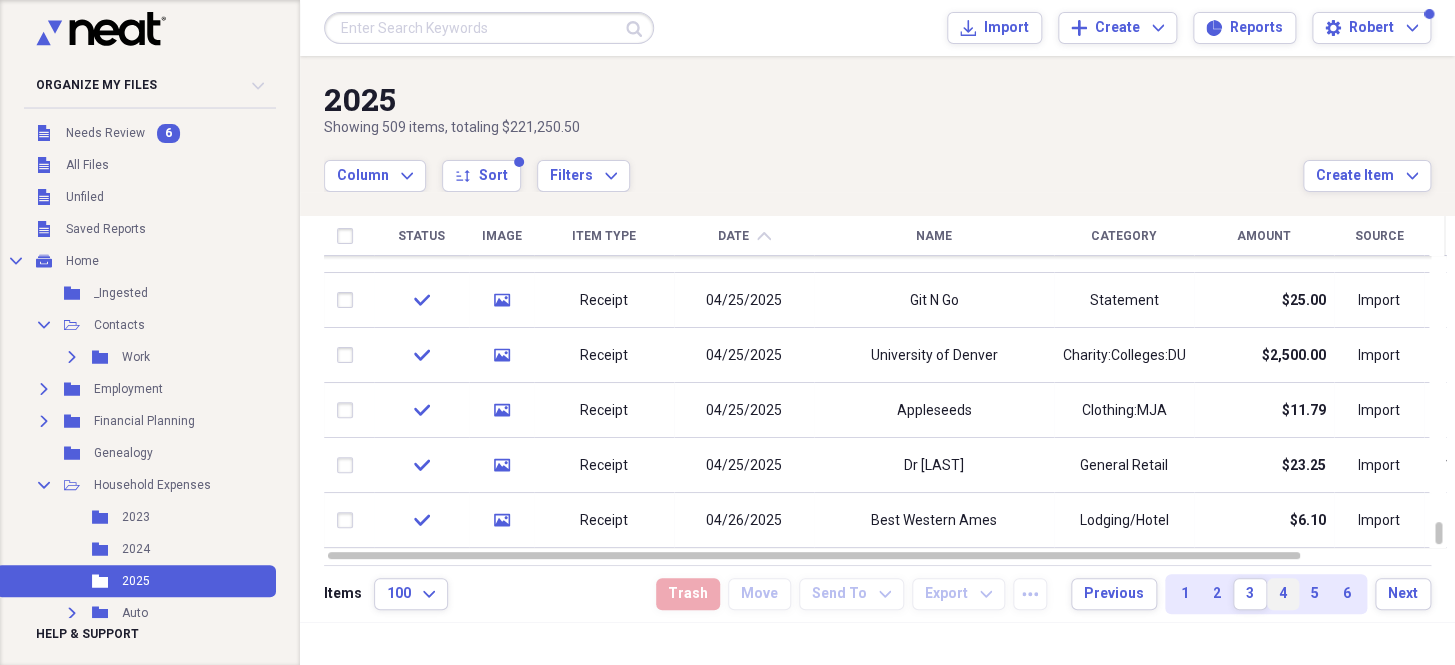 click on "4" at bounding box center [1283, 594] 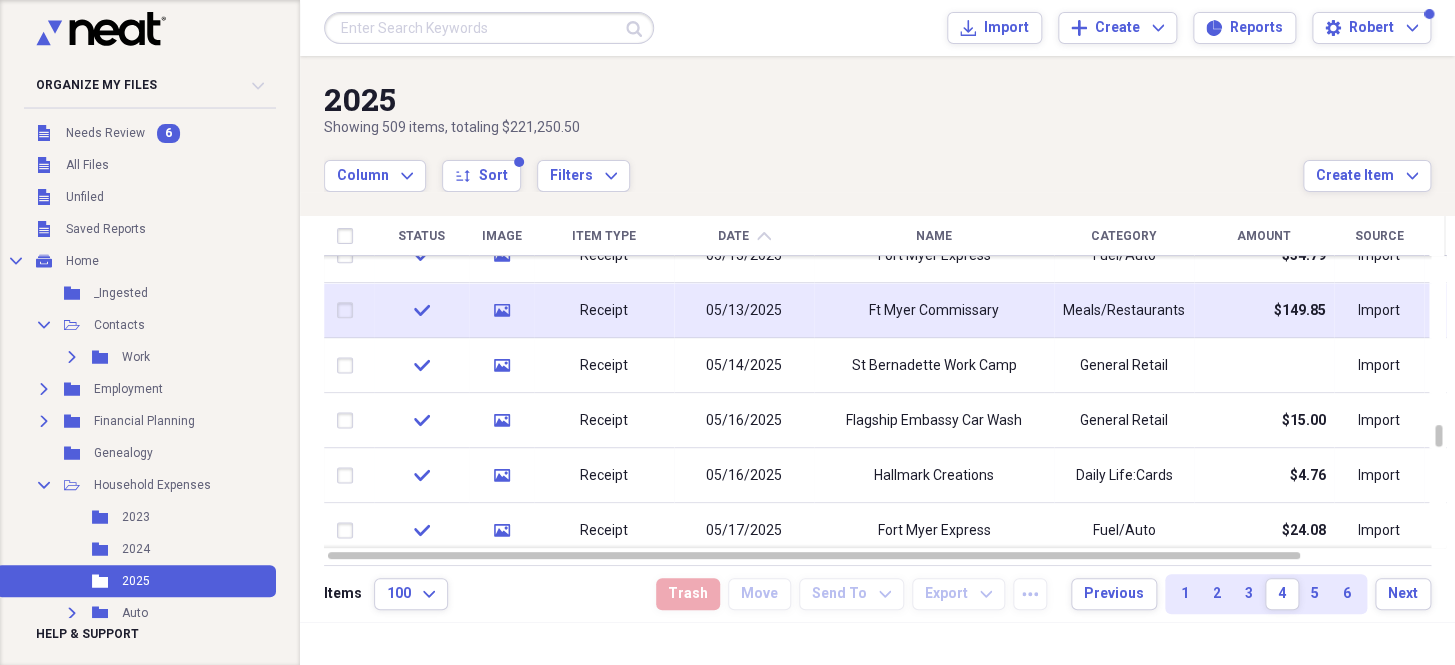 click on "05/13/2025" at bounding box center (744, 311) 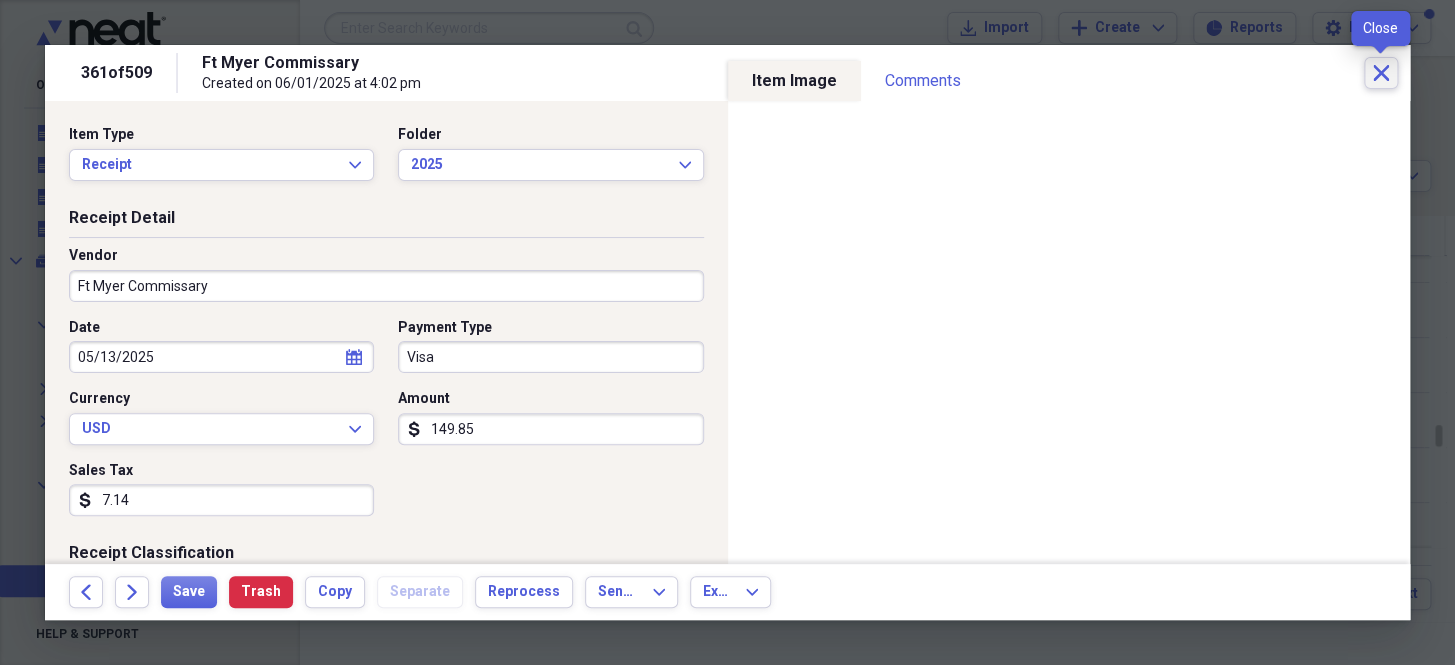 click 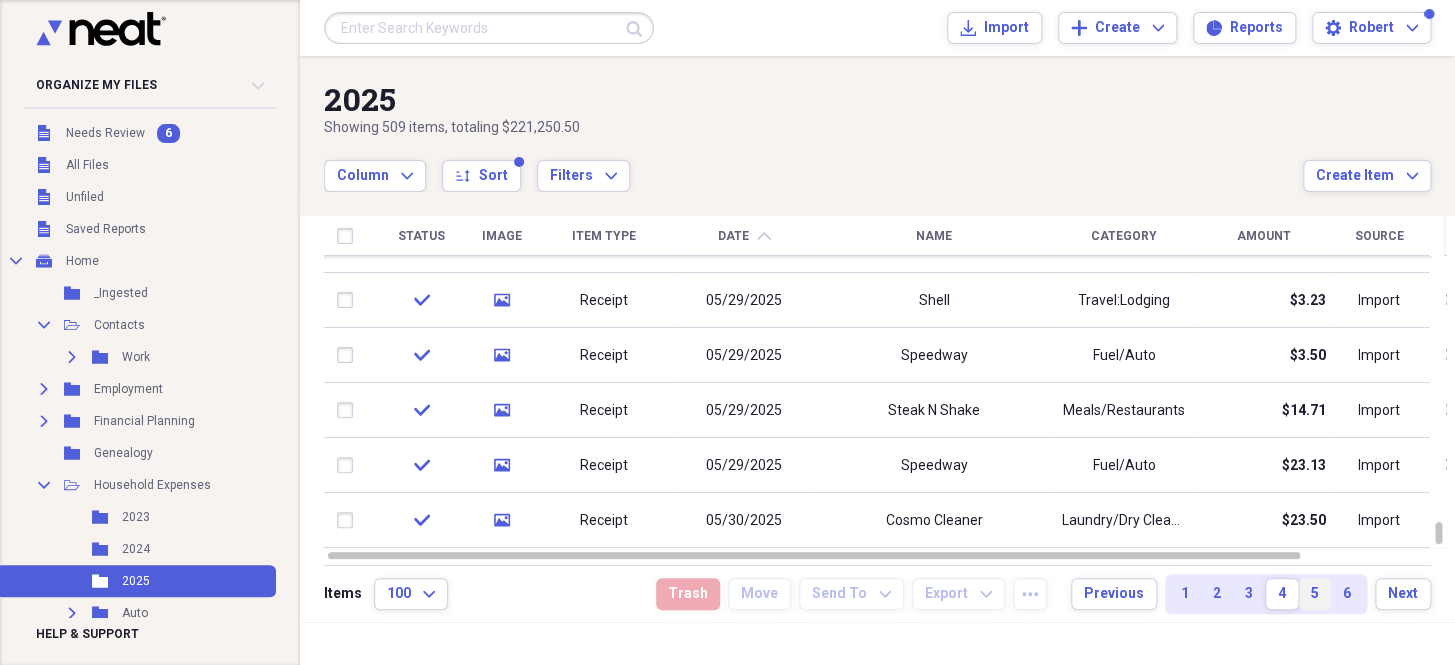 click on "5" at bounding box center [1315, 594] 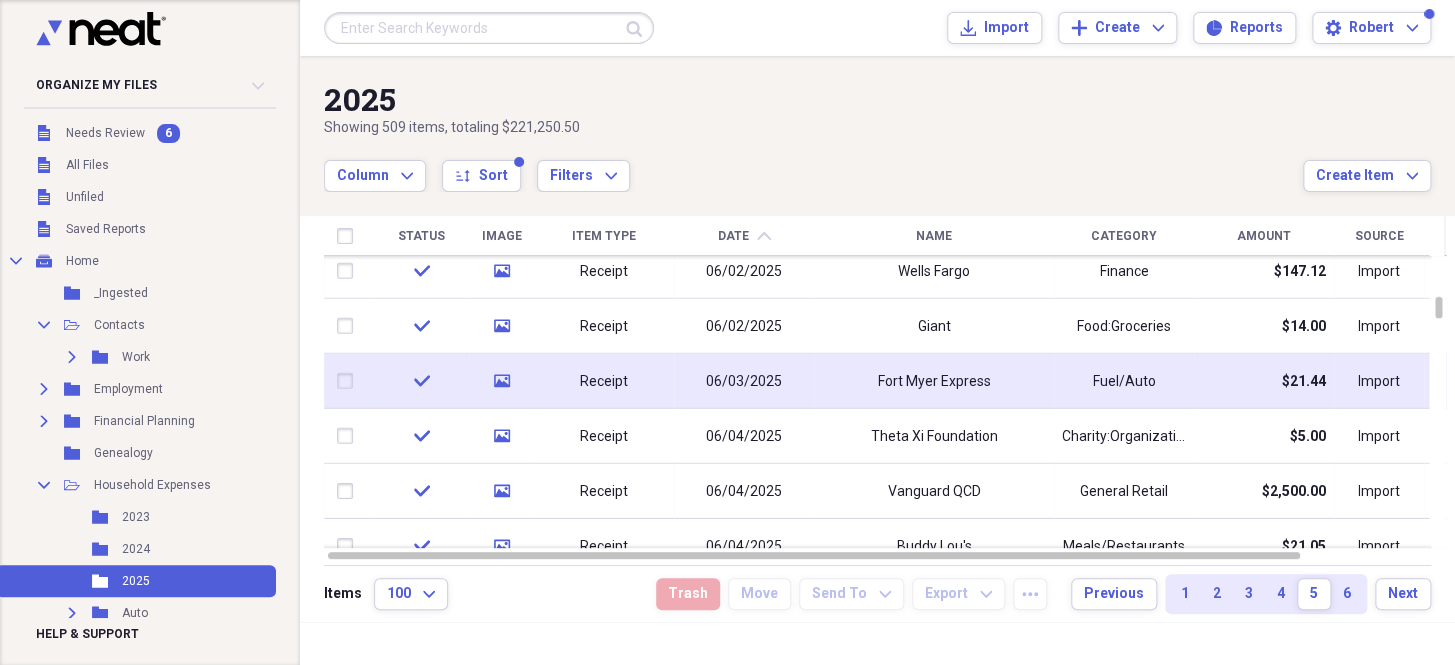 click on "06/03/2025" at bounding box center (744, 381) 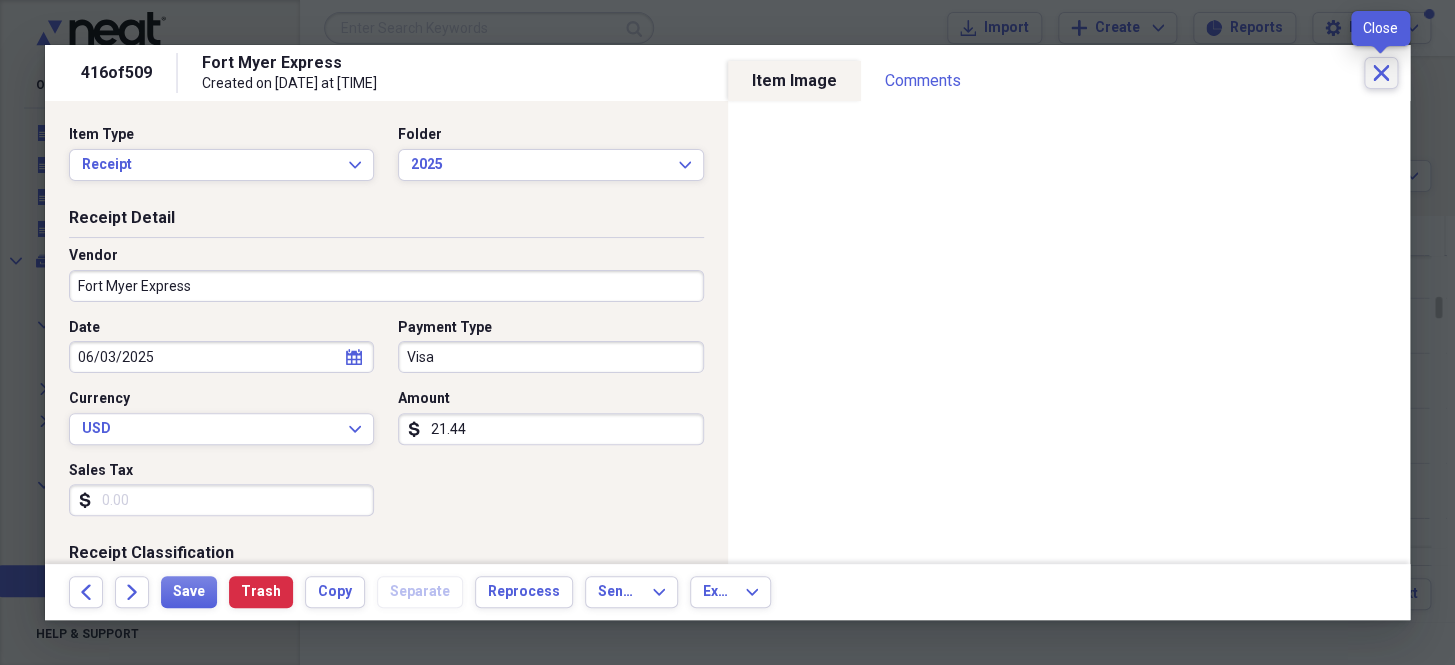 click on "Close" 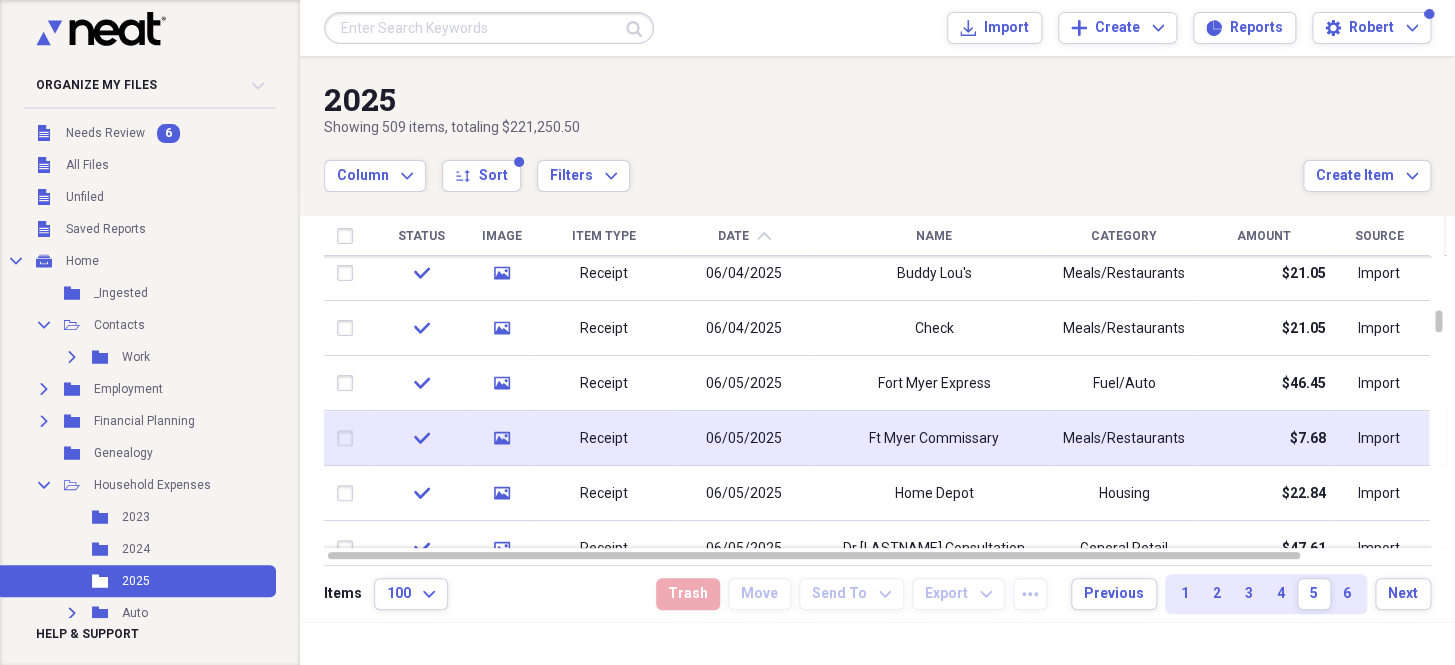 click on "06/05/2025" at bounding box center (744, 439) 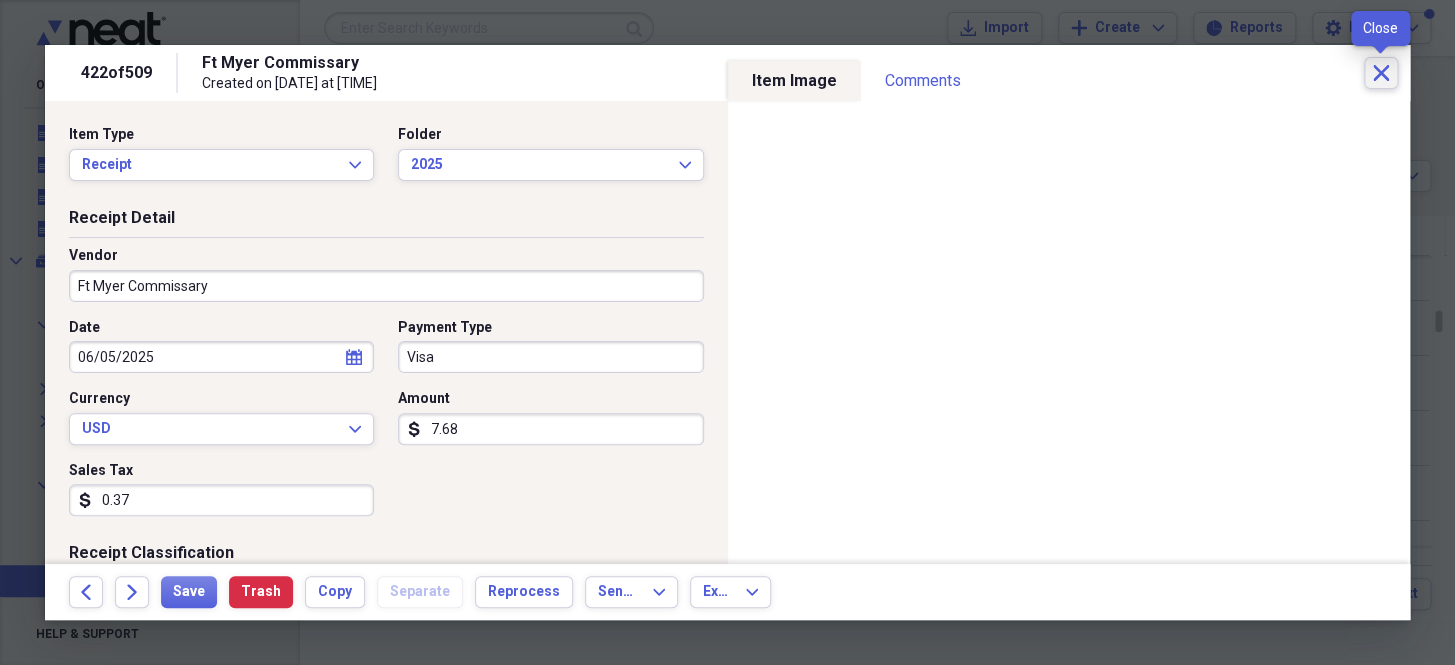 click on "Close" at bounding box center (1381, 73) 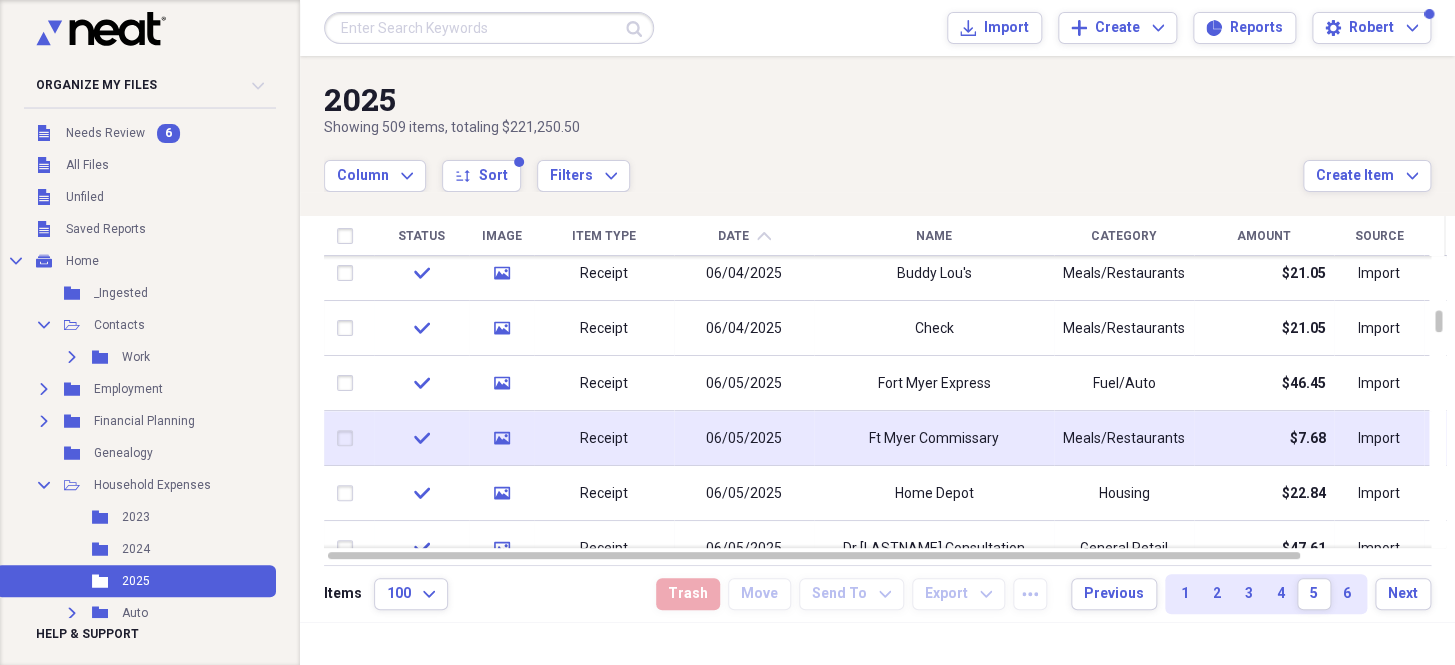 click on "Ft Myer Commissary" at bounding box center [934, 439] 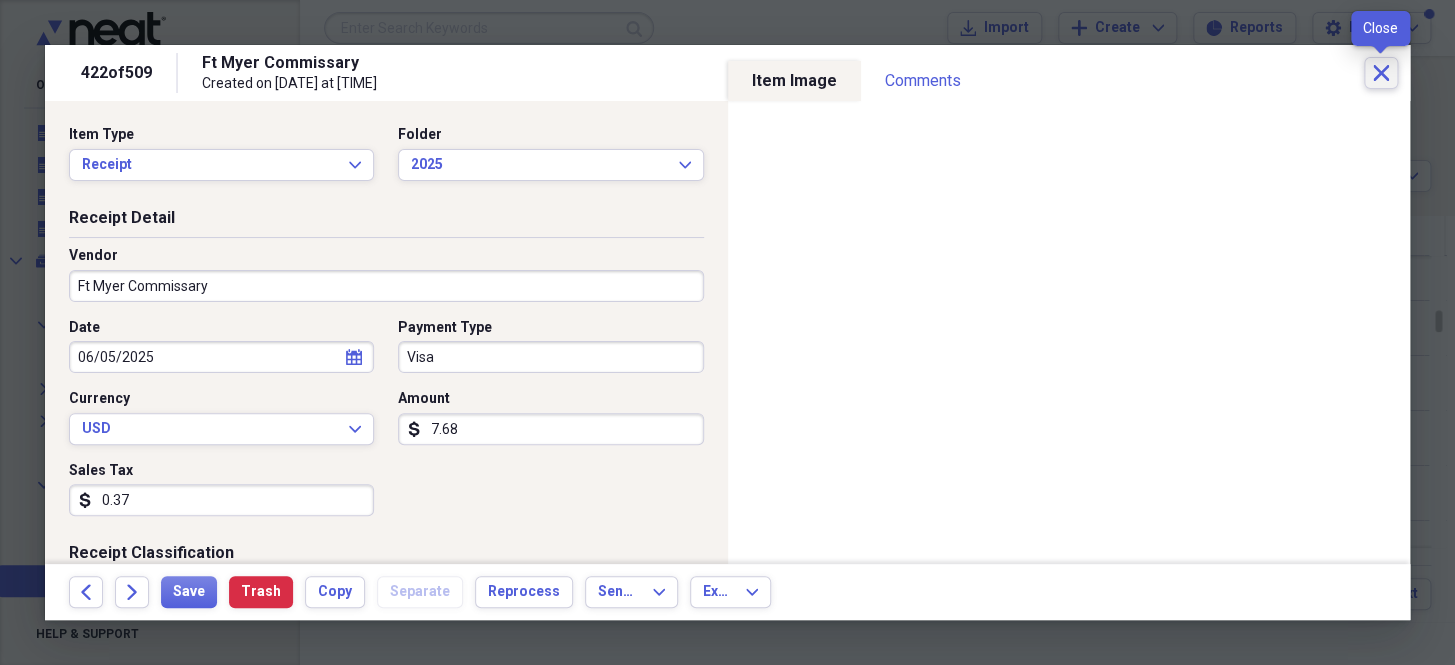 click on "Close" 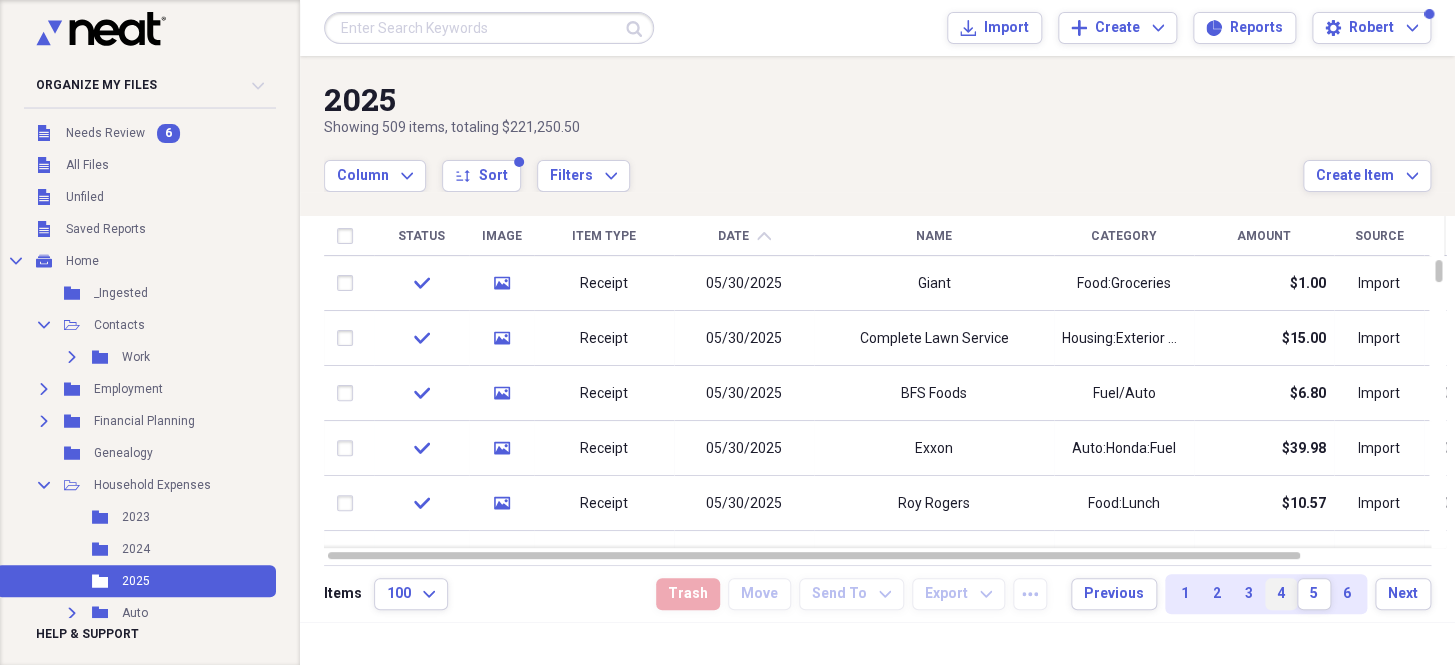click on "4" at bounding box center [1281, 594] 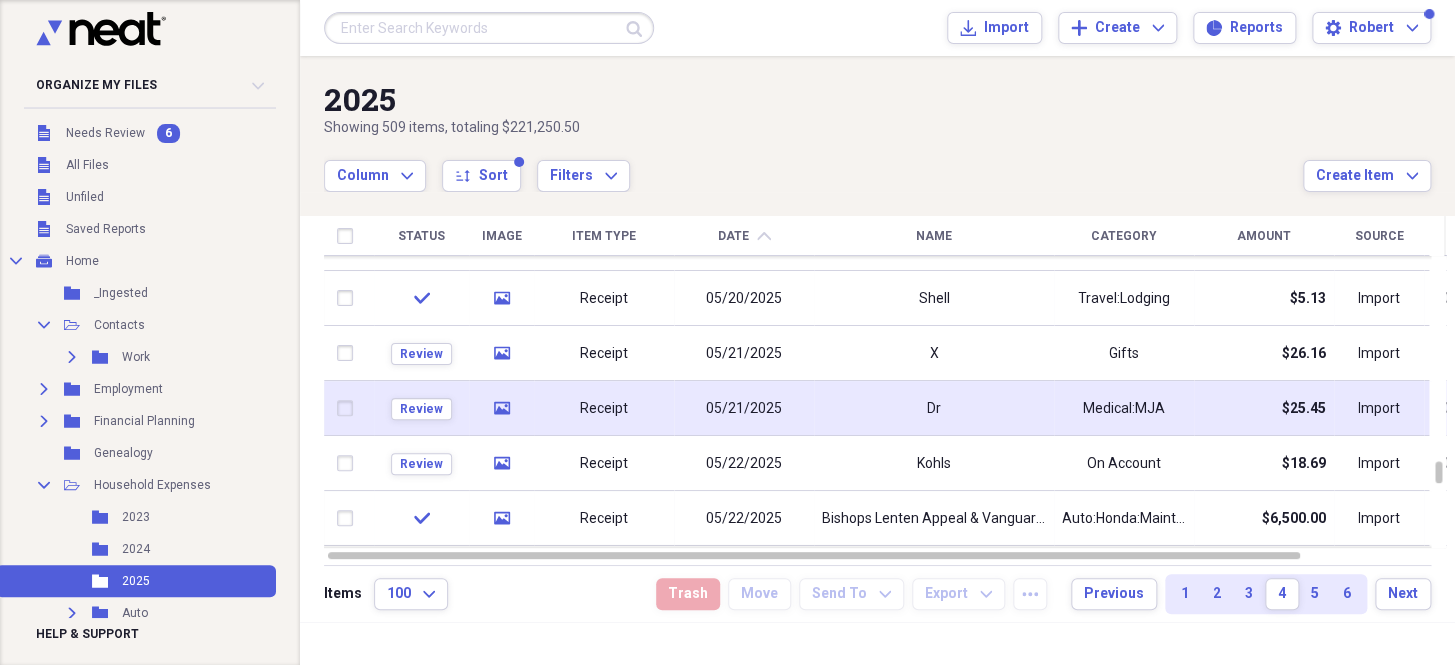 click on "Dr" at bounding box center (934, 408) 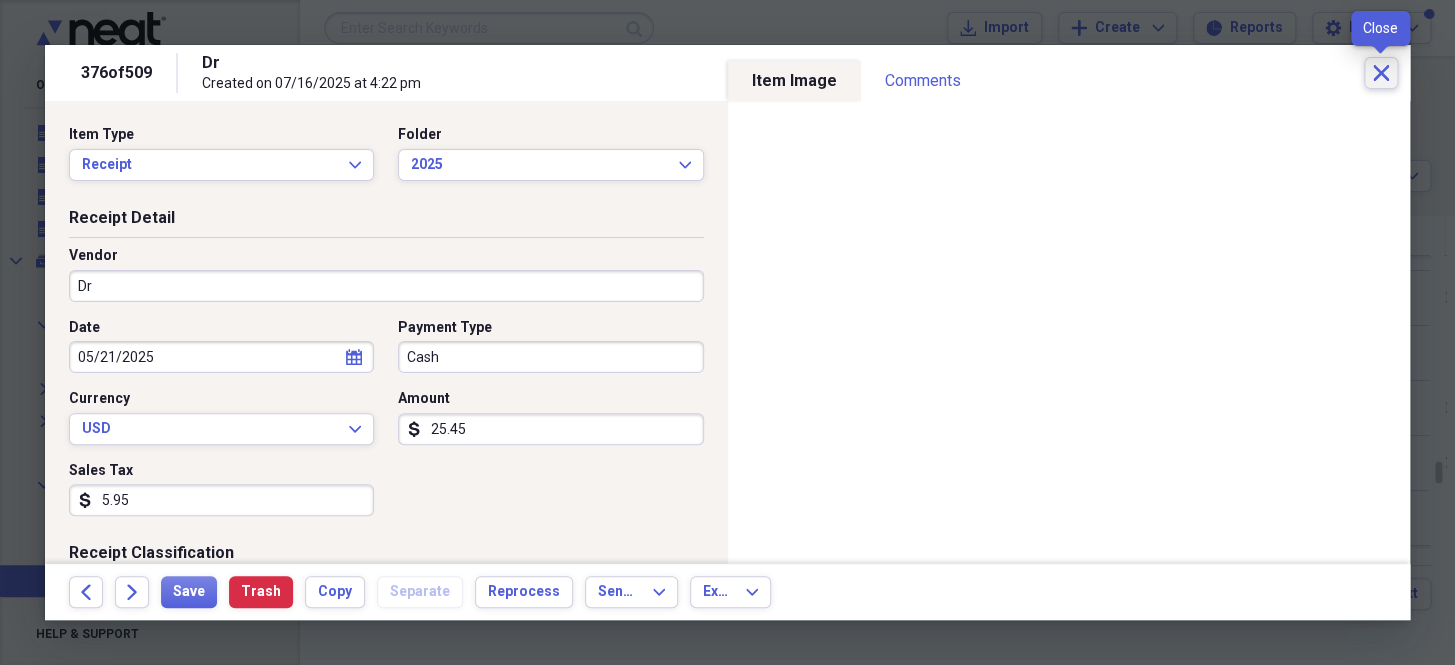 click on "Close" 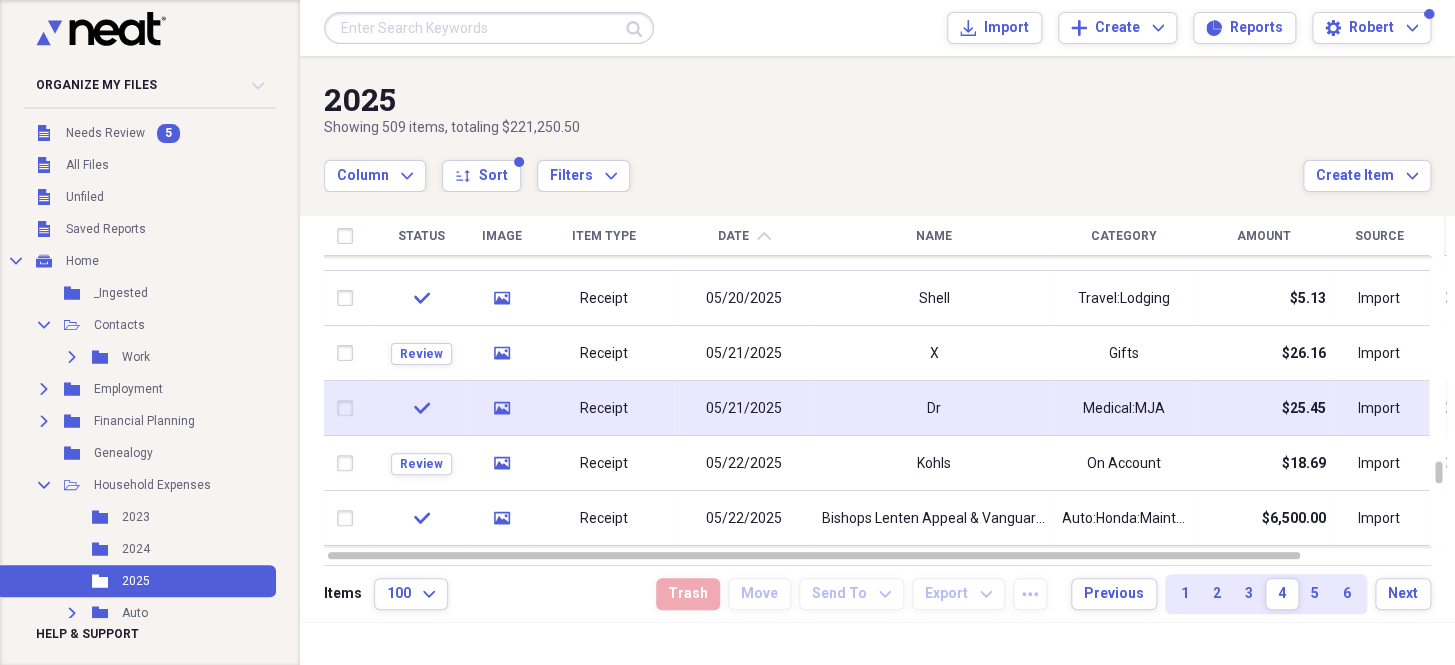 click on "Dr" at bounding box center (934, 408) 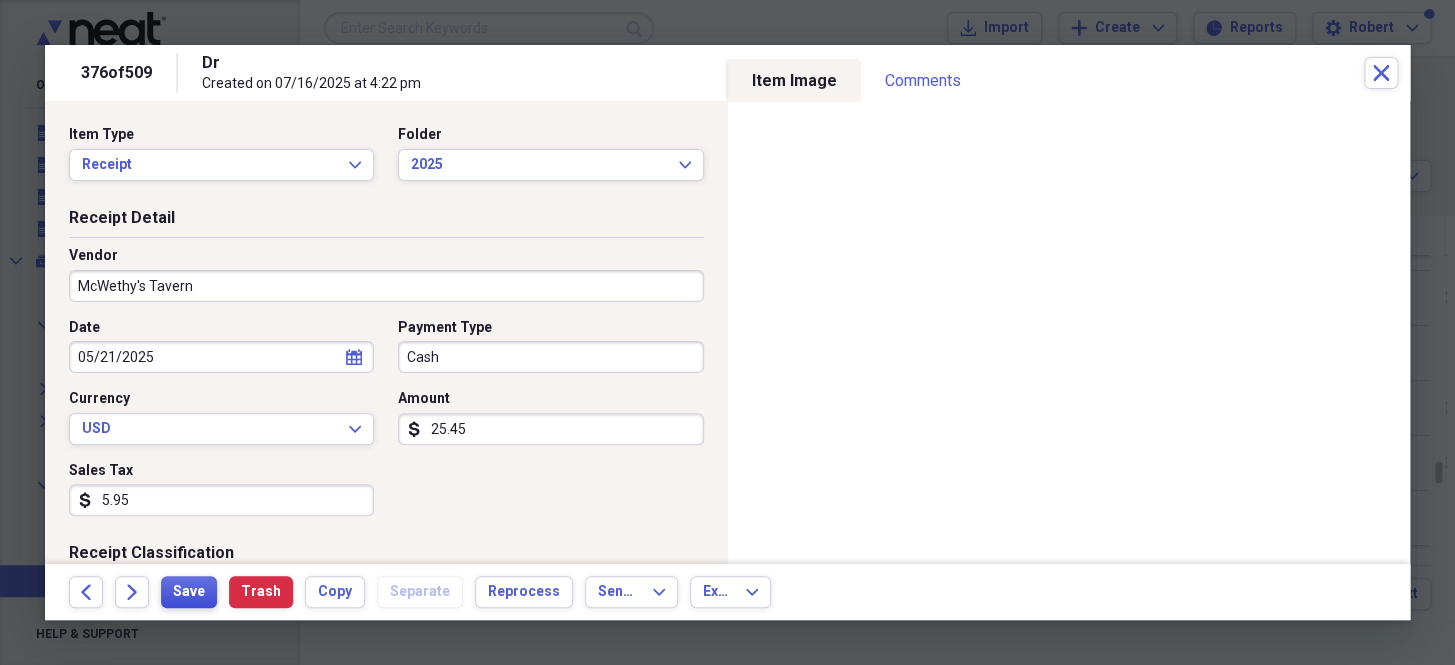 type on "McWethy's Tavern" 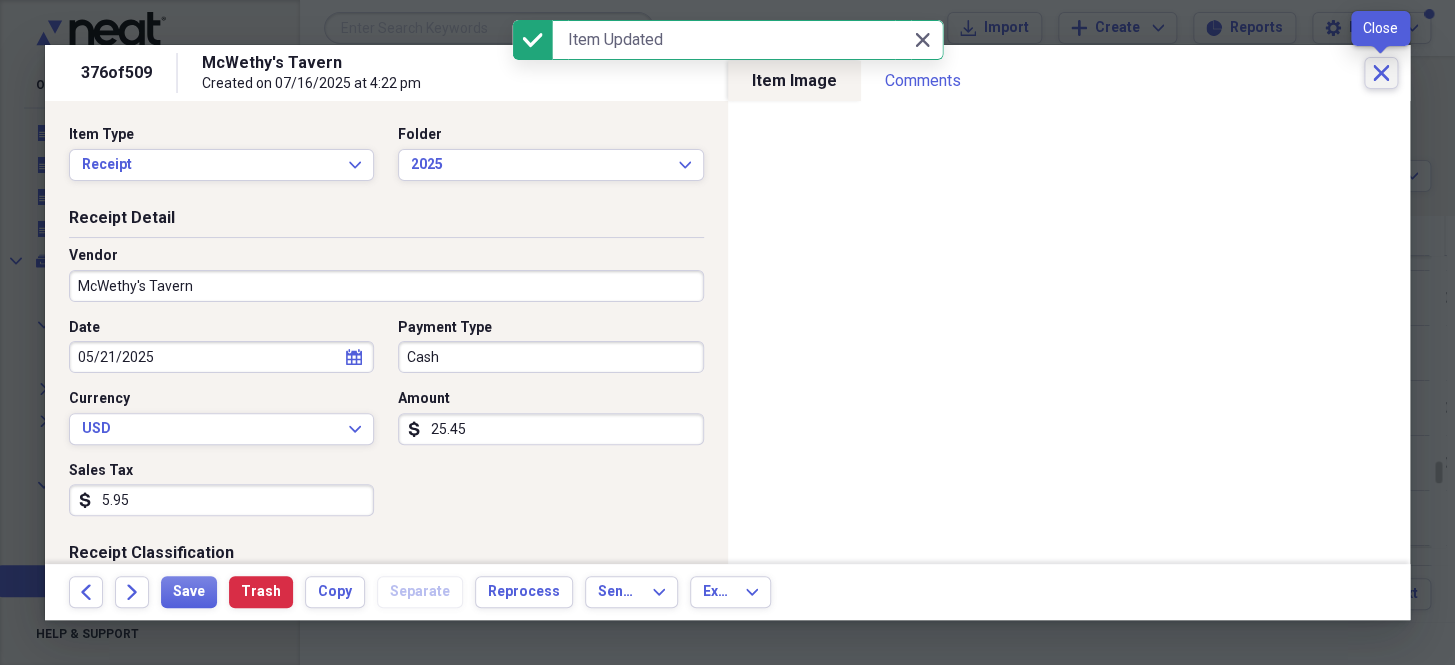 click on "Close" at bounding box center (1381, 73) 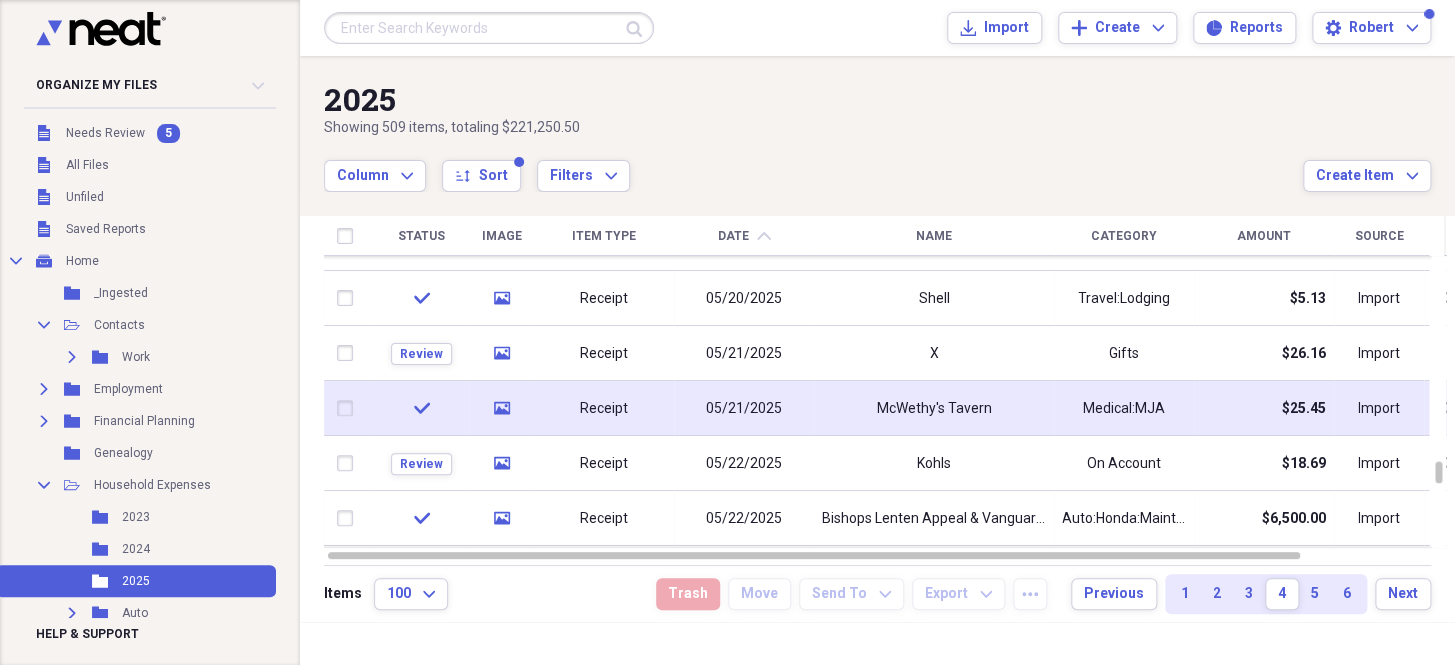 click on "McWethy's Tavern" at bounding box center (934, 408) 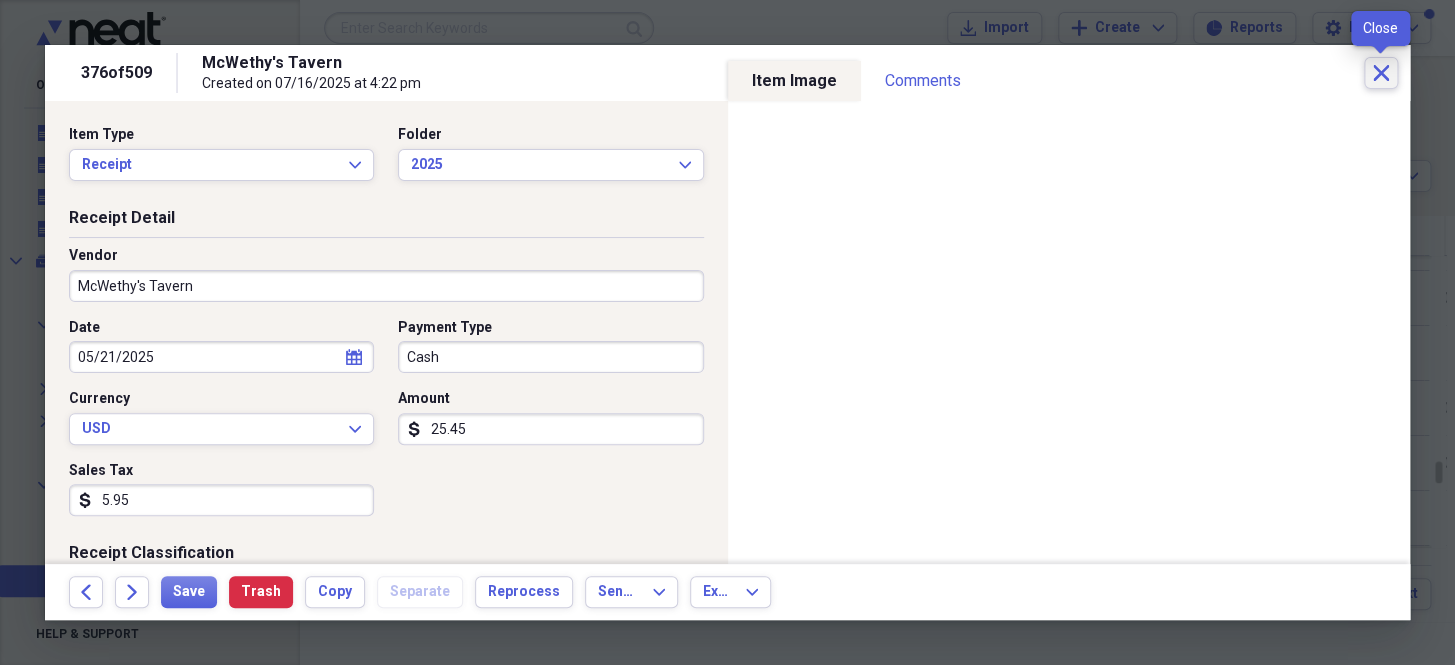 click 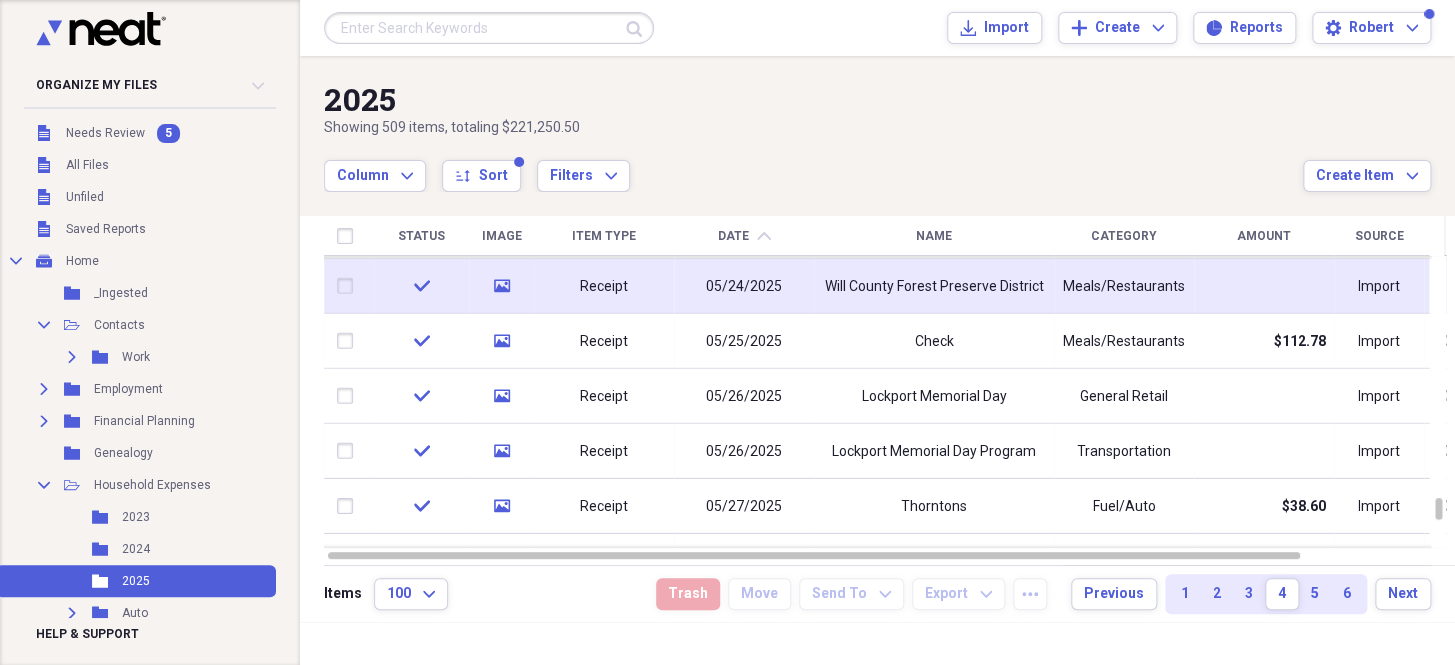 click on "Will County Forest Preserve District" at bounding box center (934, 286) 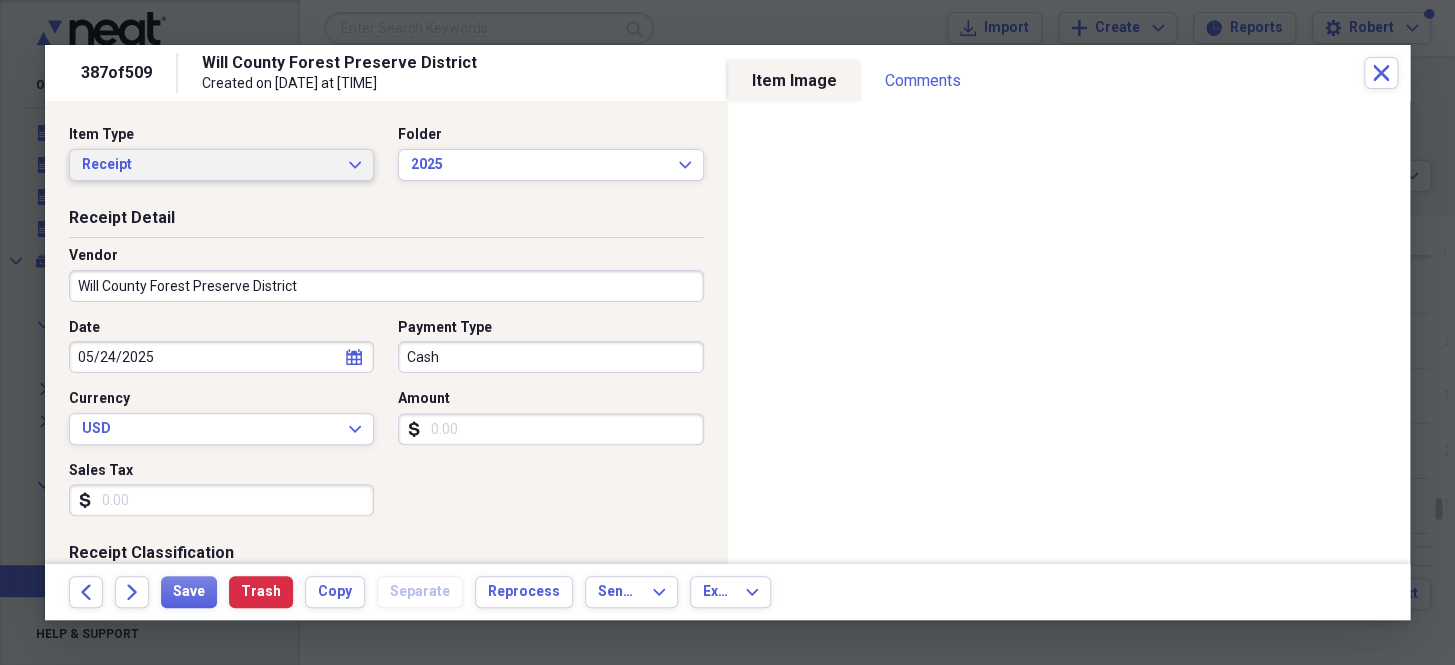 click on "Expand" 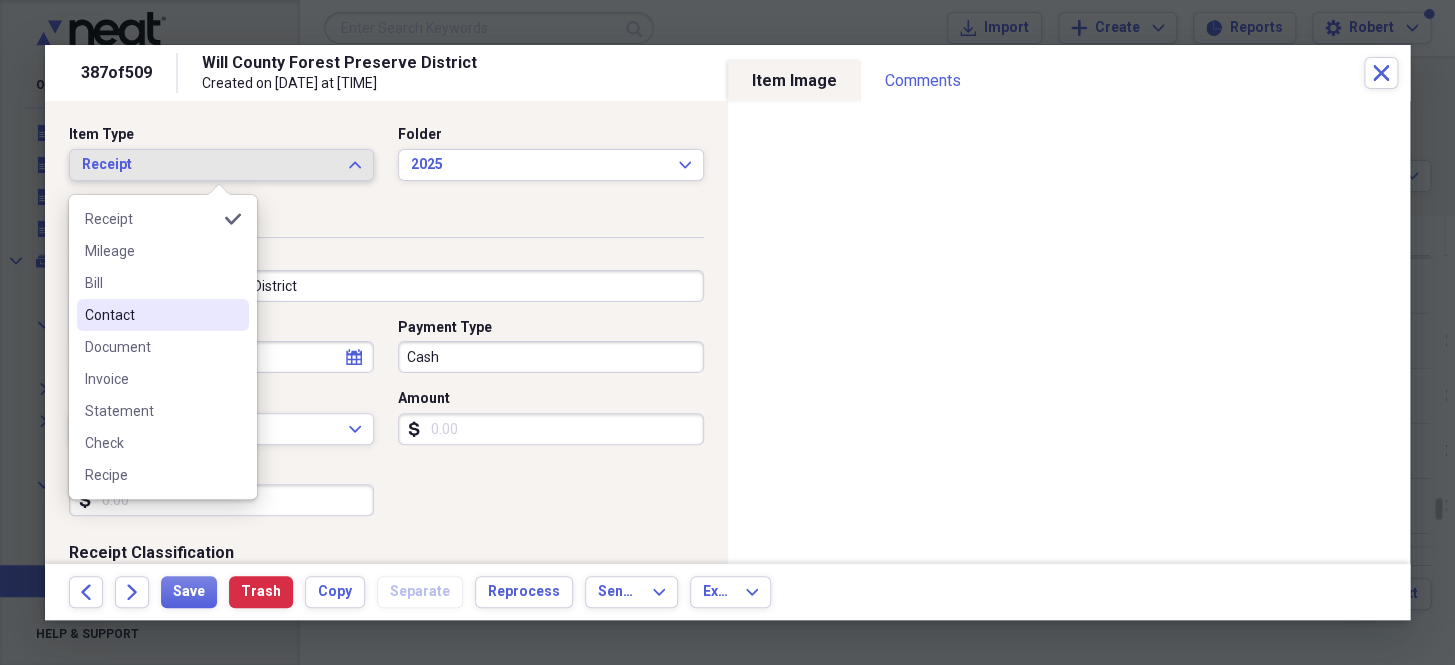 click on "Contact" at bounding box center [151, 315] 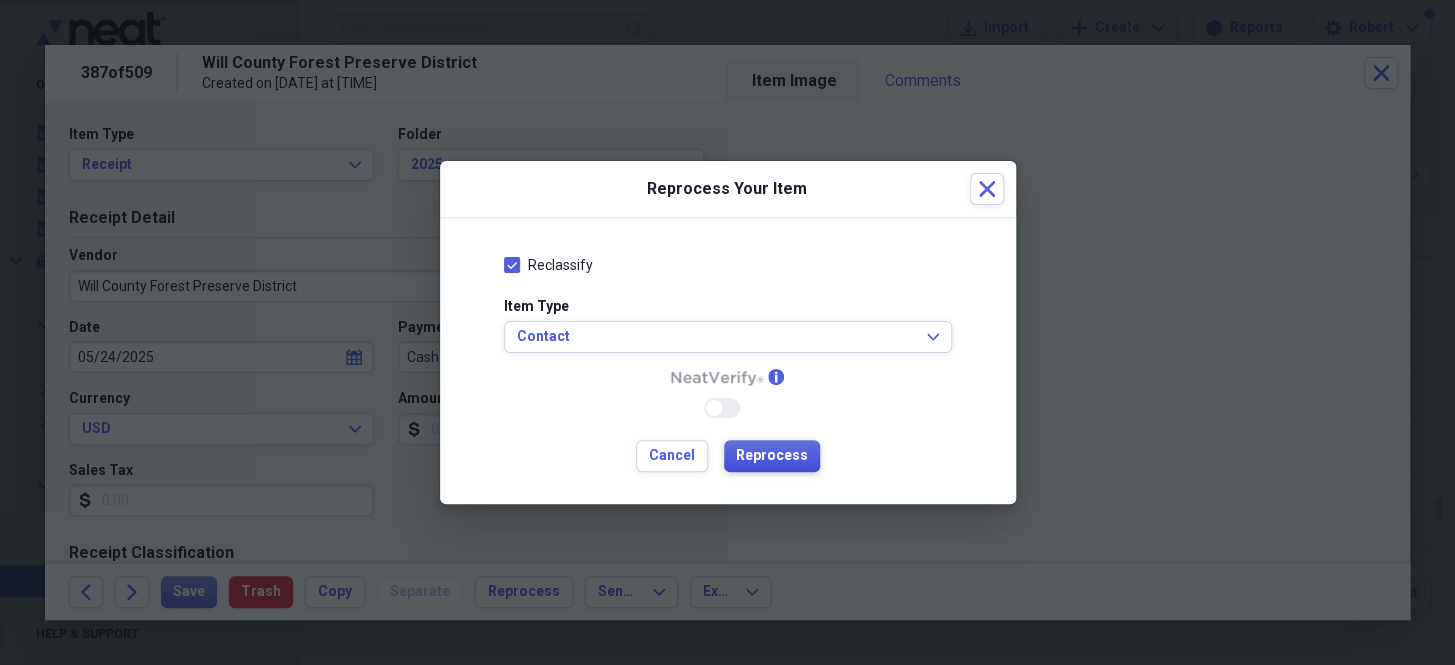 click on "Reprocess" at bounding box center (772, 456) 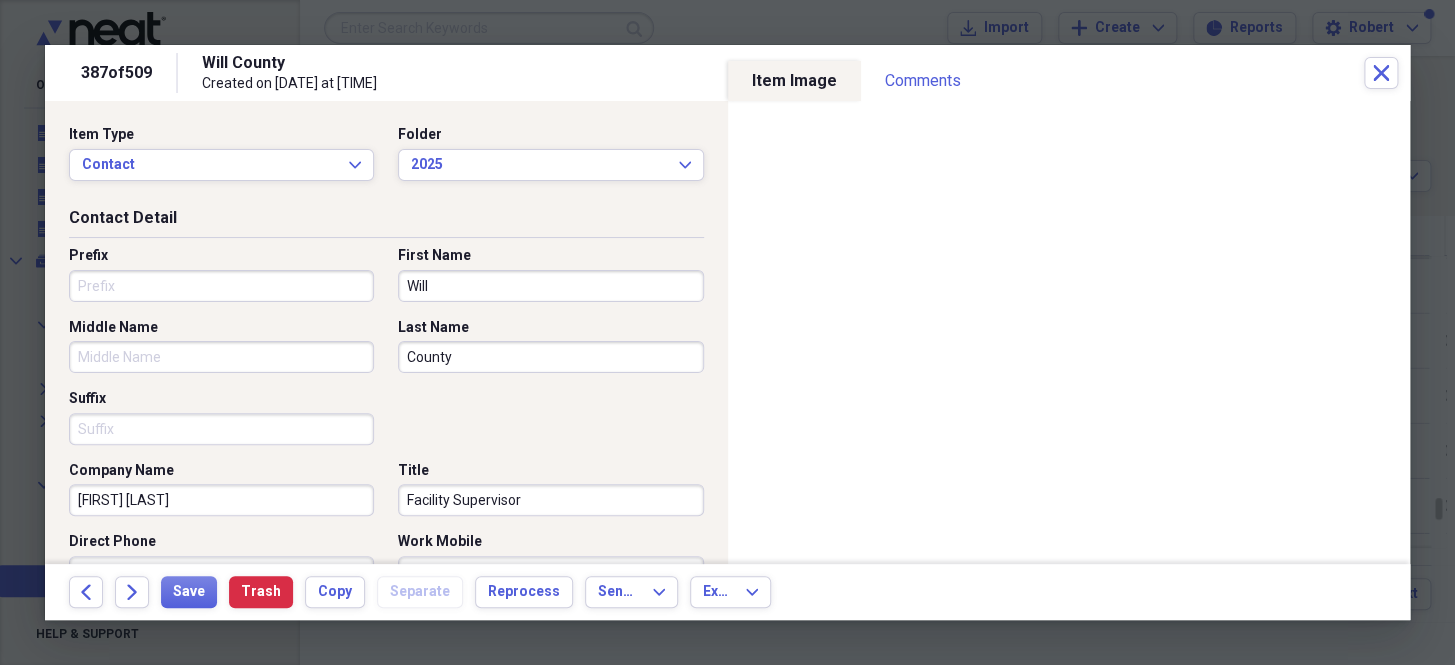 type on "Will" 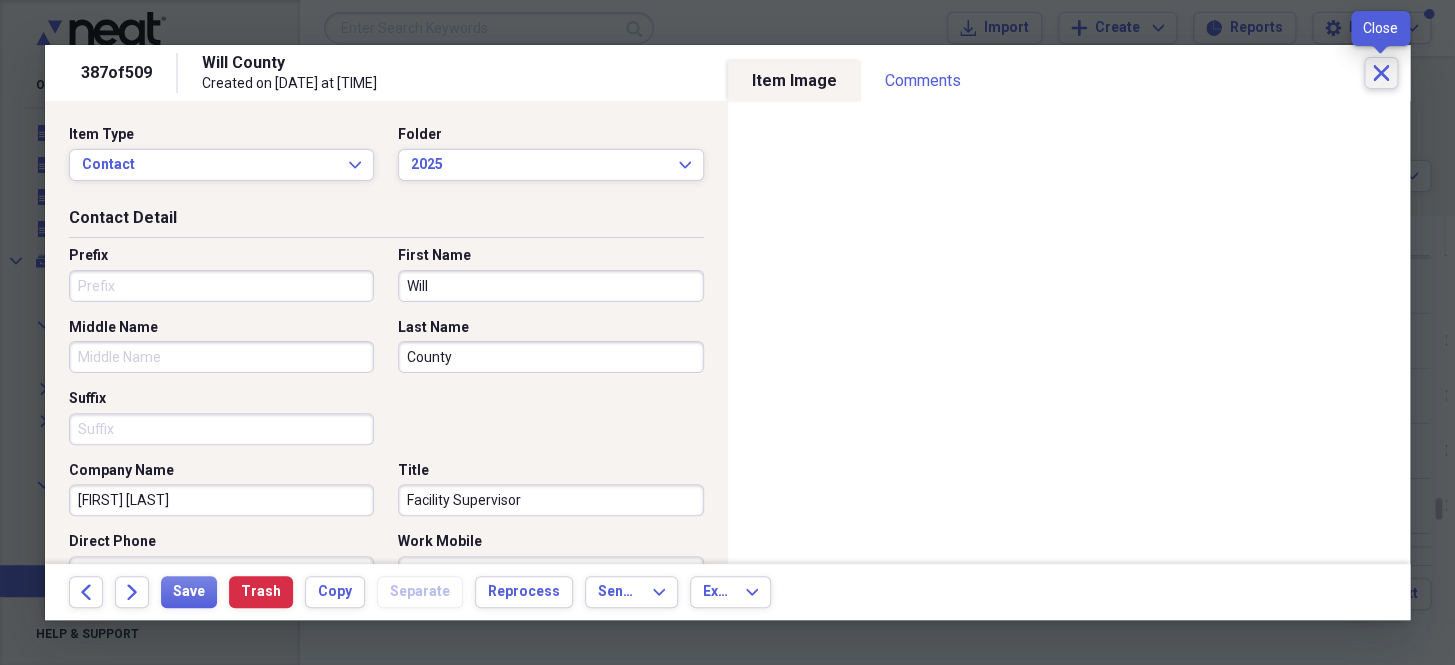 click on "Close" at bounding box center [1381, 73] 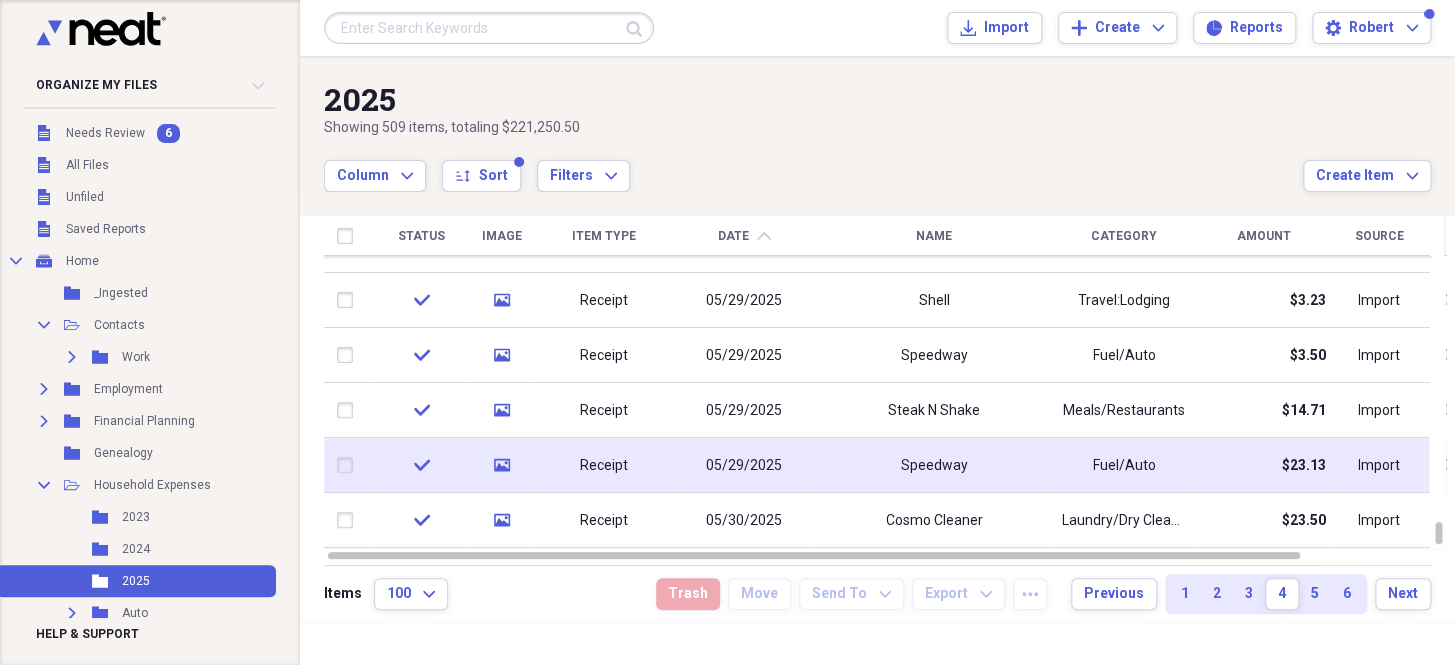 click on "Speedway" at bounding box center (934, 466) 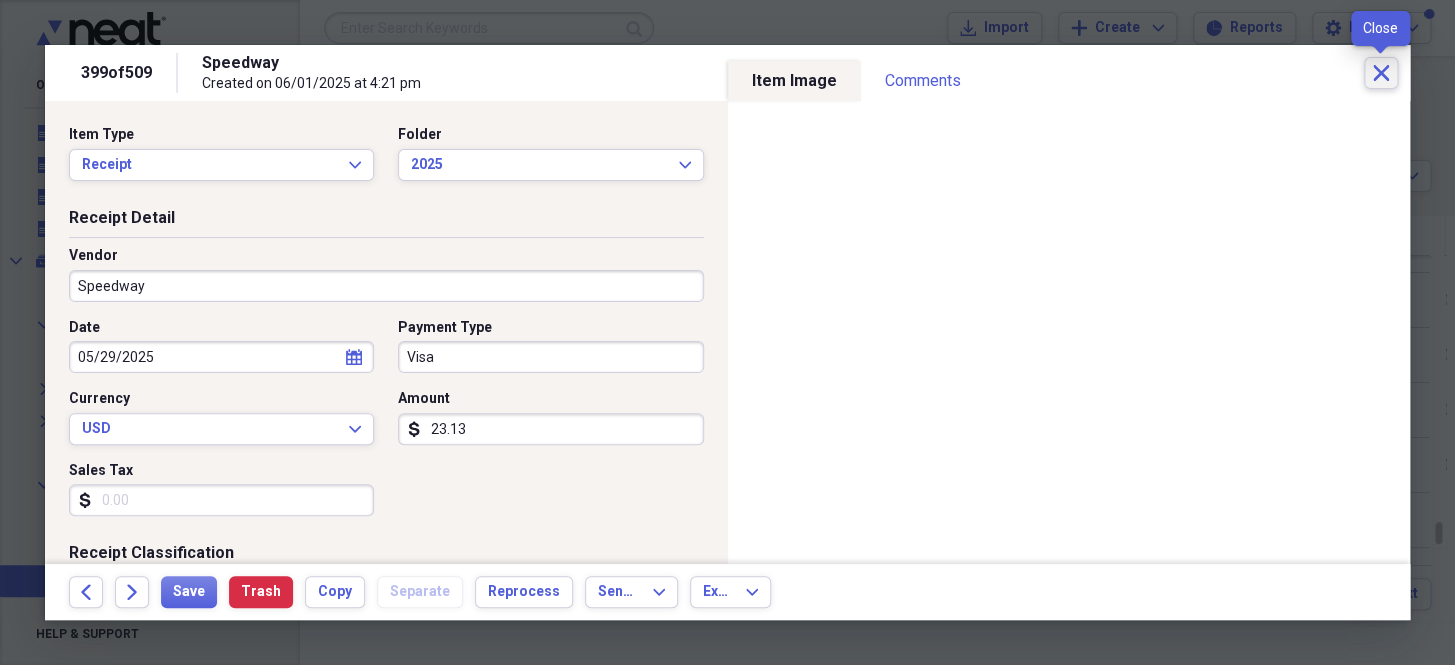 click on "Close" 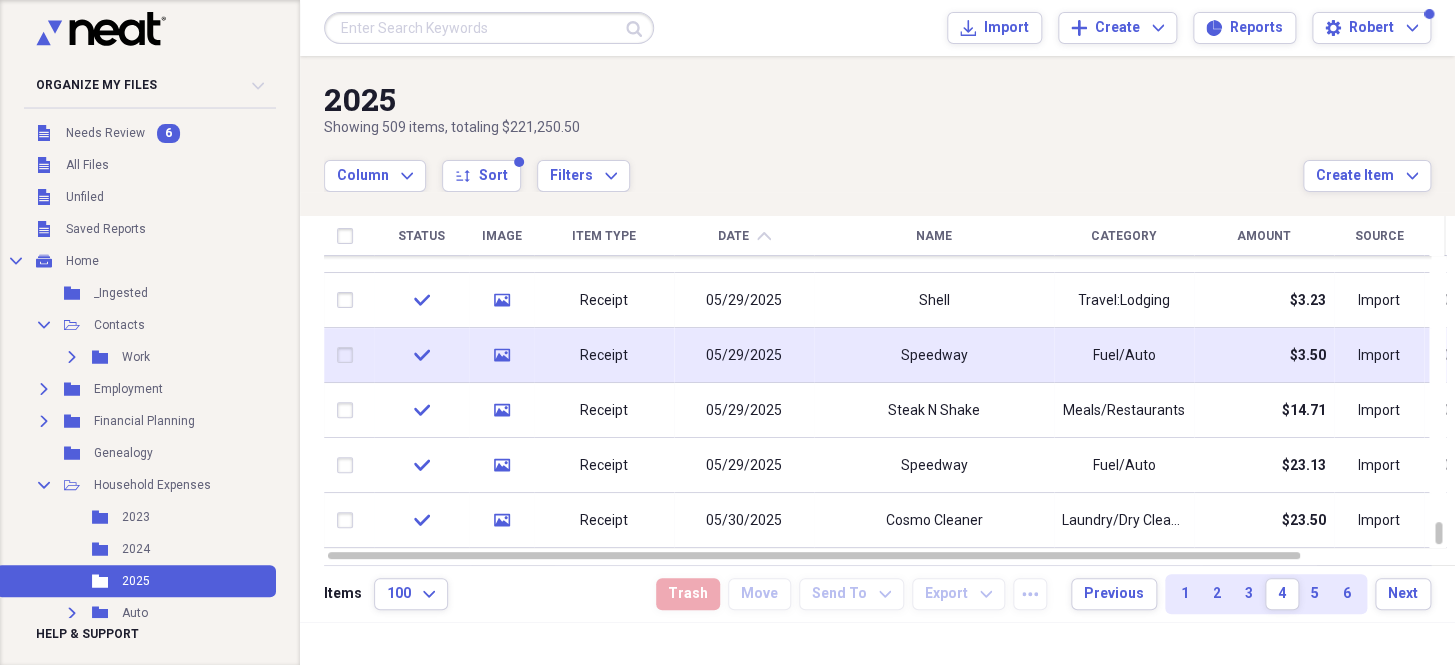 click on "Speedway" at bounding box center (934, 355) 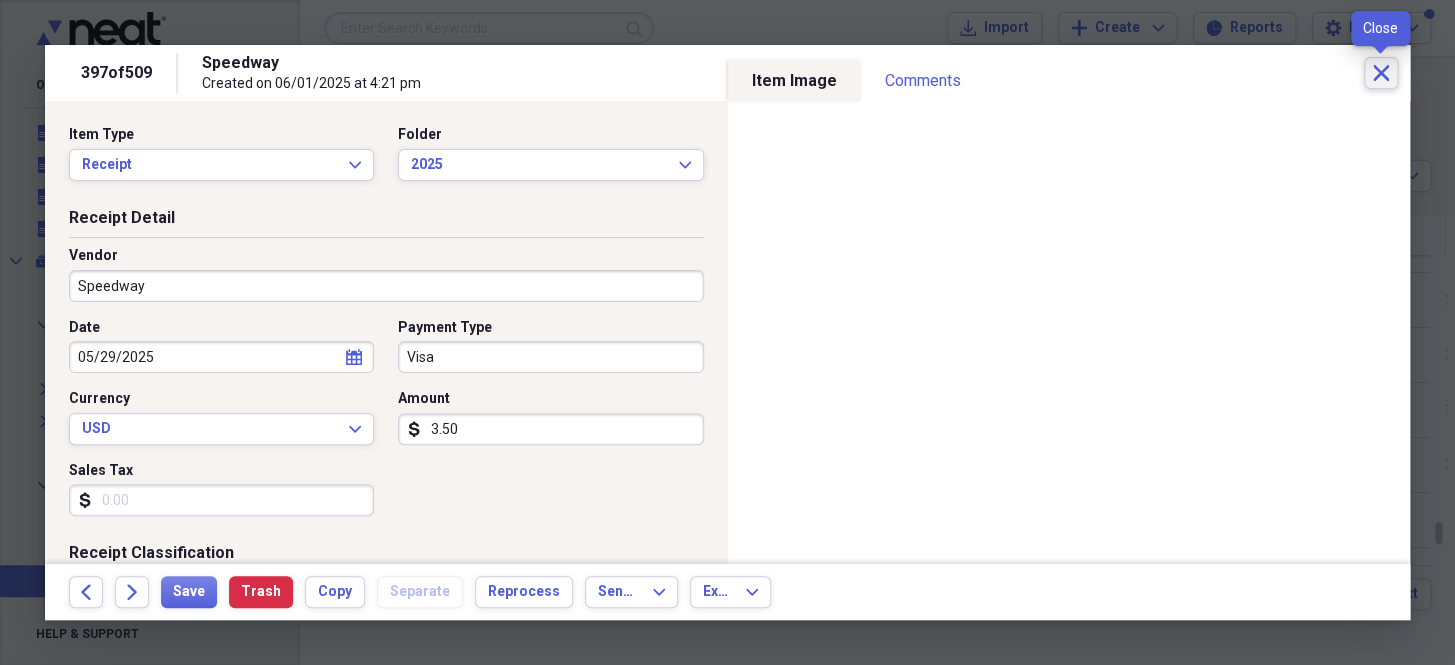 click 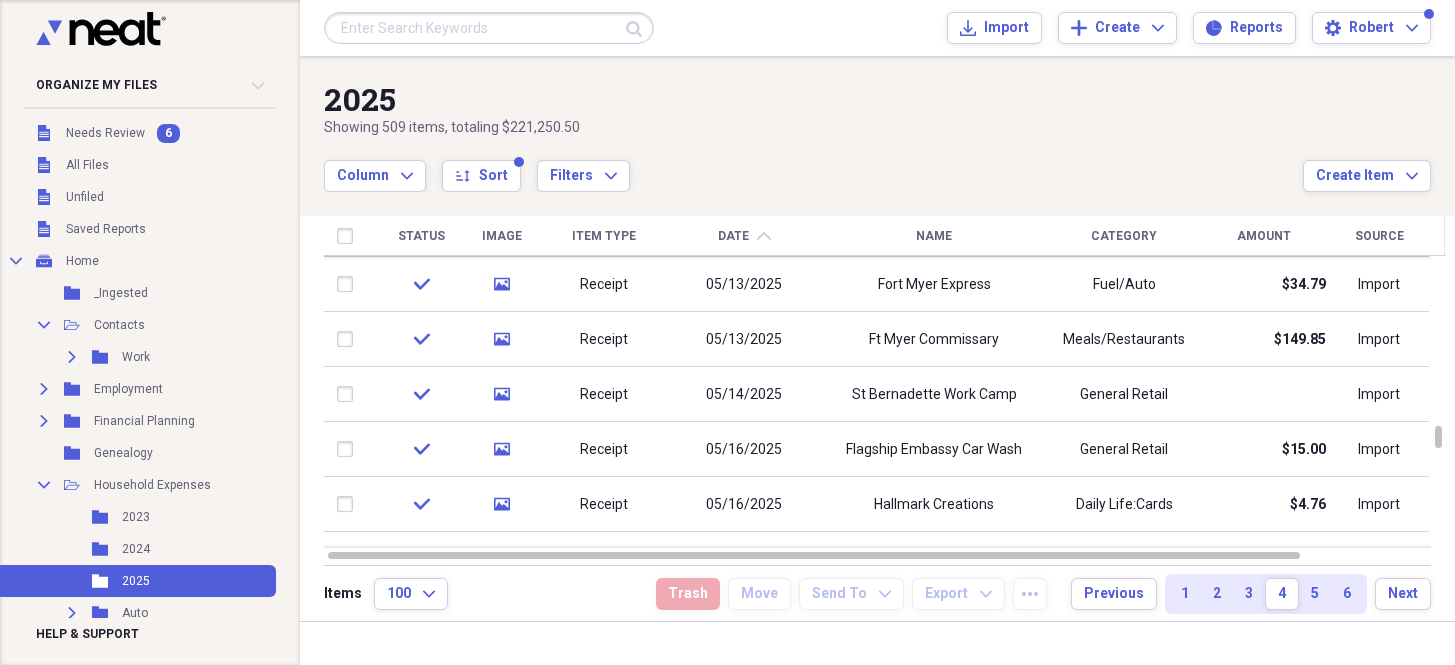 scroll, scrollTop: 0, scrollLeft: 0, axis: both 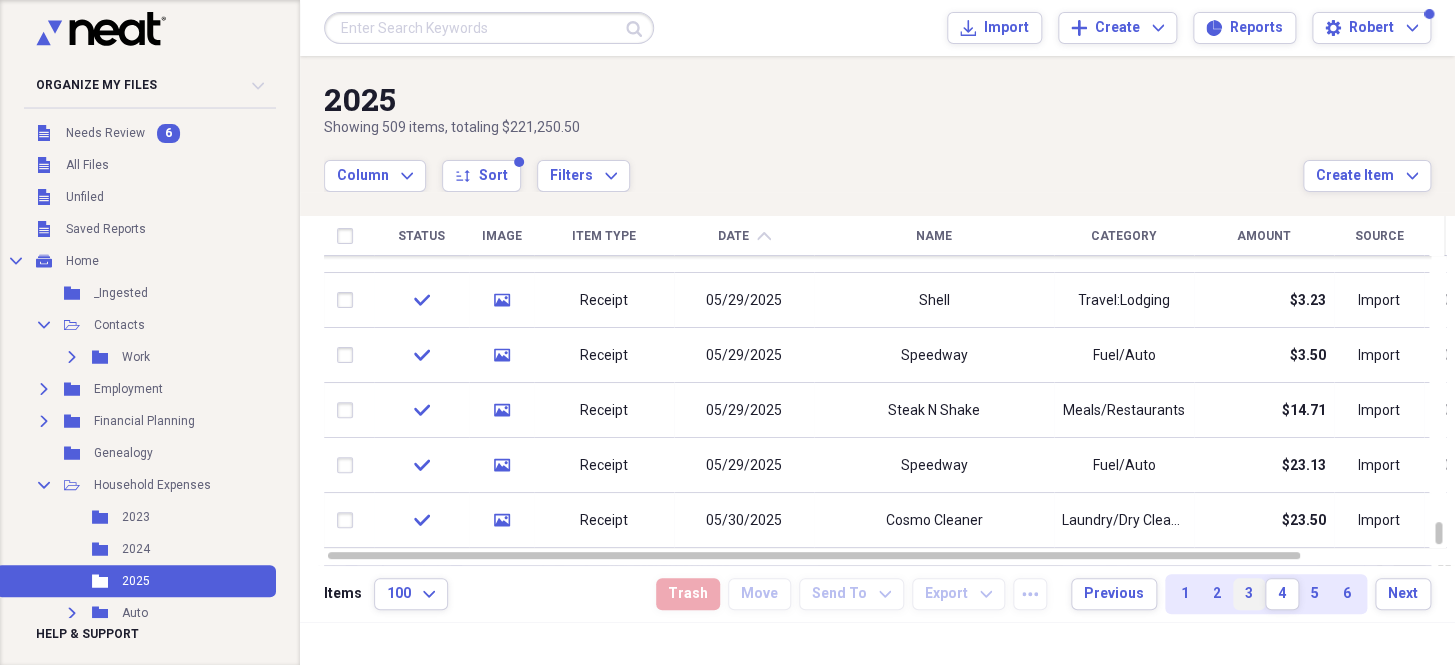 click on "3" at bounding box center (1249, 594) 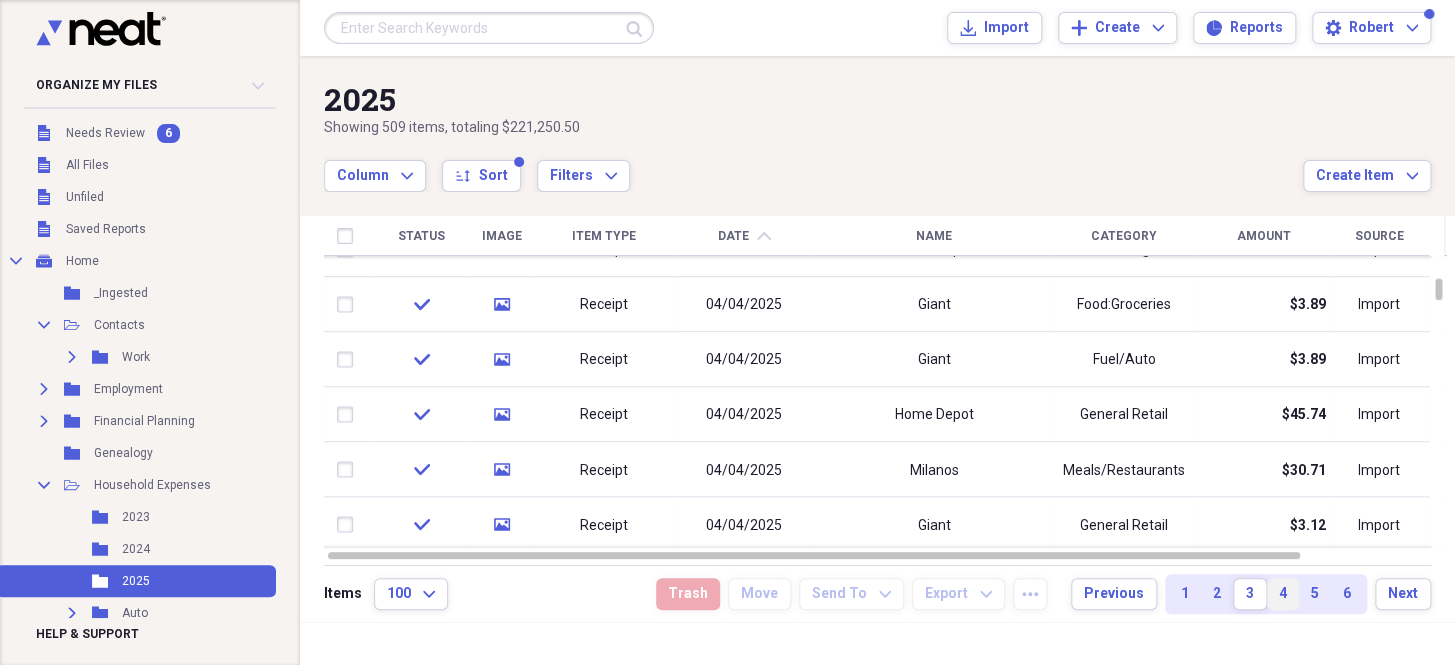 click on "4" at bounding box center [1283, 594] 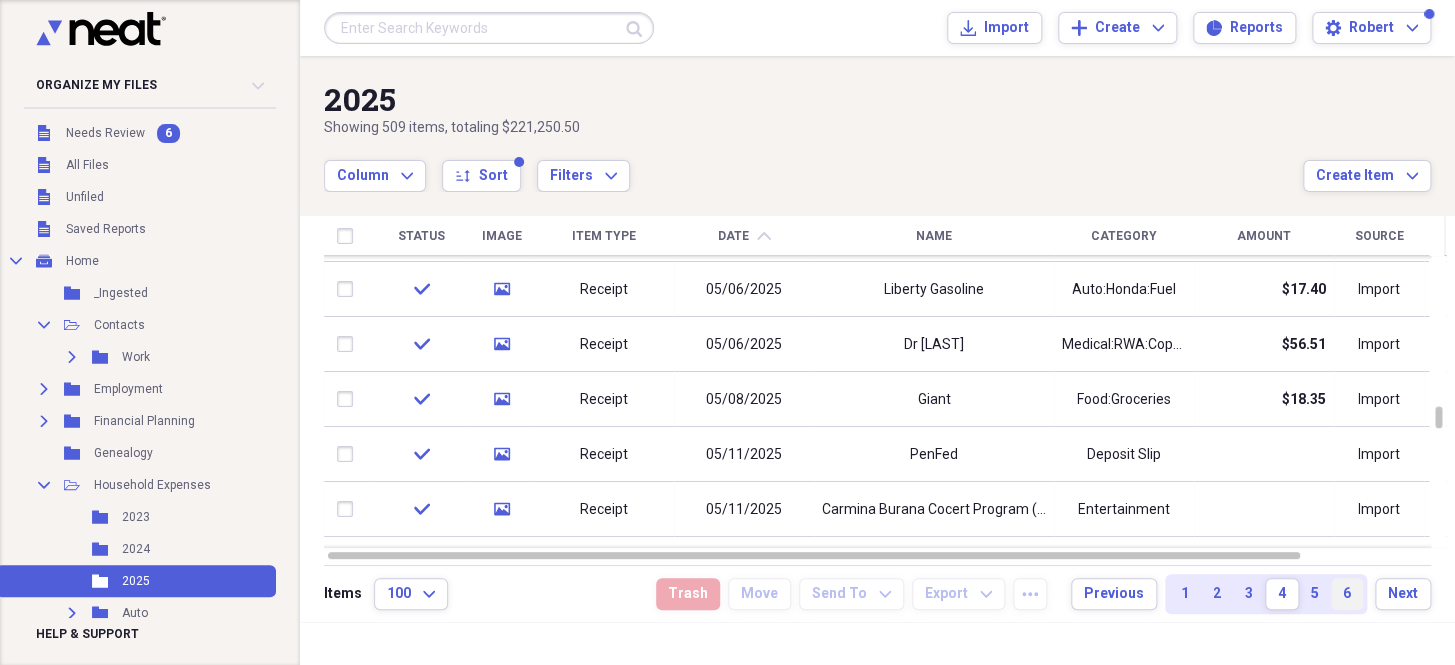 click on "6" at bounding box center [1347, 594] 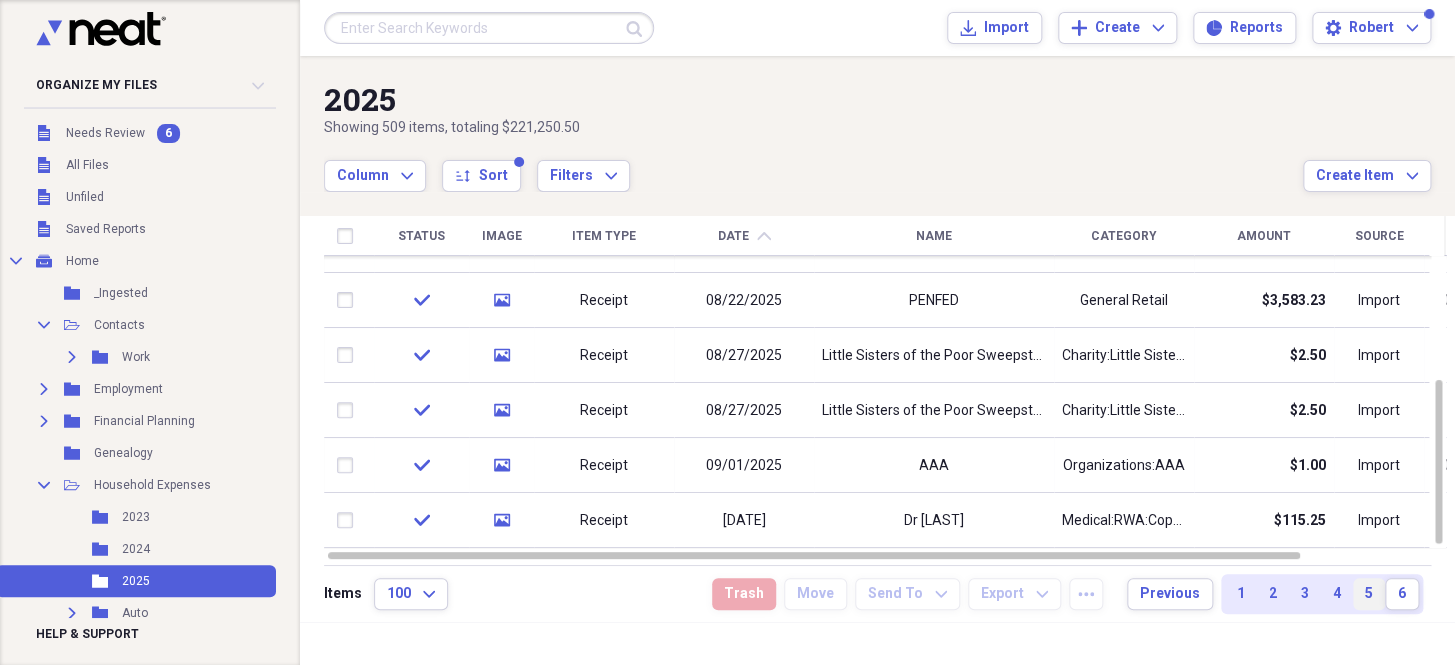 click on "5" at bounding box center (1369, 594) 